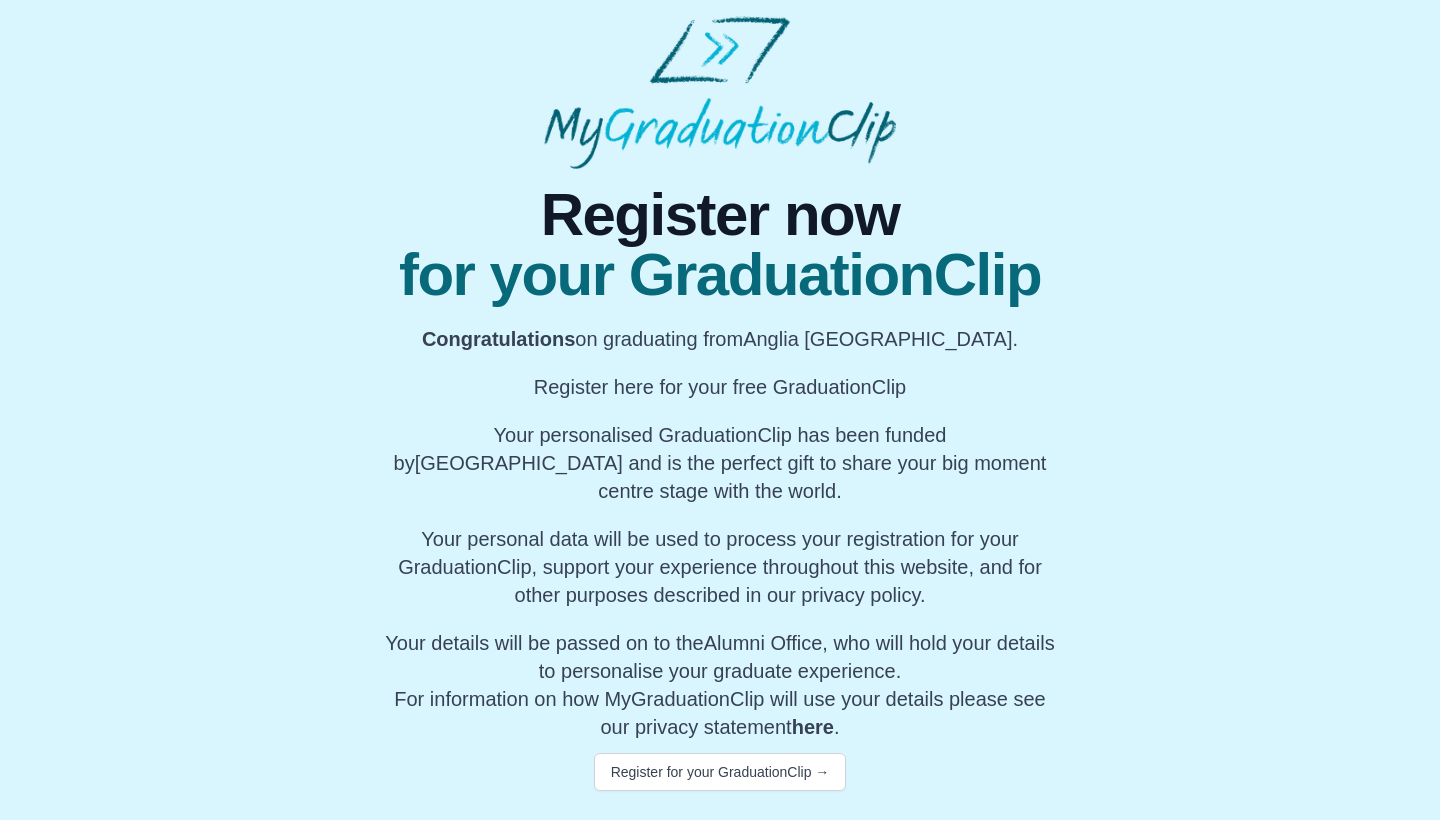 scroll, scrollTop: 0, scrollLeft: 0, axis: both 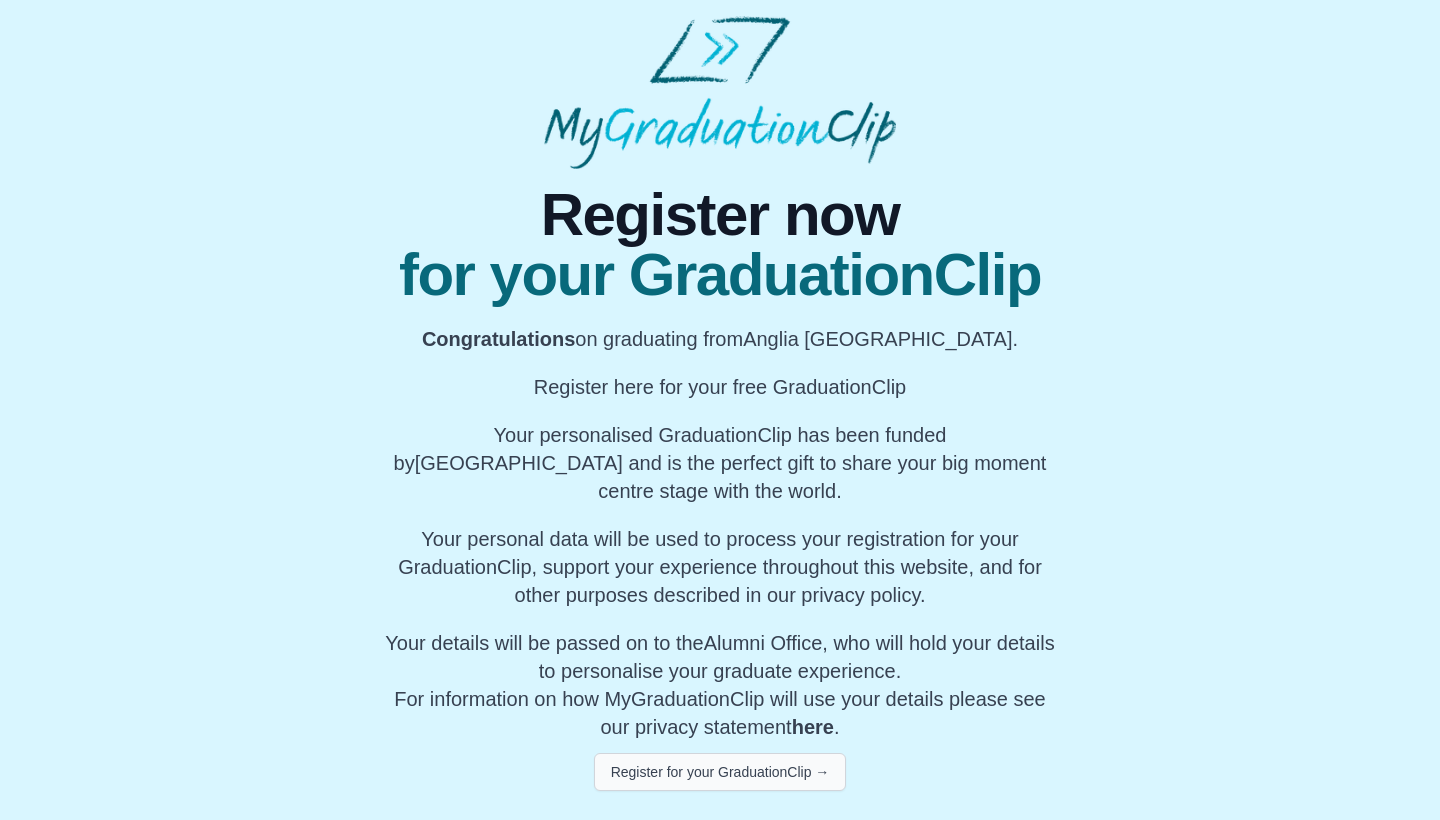 click on "Register for your GraduationClip →" at bounding box center [720, 772] 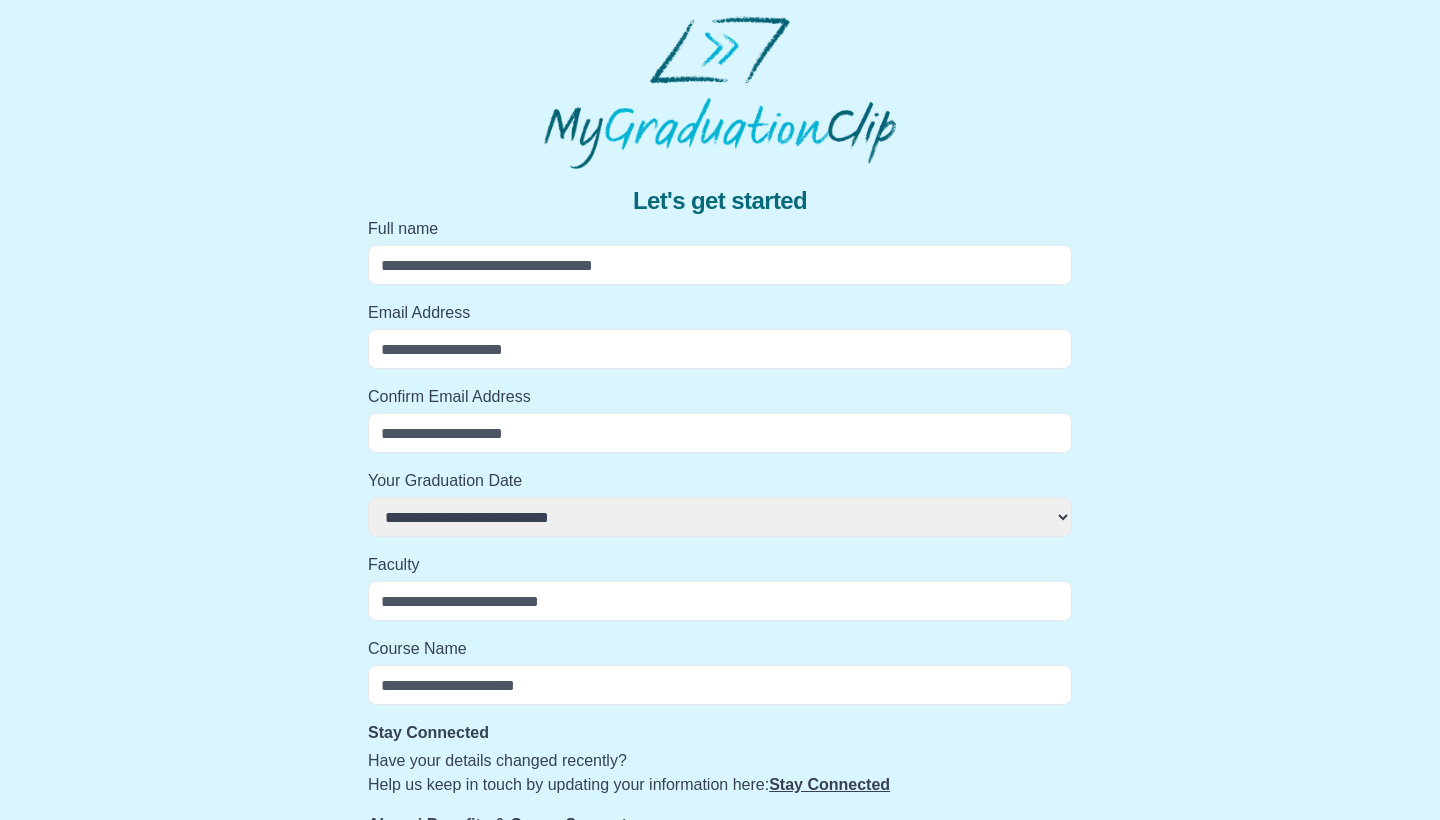 select 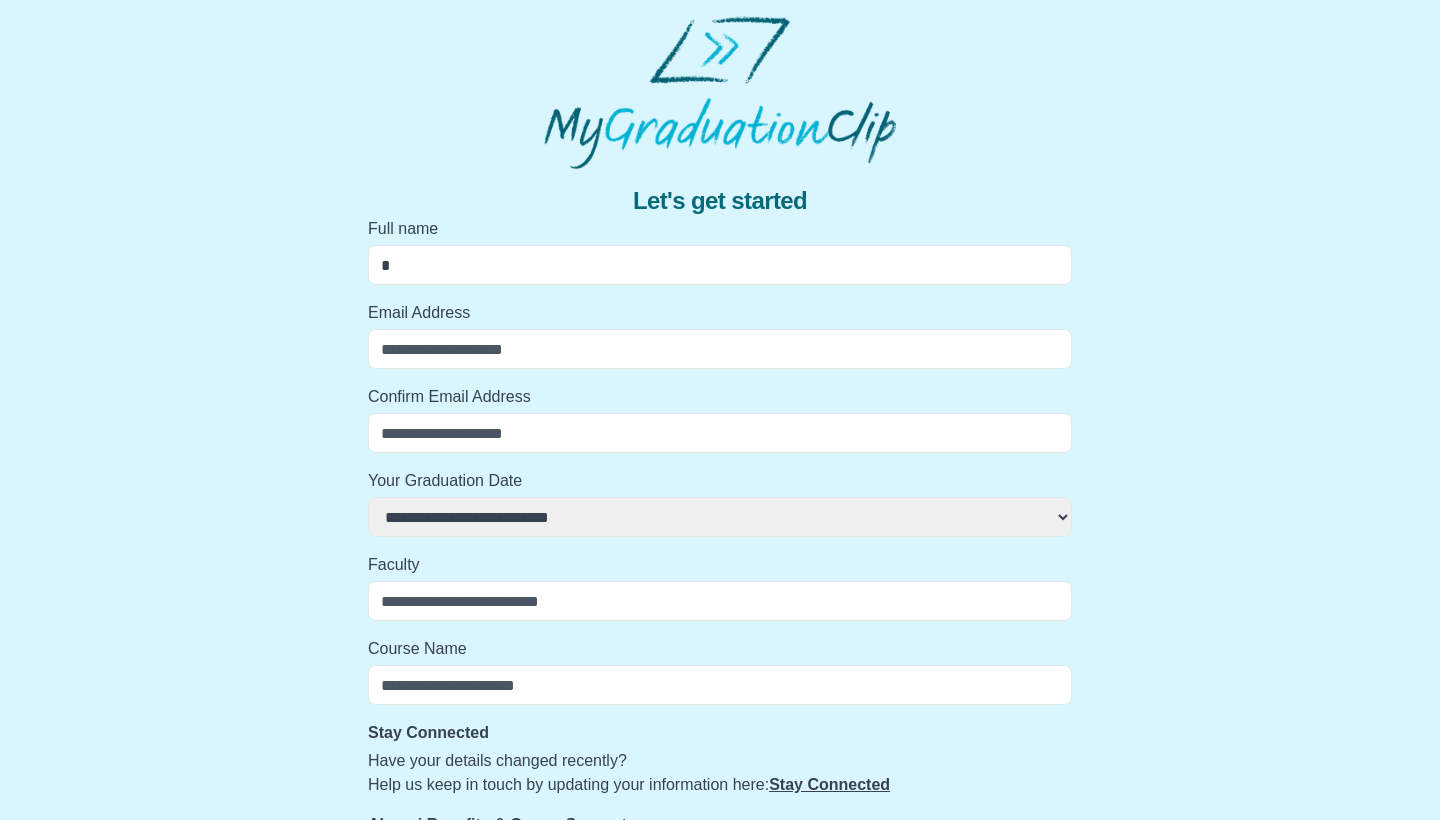 select 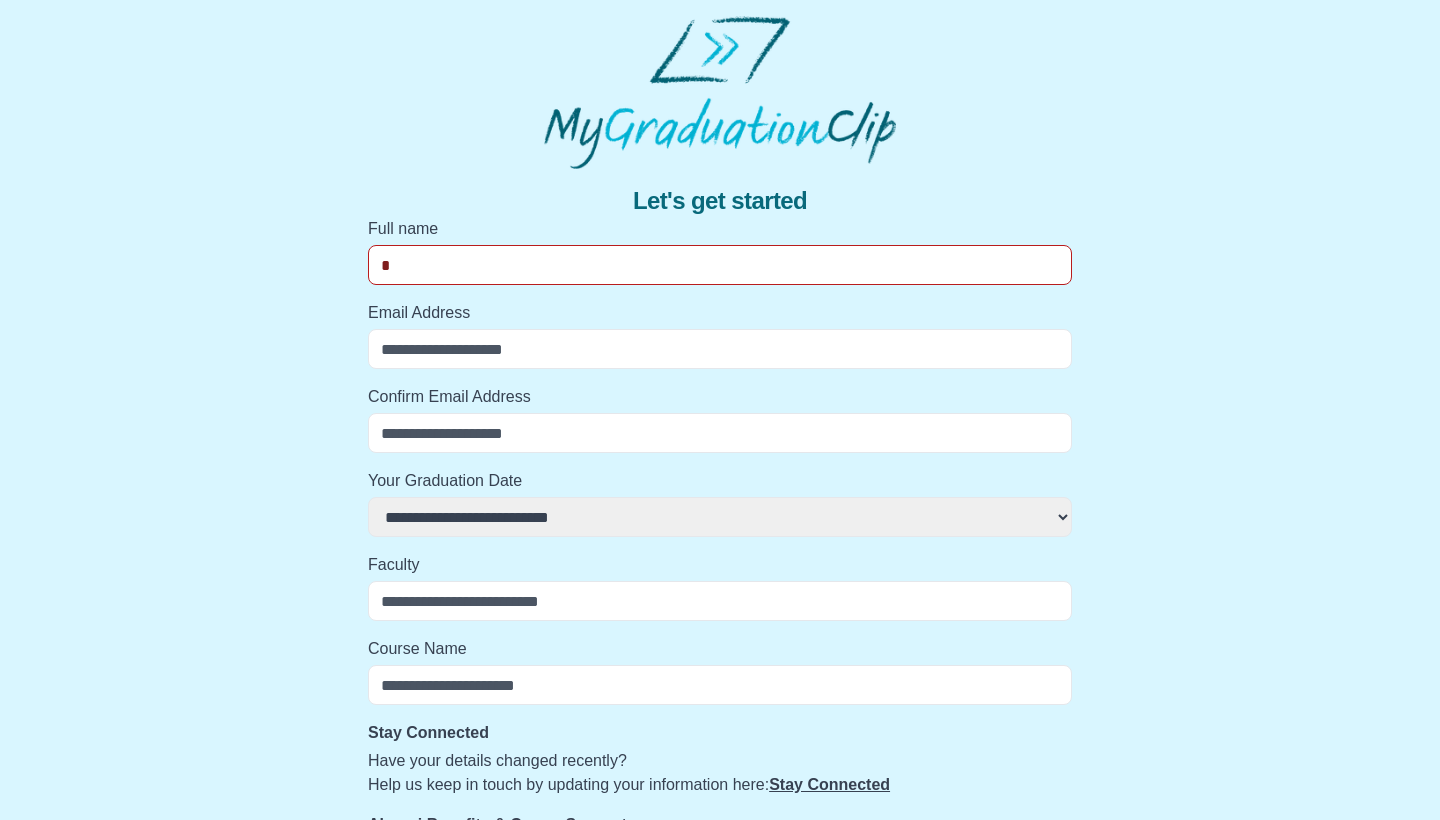 type on "**" 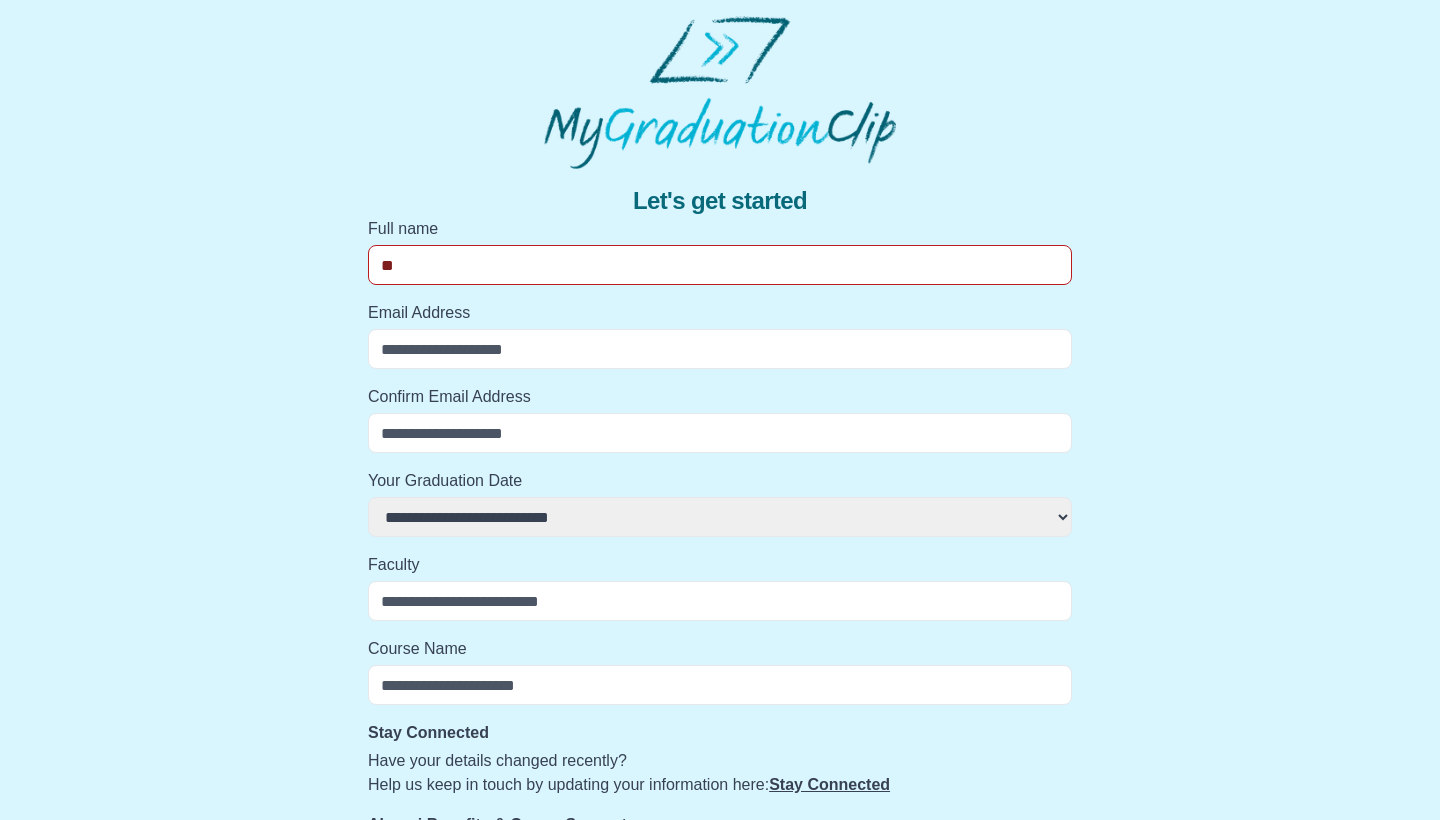 select 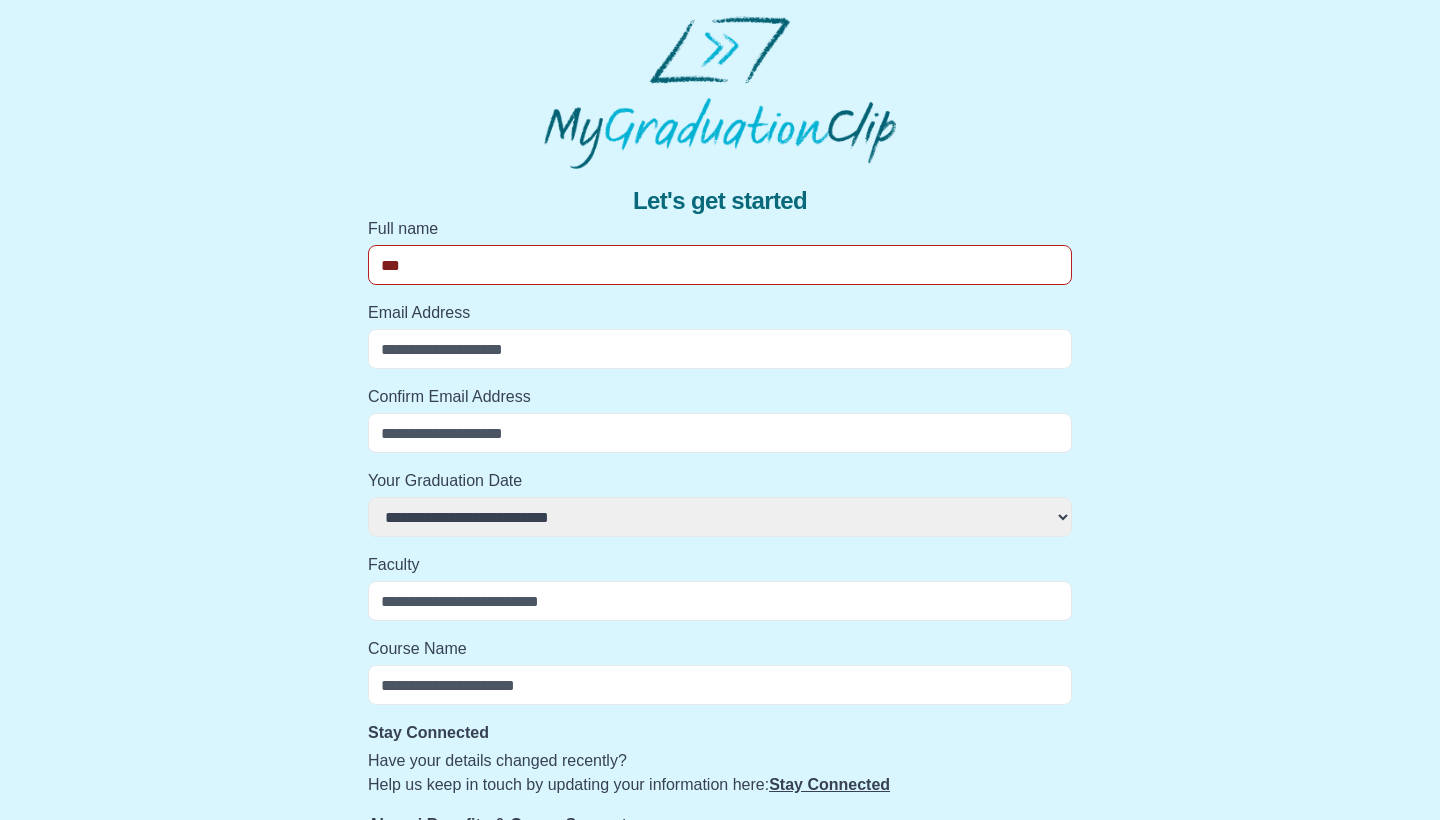 select 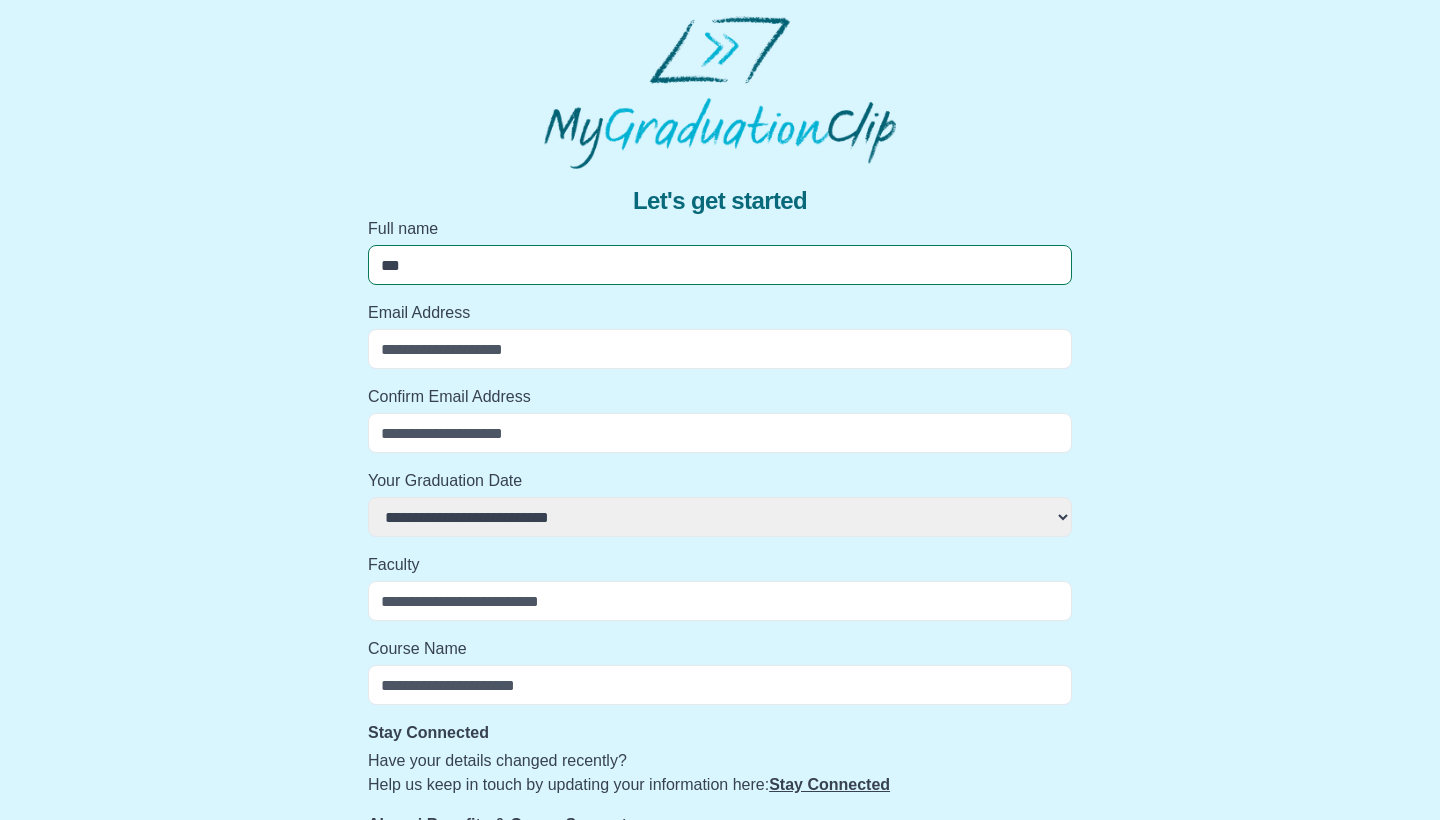 type on "****" 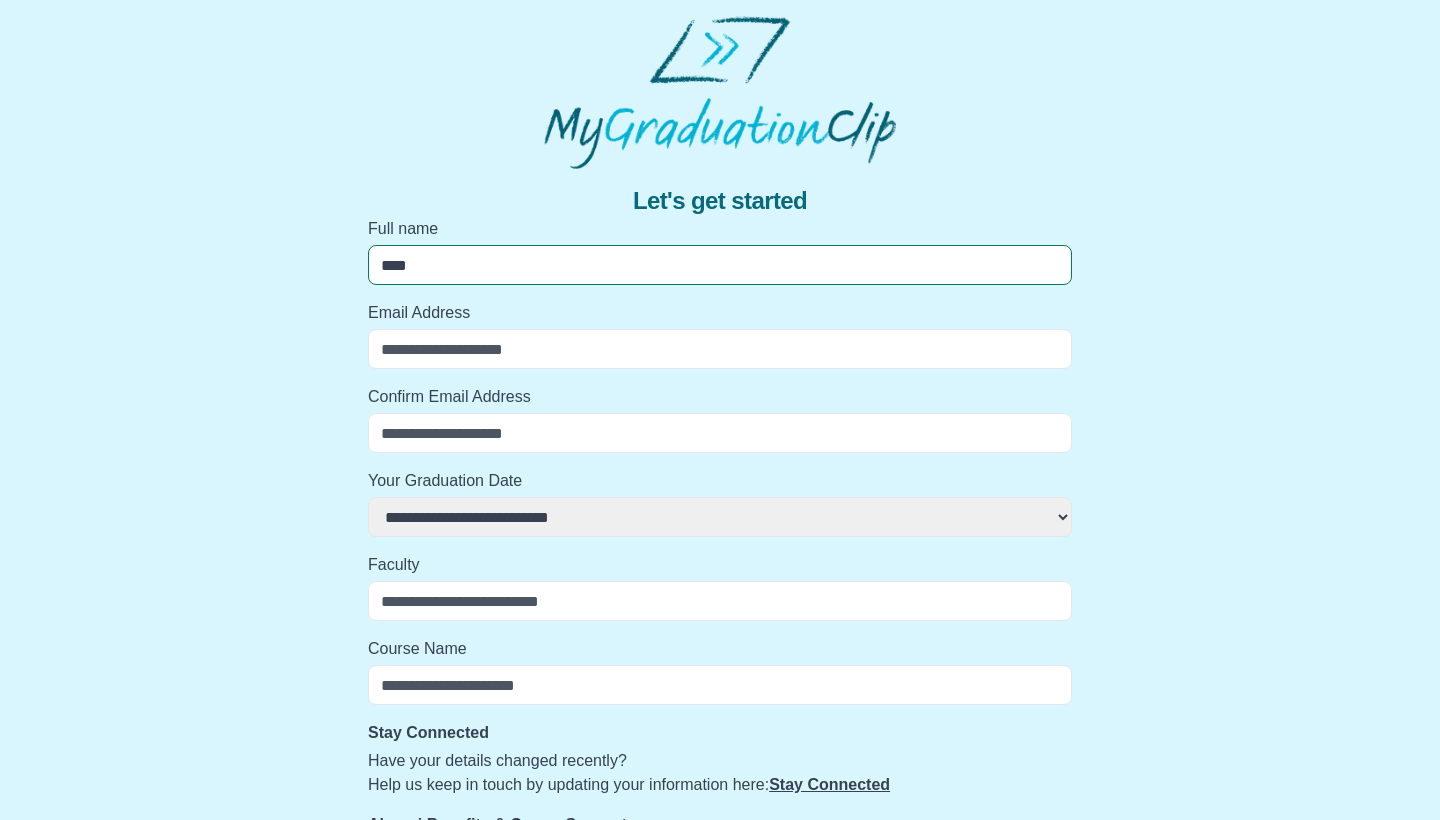 select 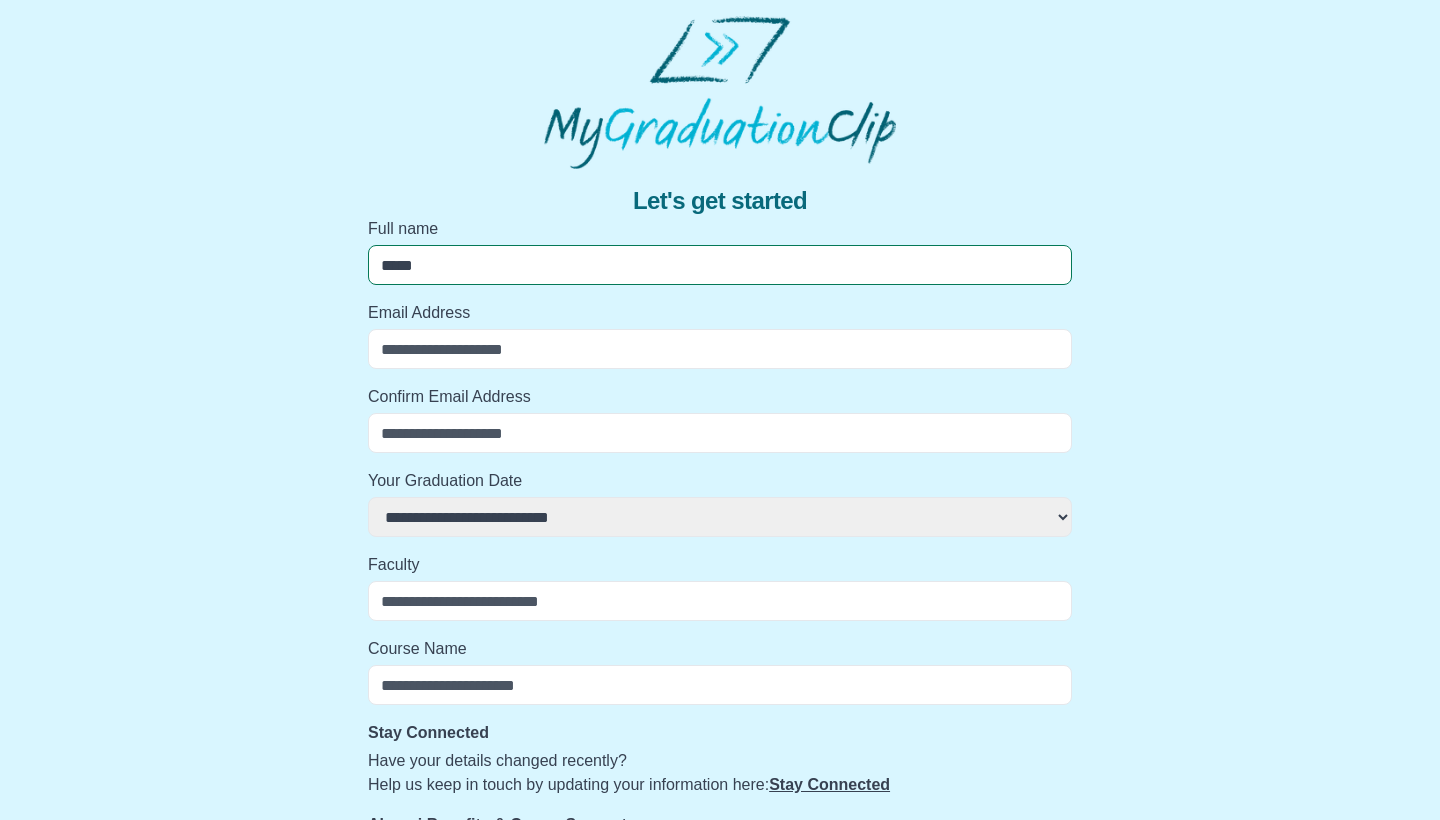 select 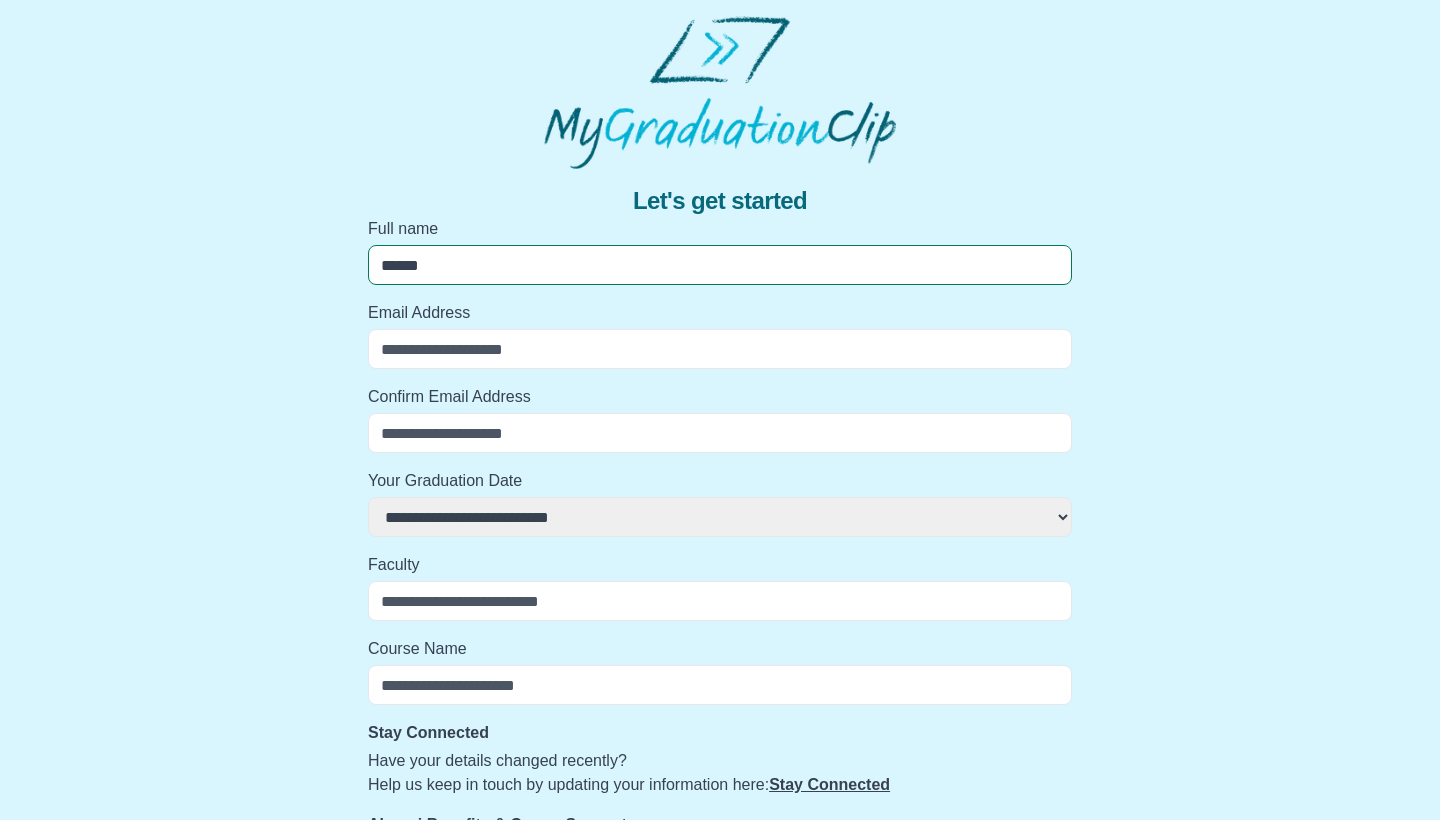 select 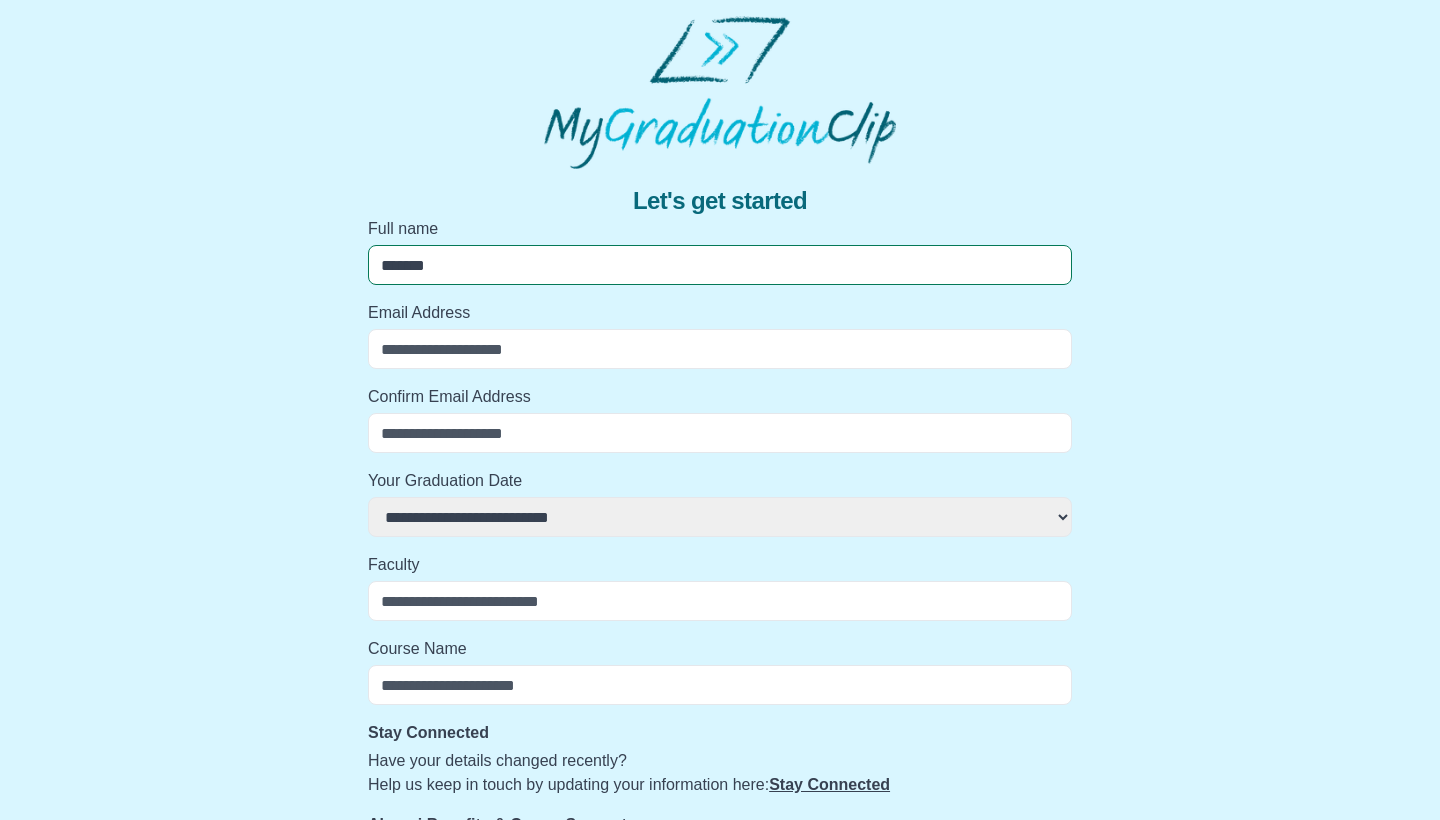 select 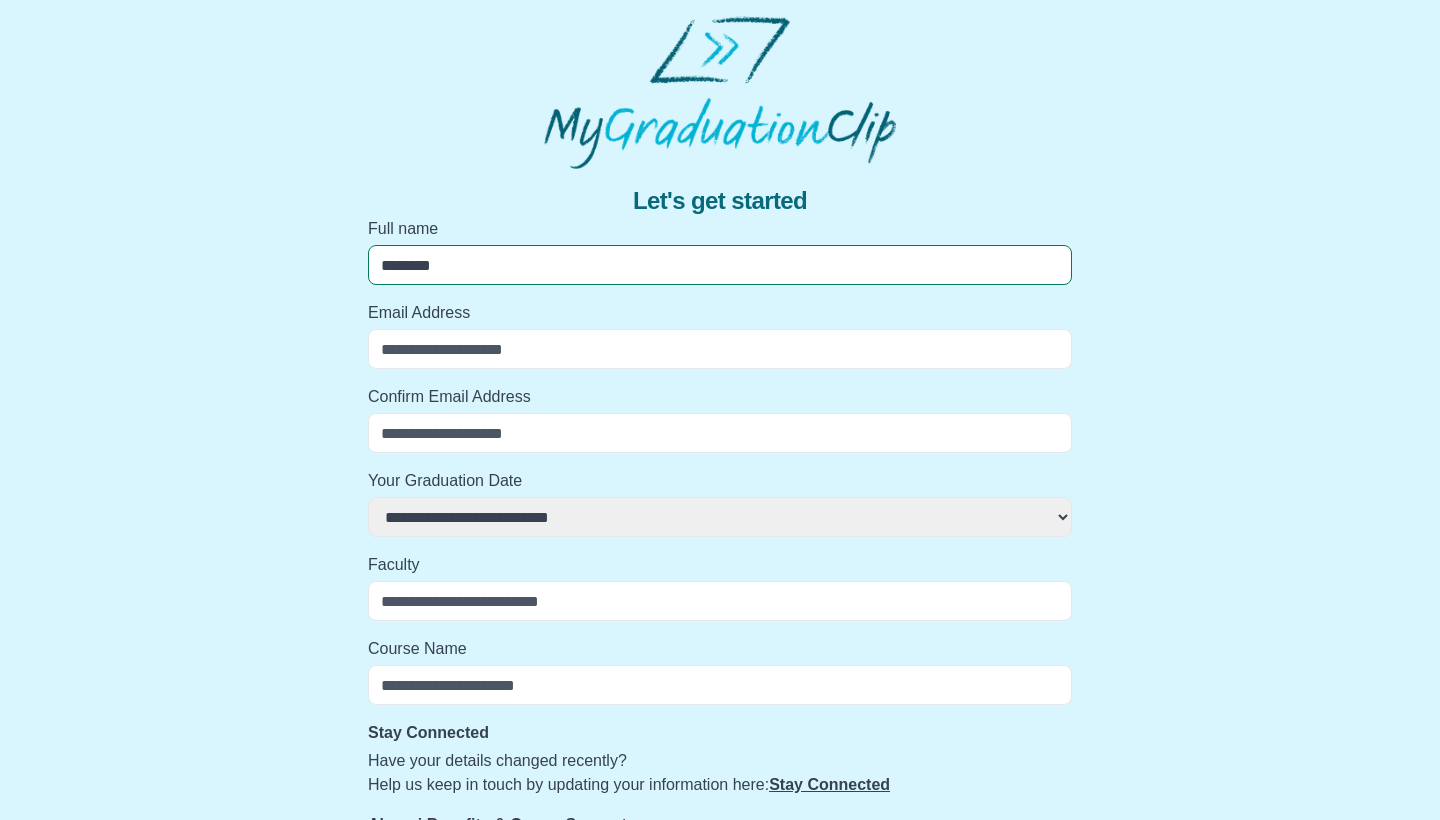 select 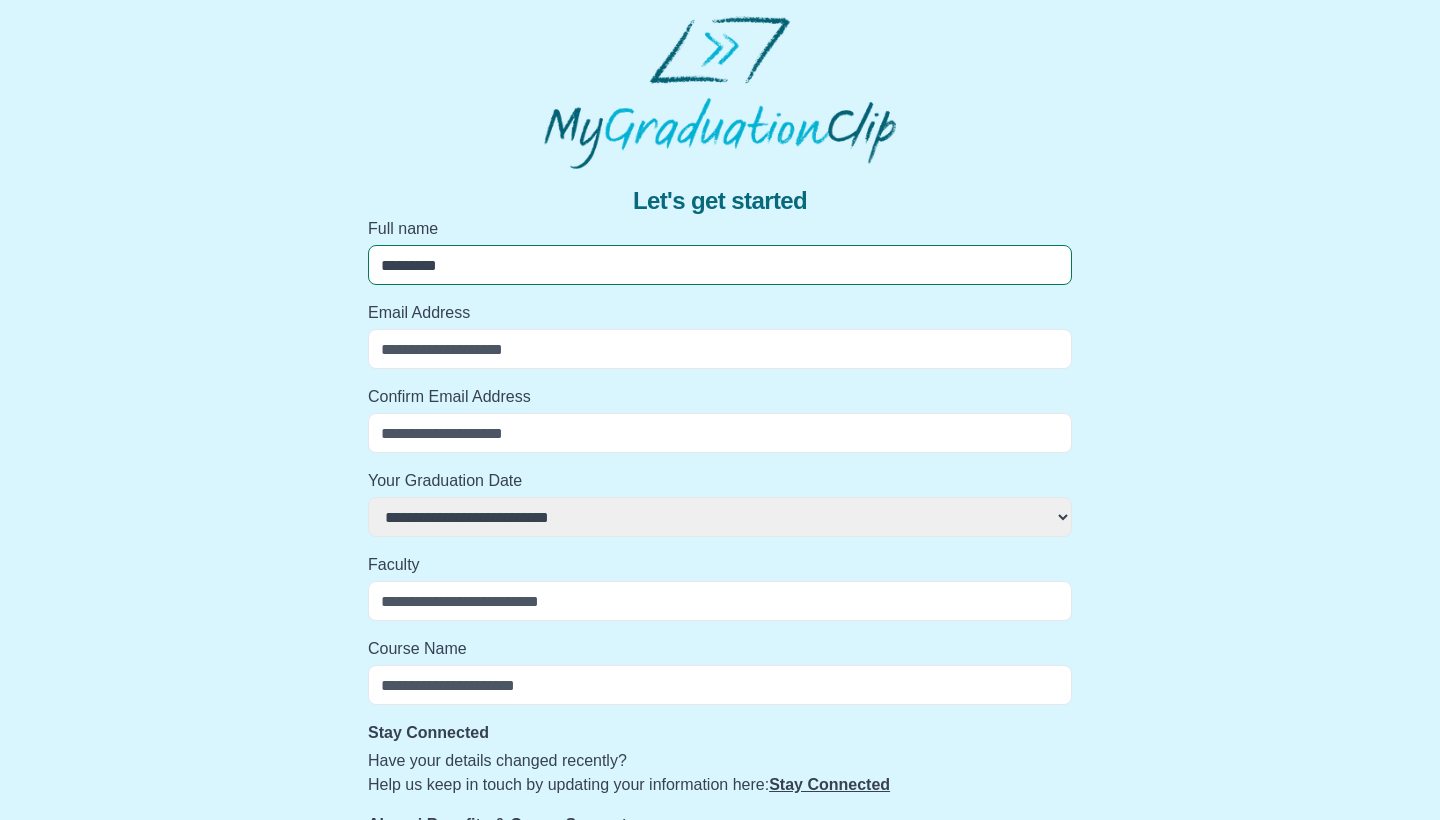 select 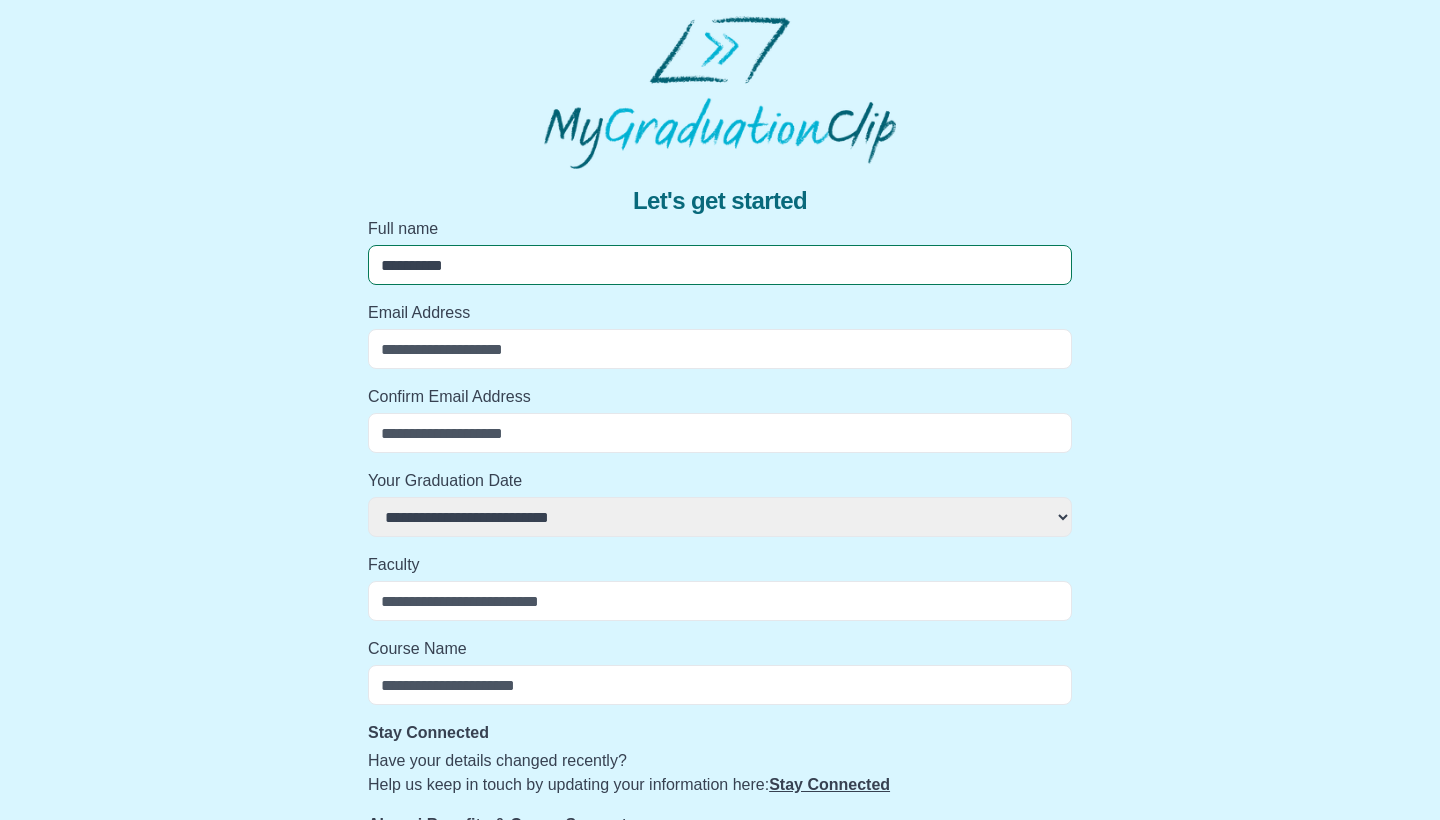 select 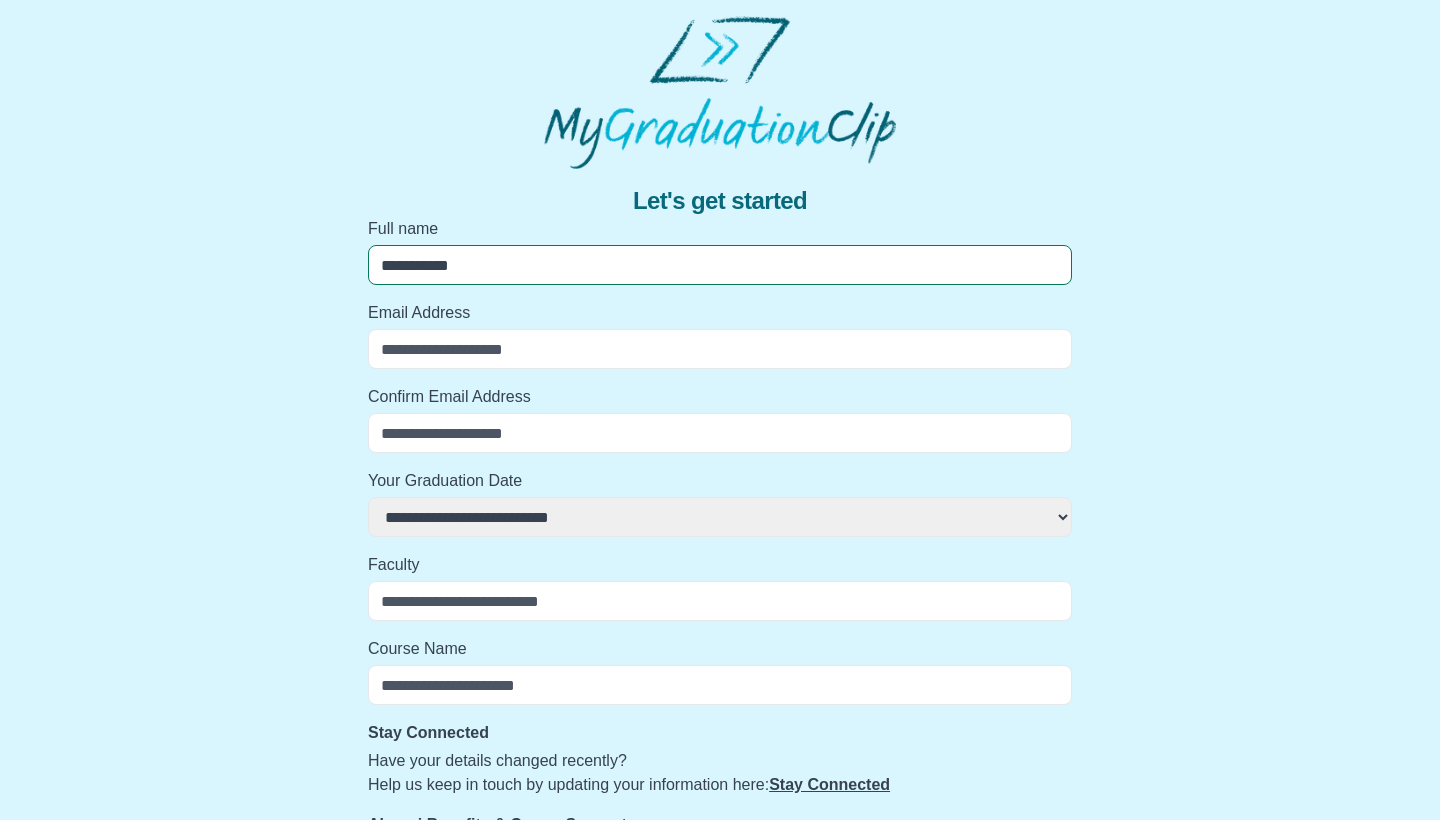 select 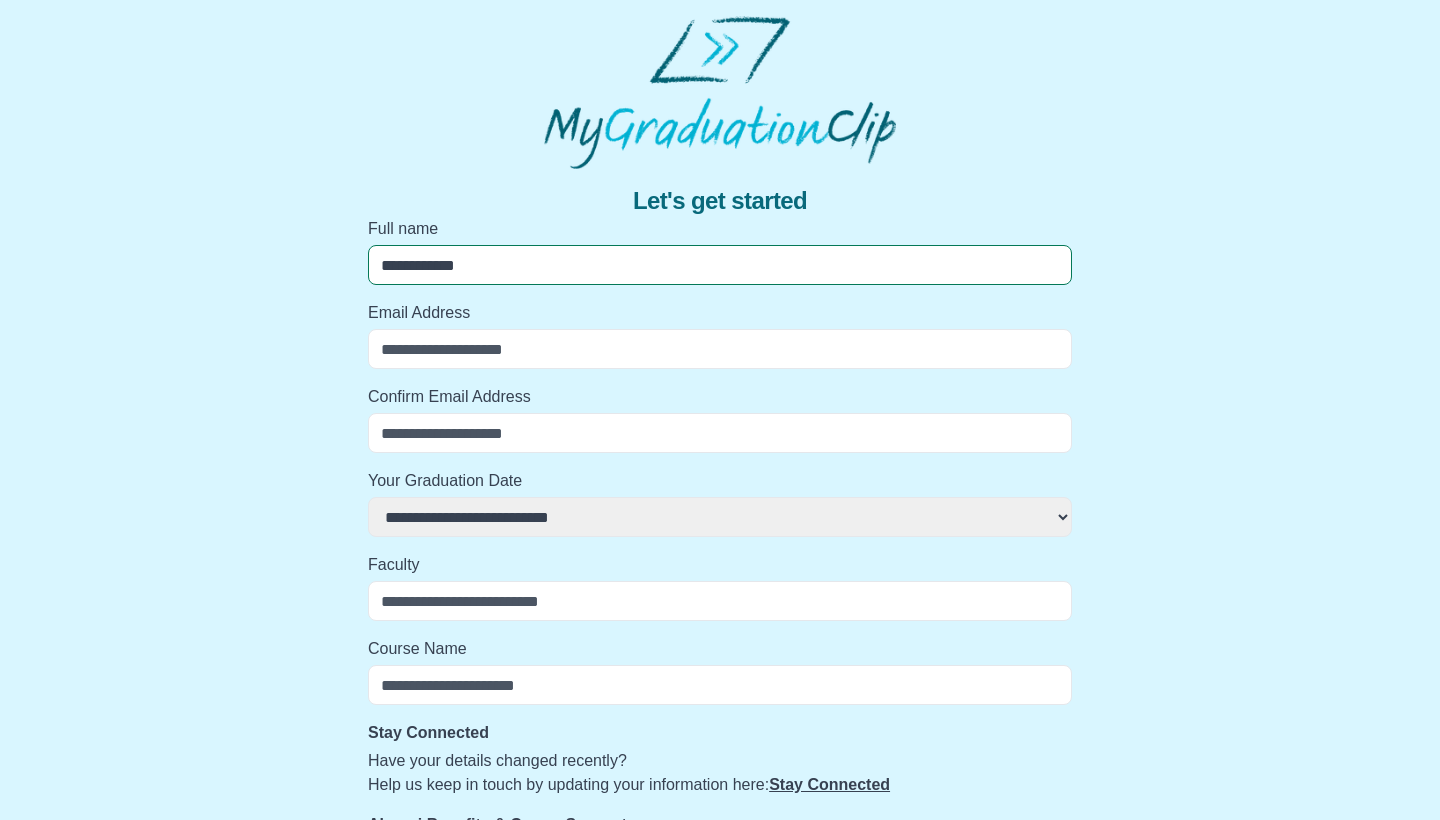 select 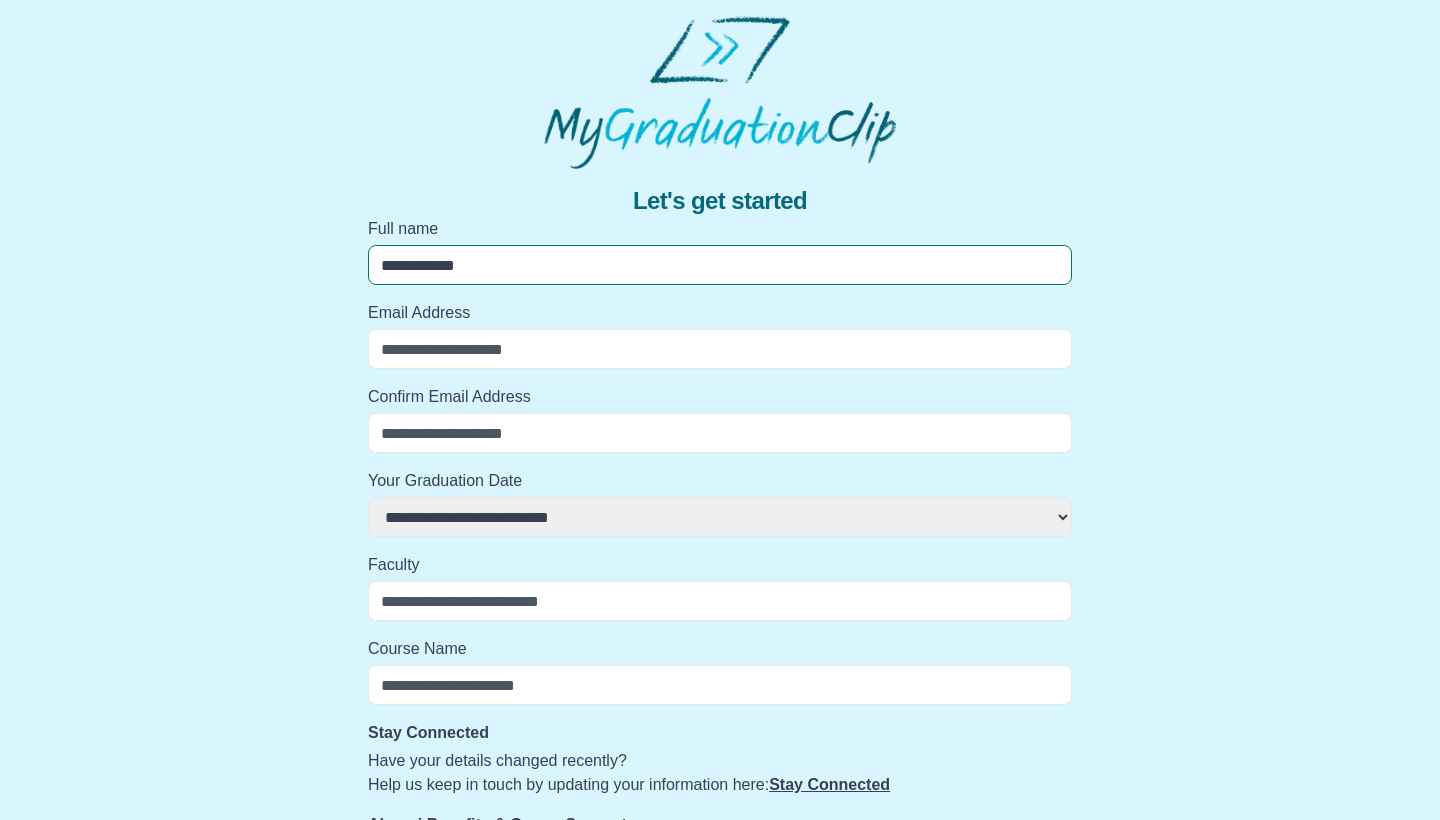 click on "**********" at bounding box center (720, 265) 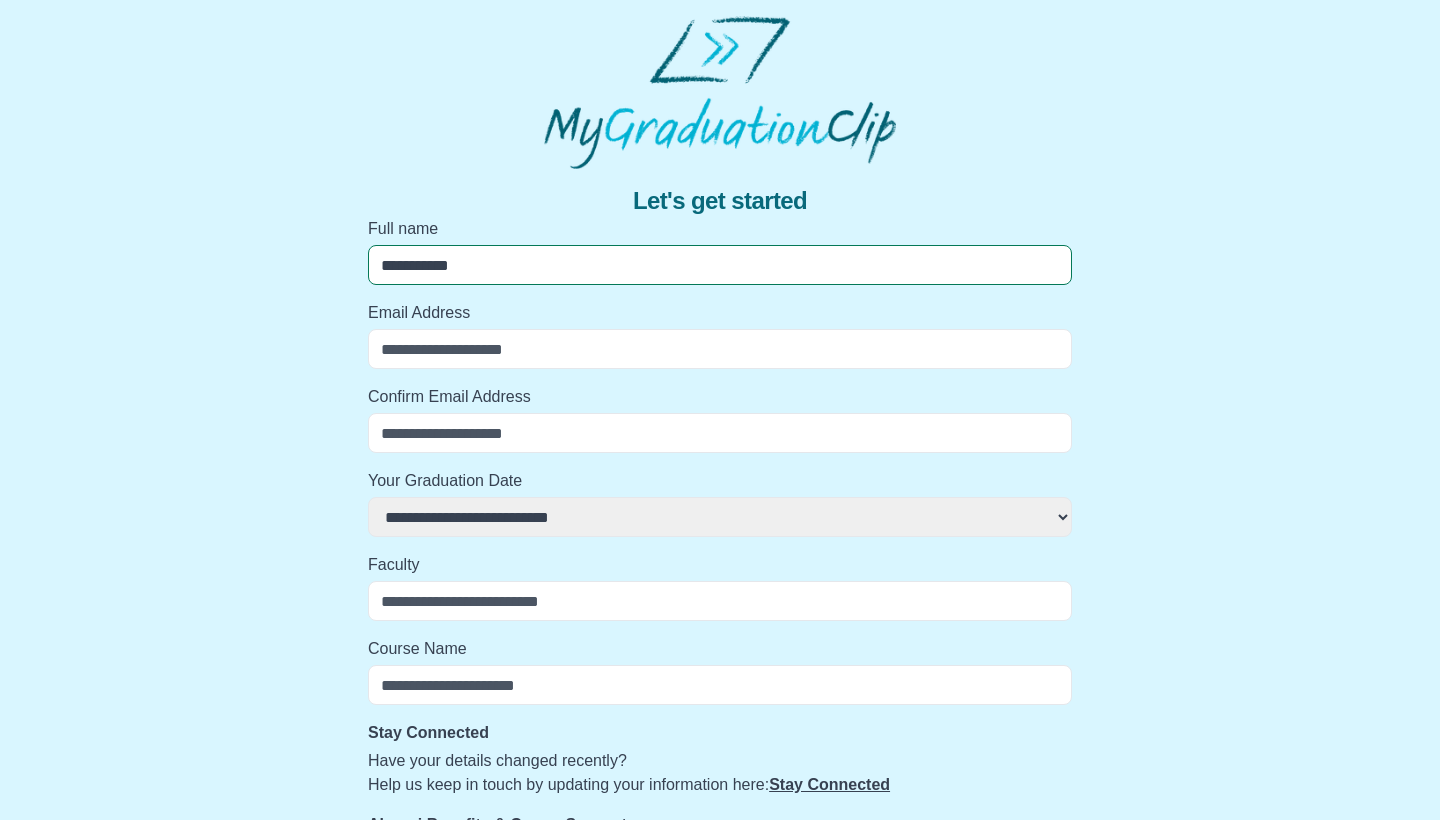 select 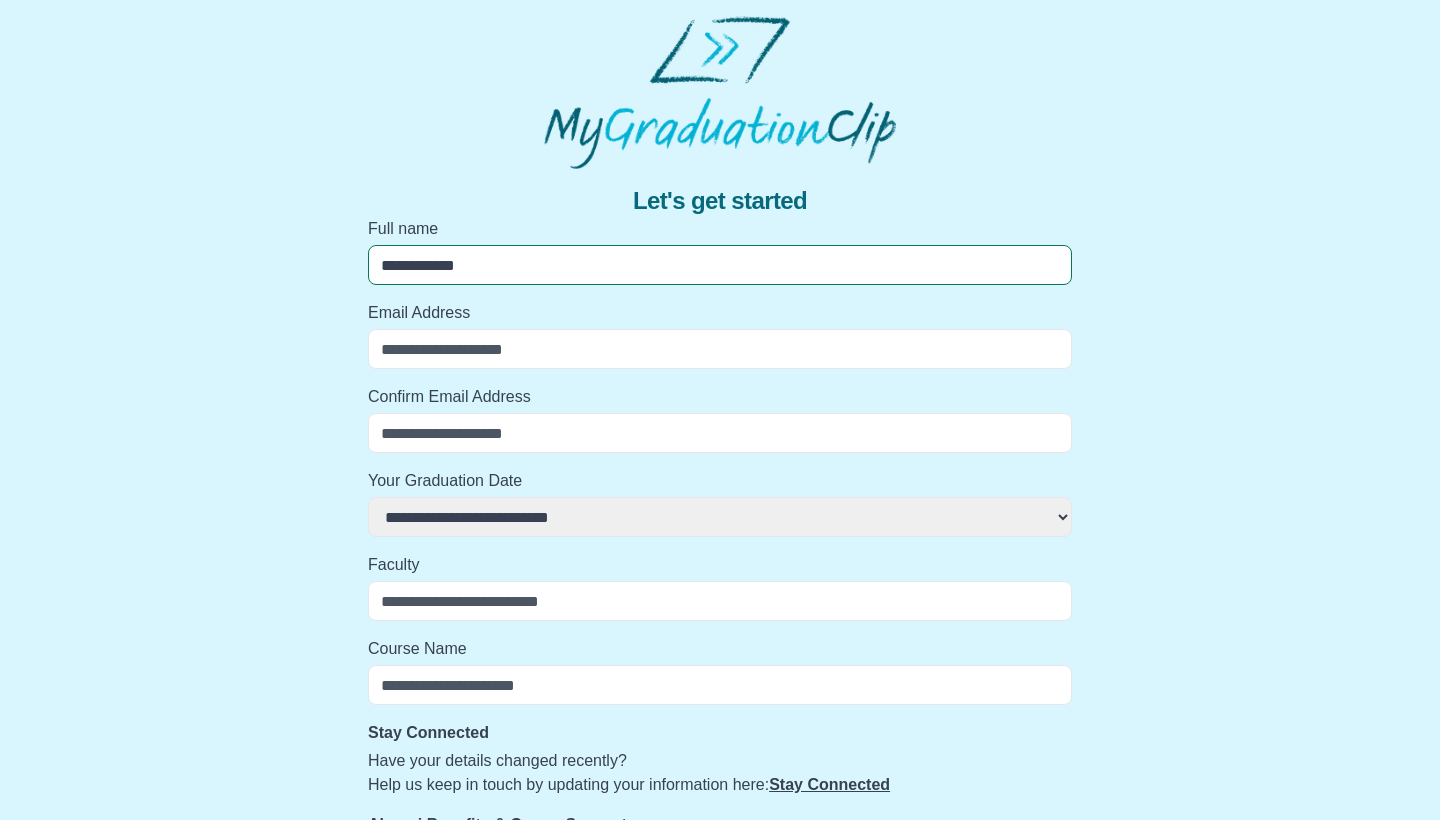 select 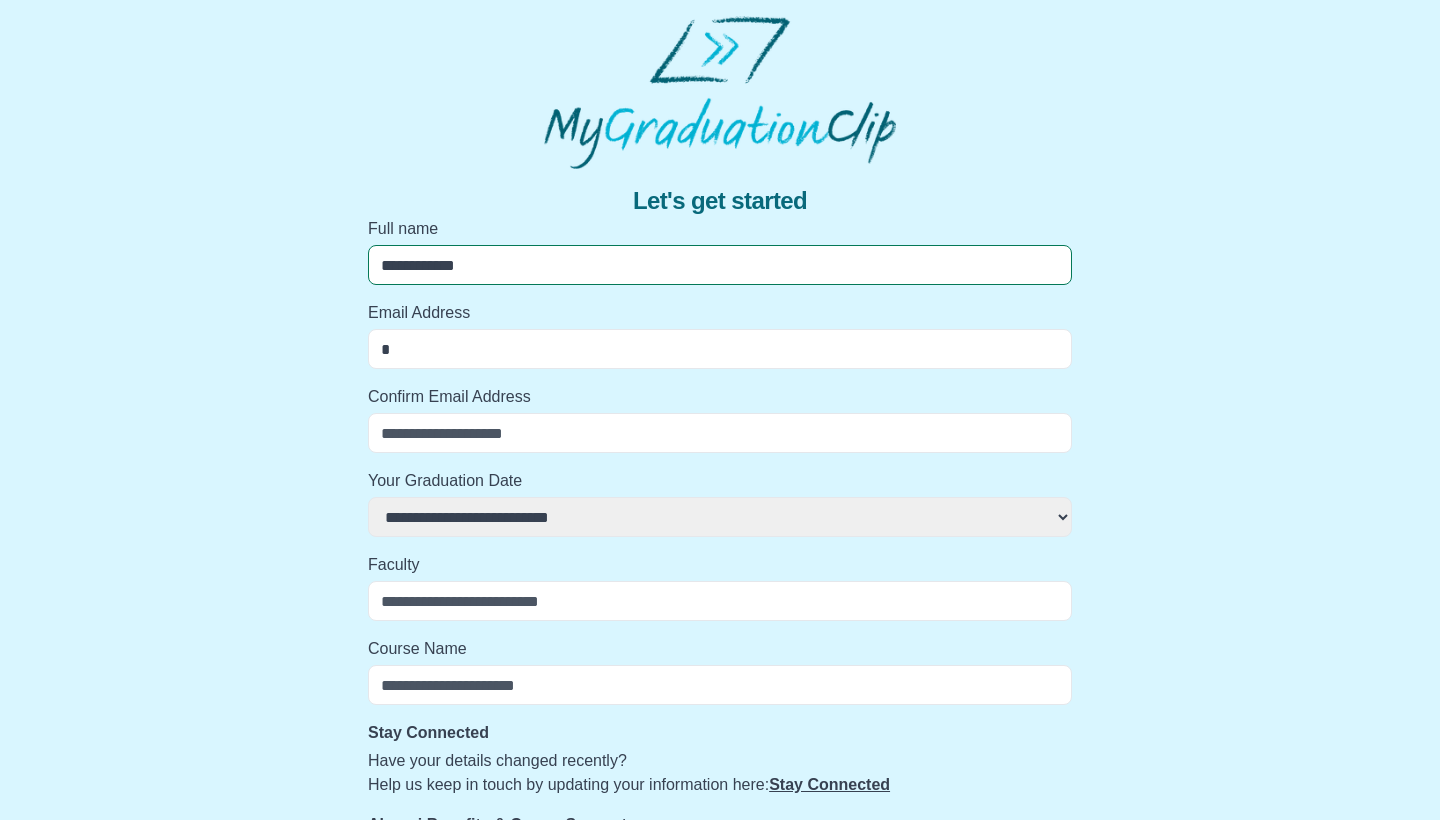 select 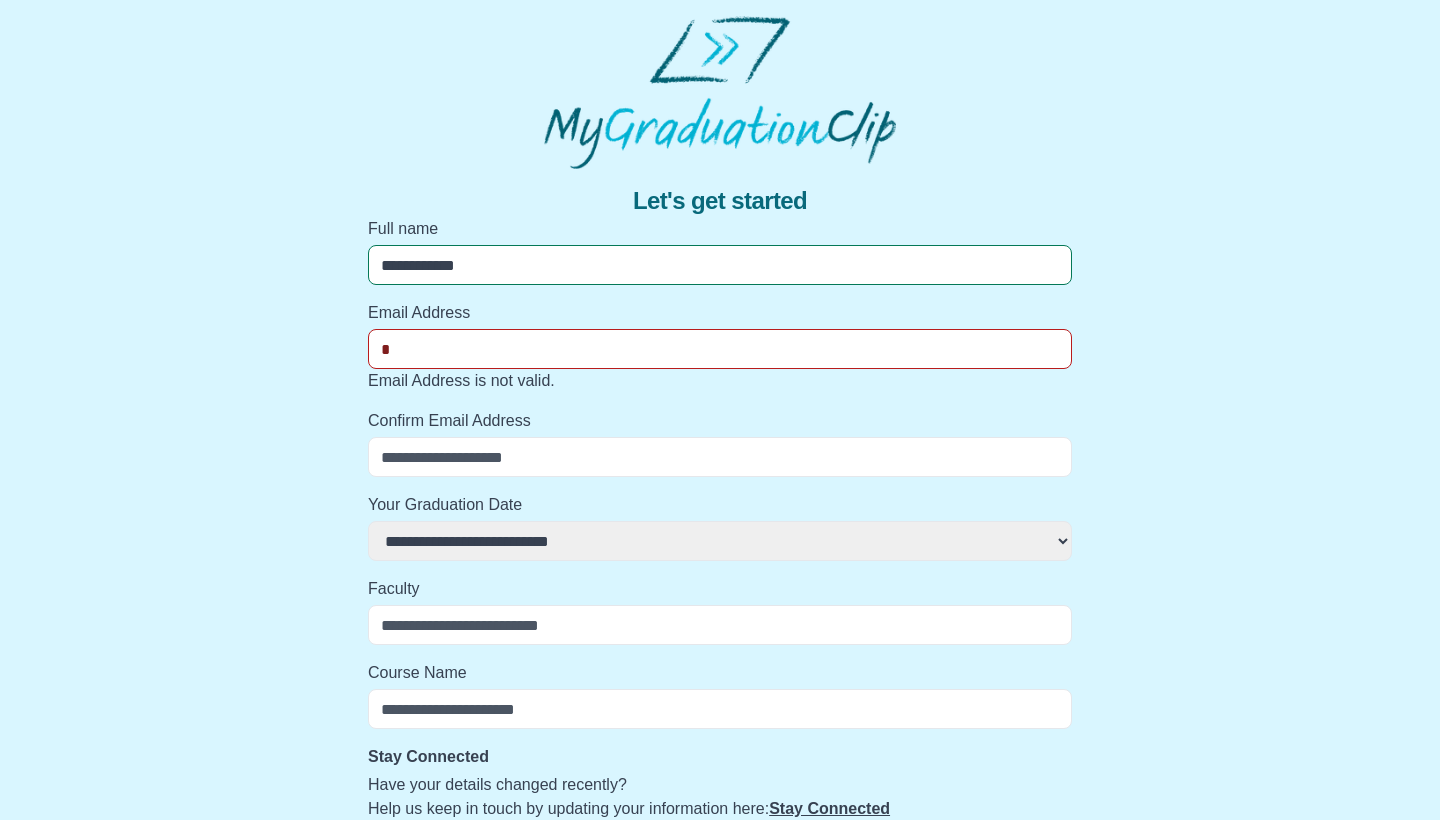 type on "**" 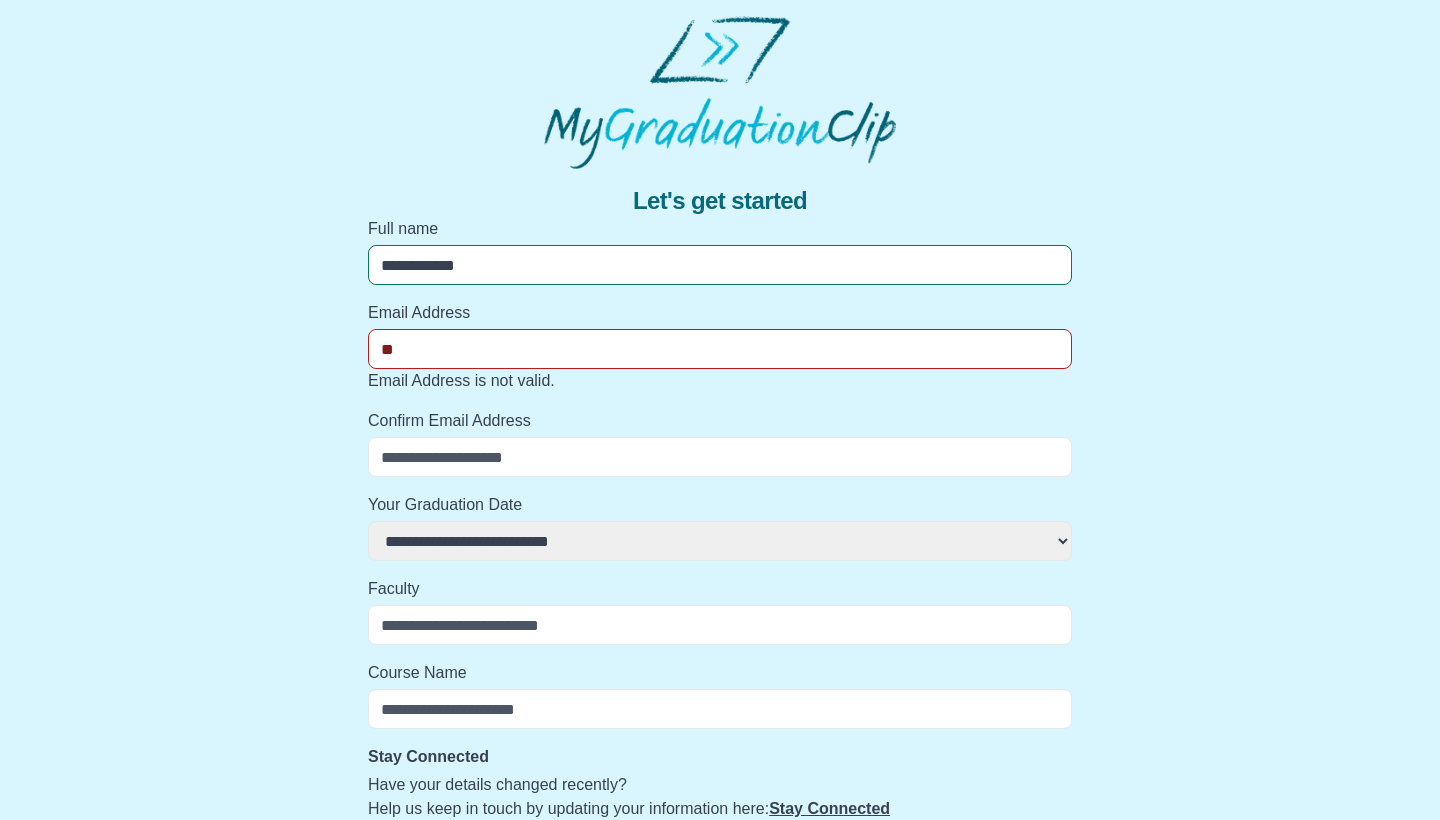 select 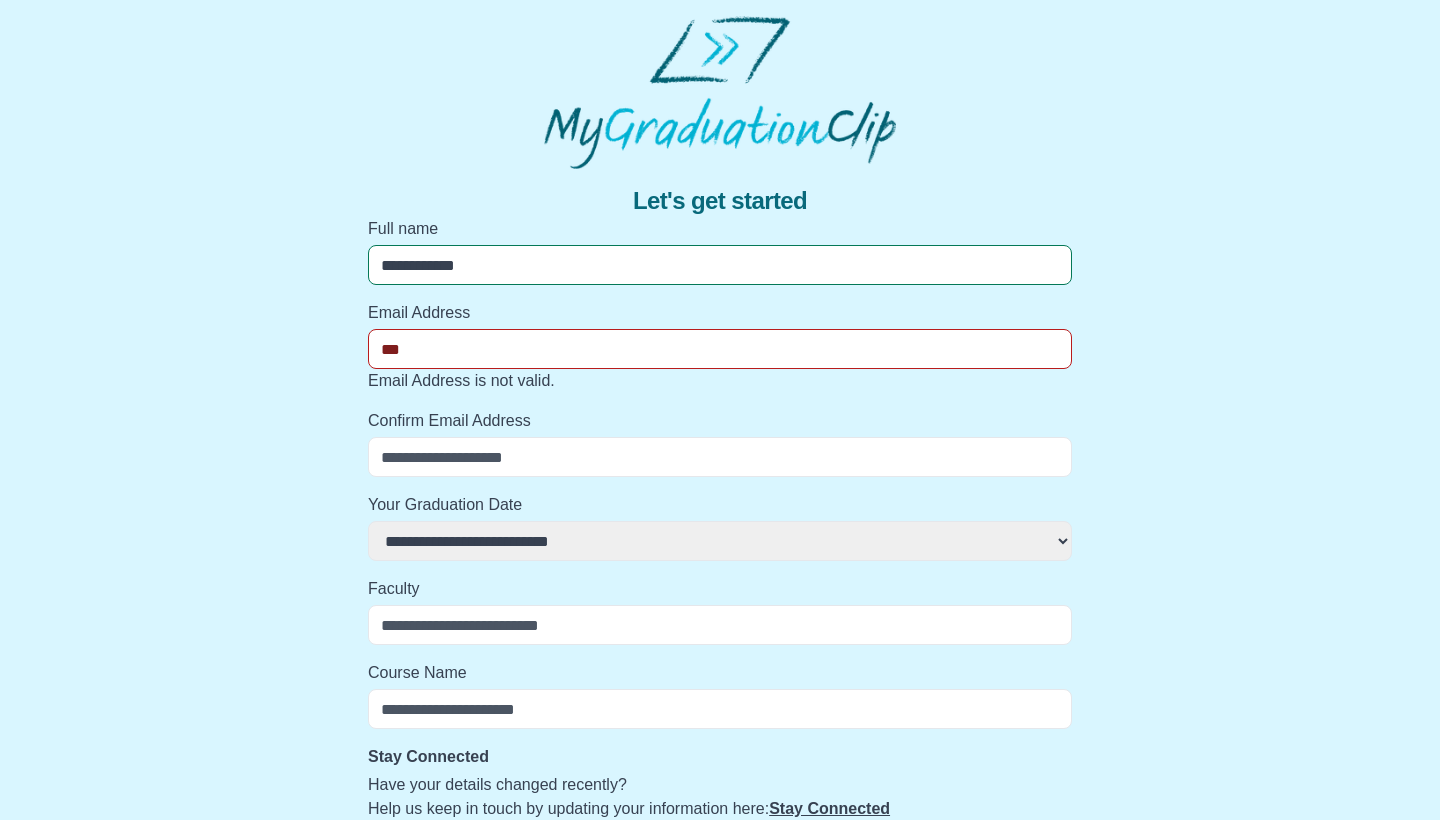 select 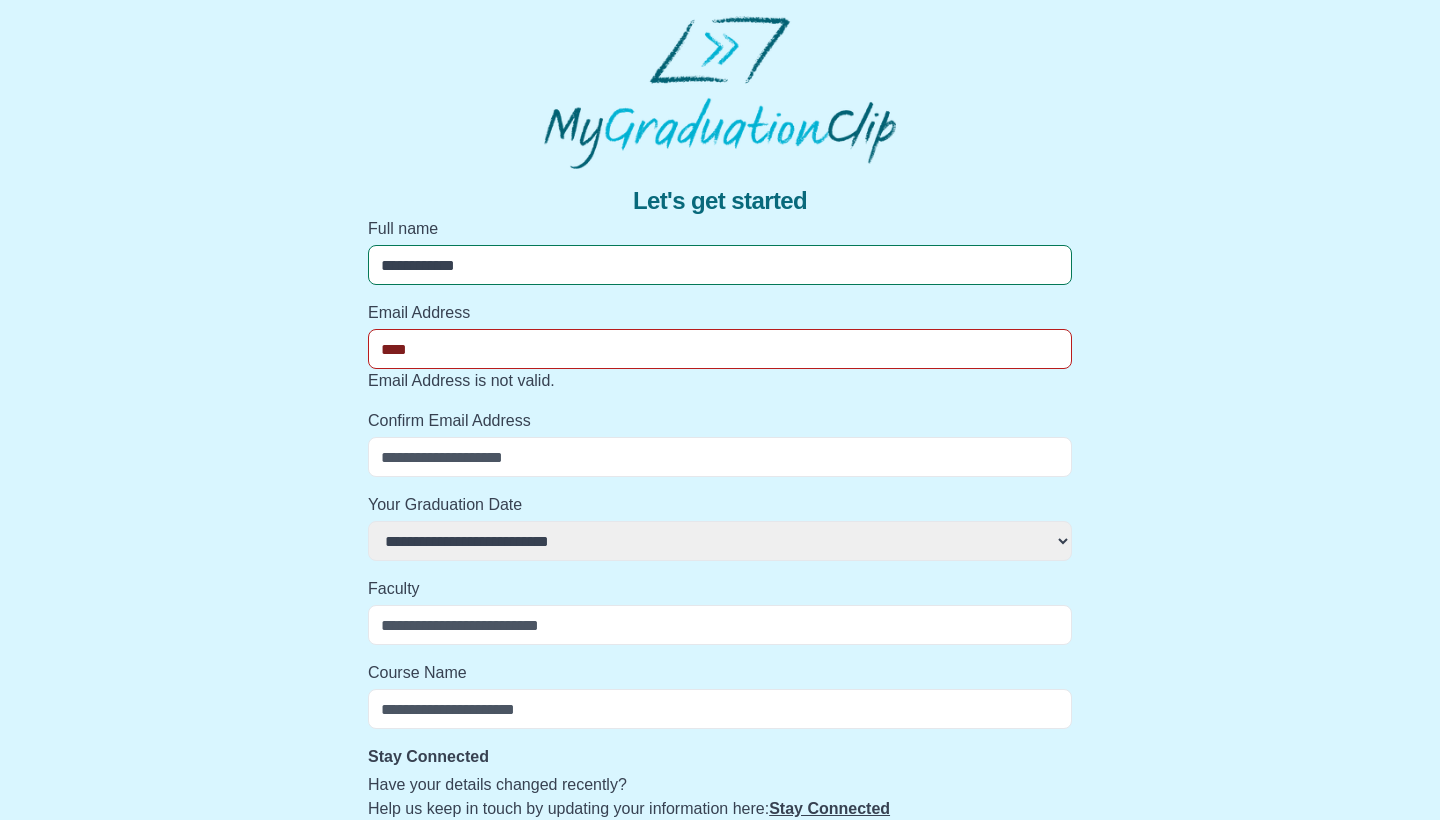 select 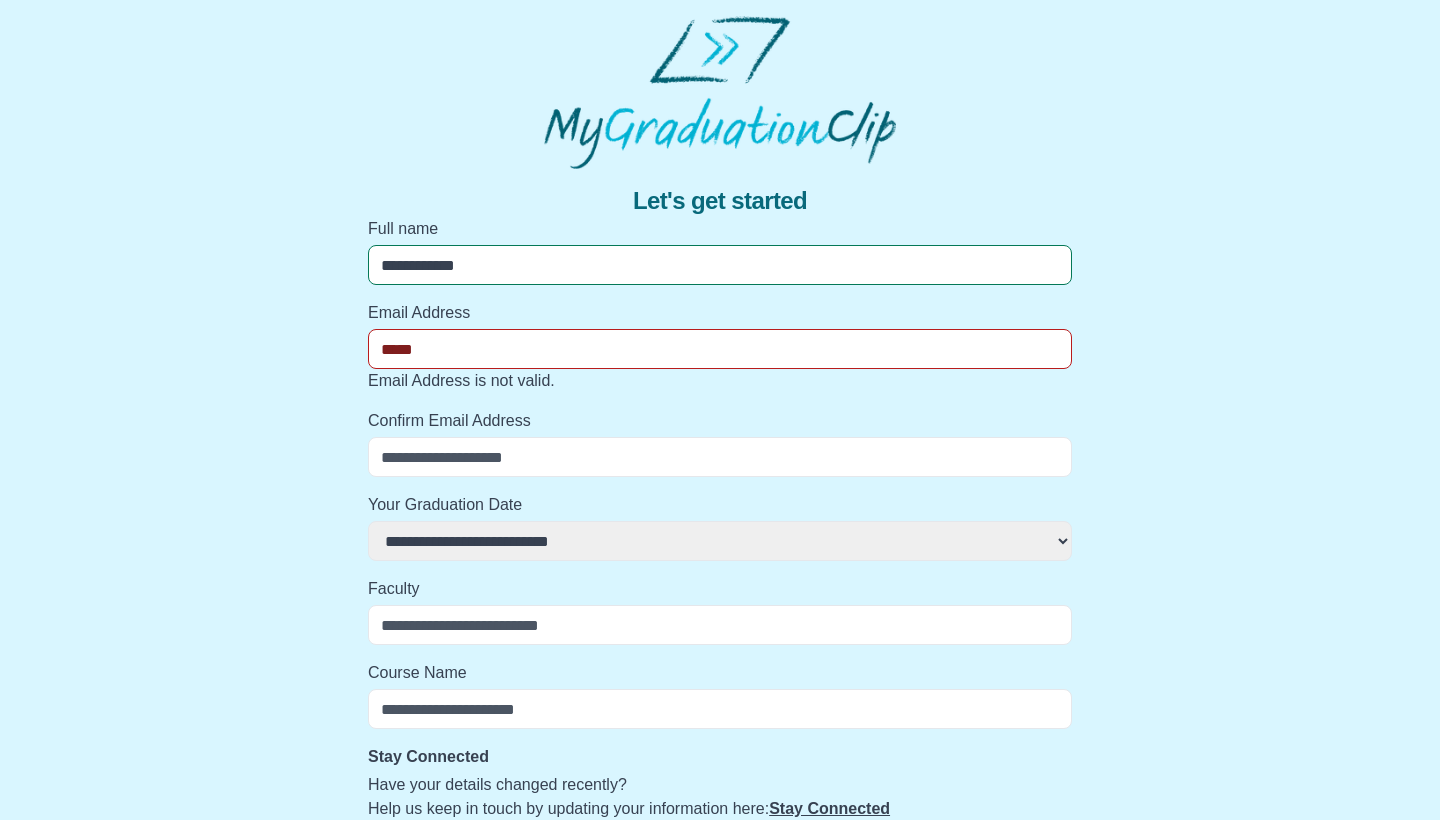 select 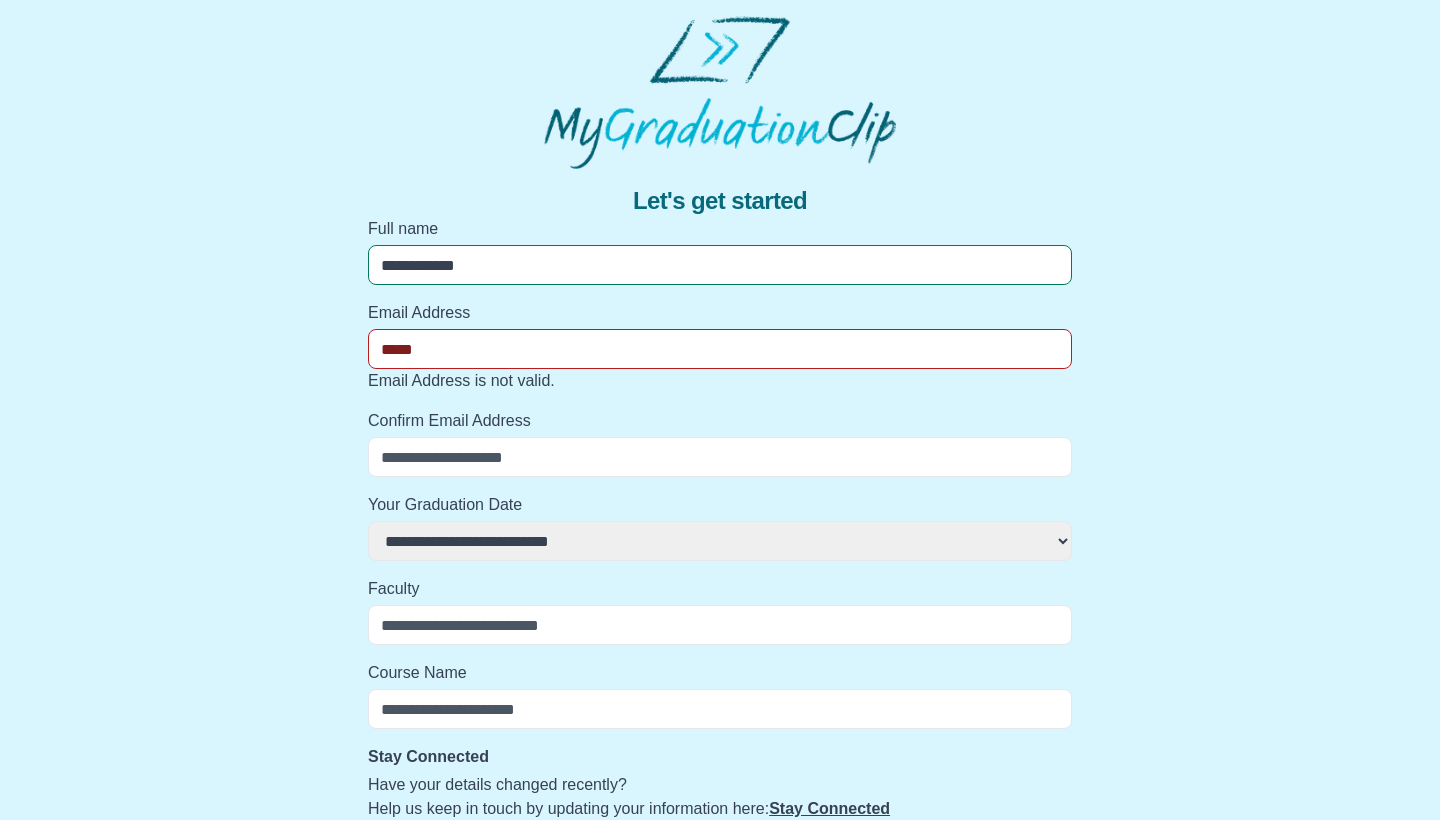 type on "******" 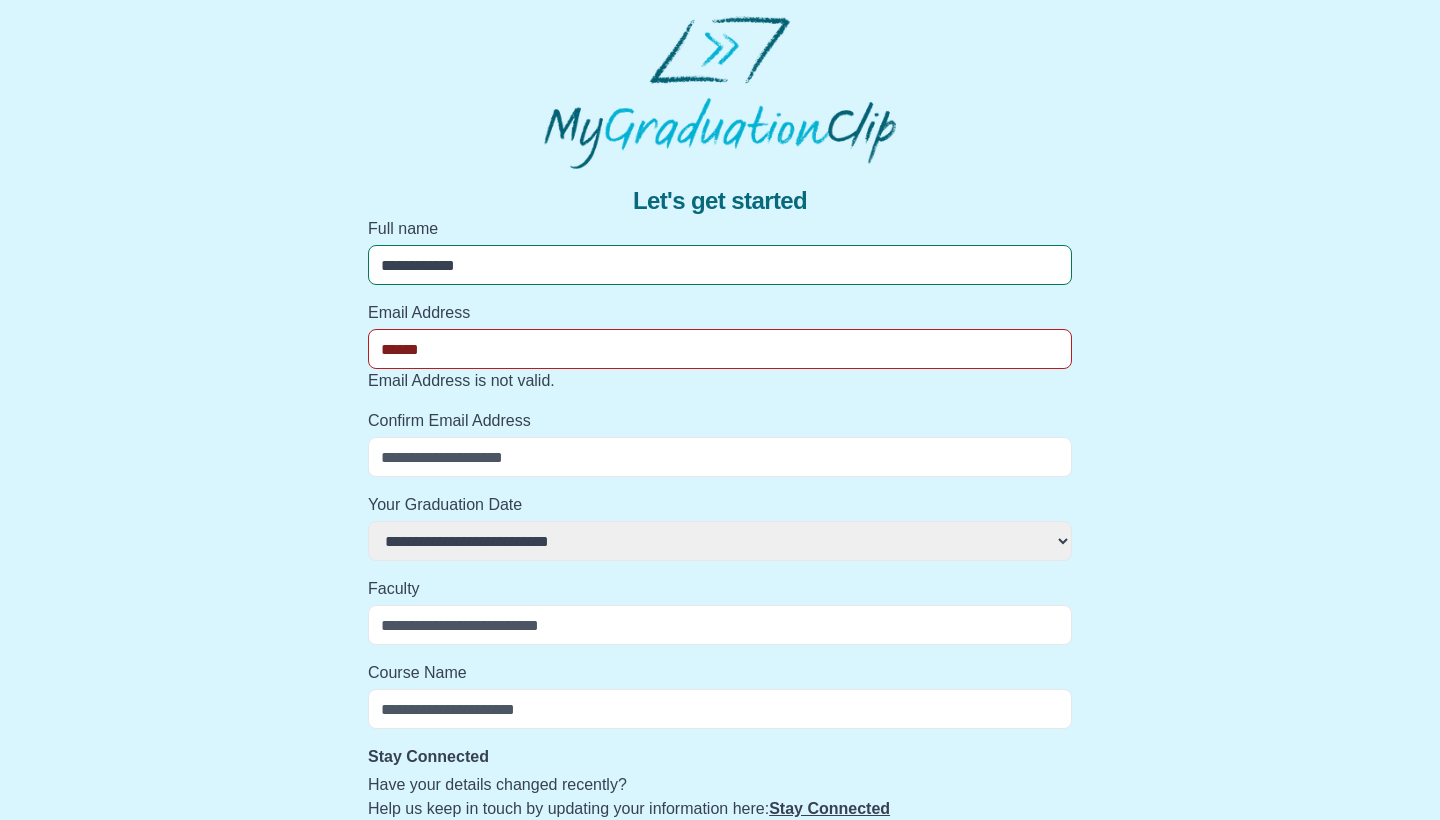 select 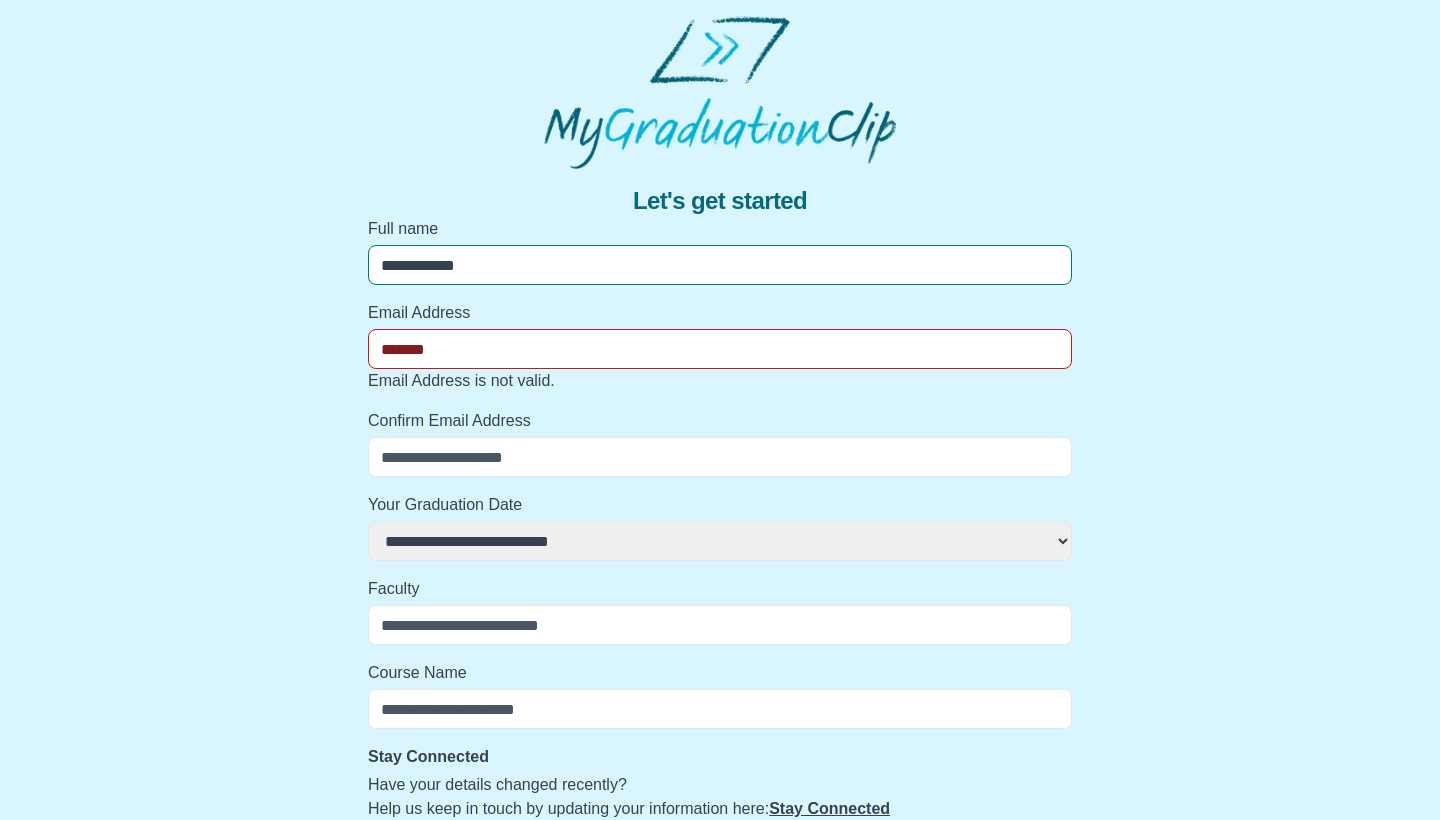 select 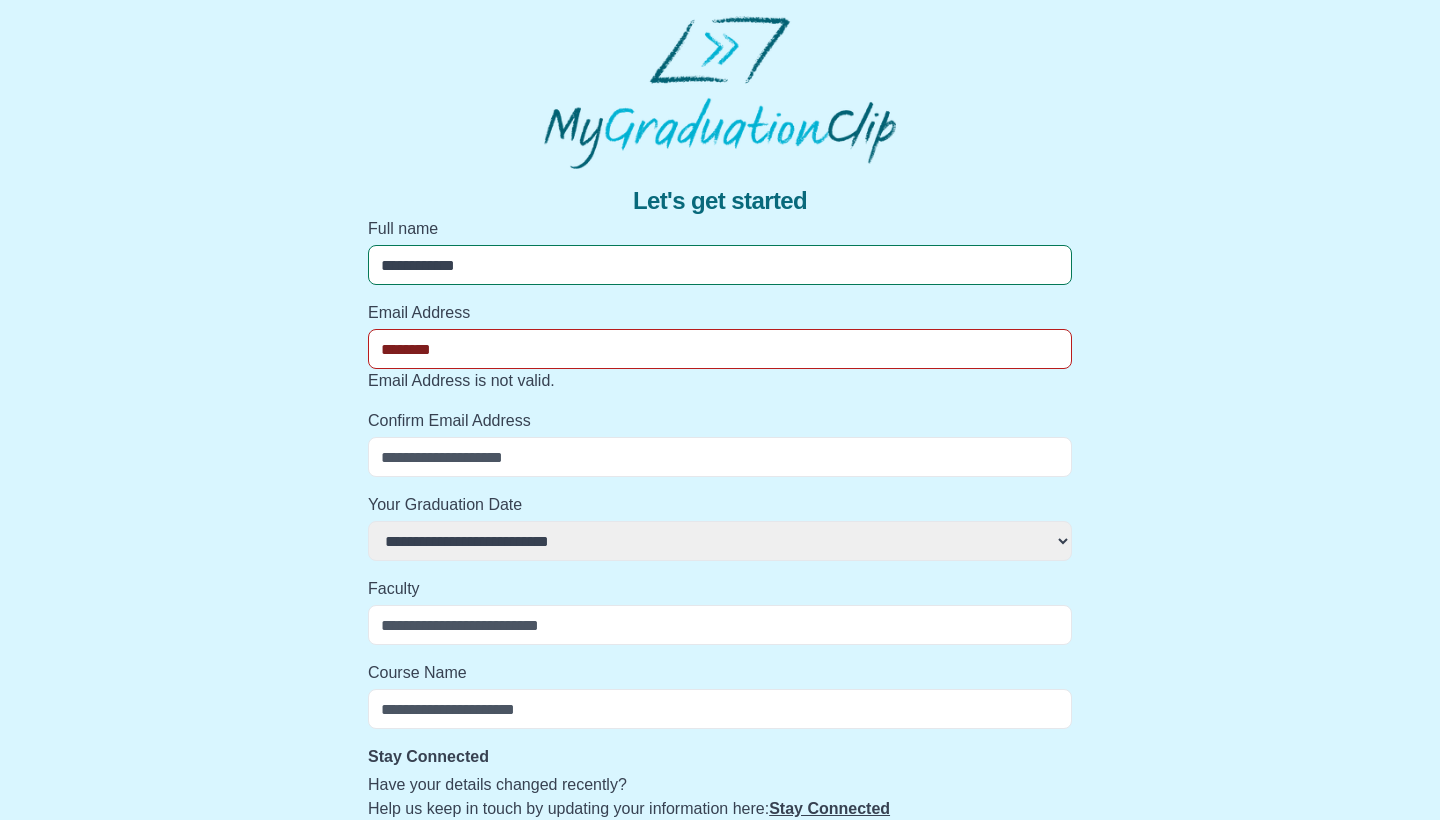 select 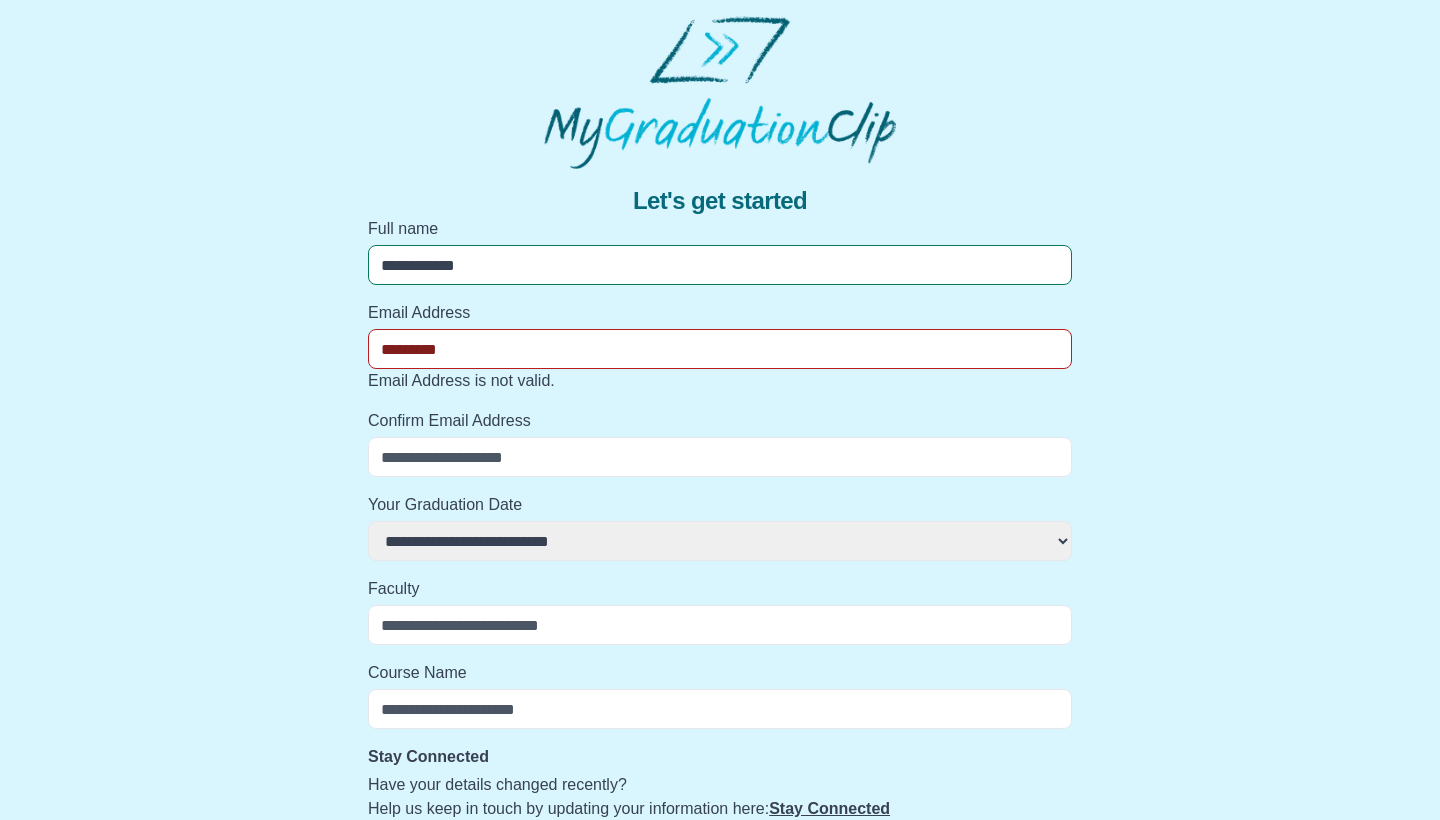 select 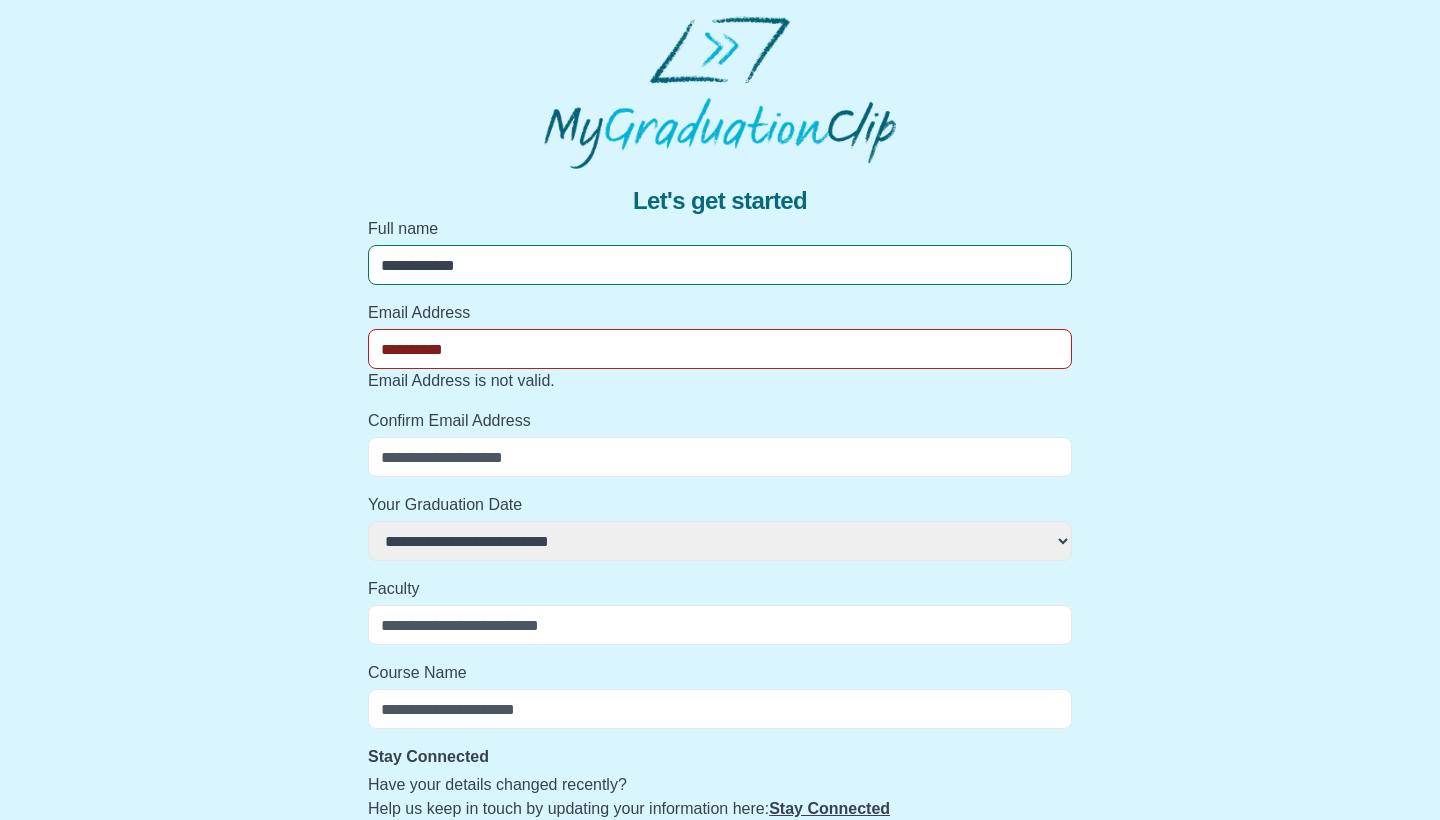 select 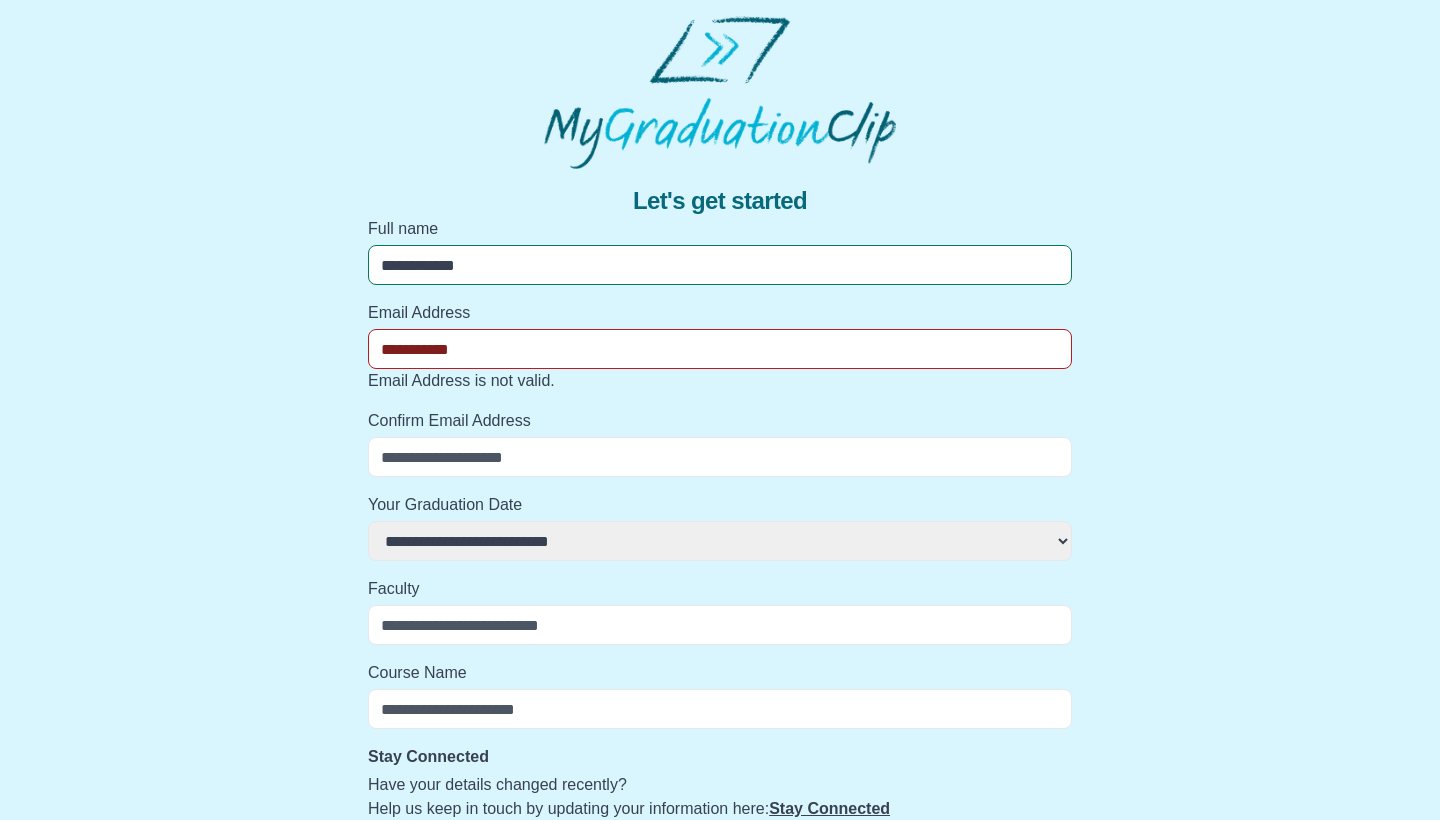 select 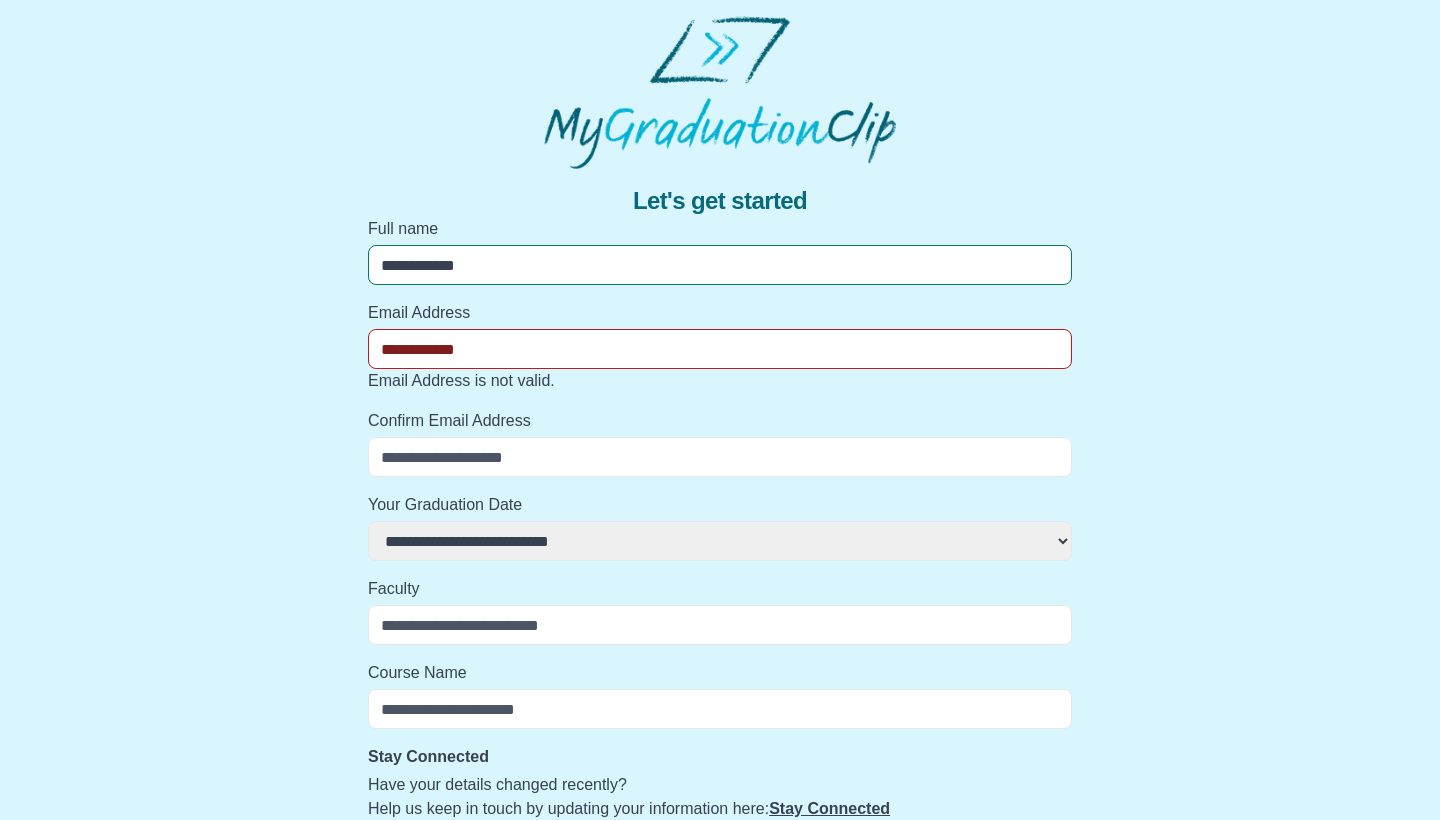 select 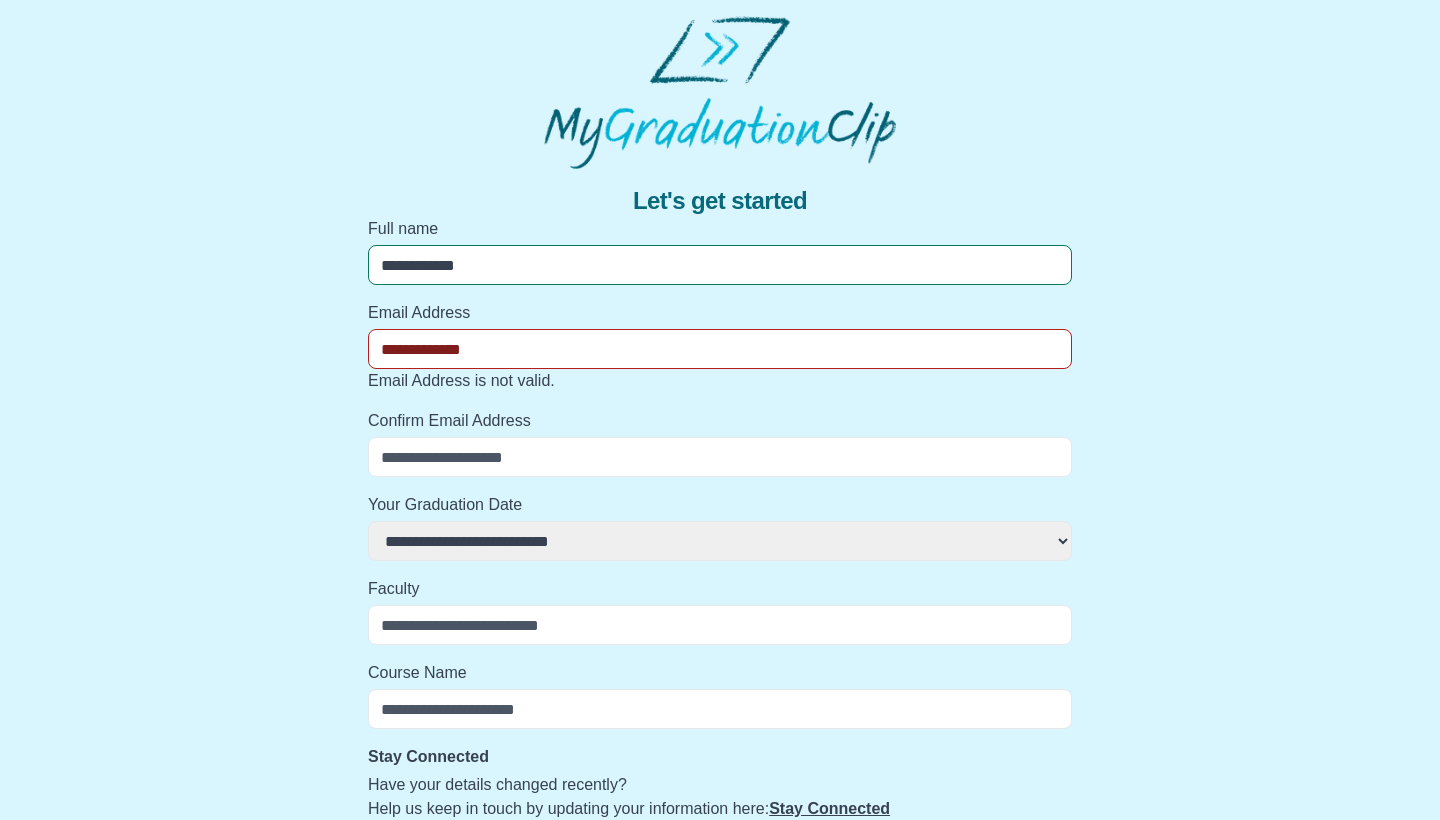 select 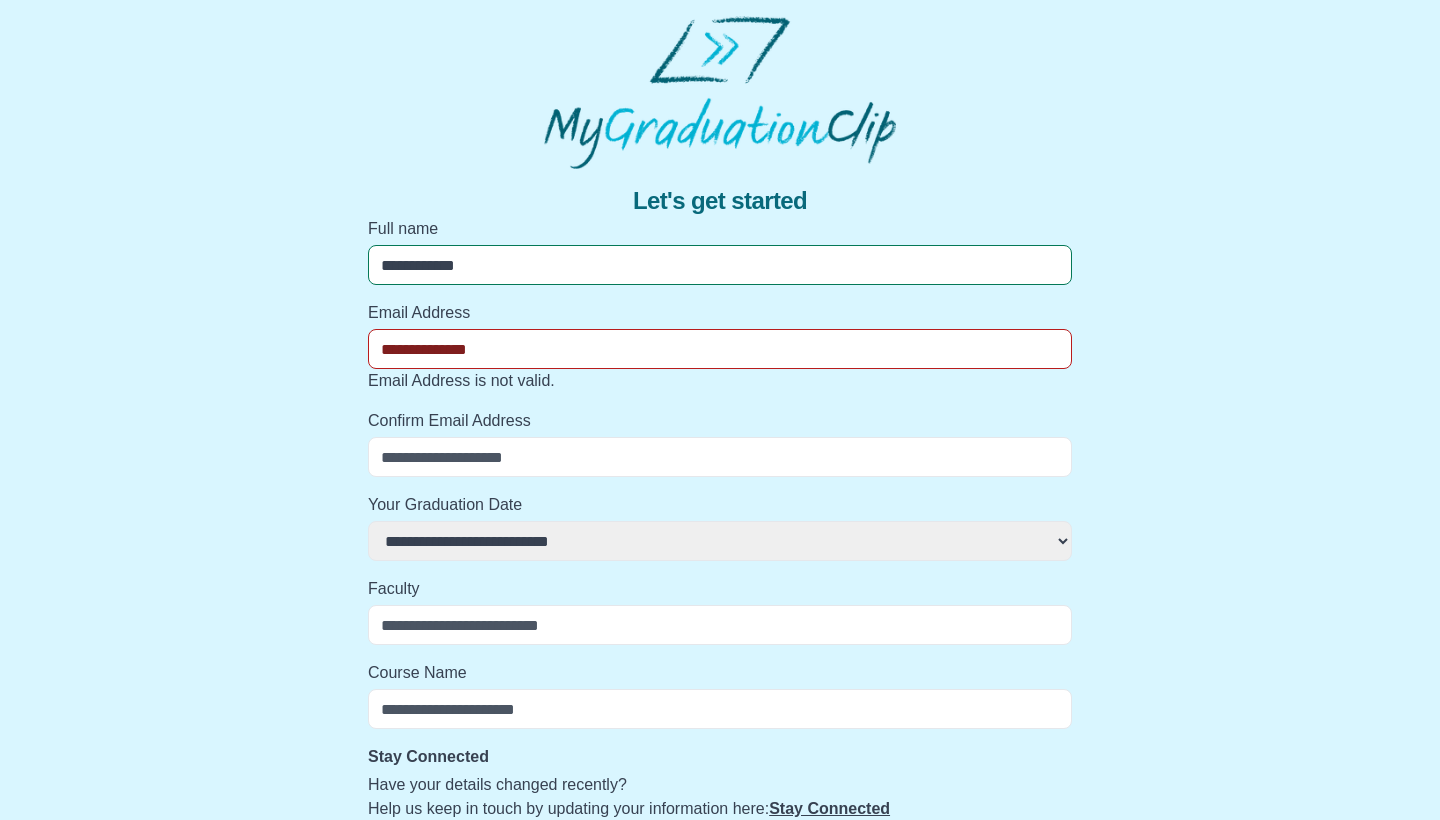 select 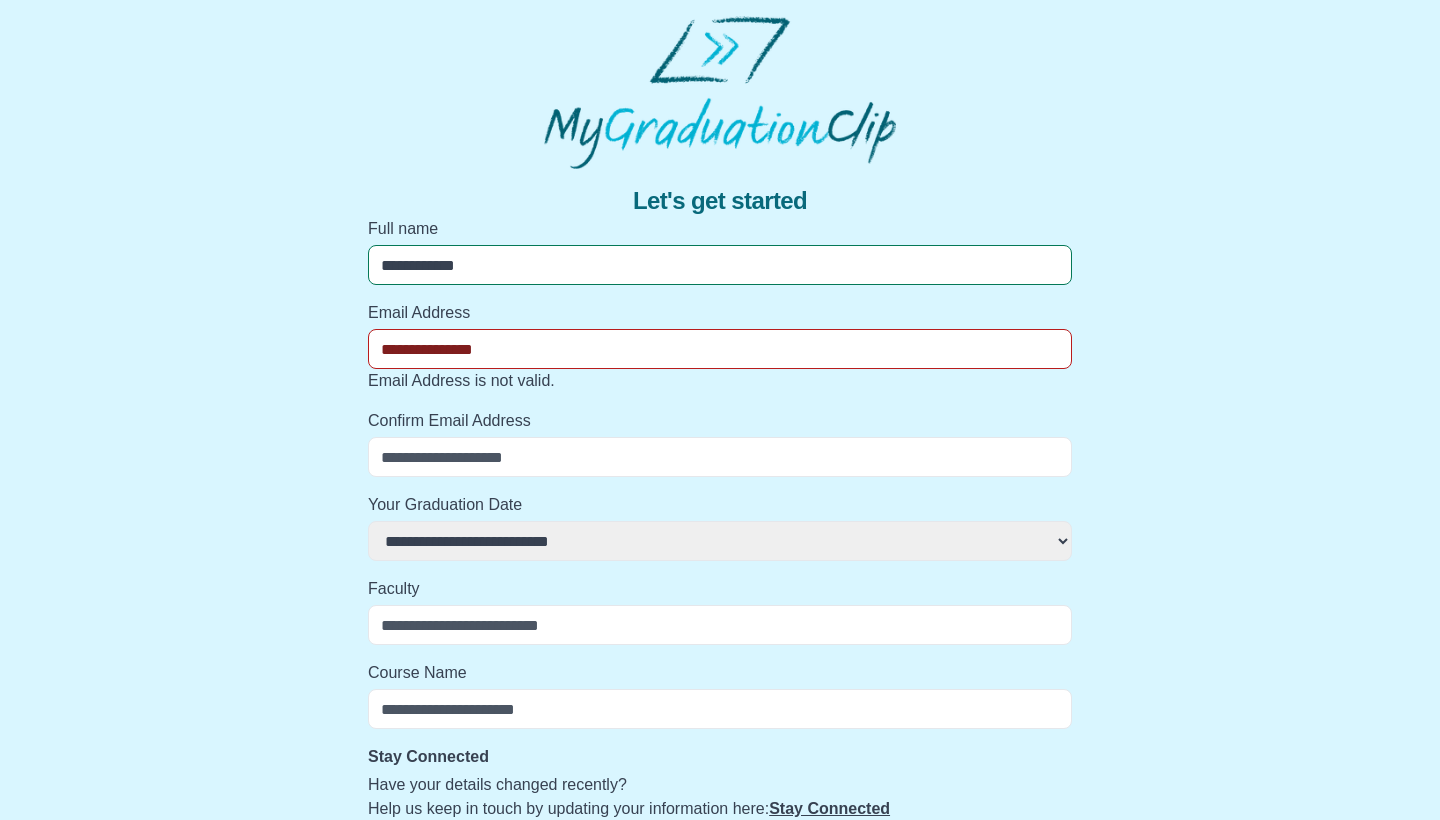 select 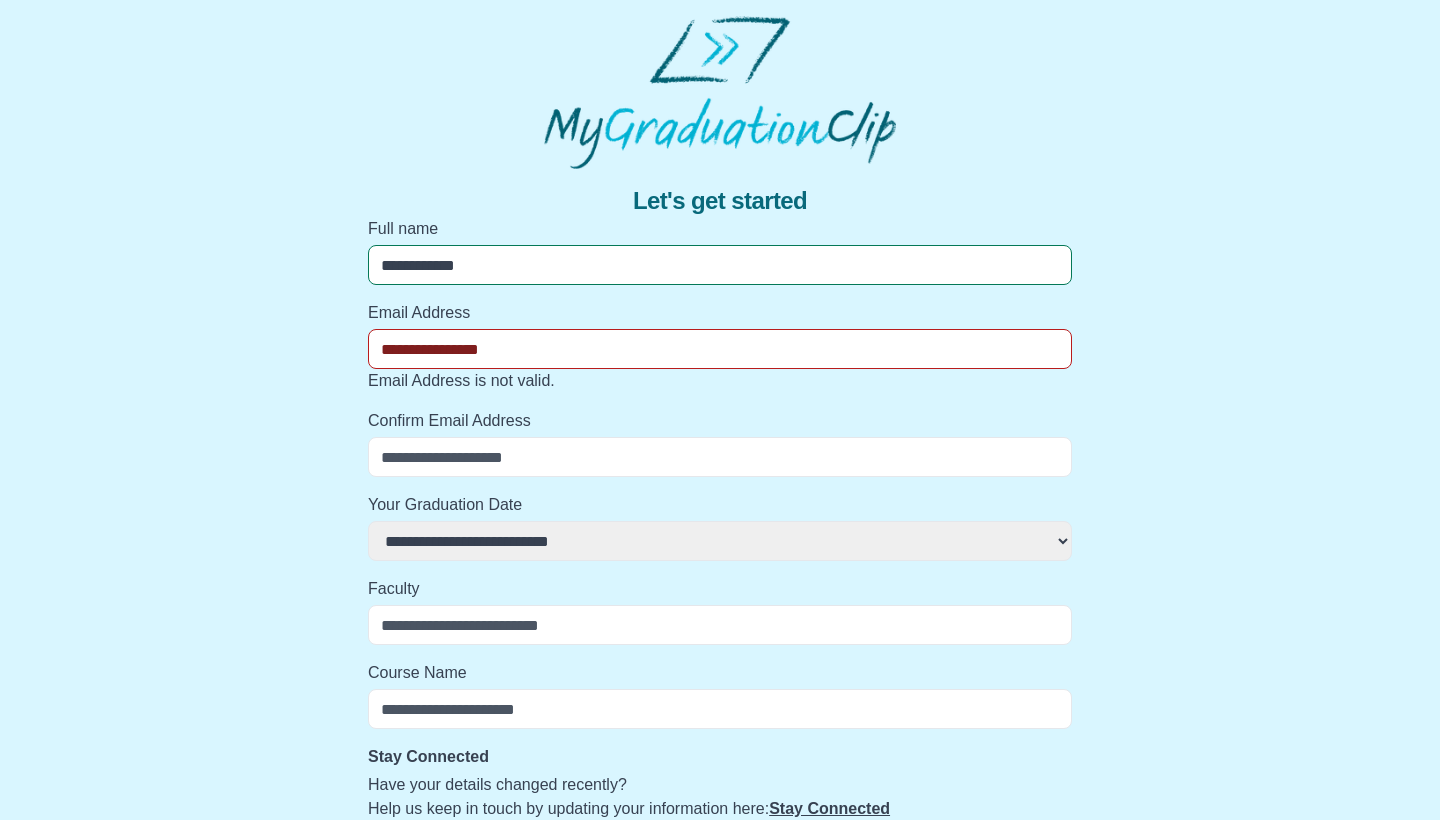 select 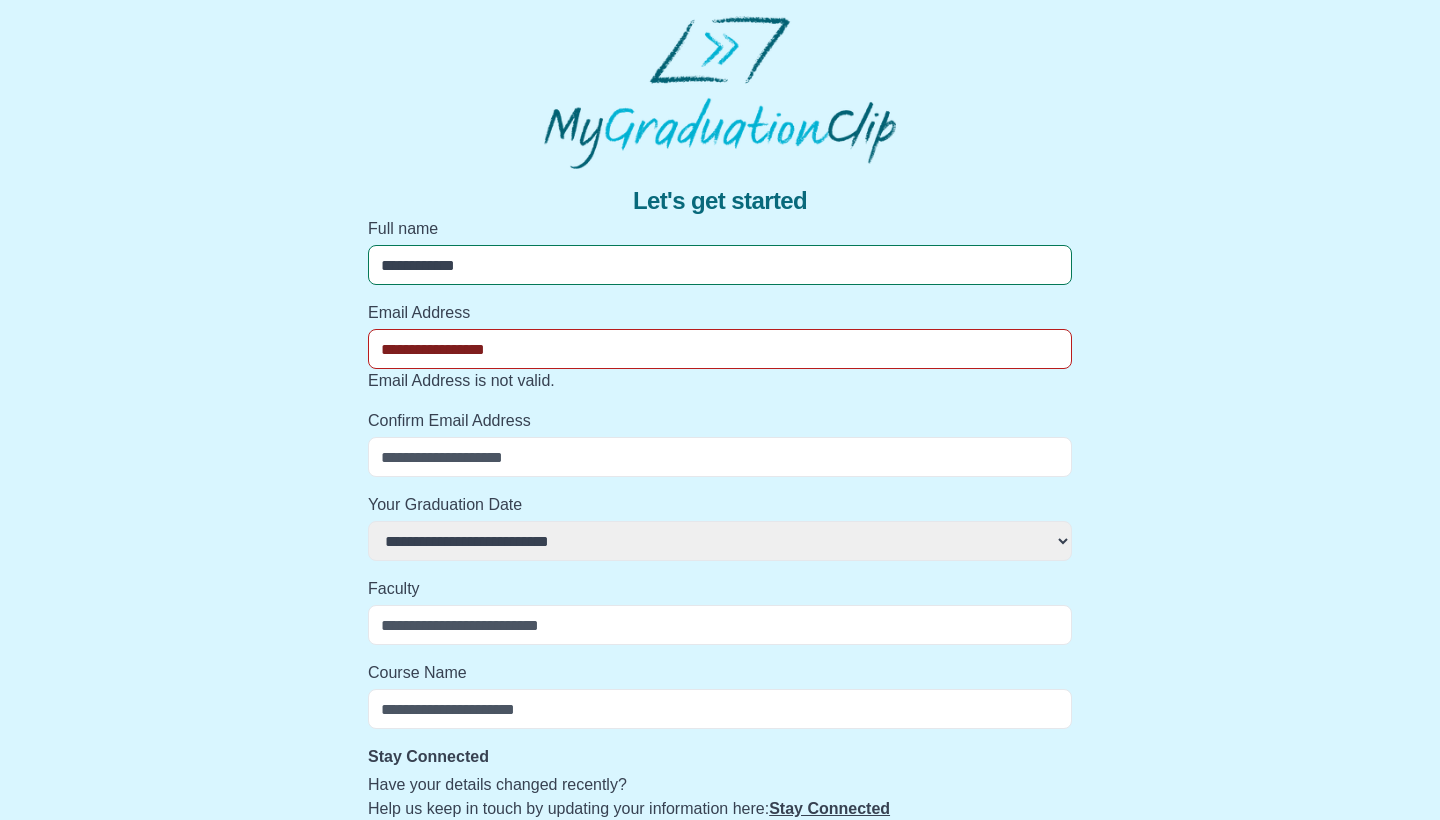 select 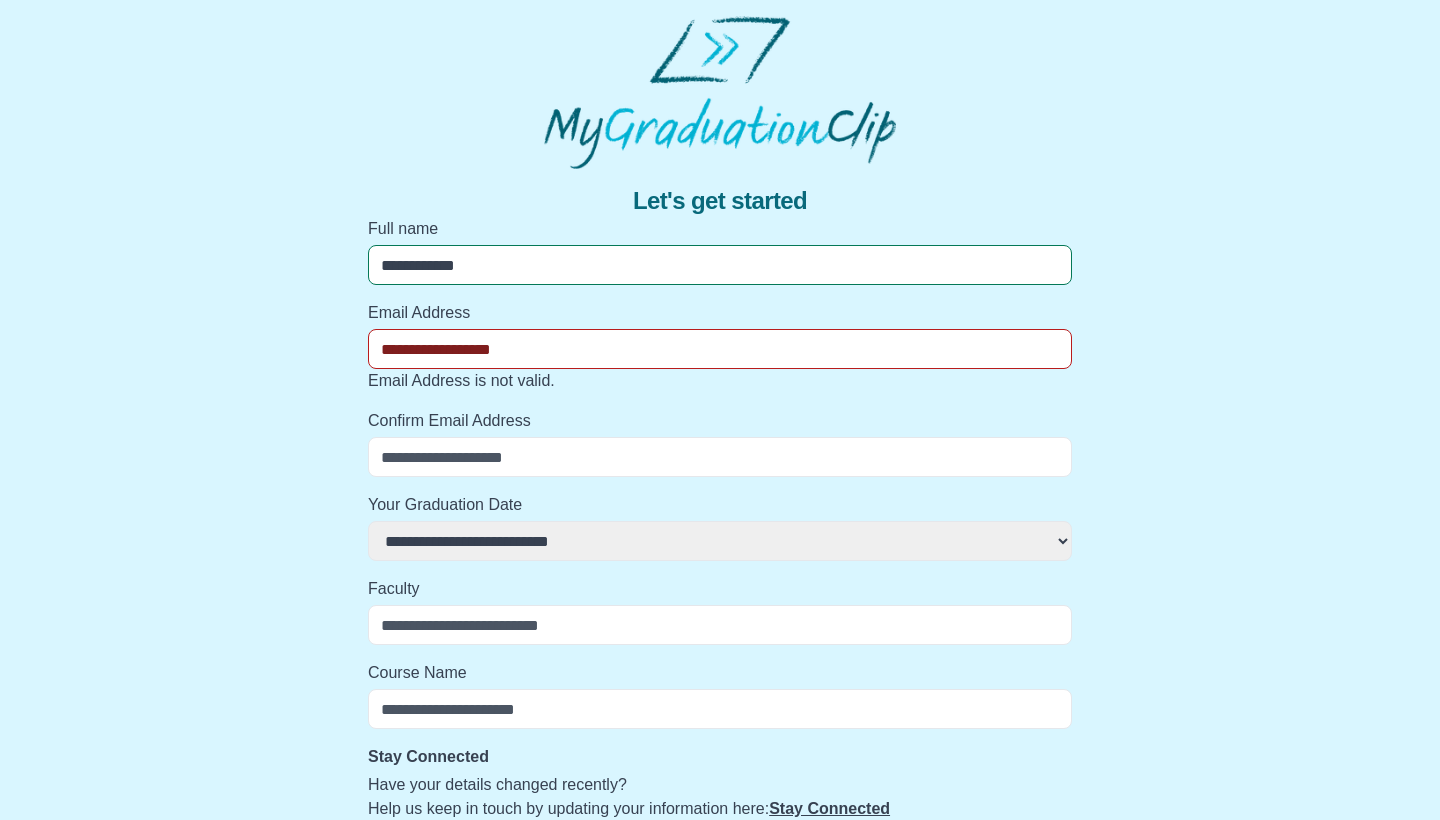 select 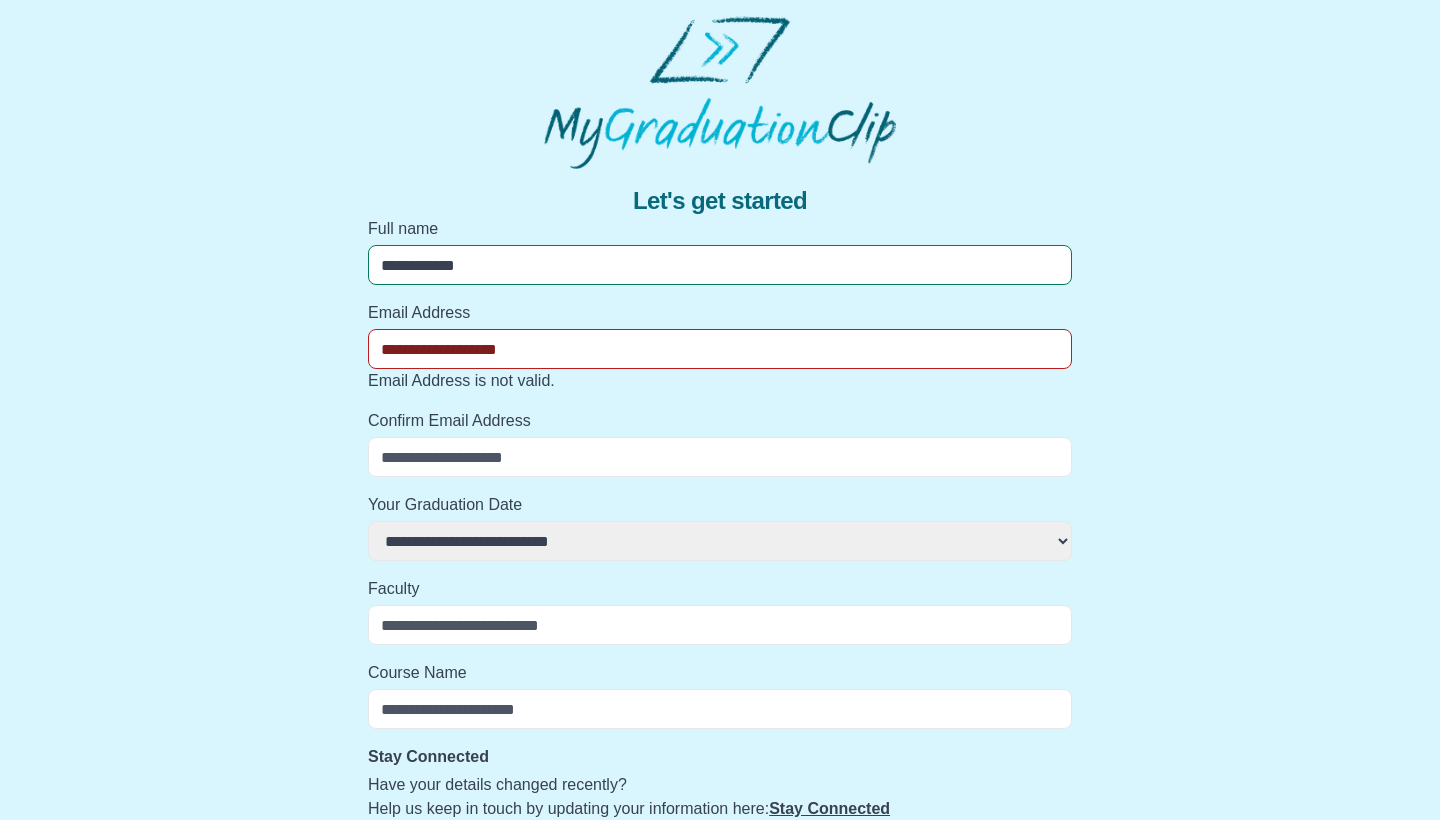 select 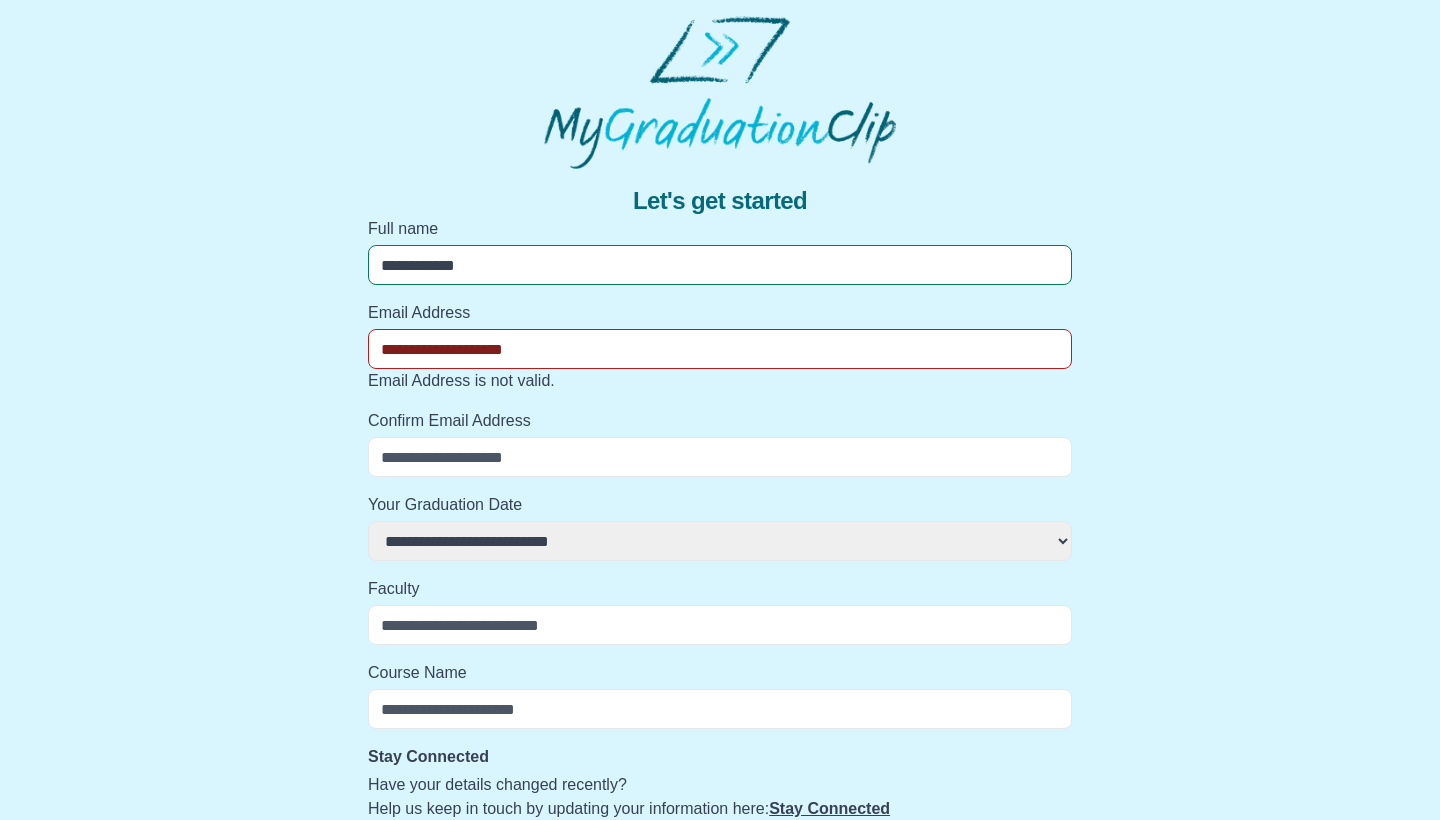 select 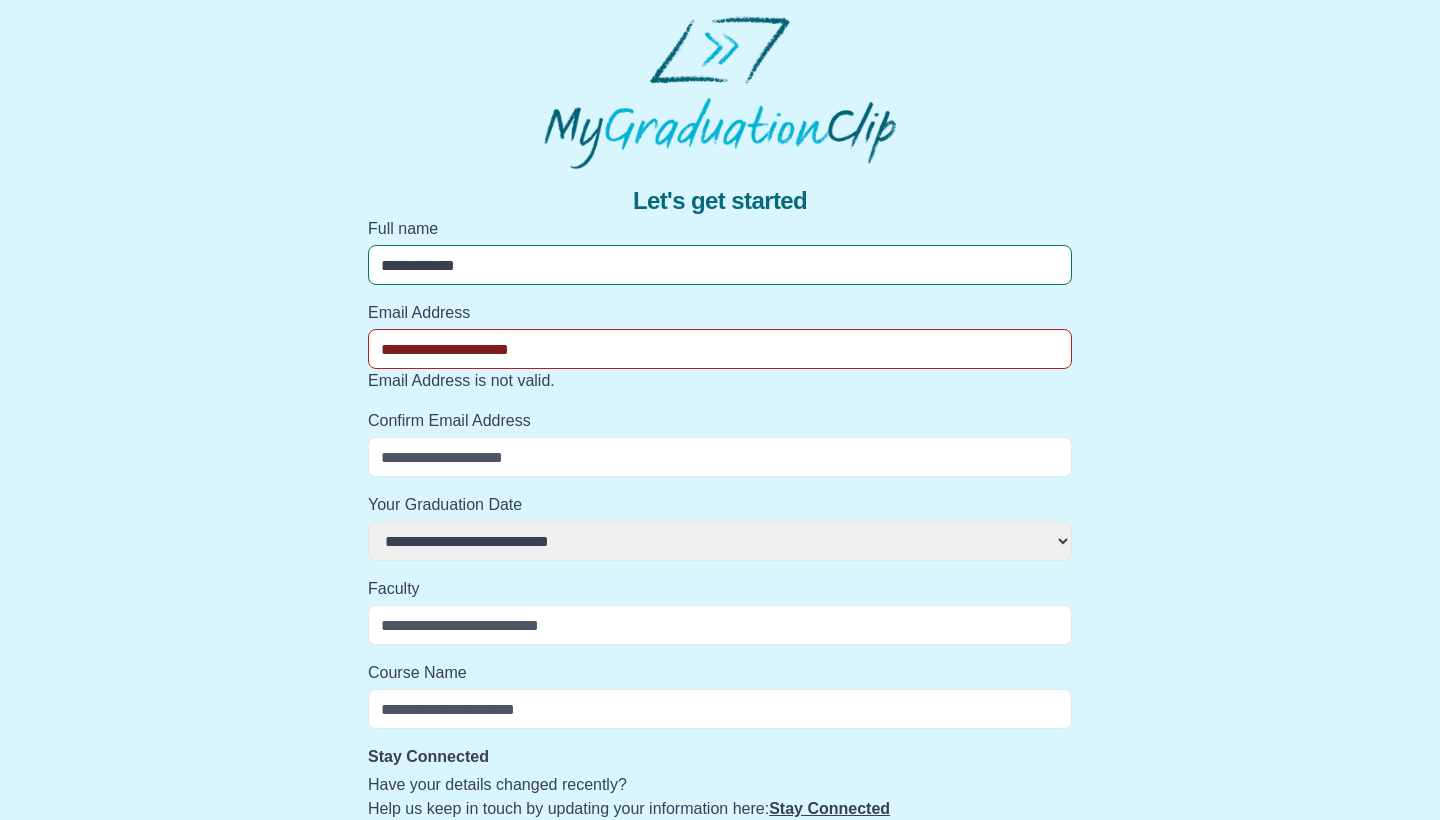 select 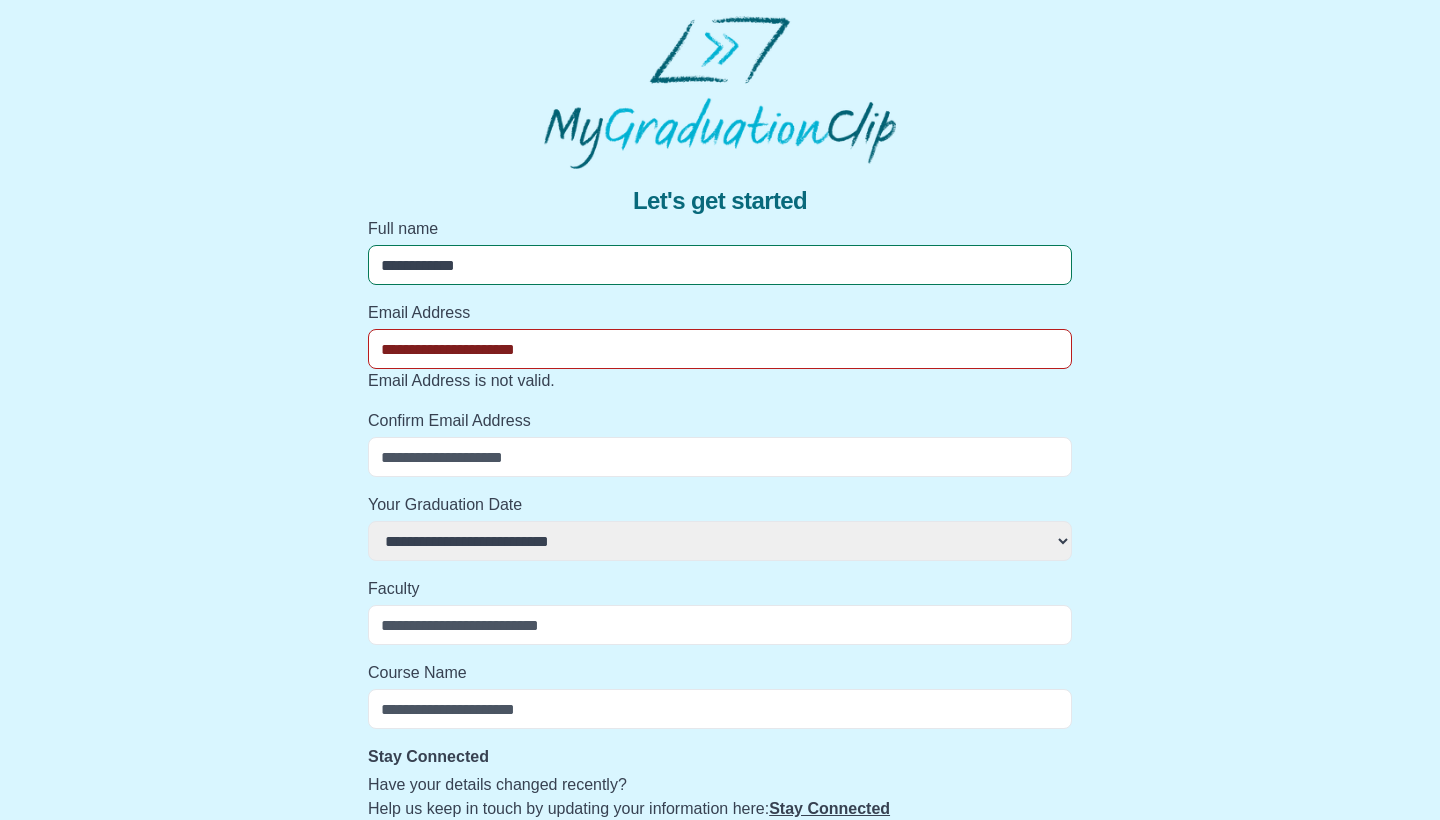 select 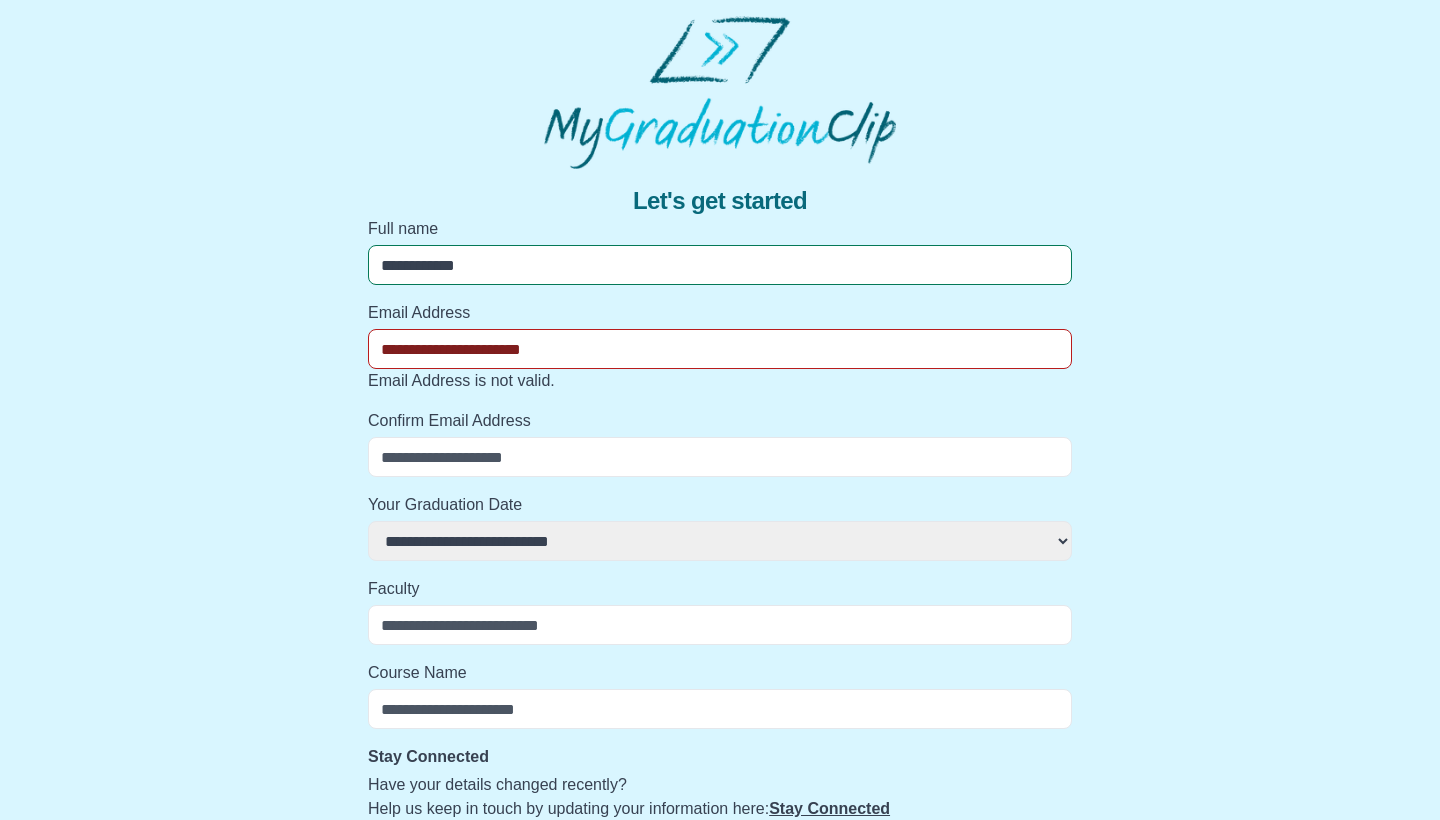 select 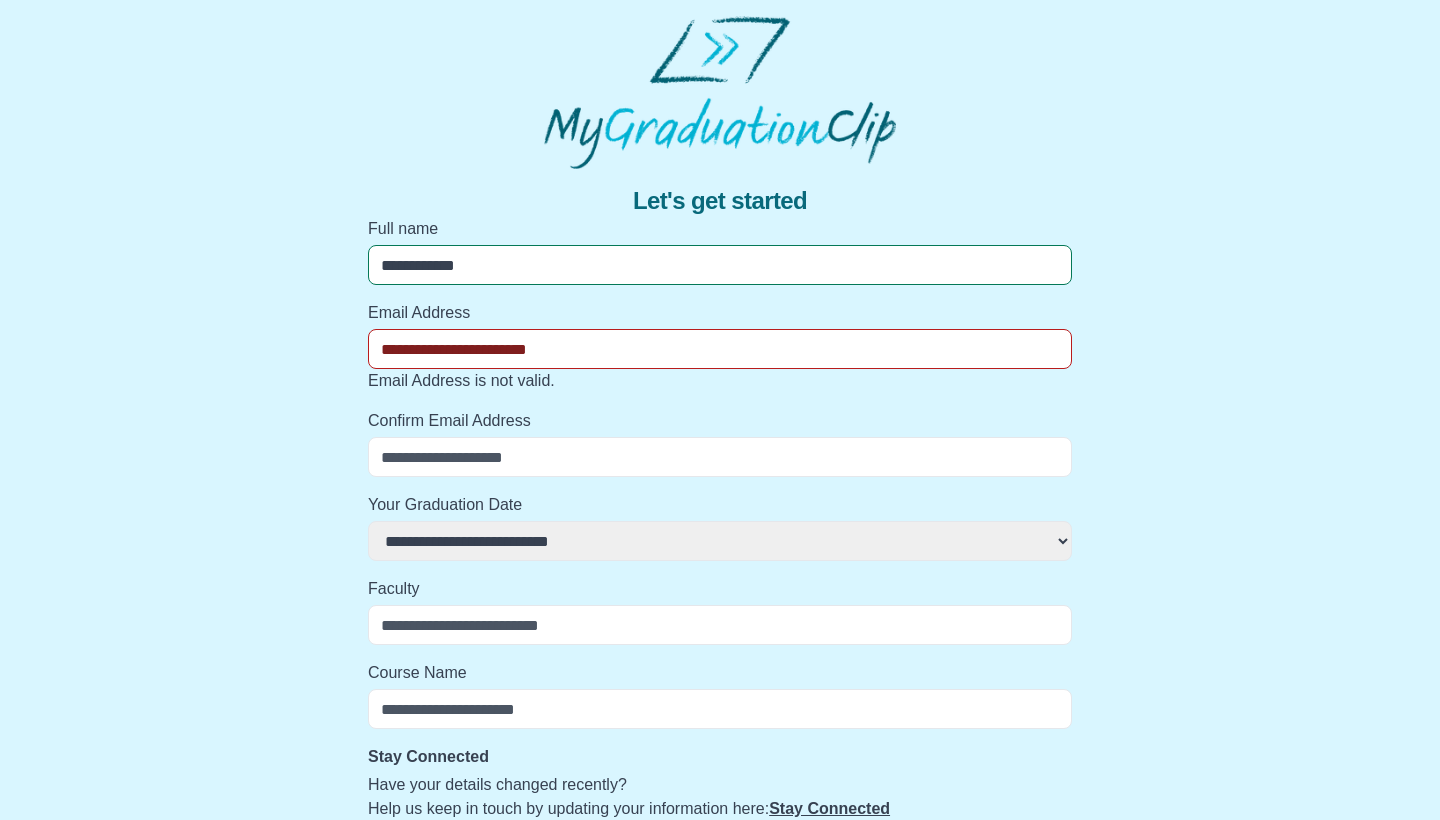 select 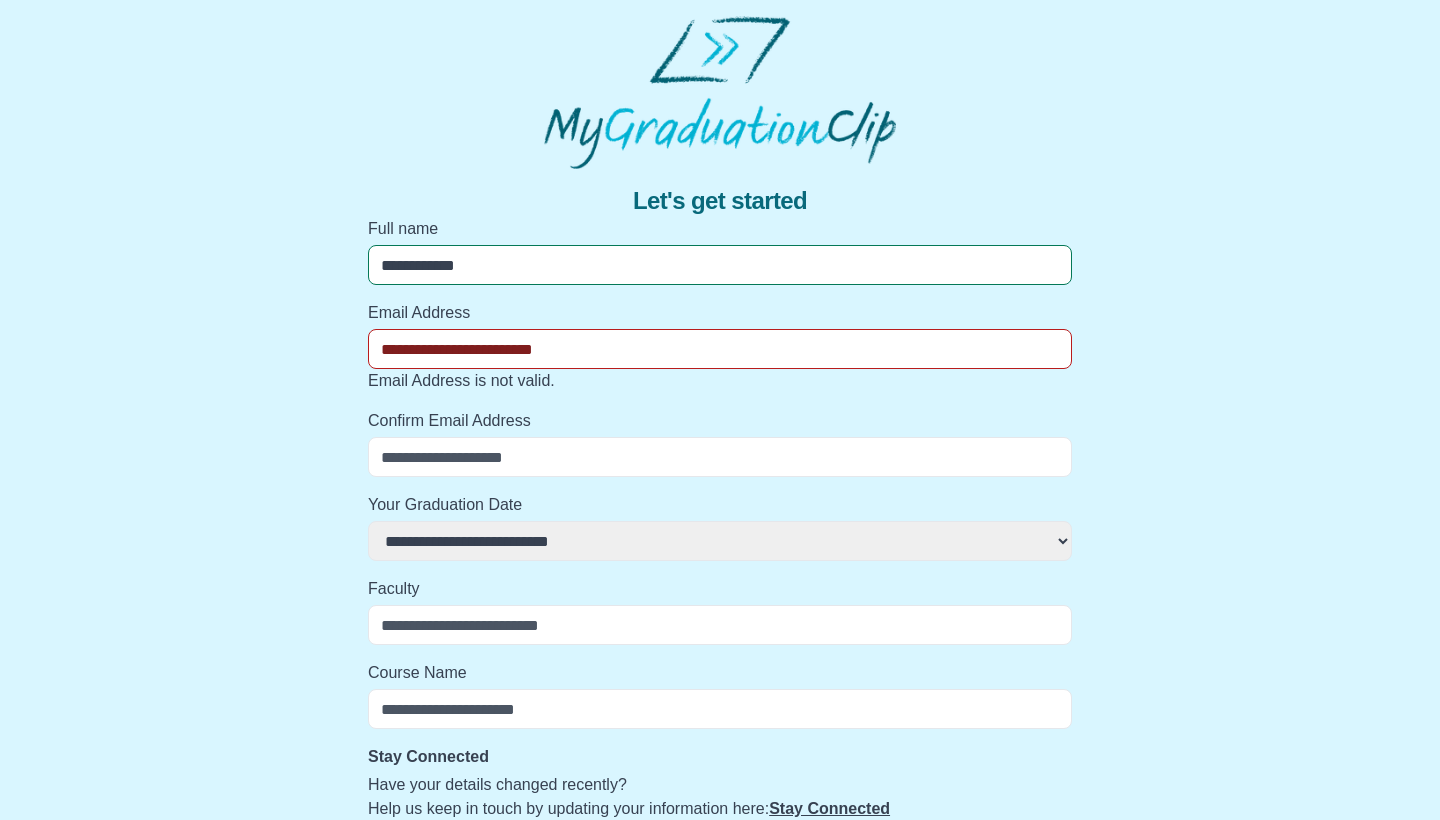 select 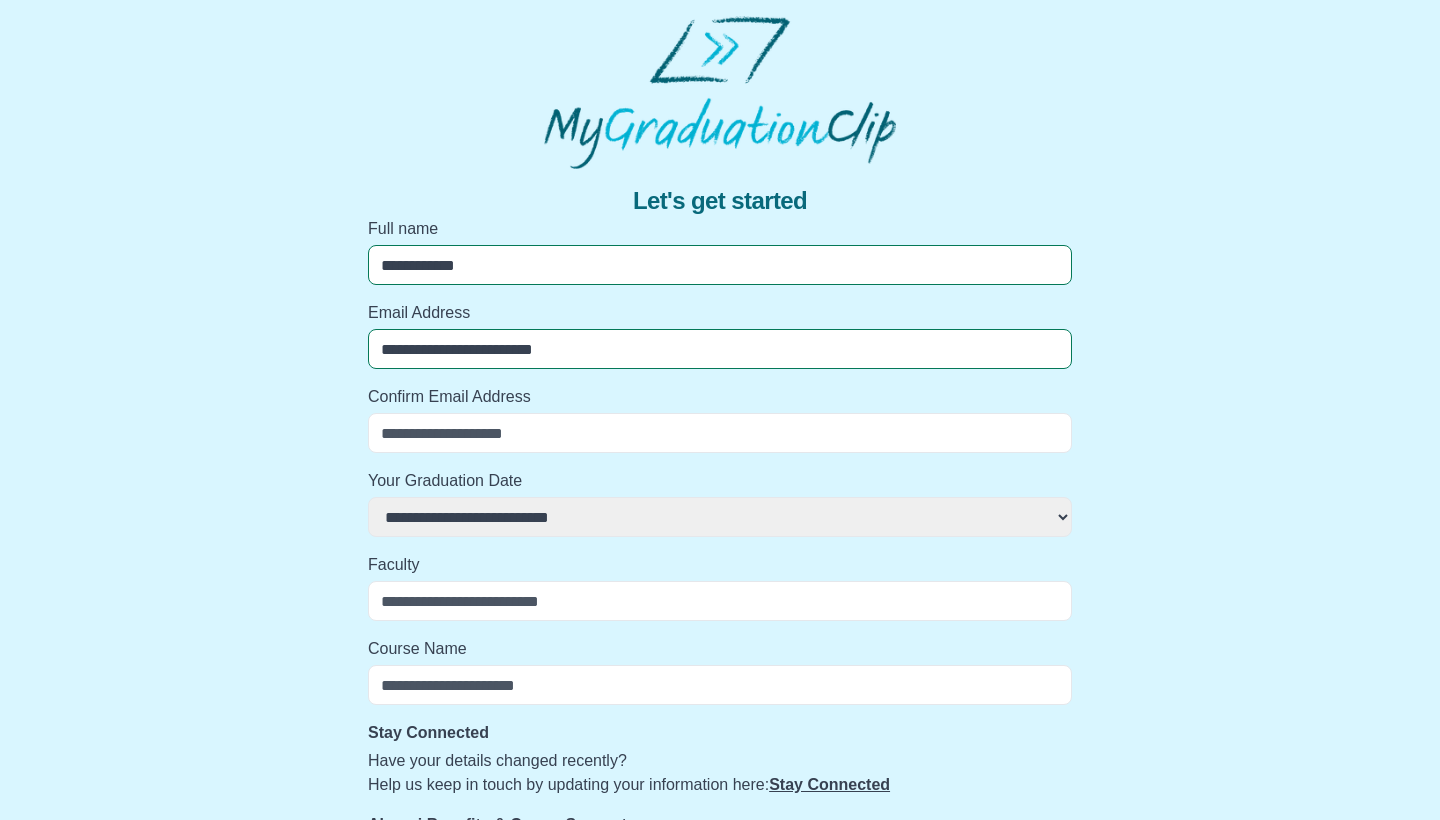 type on "**********" 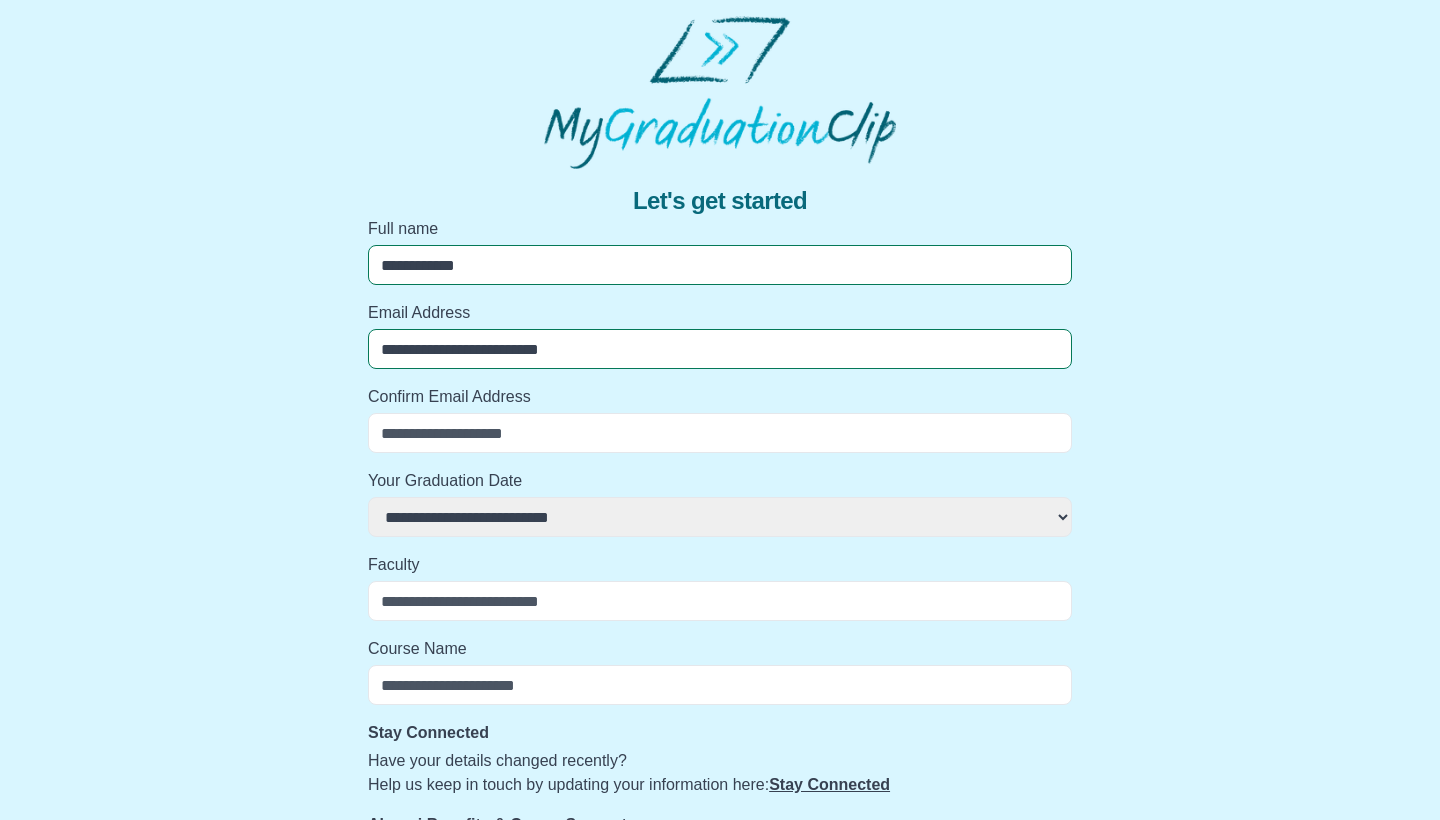 select 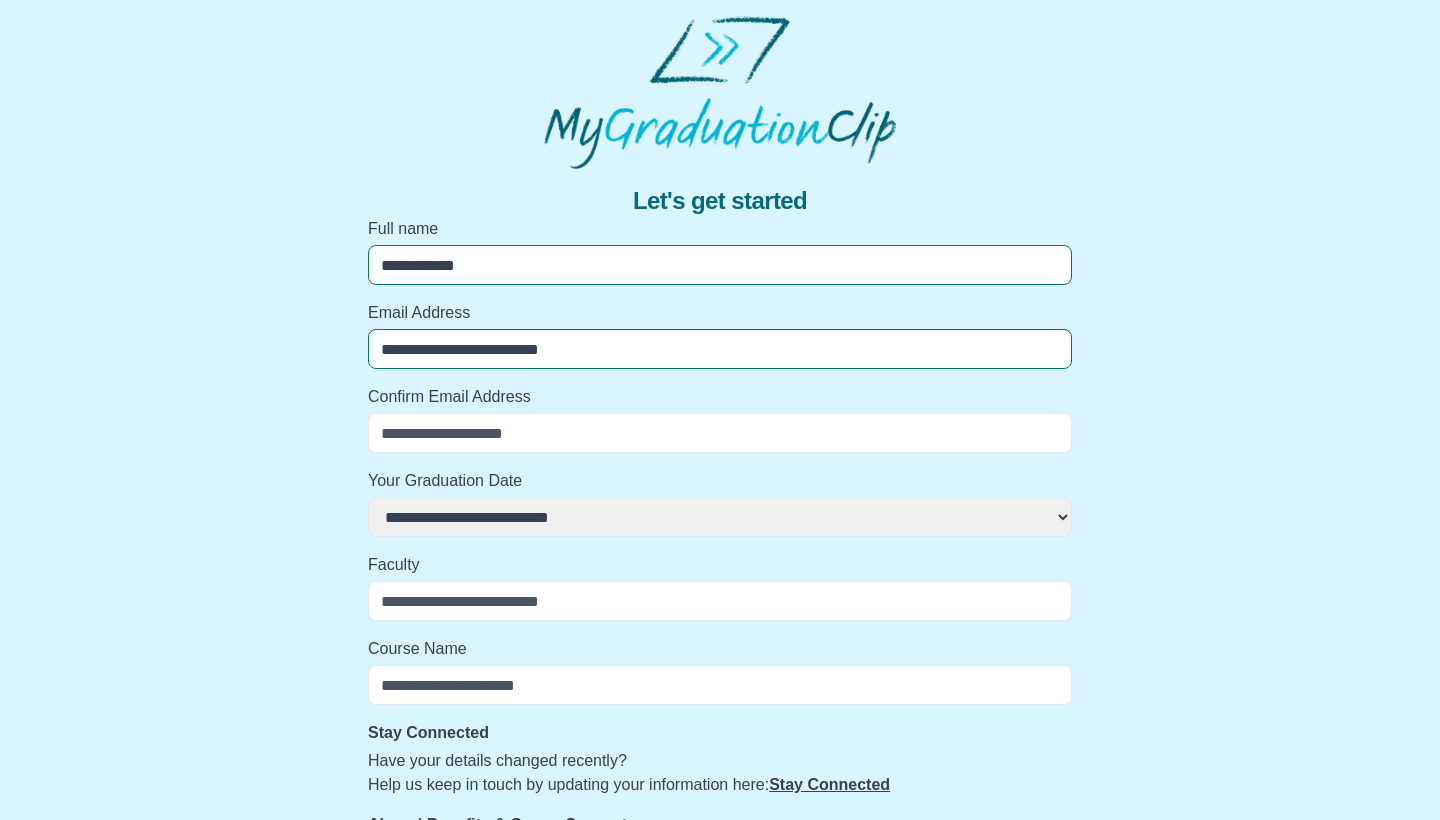 type on "*" 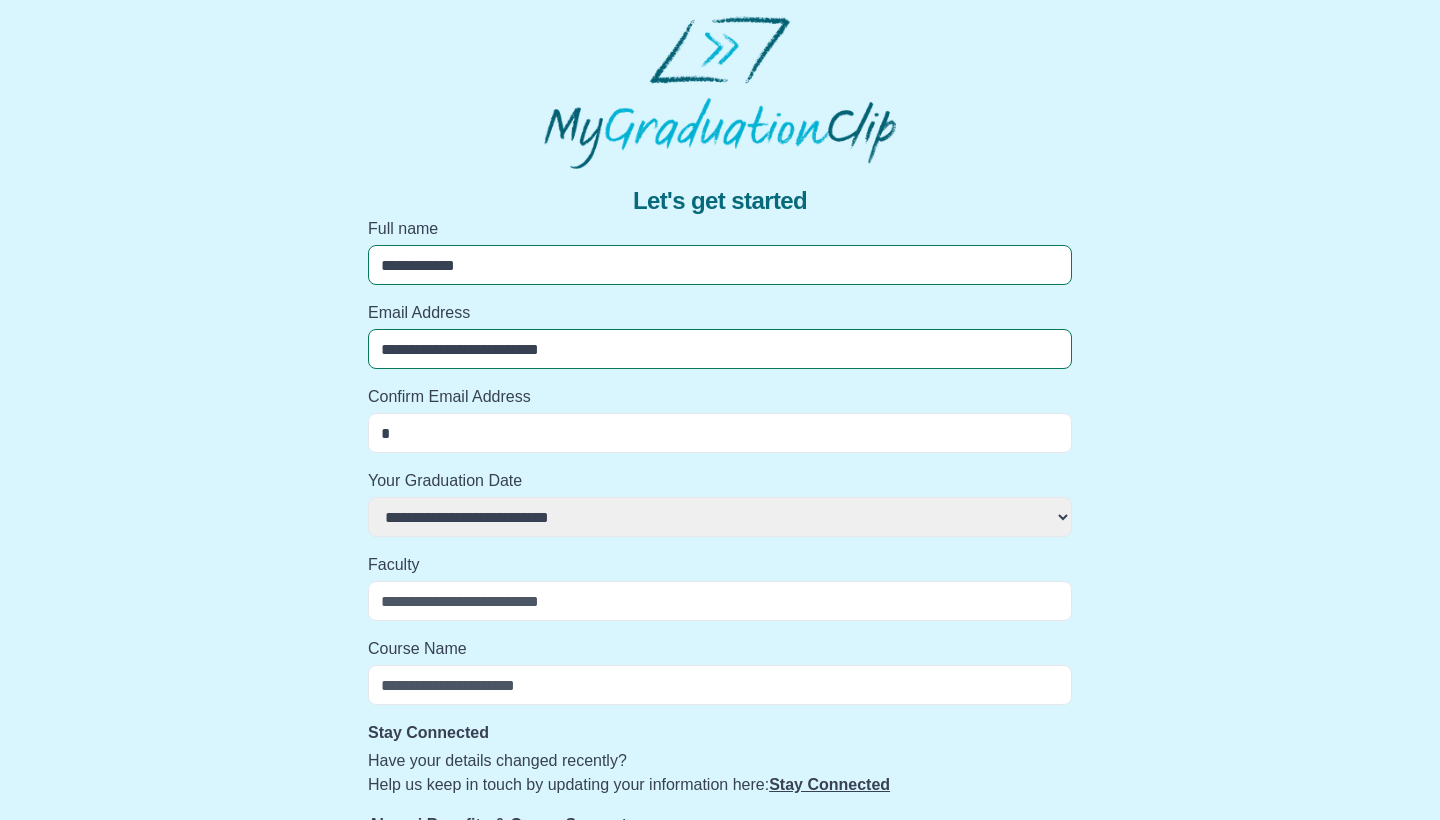 select 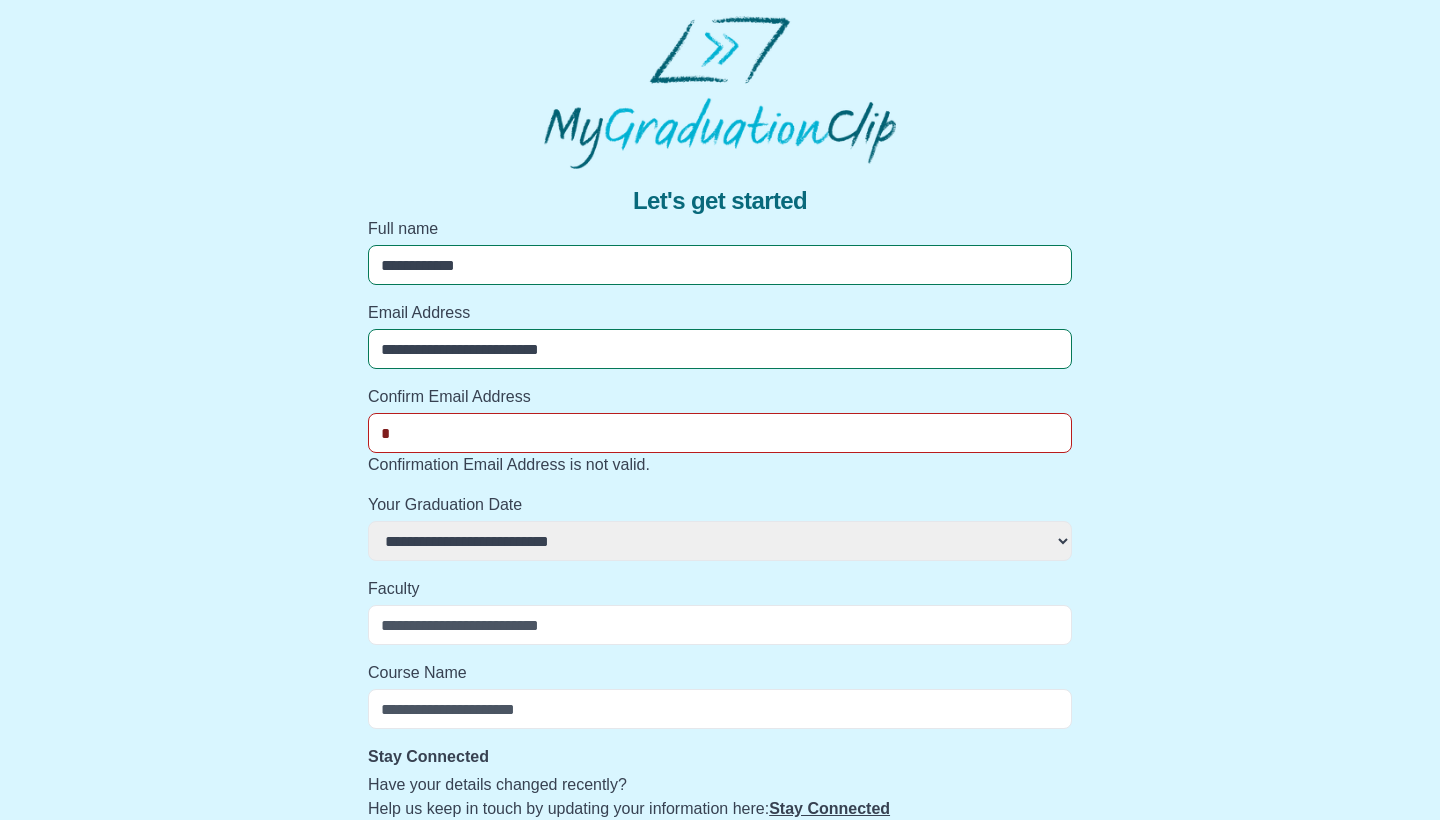 type on "**" 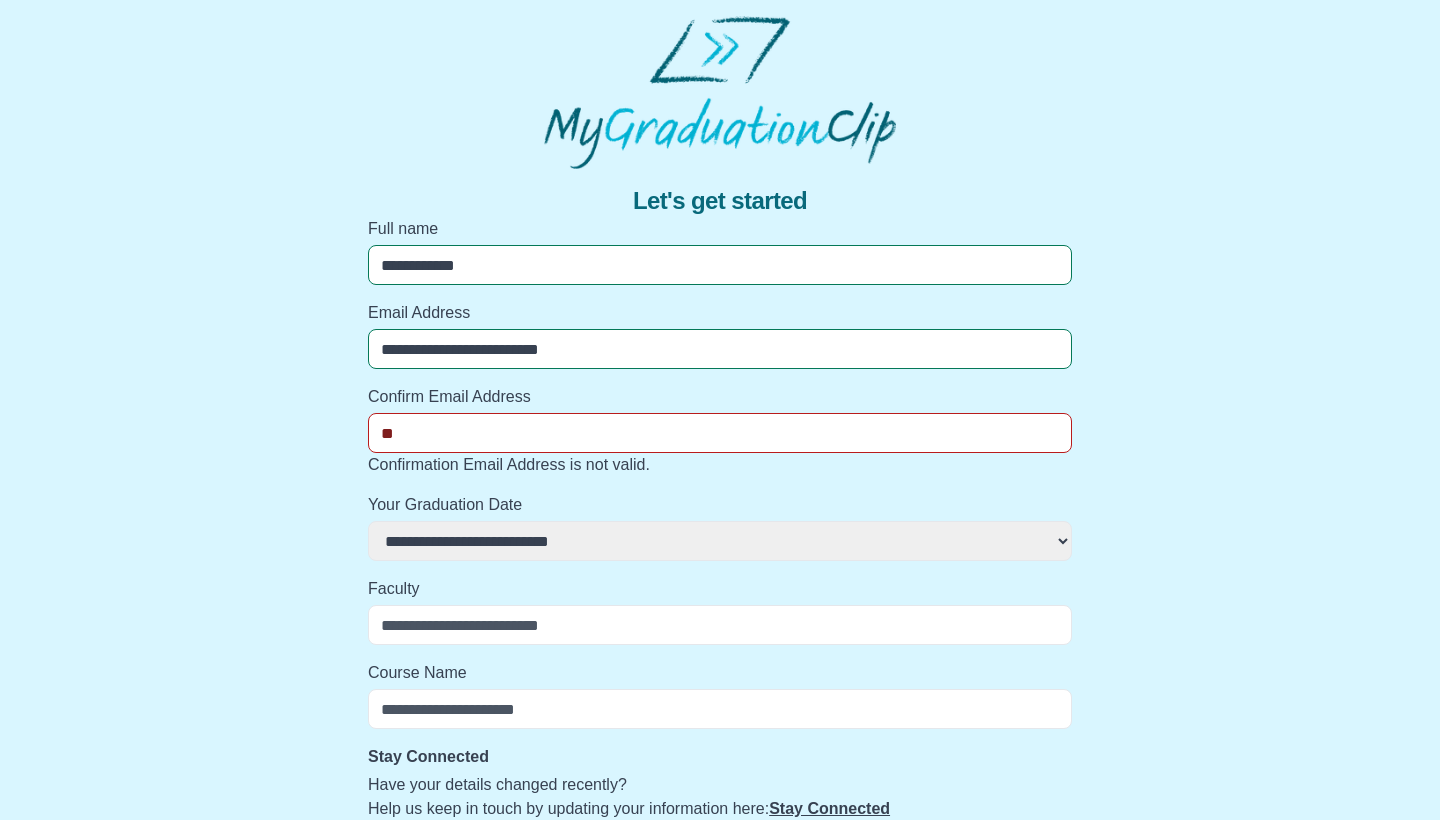 select 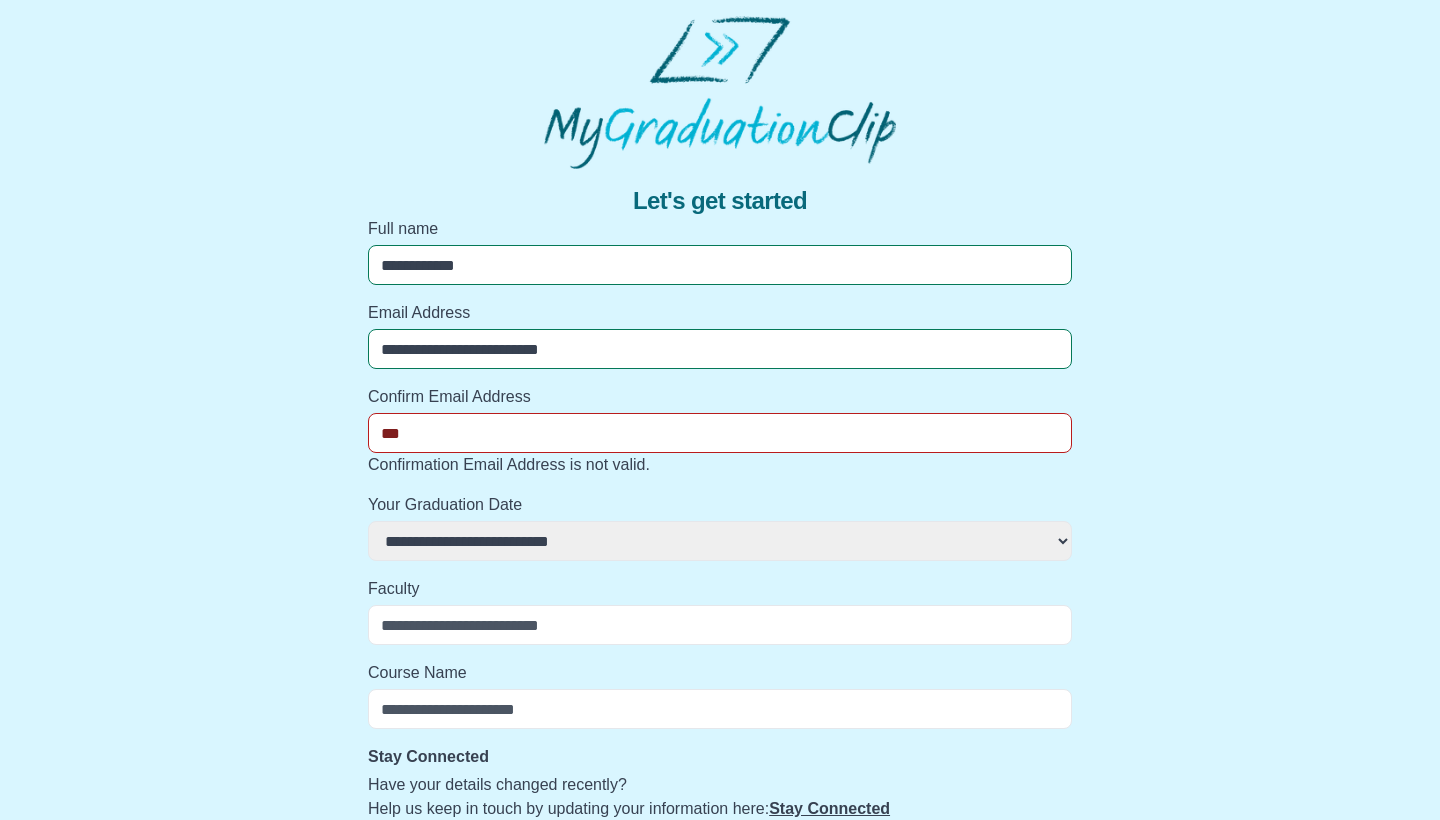 select 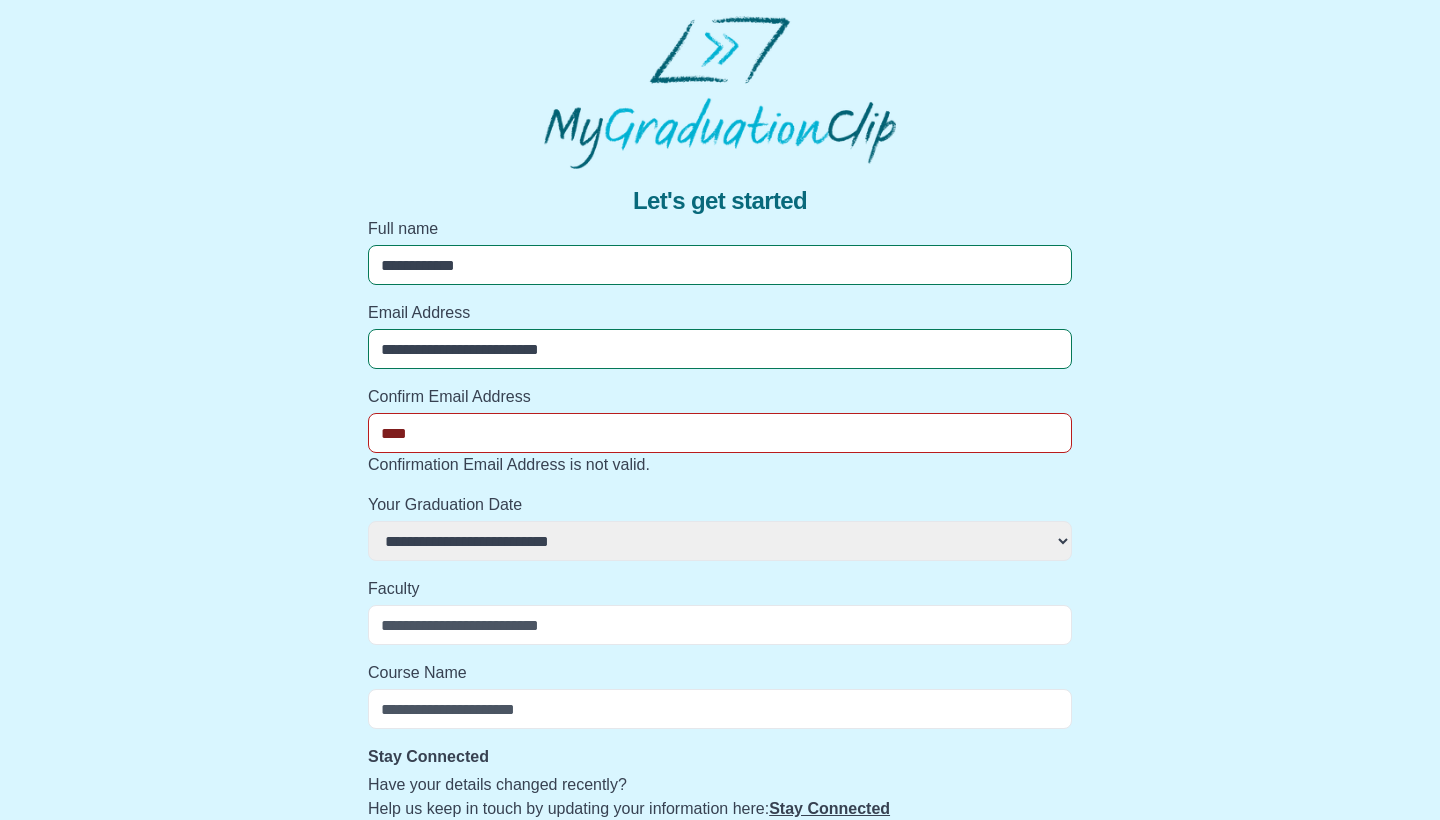select 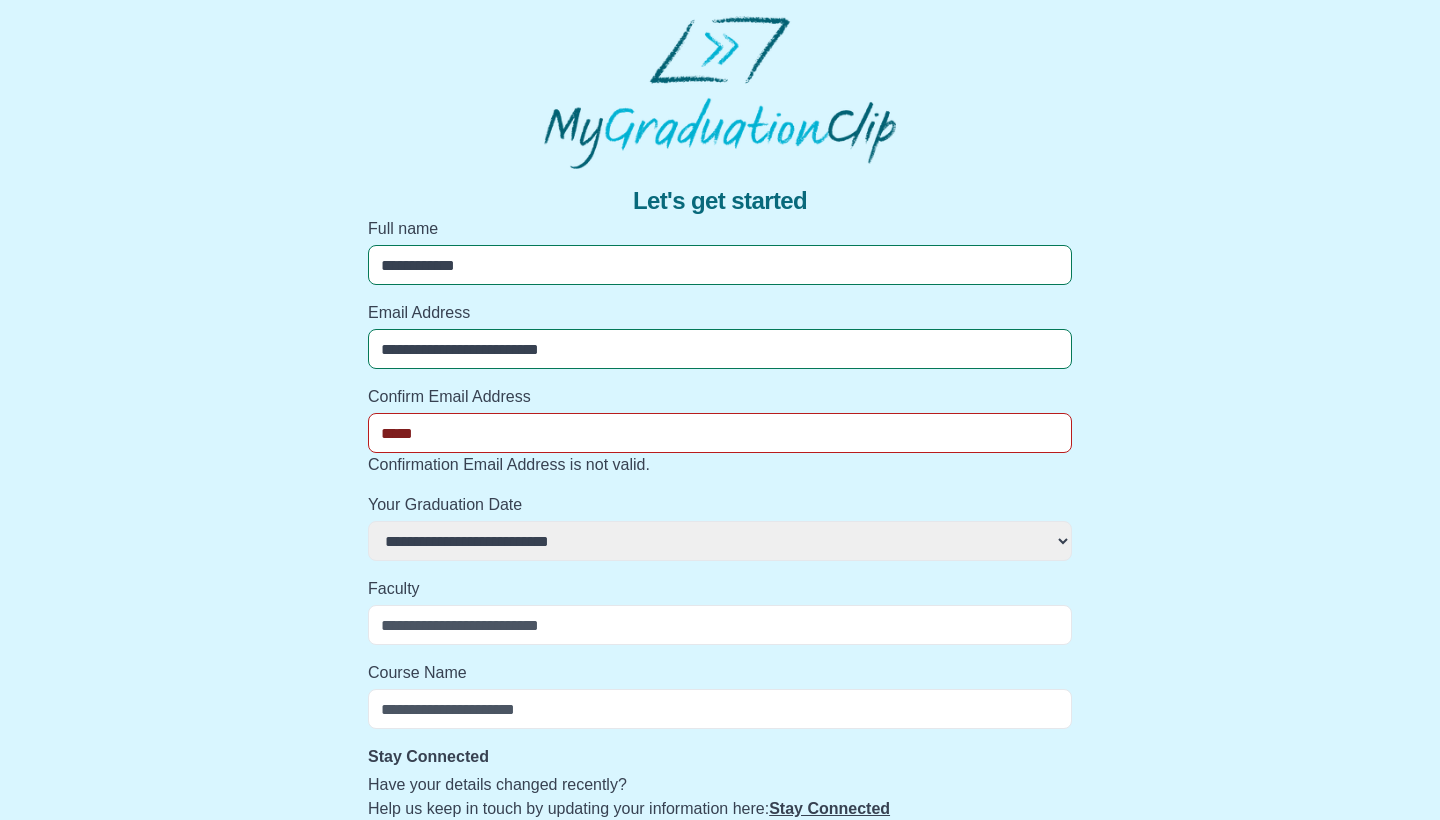 select 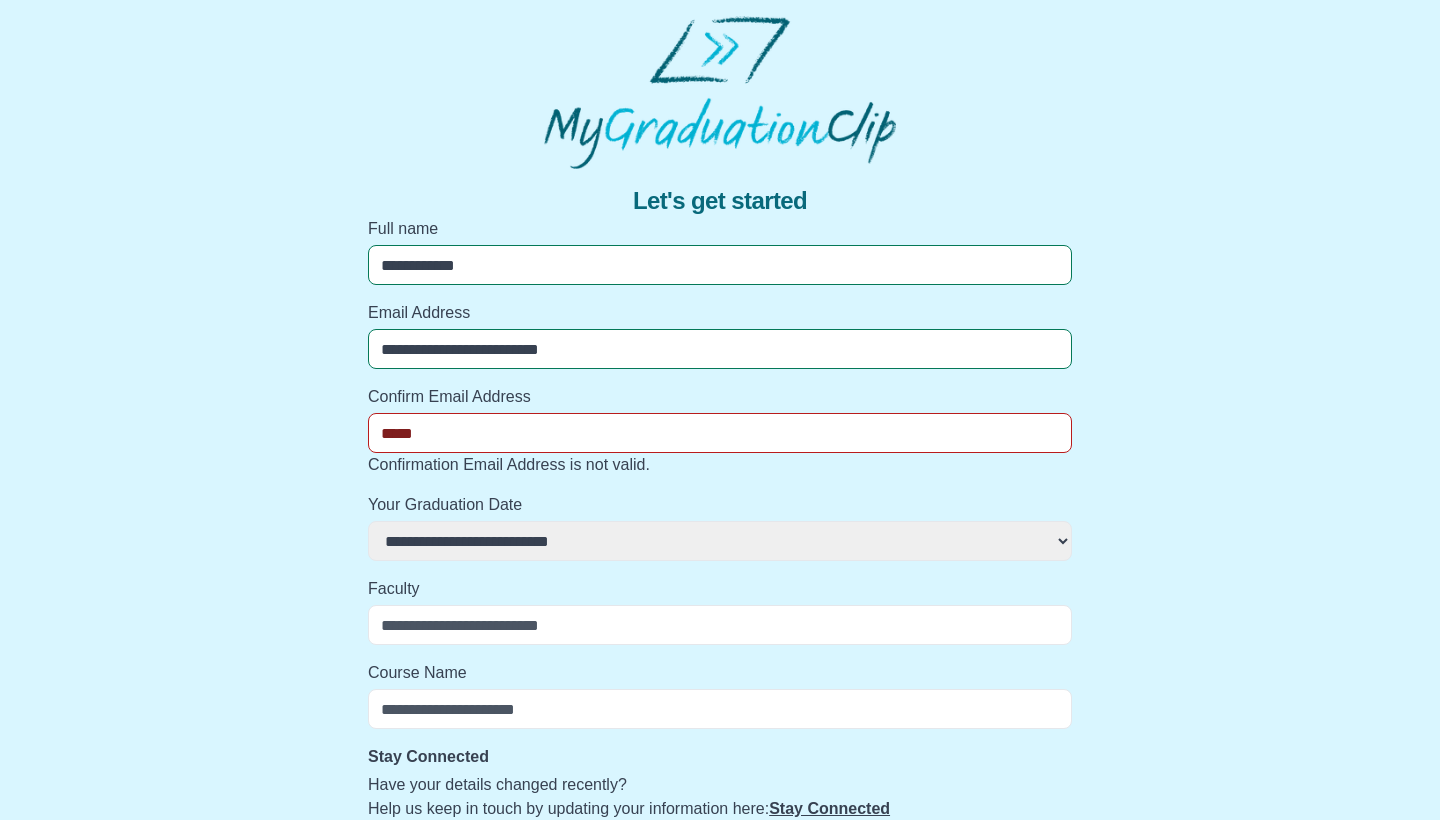 type on "******" 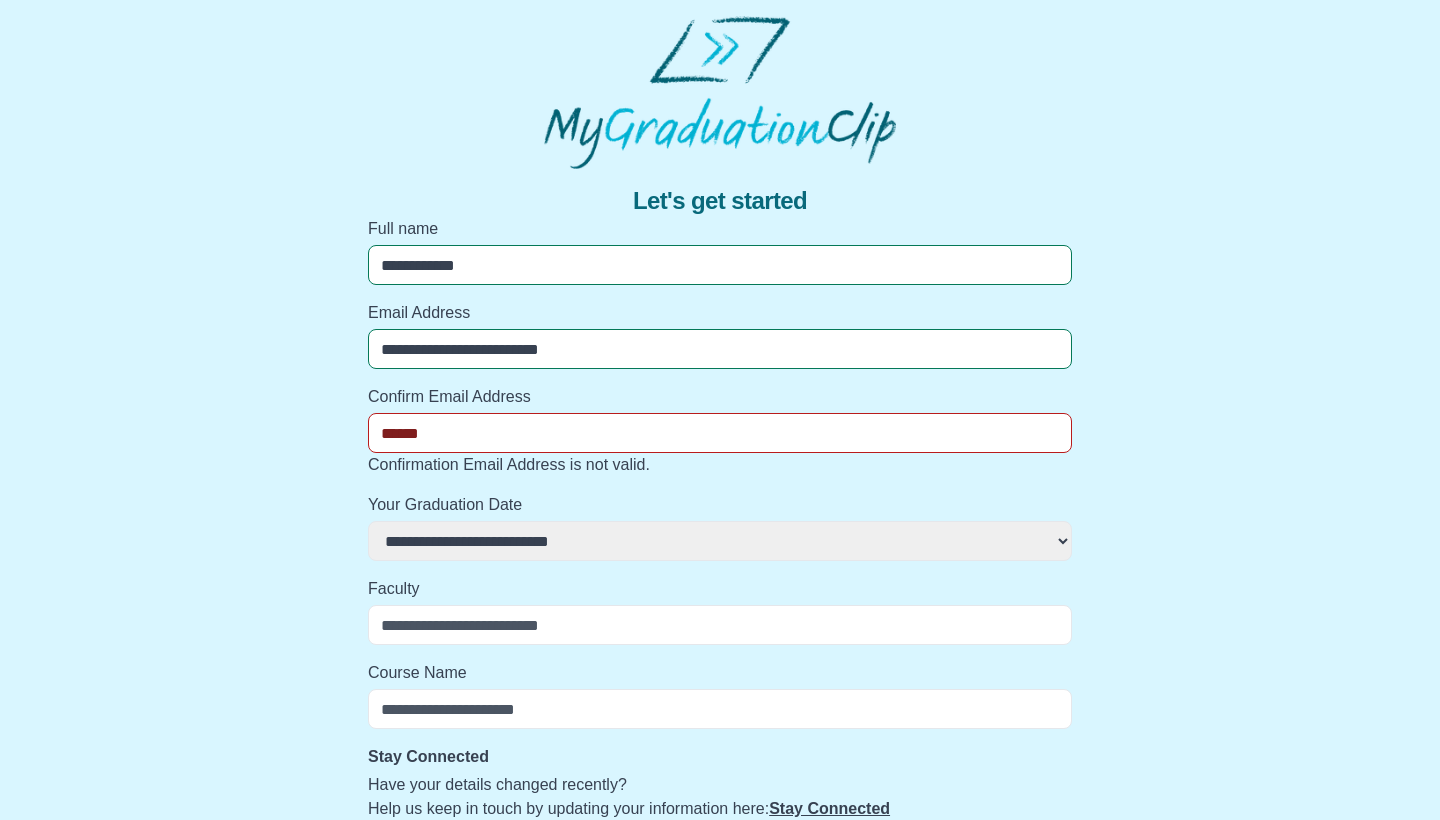 select 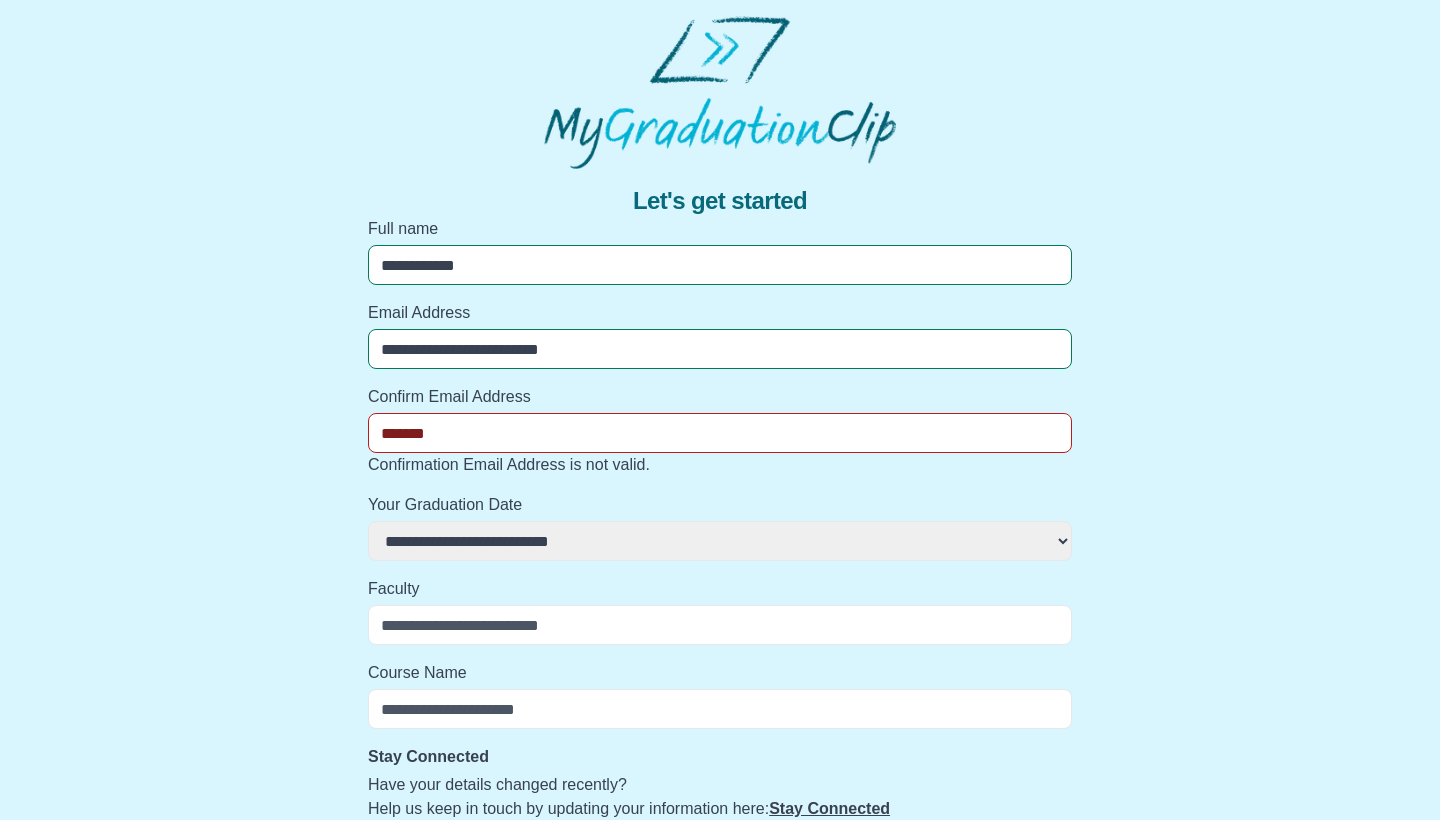 select 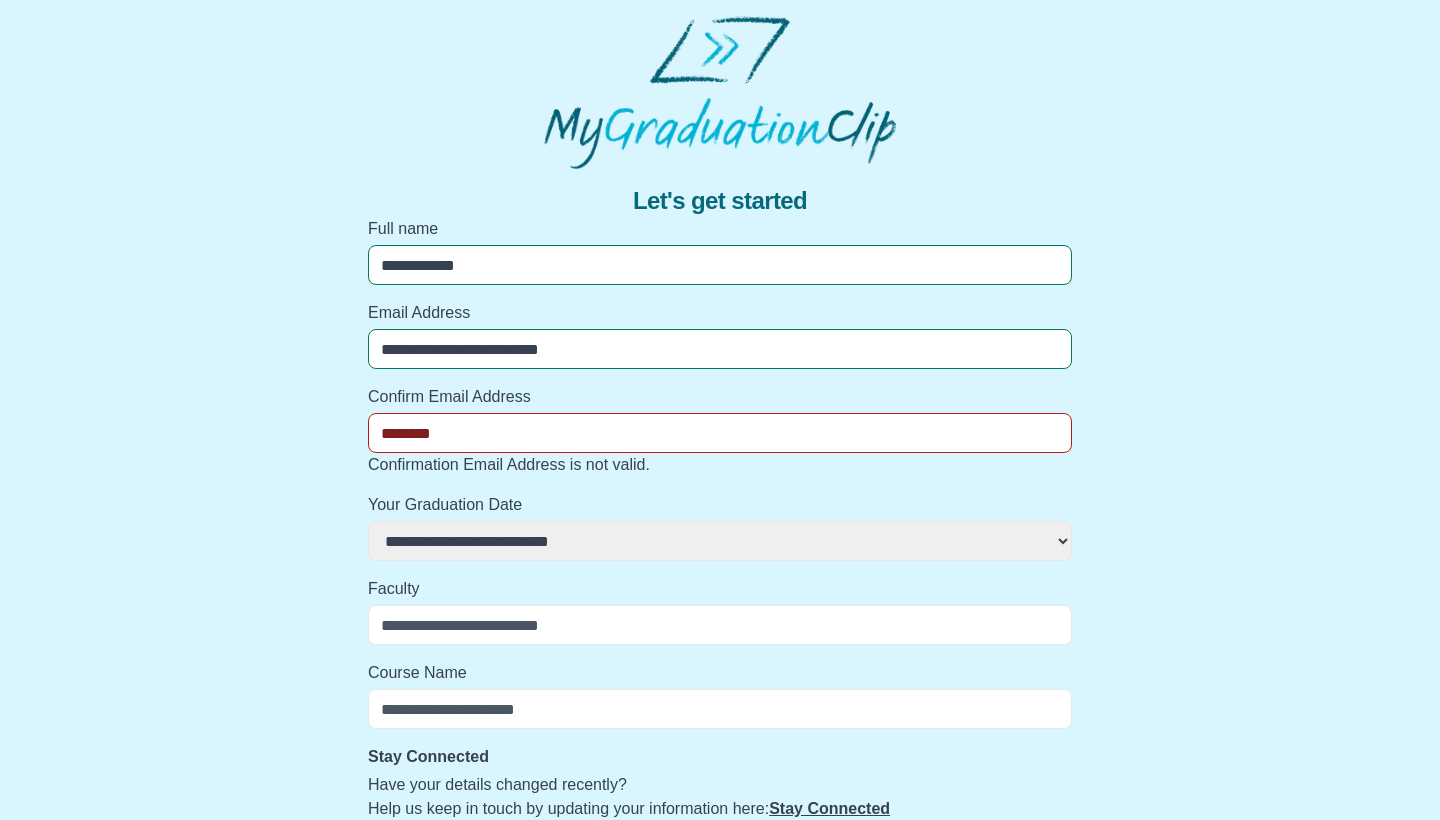 select 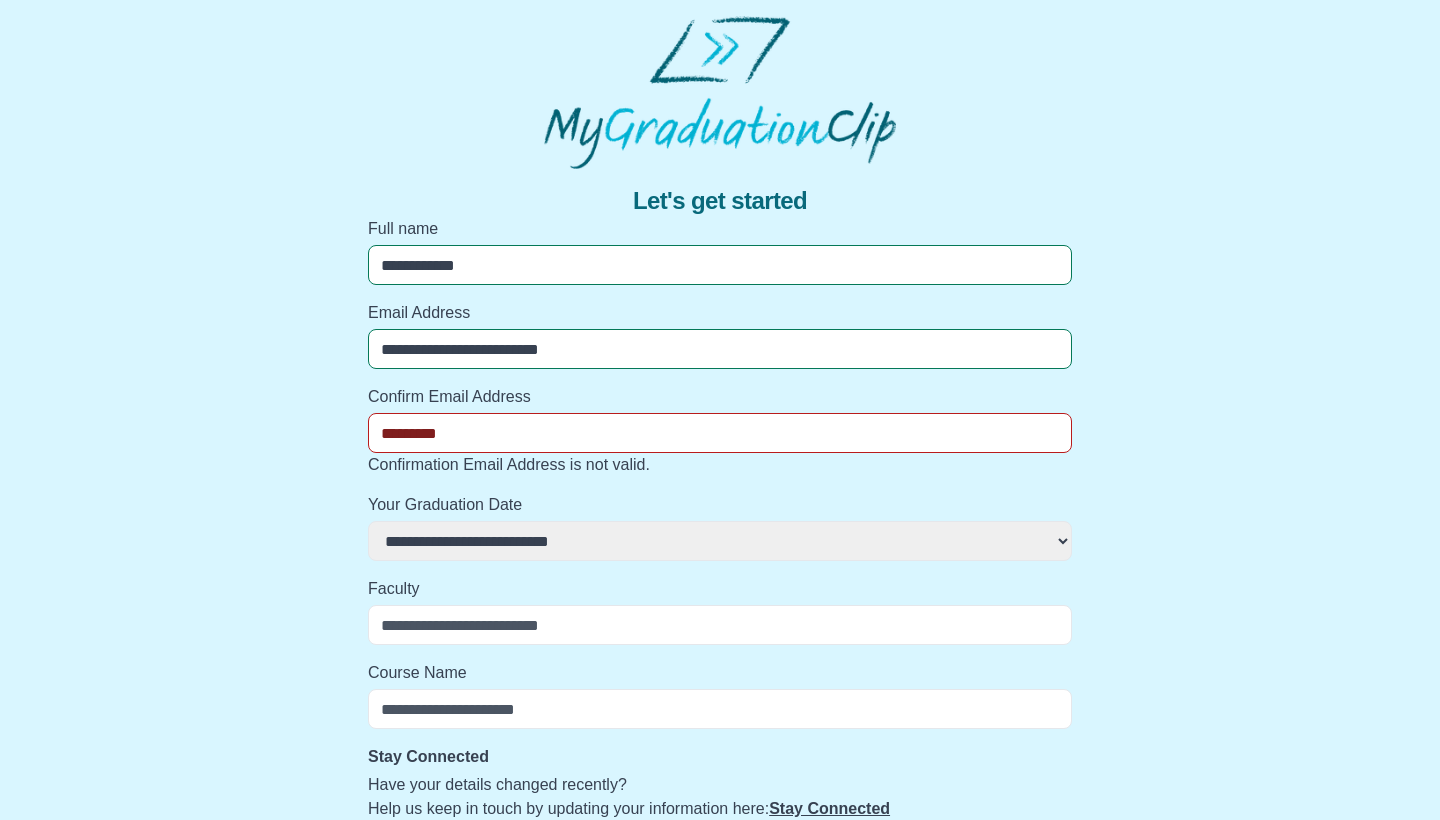 select 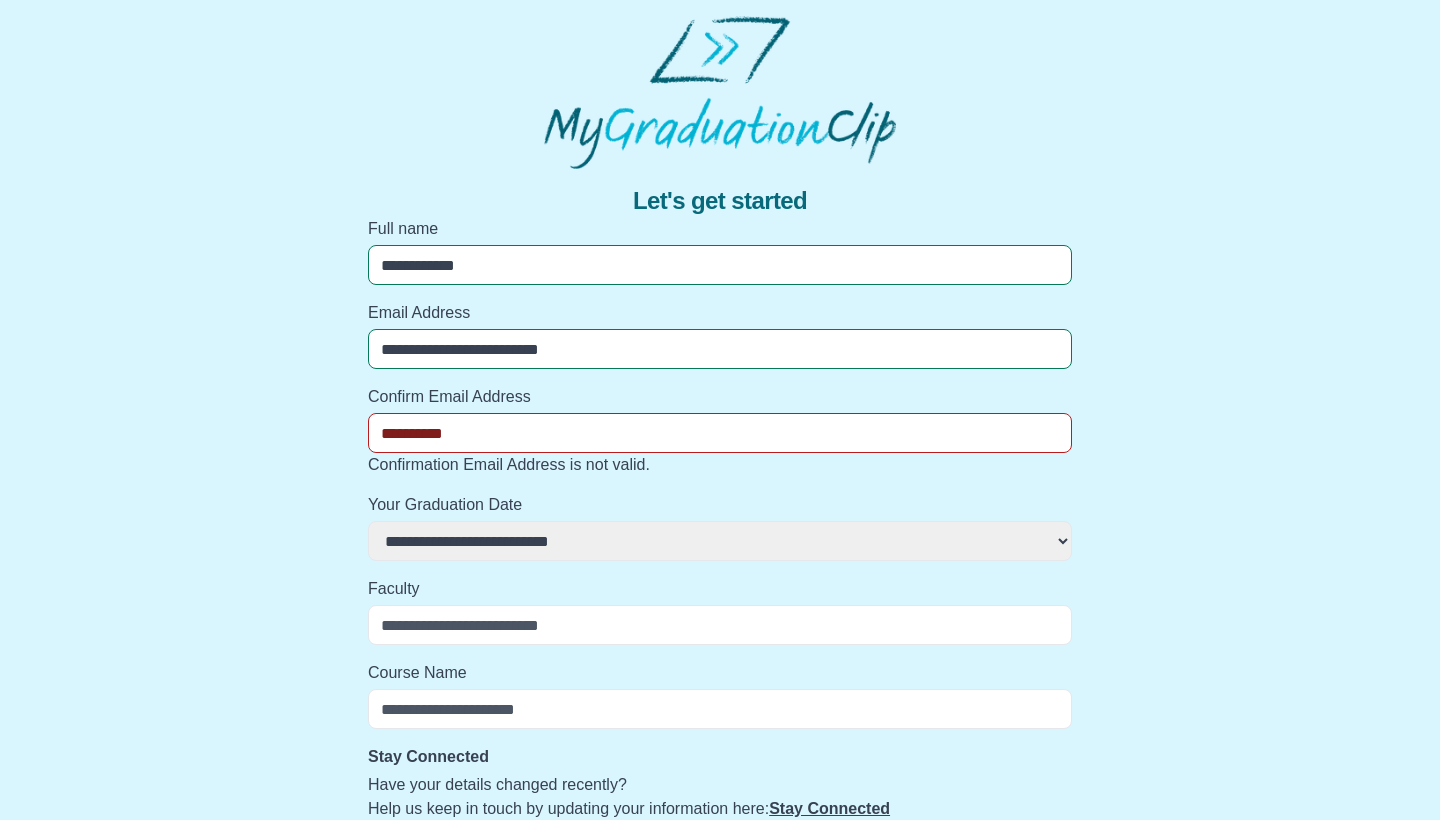select 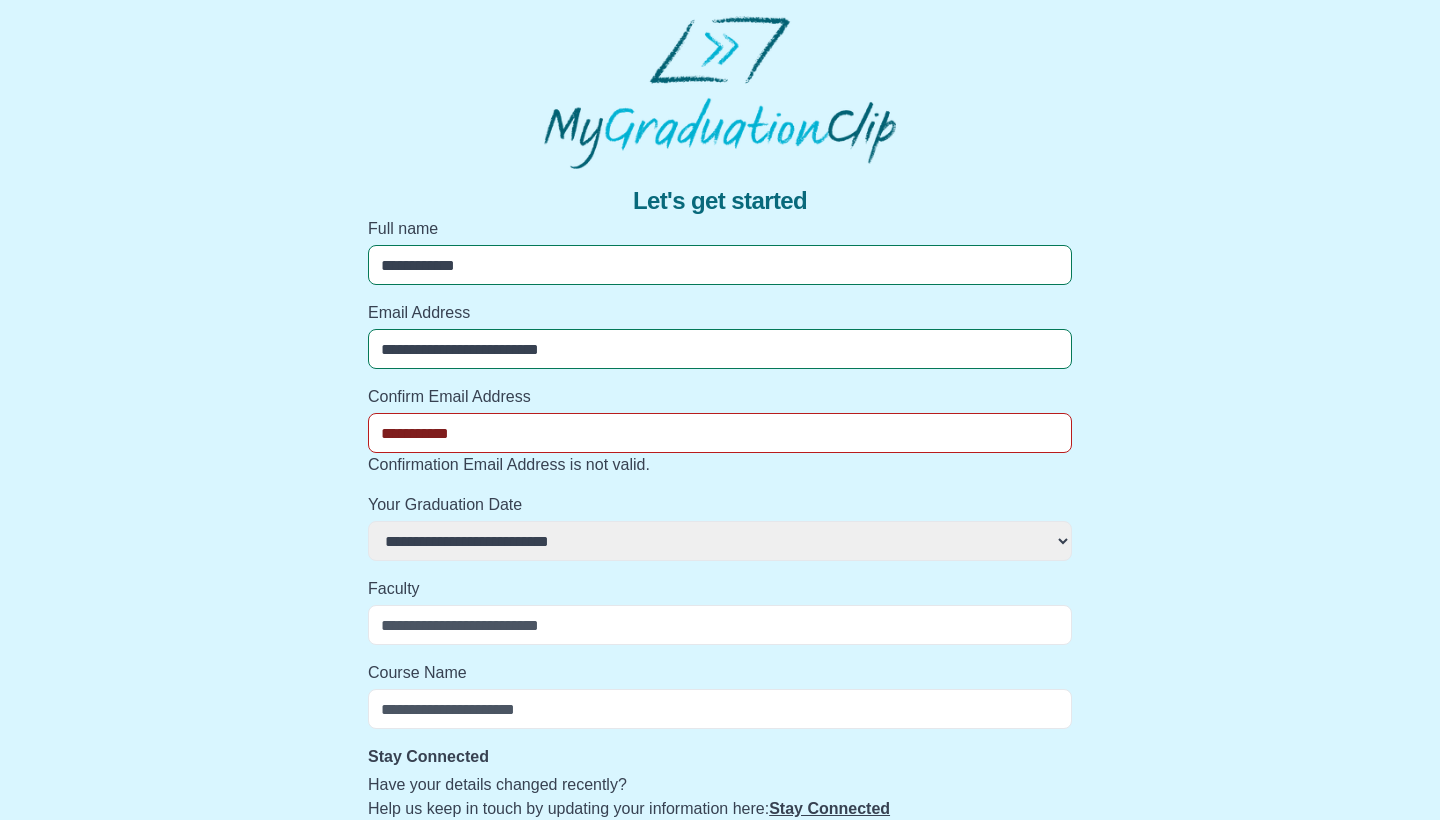 select 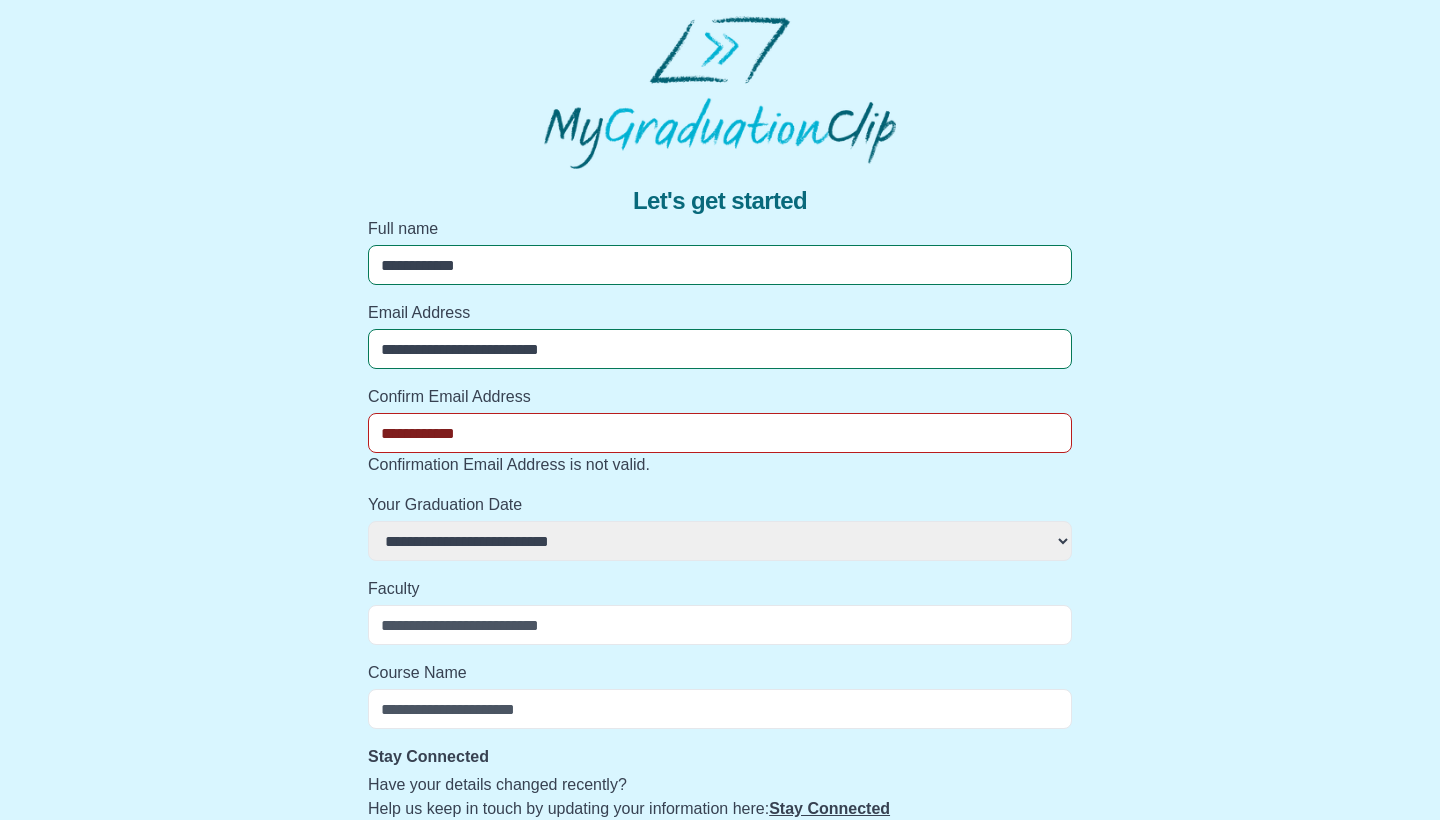 select 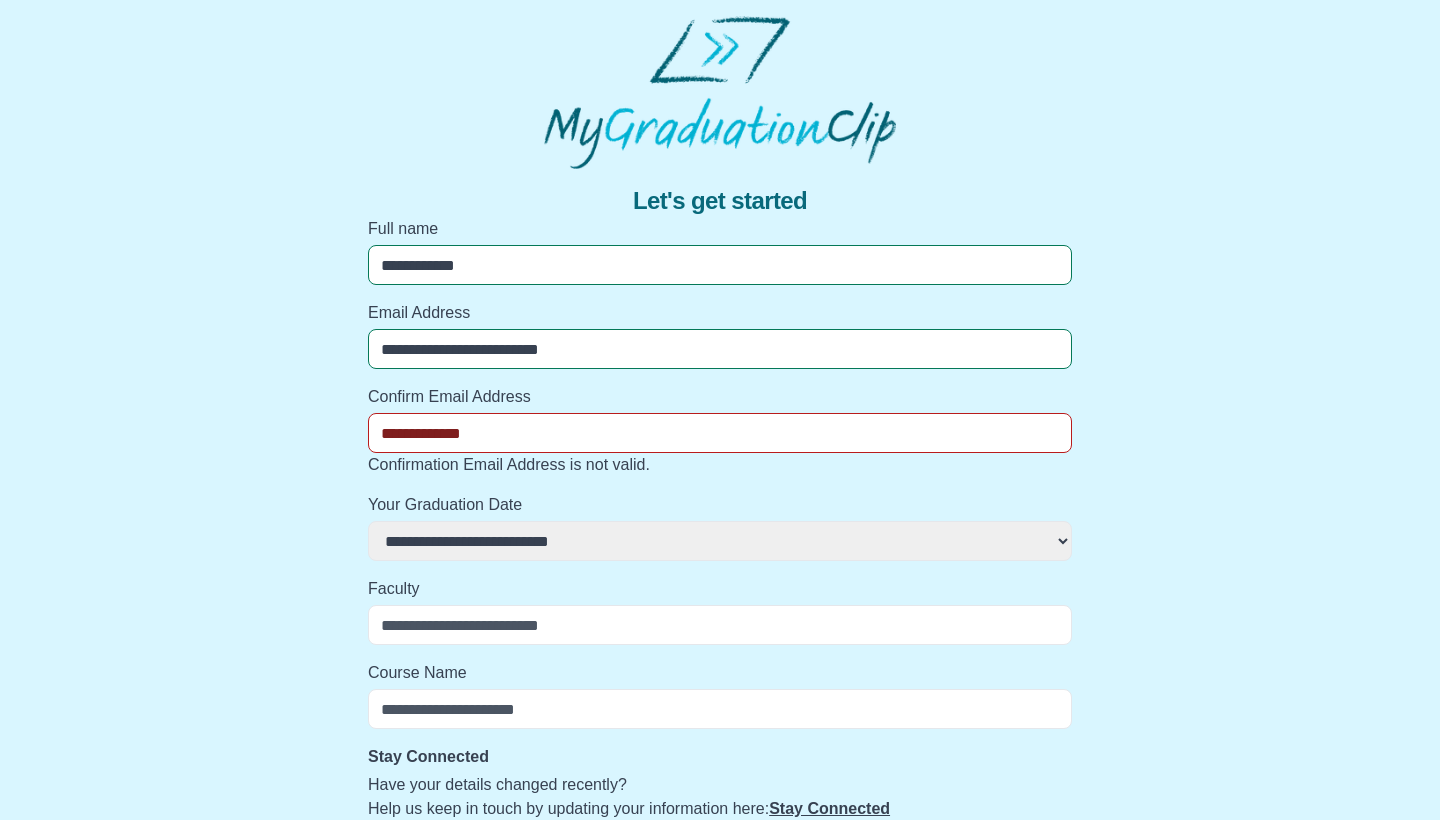 select 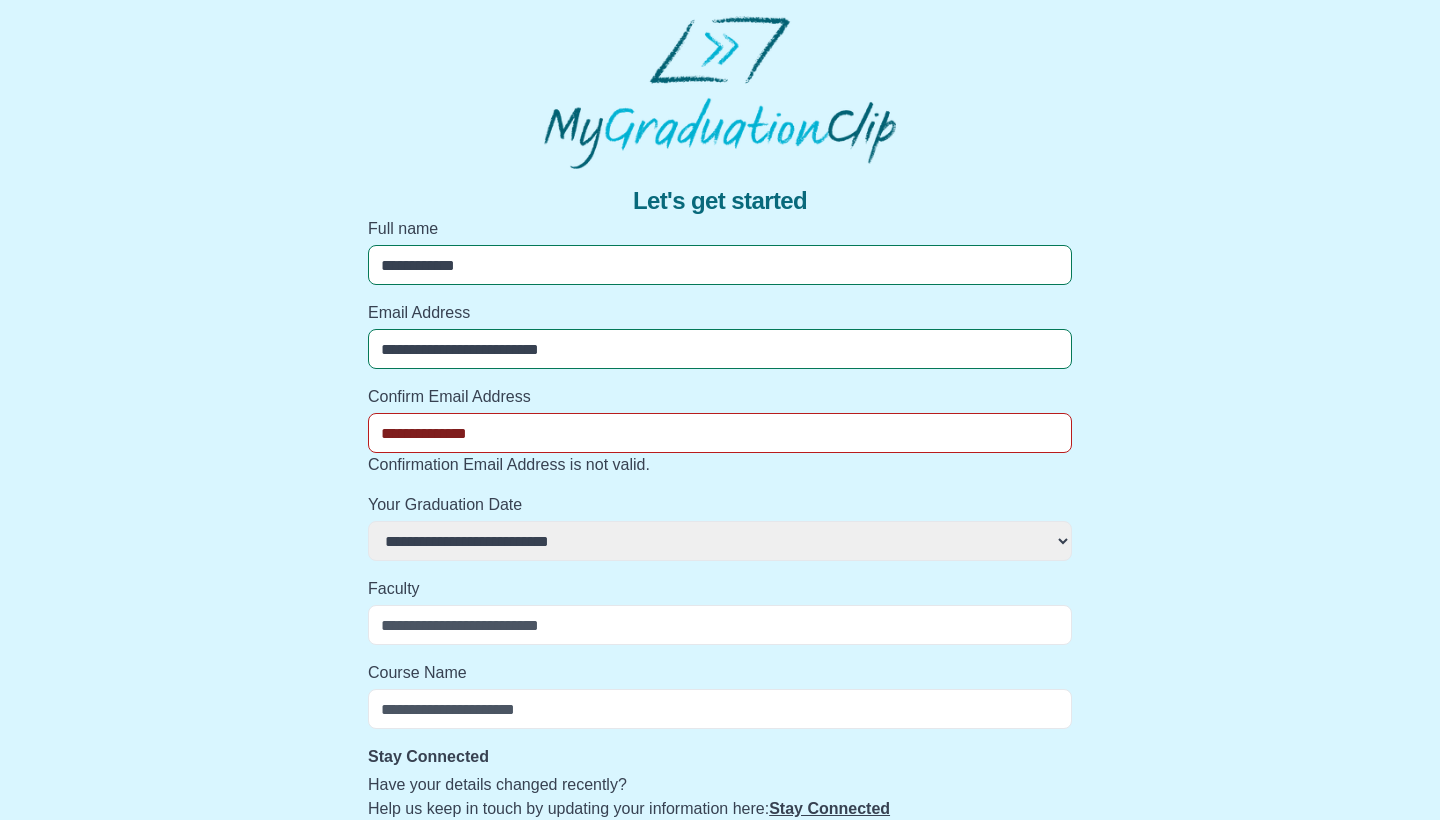 select 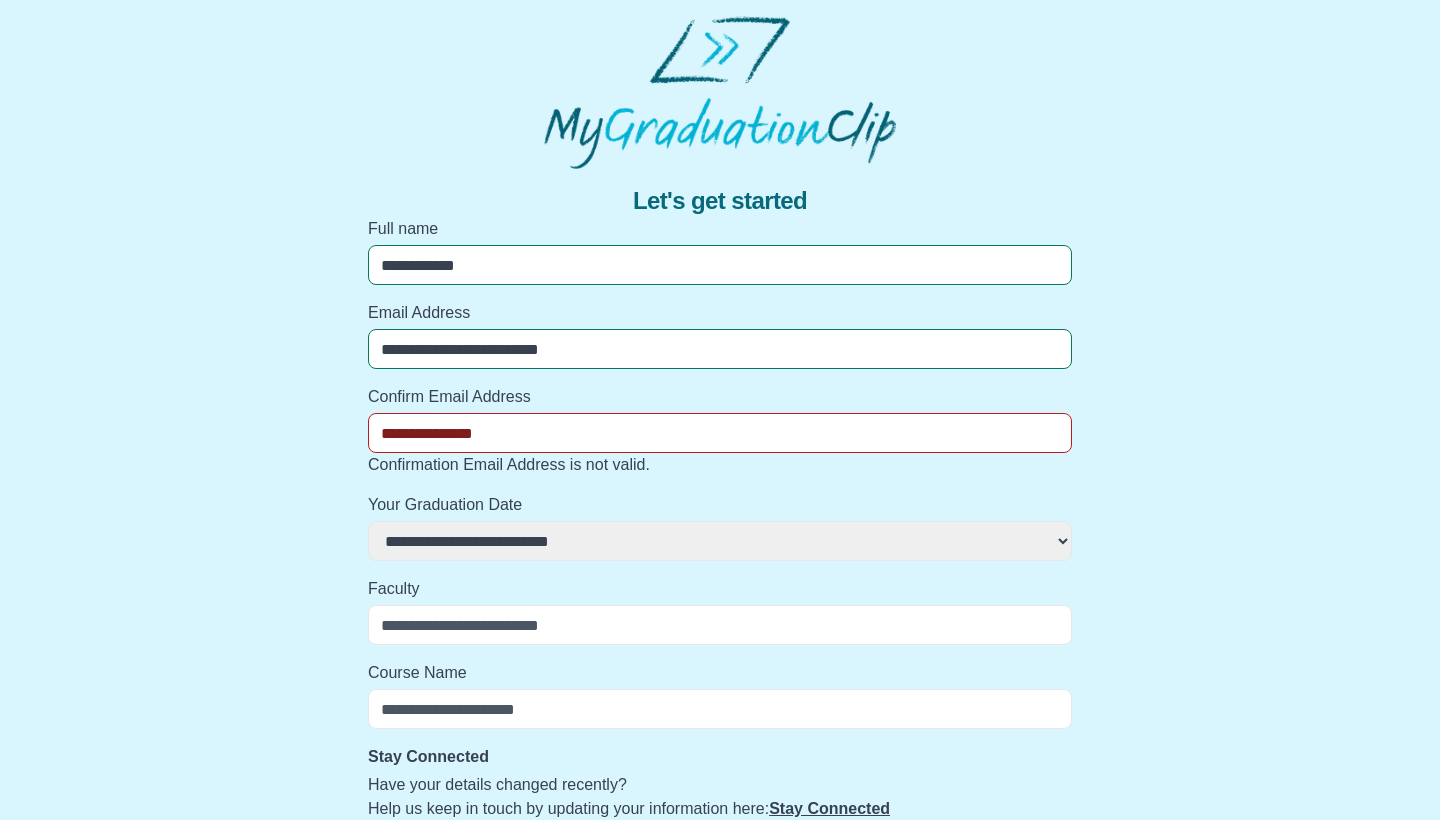 select 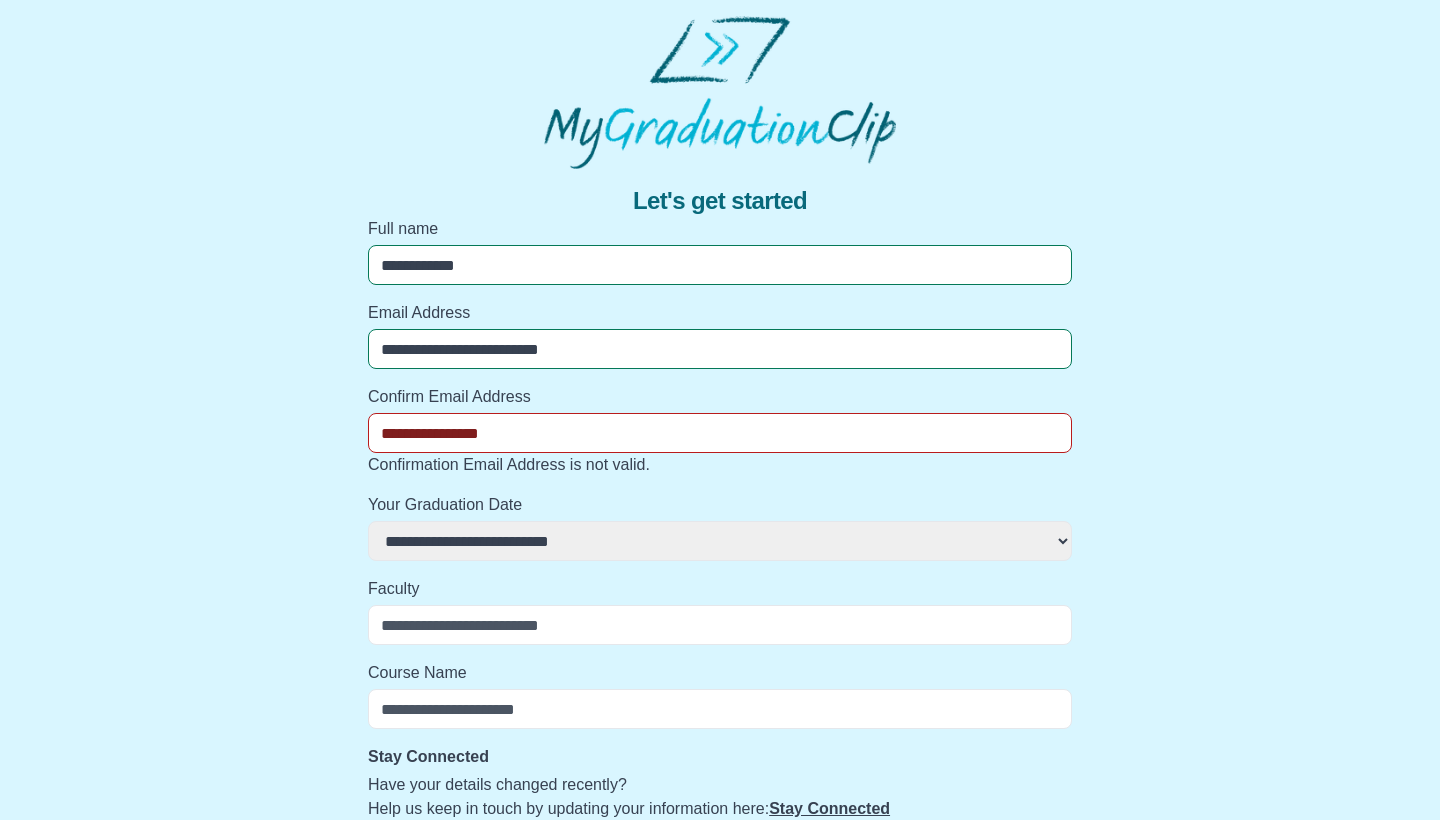 select 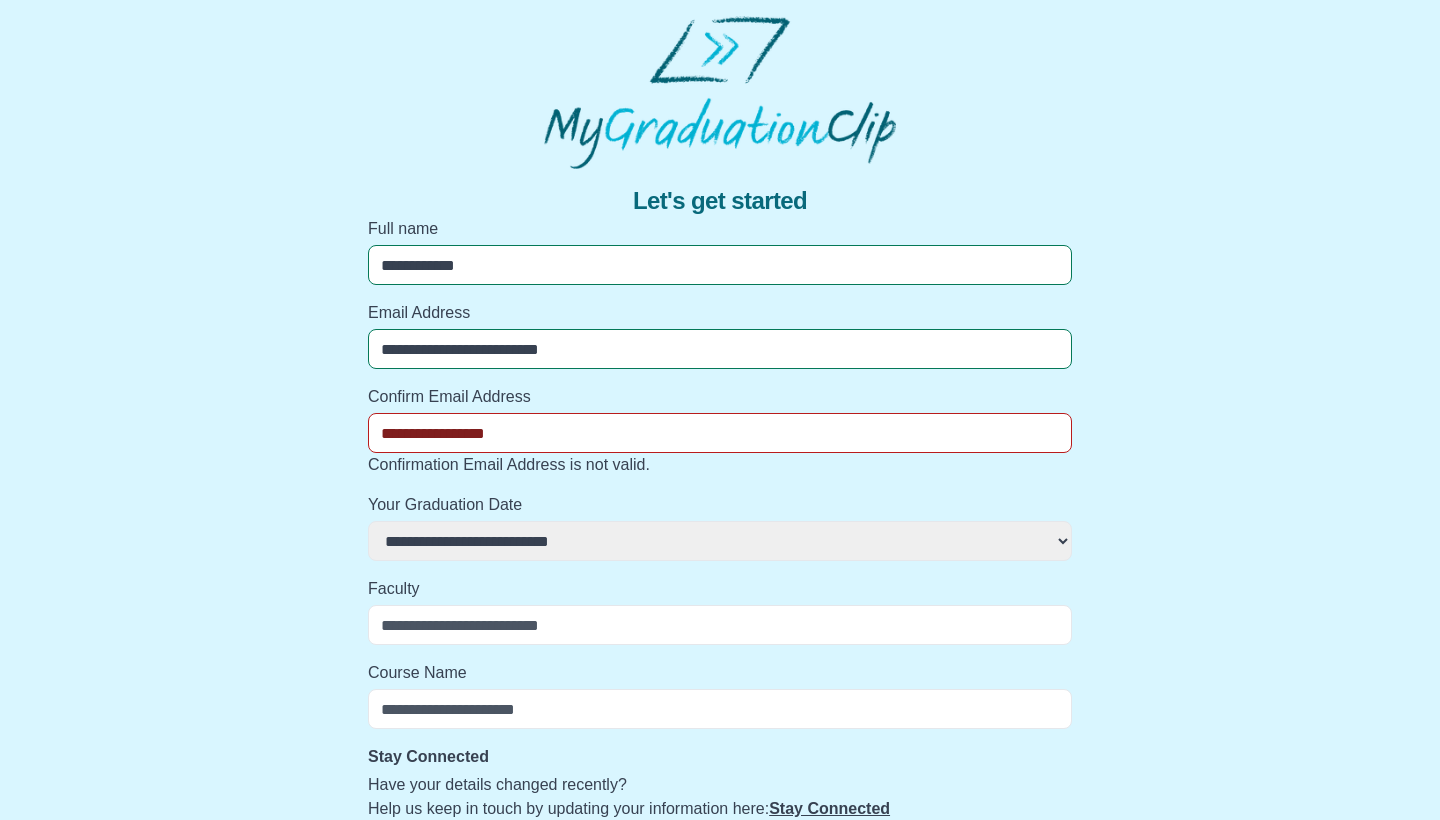 select 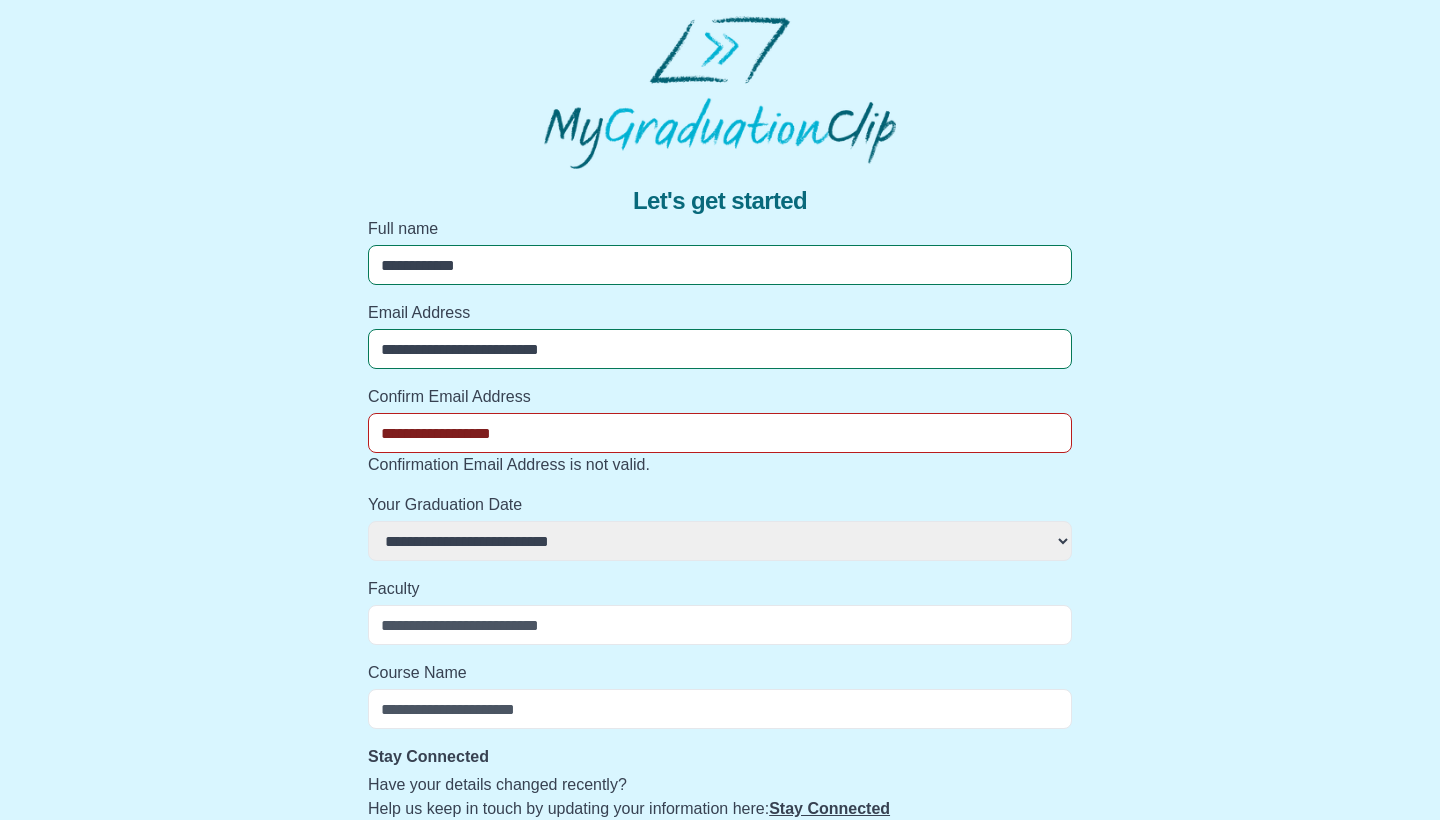 select 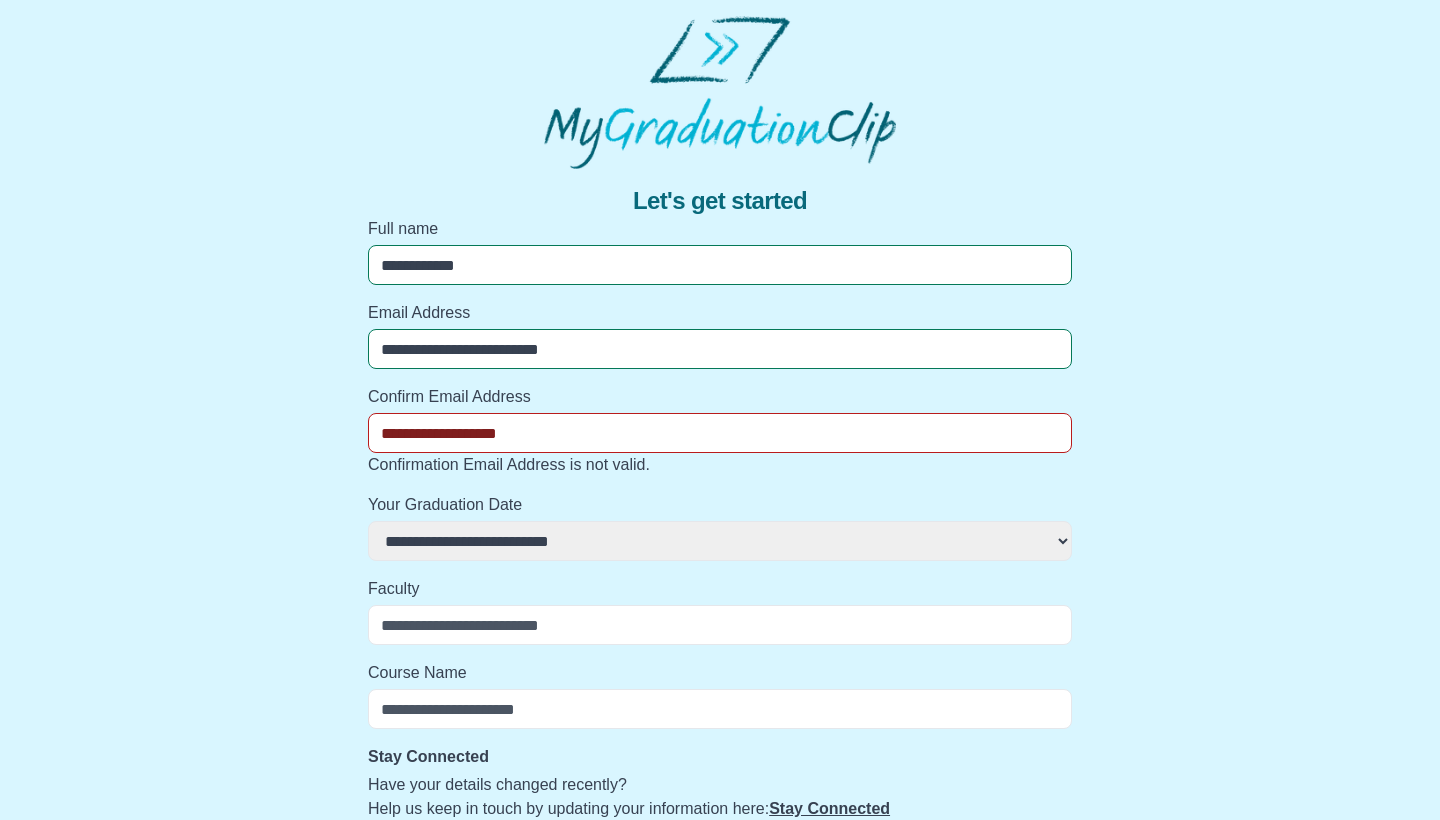 select 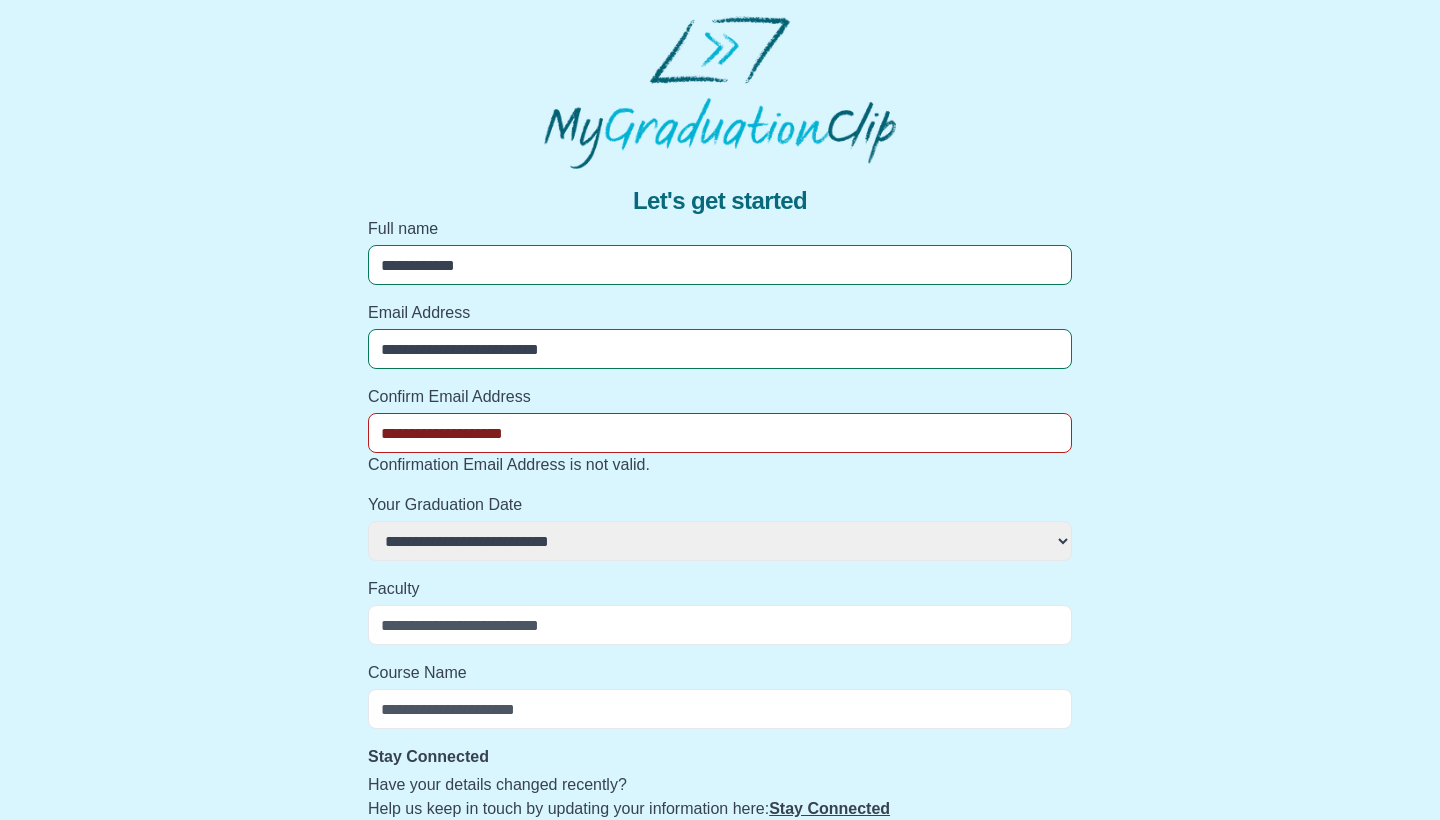 select 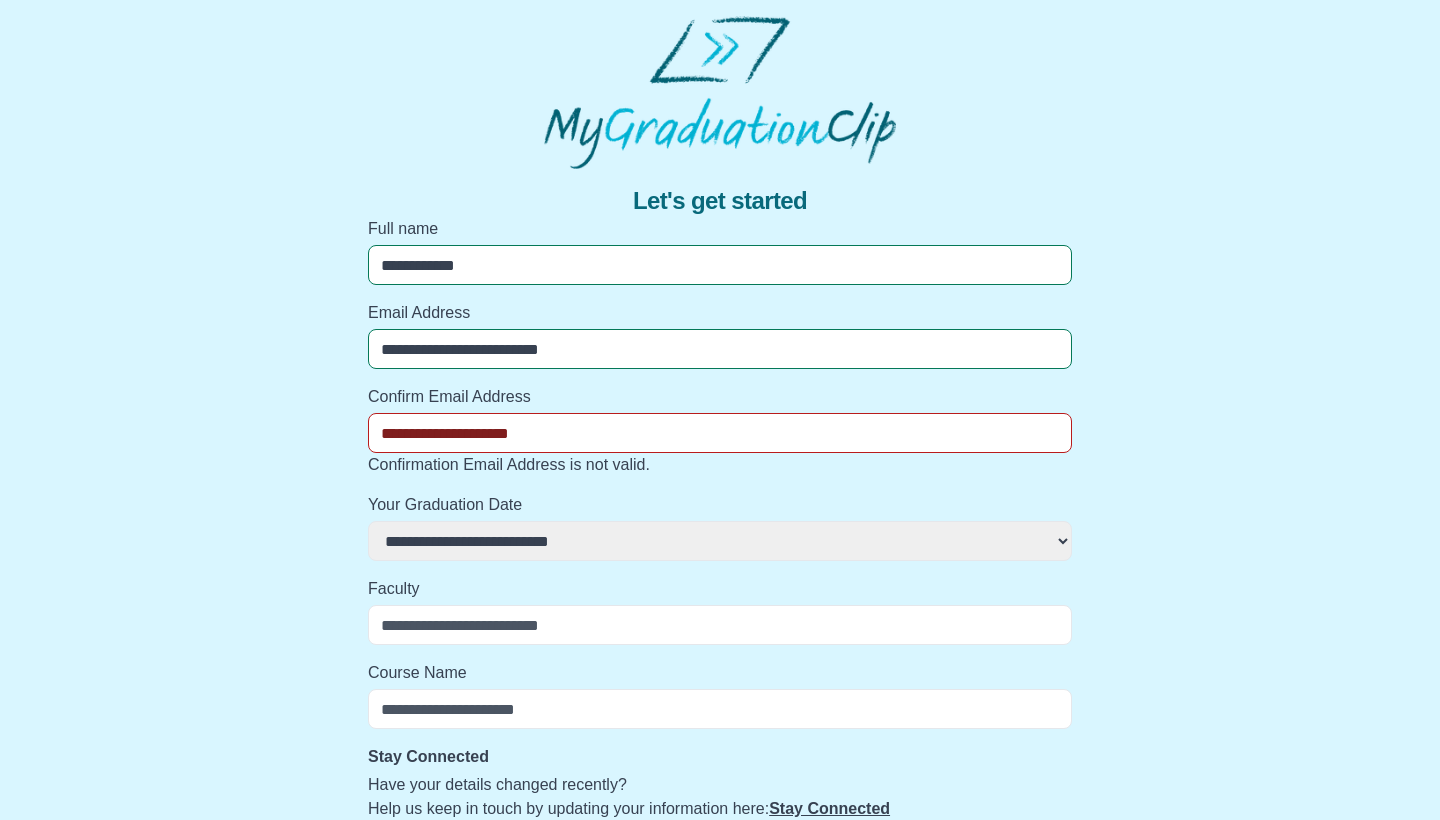 select 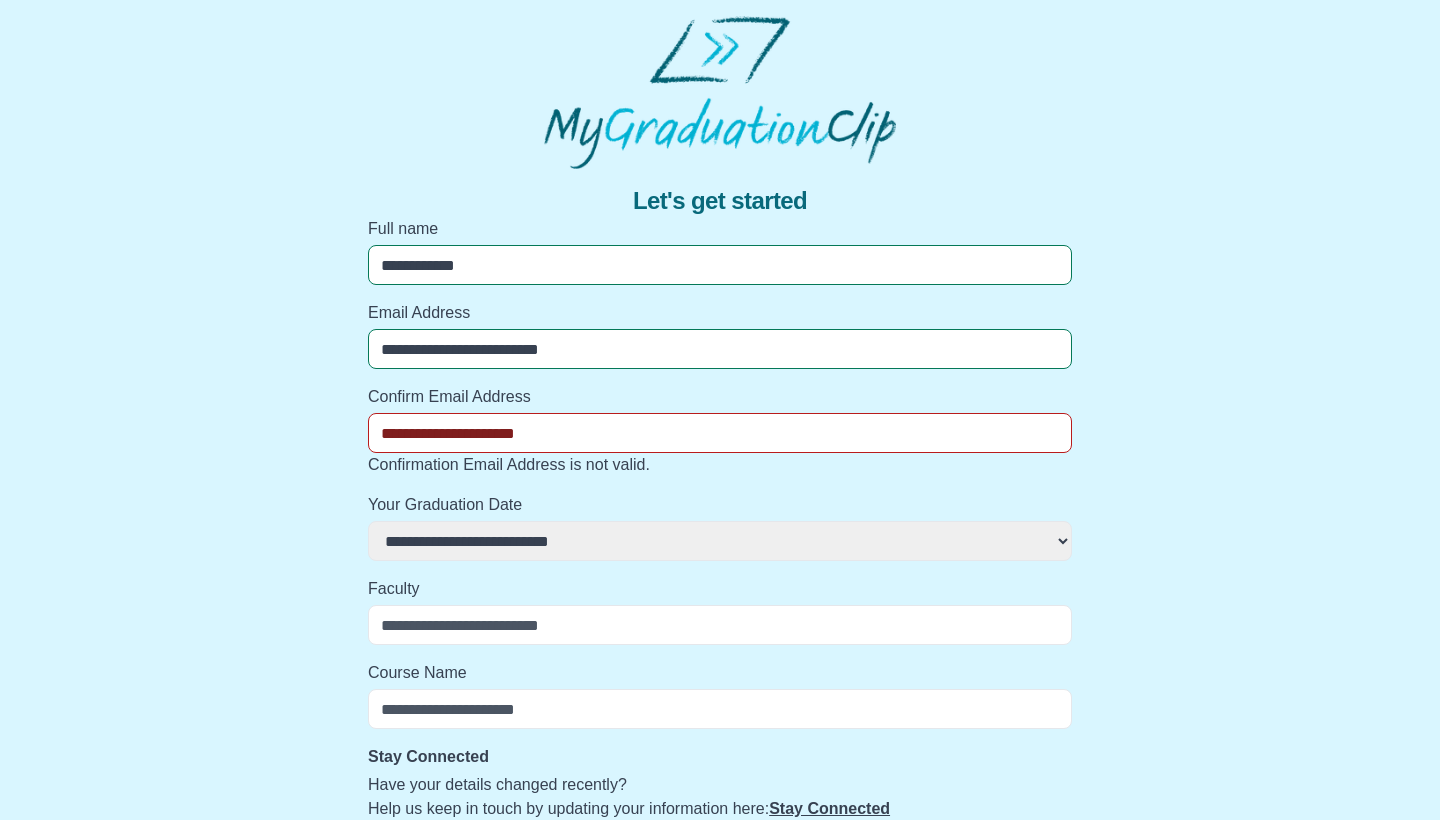 select 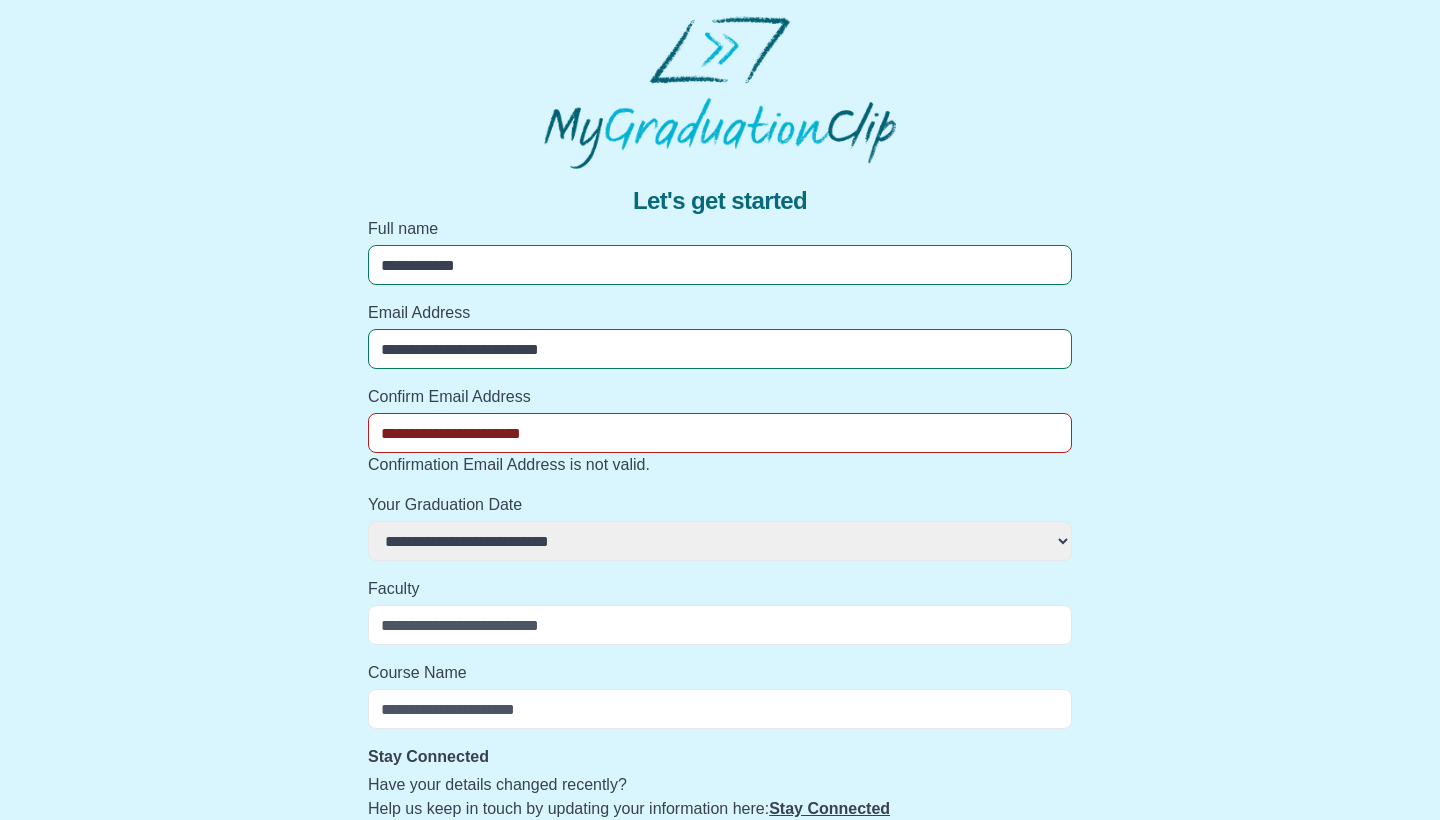 select 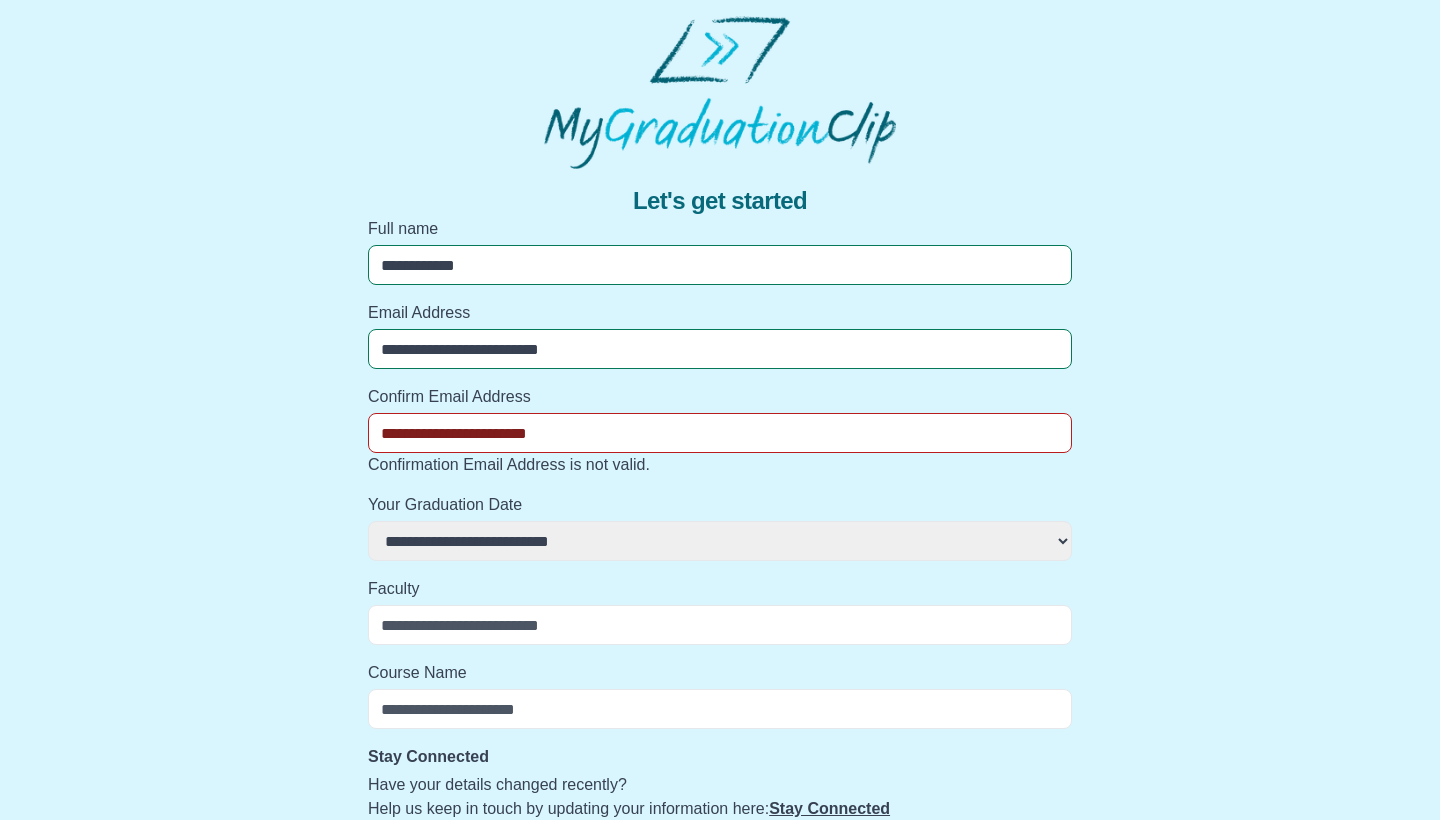 select 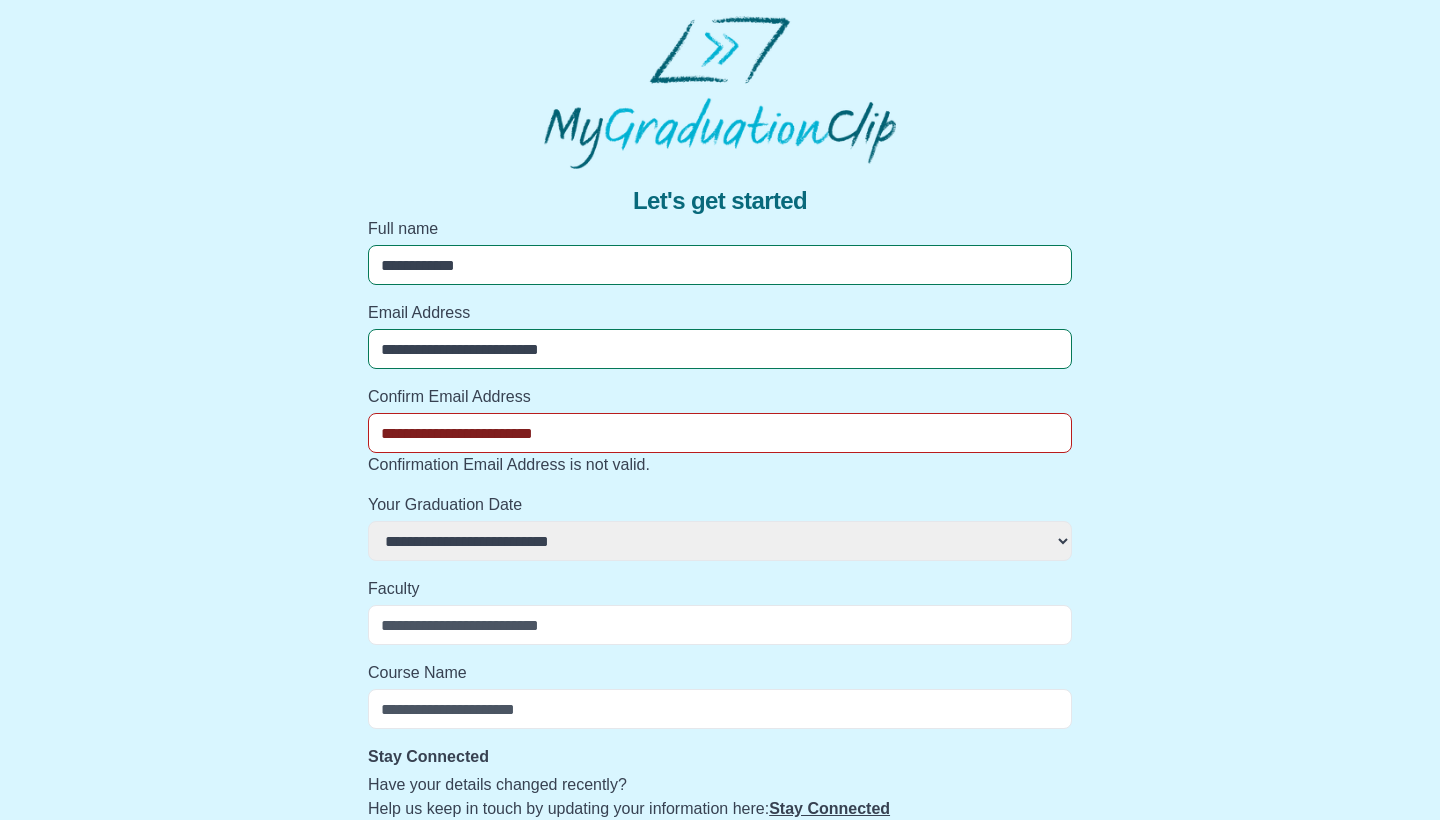 select 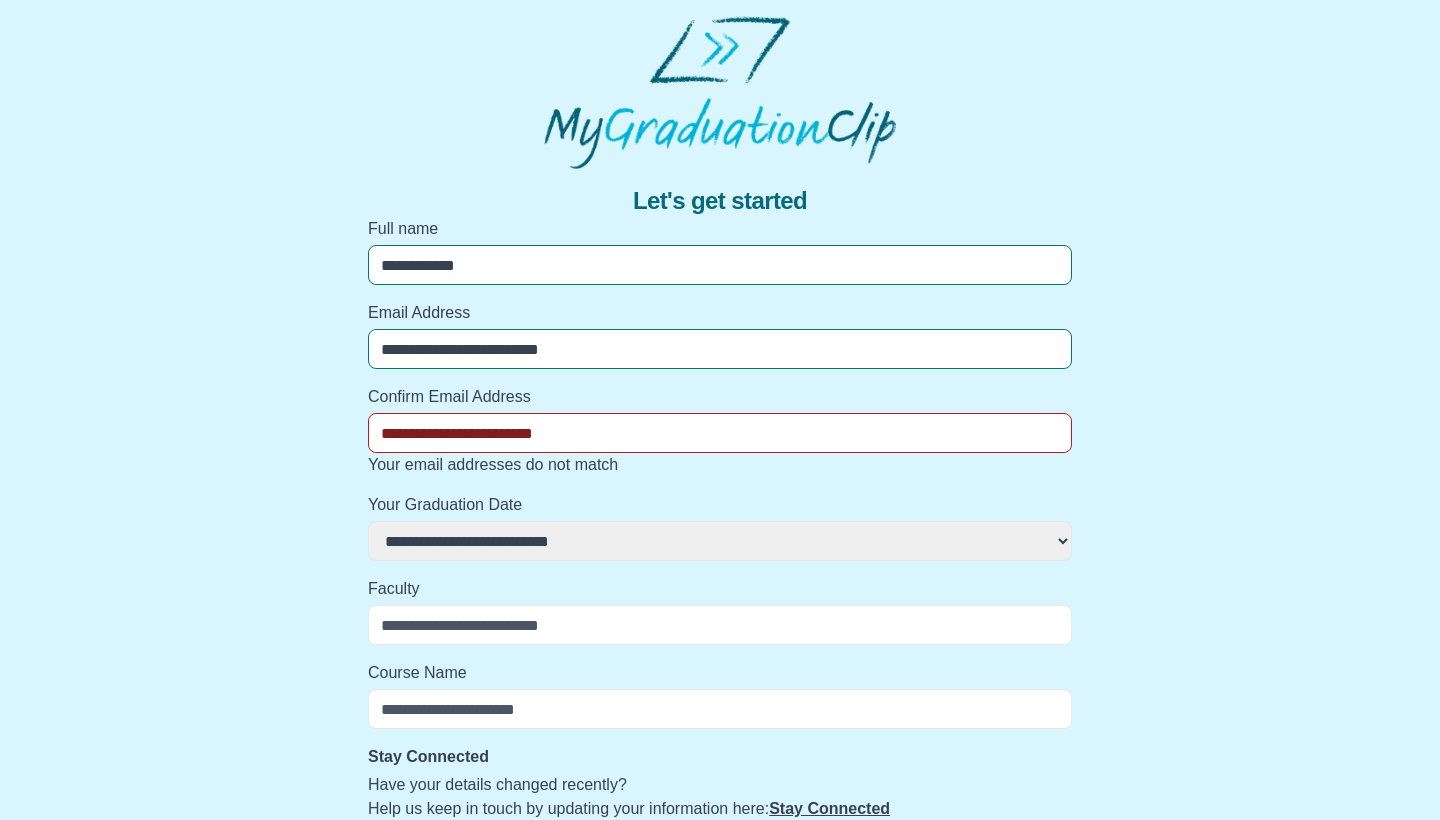 type on "**********" 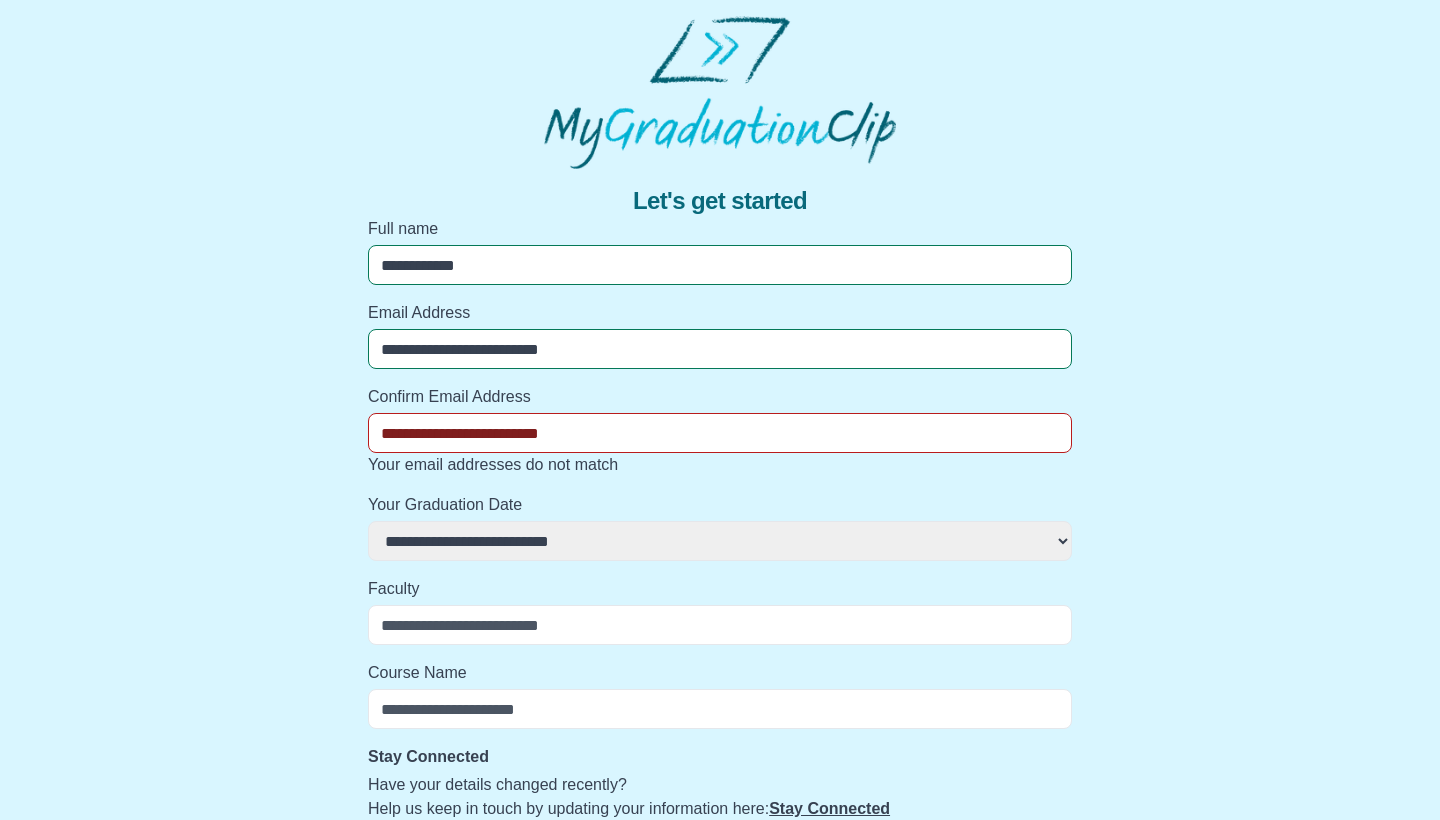 select 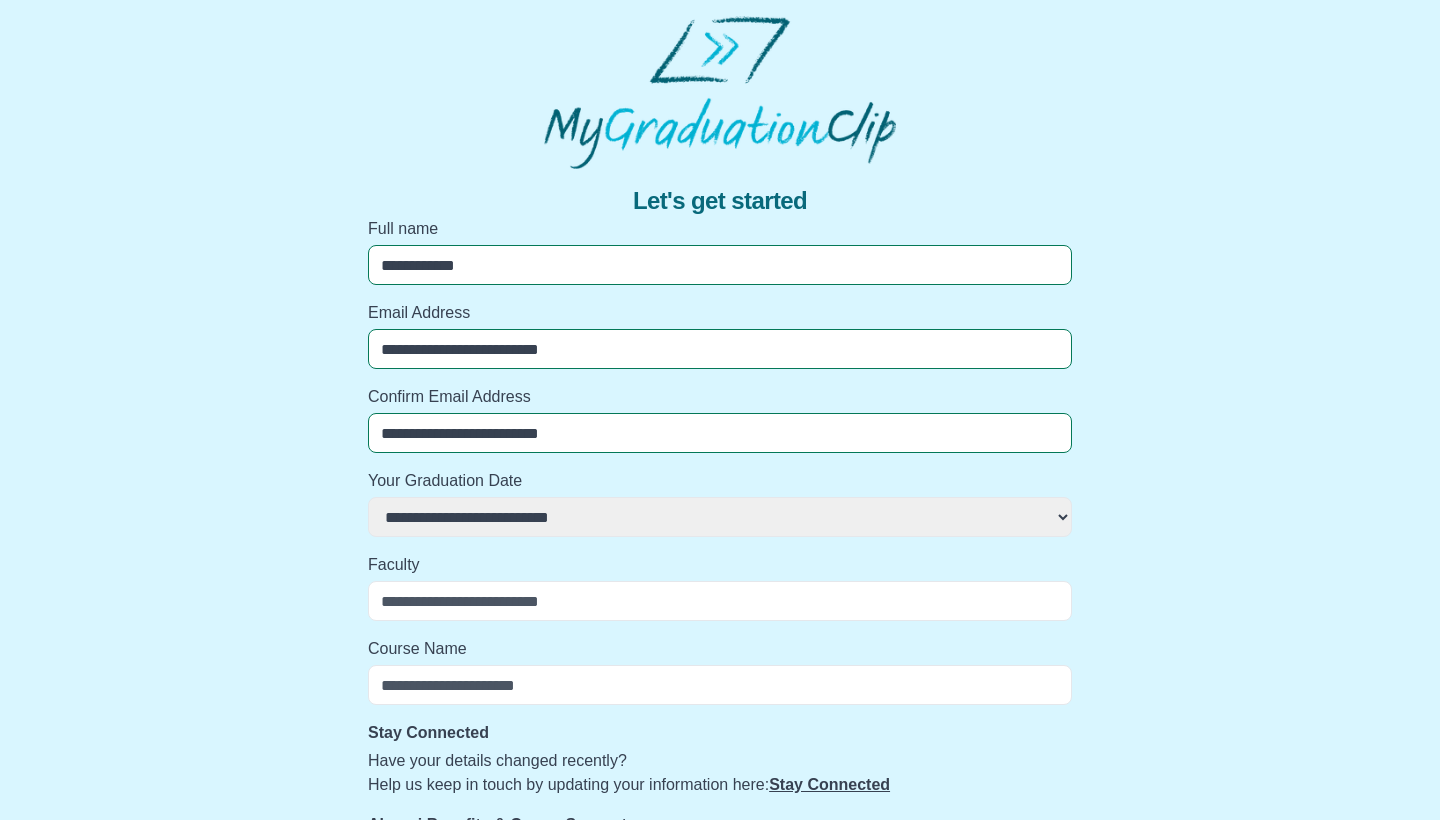 type on "**********" 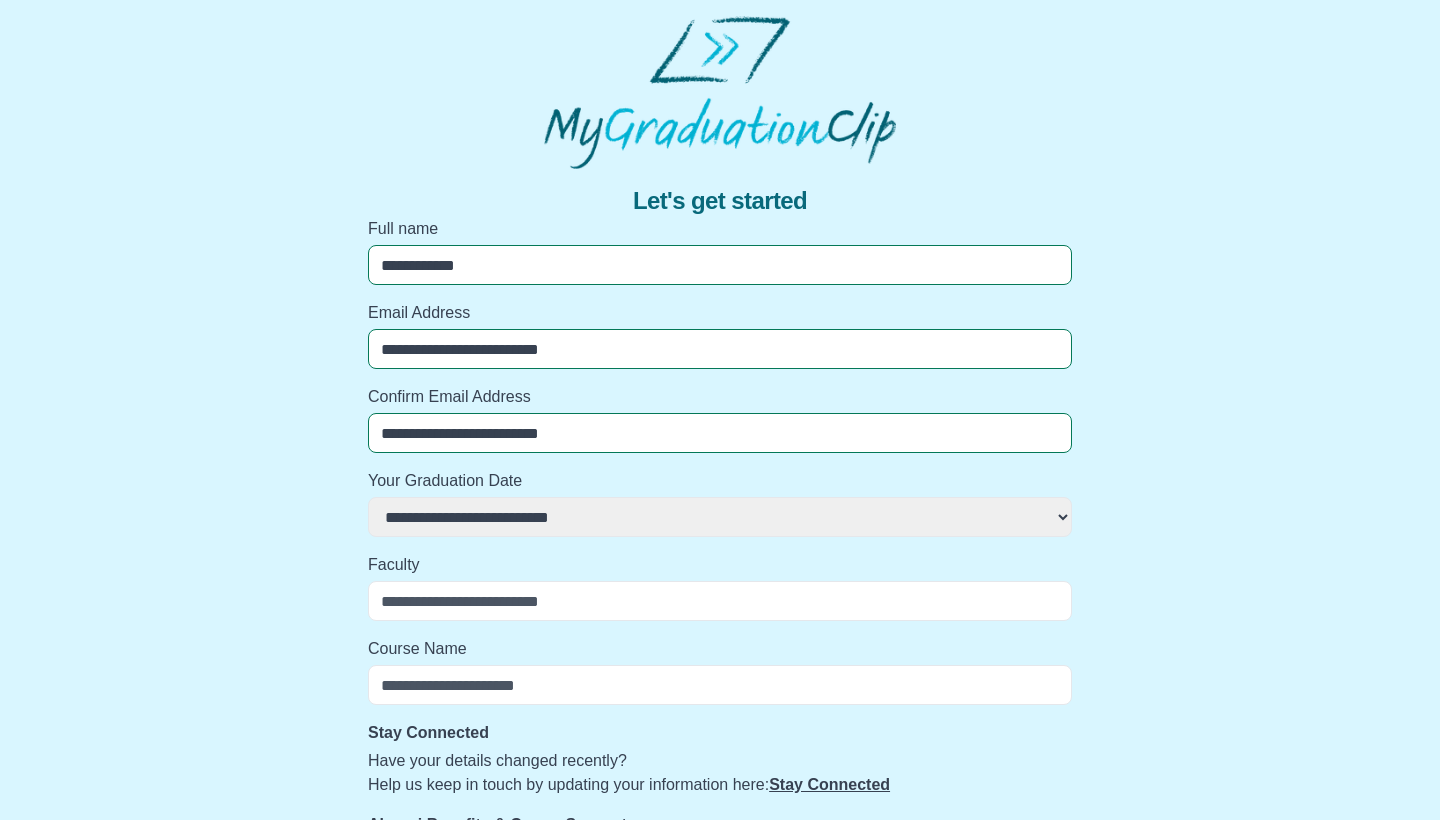 select on "**********" 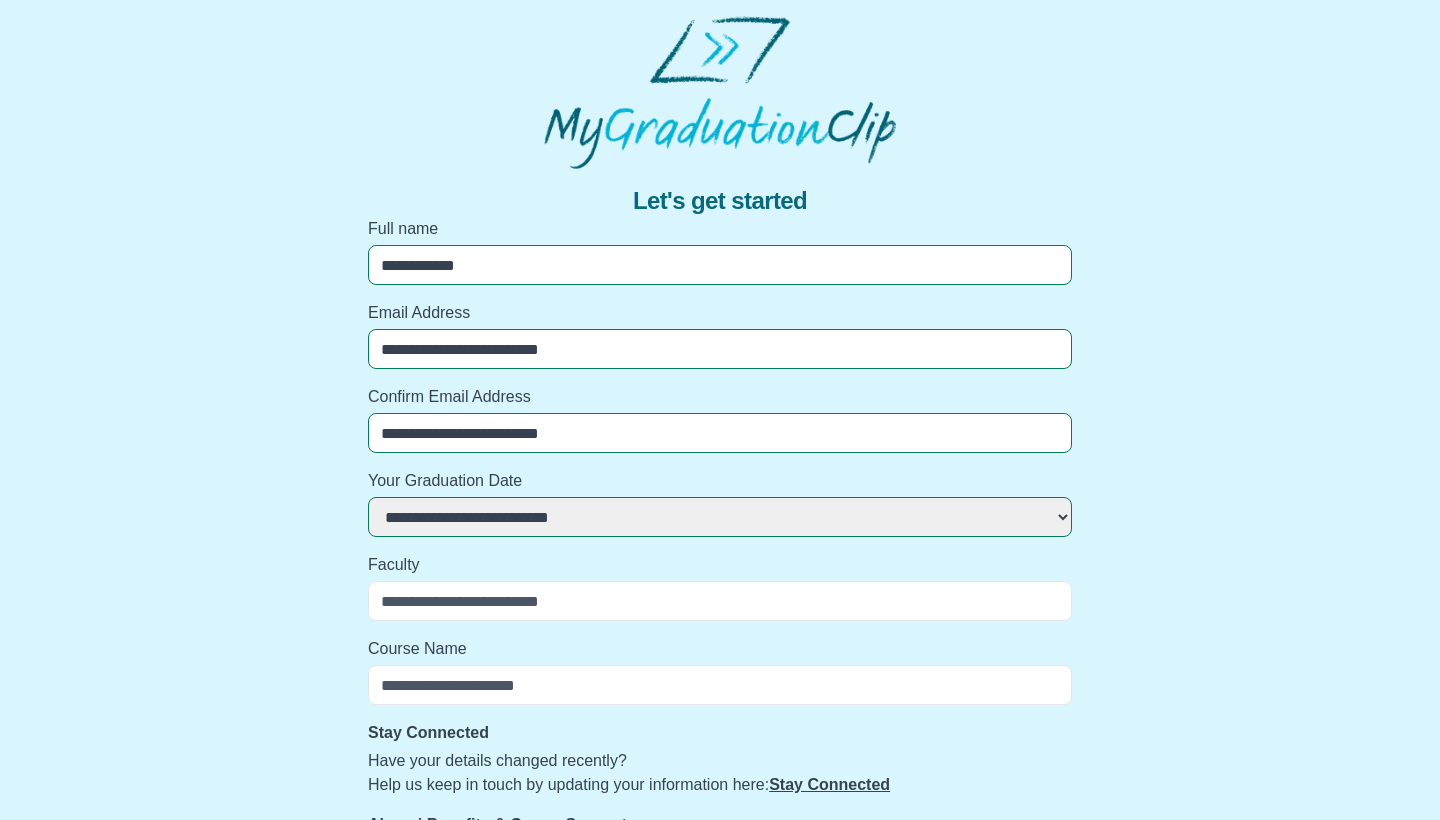 click on "Faculty" at bounding box center (720, 601) 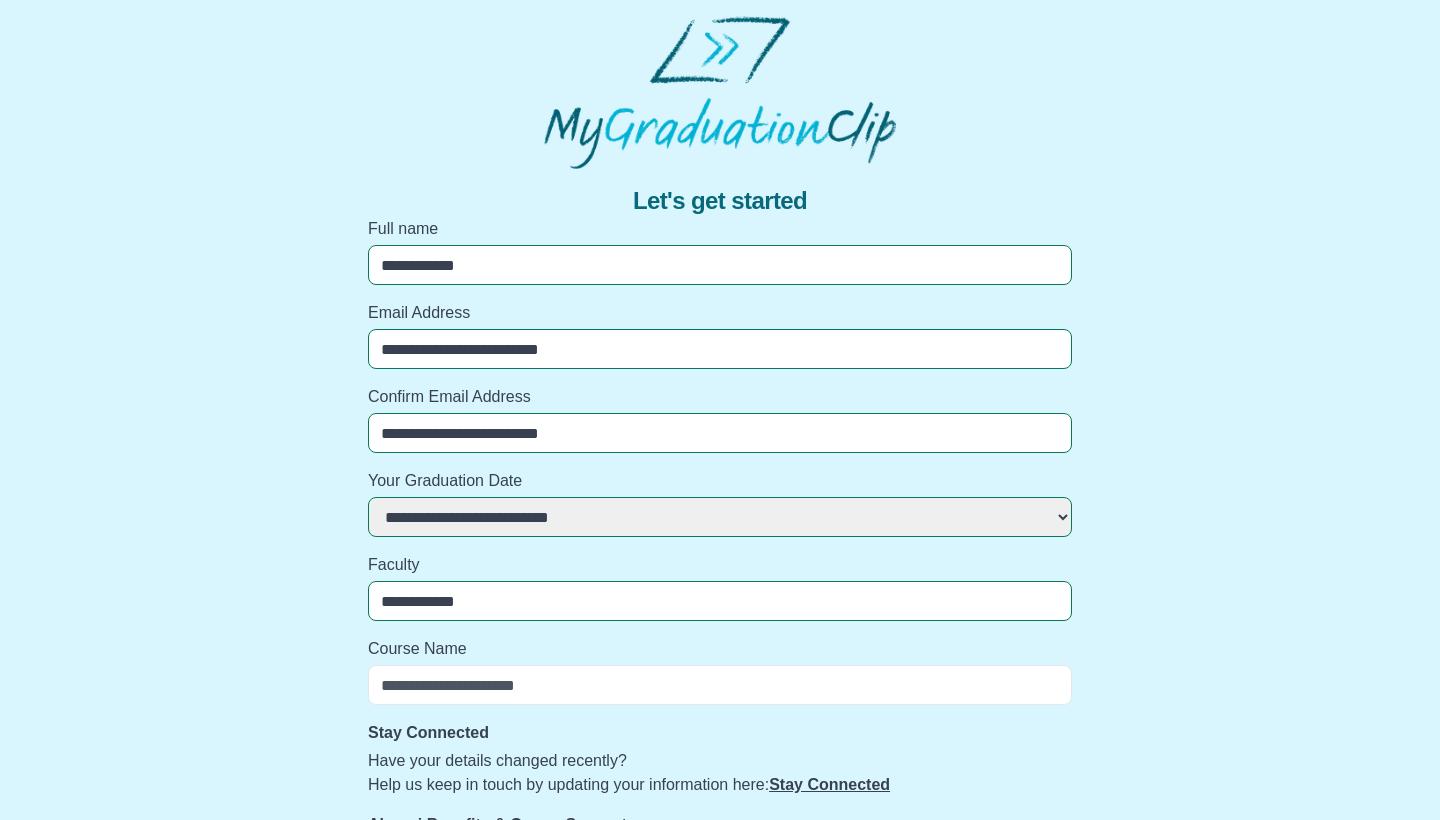 type on "**********" 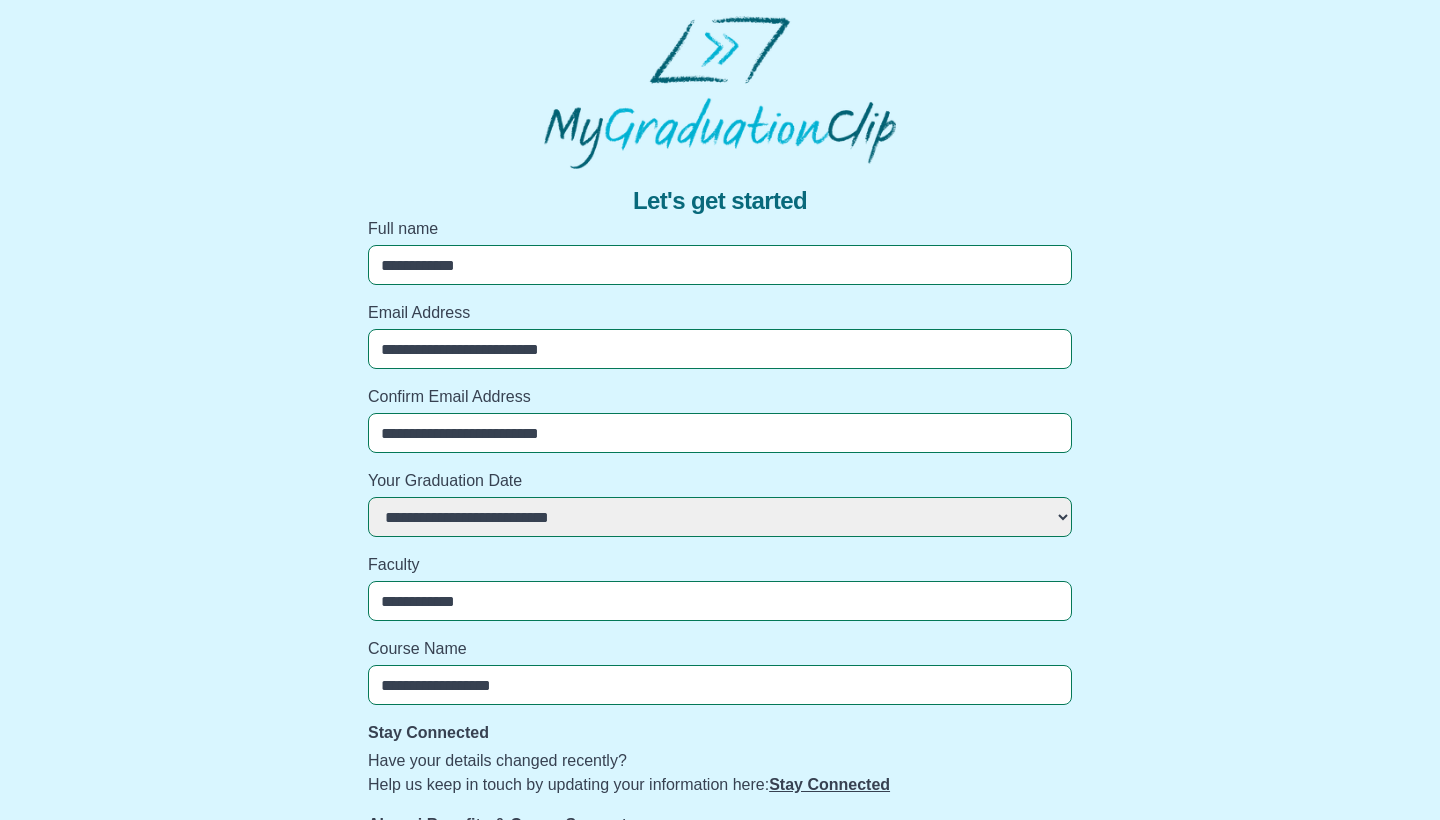 click on "**********" at bounding box center (720, 685) 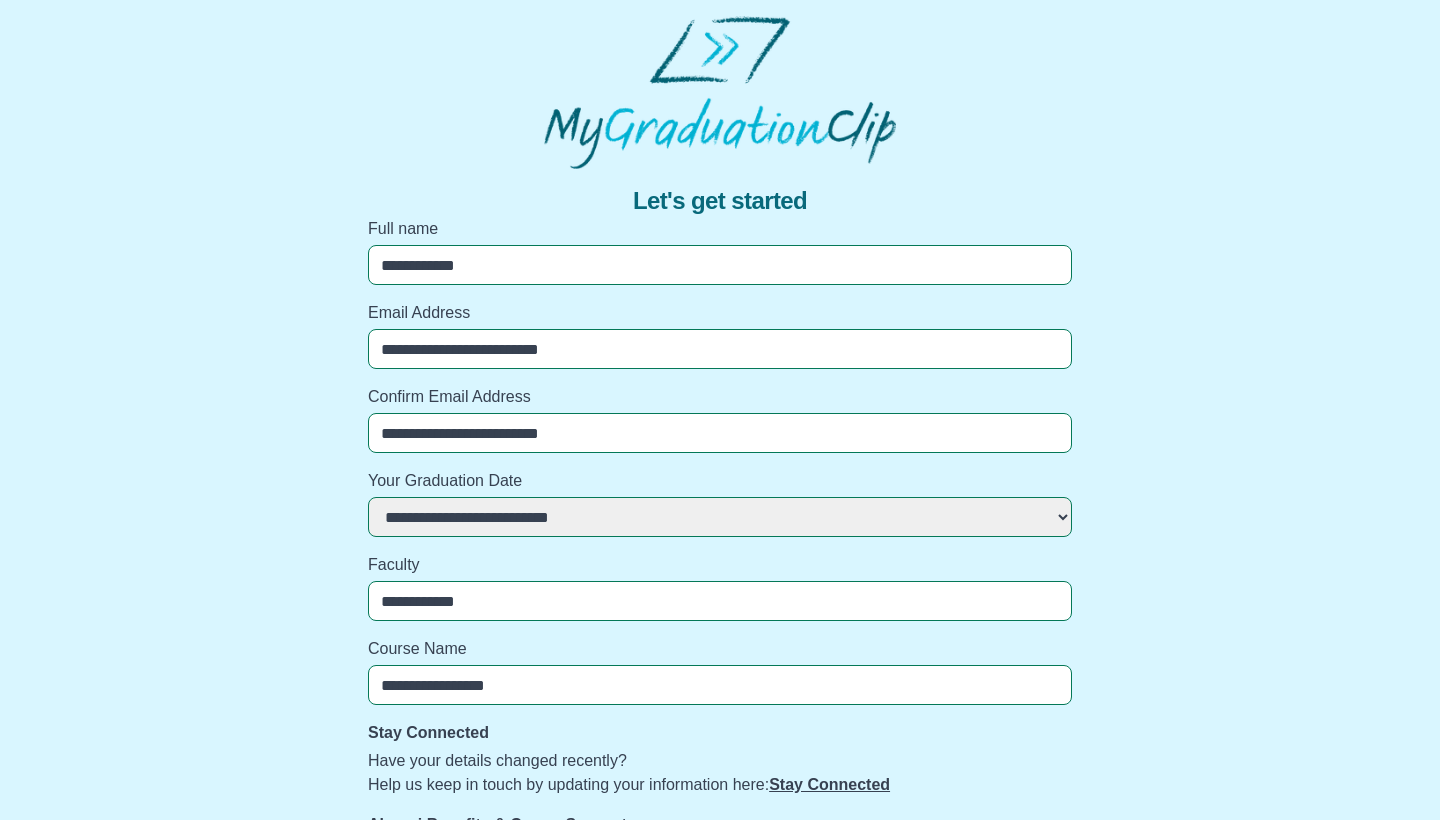 type on "**********" 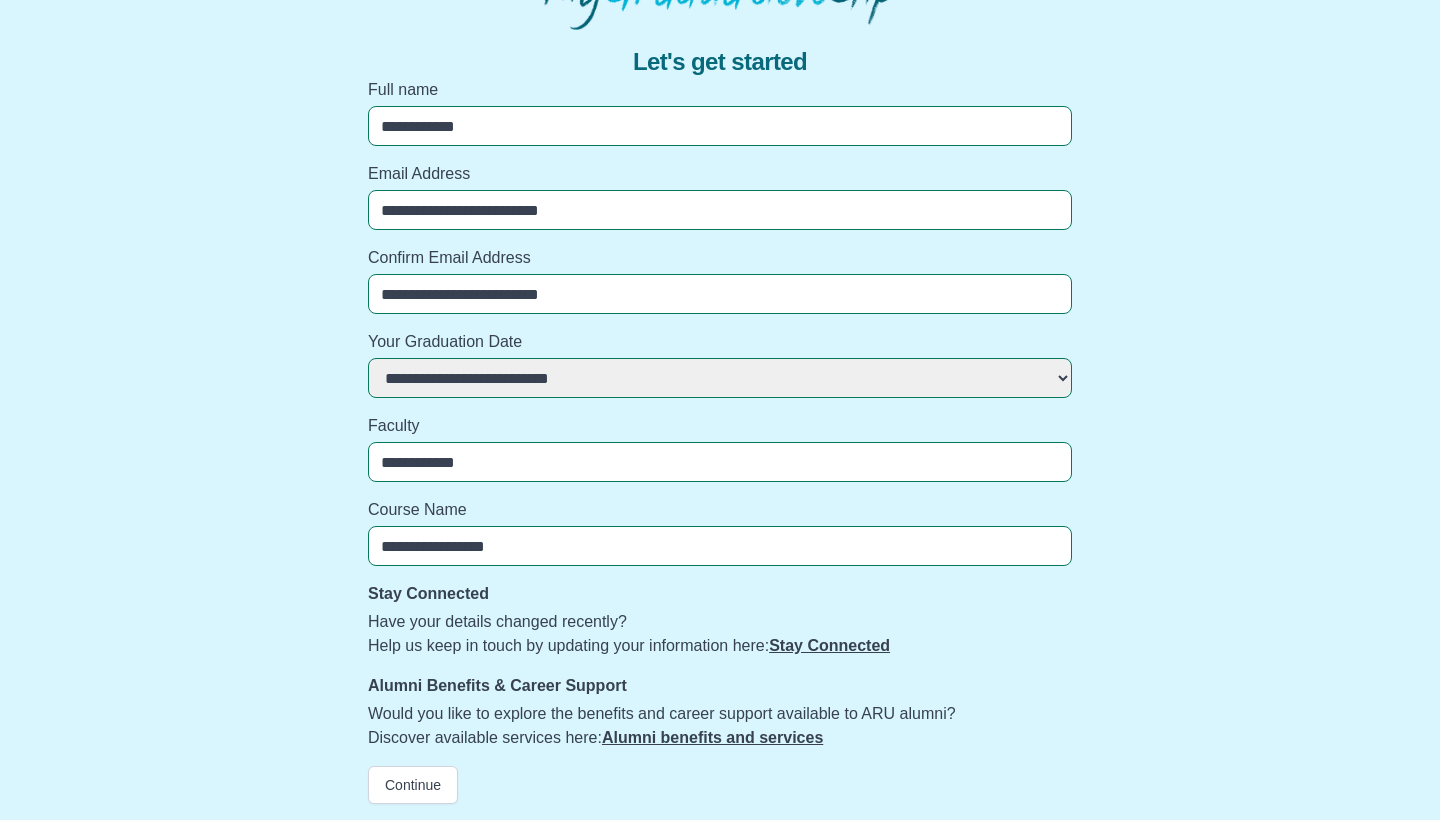 scroll, scrollTop: 139, scrollLeft: 0, axis: vertical 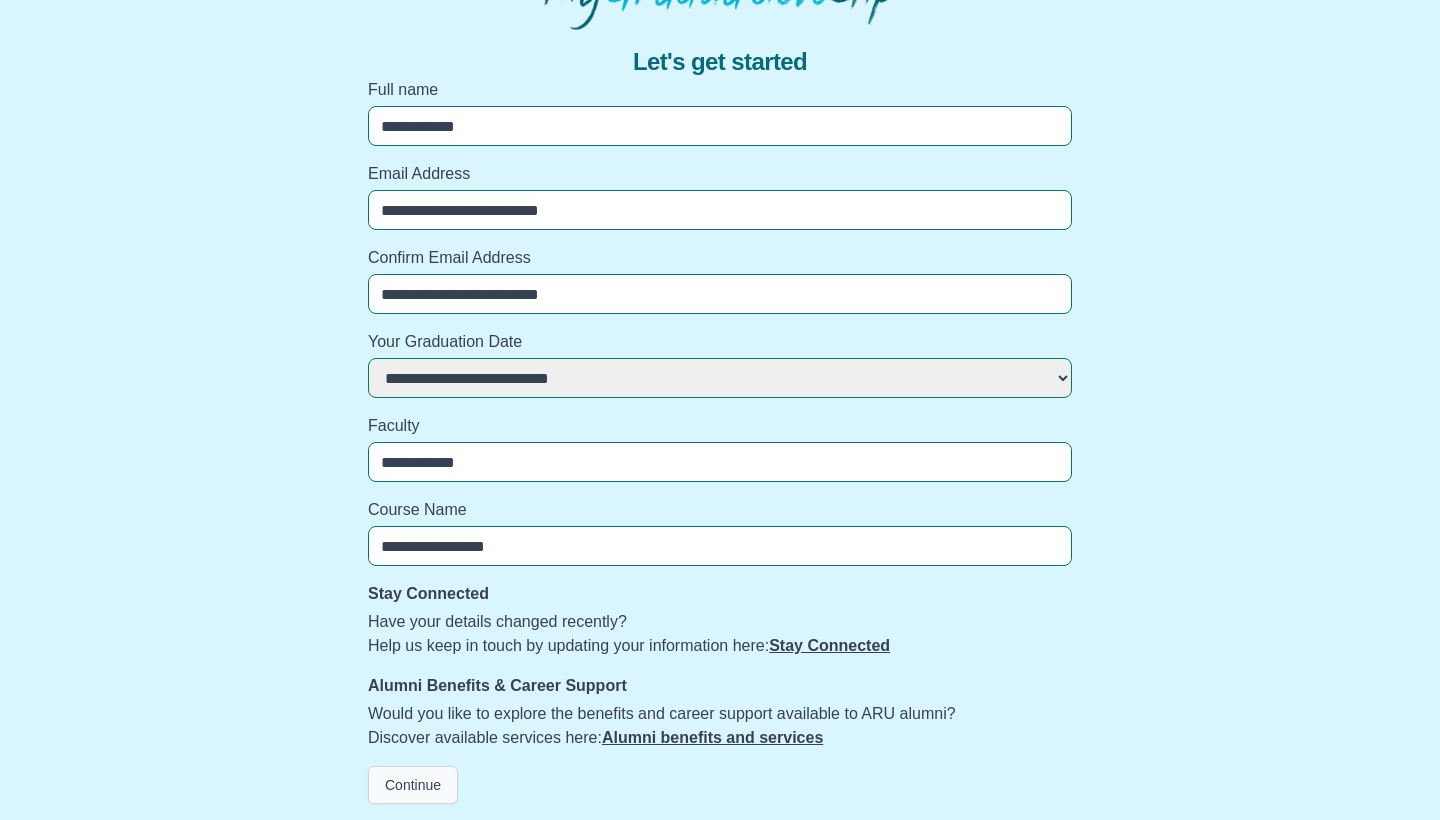 click on "Continue" at bounding box center [413, 785] 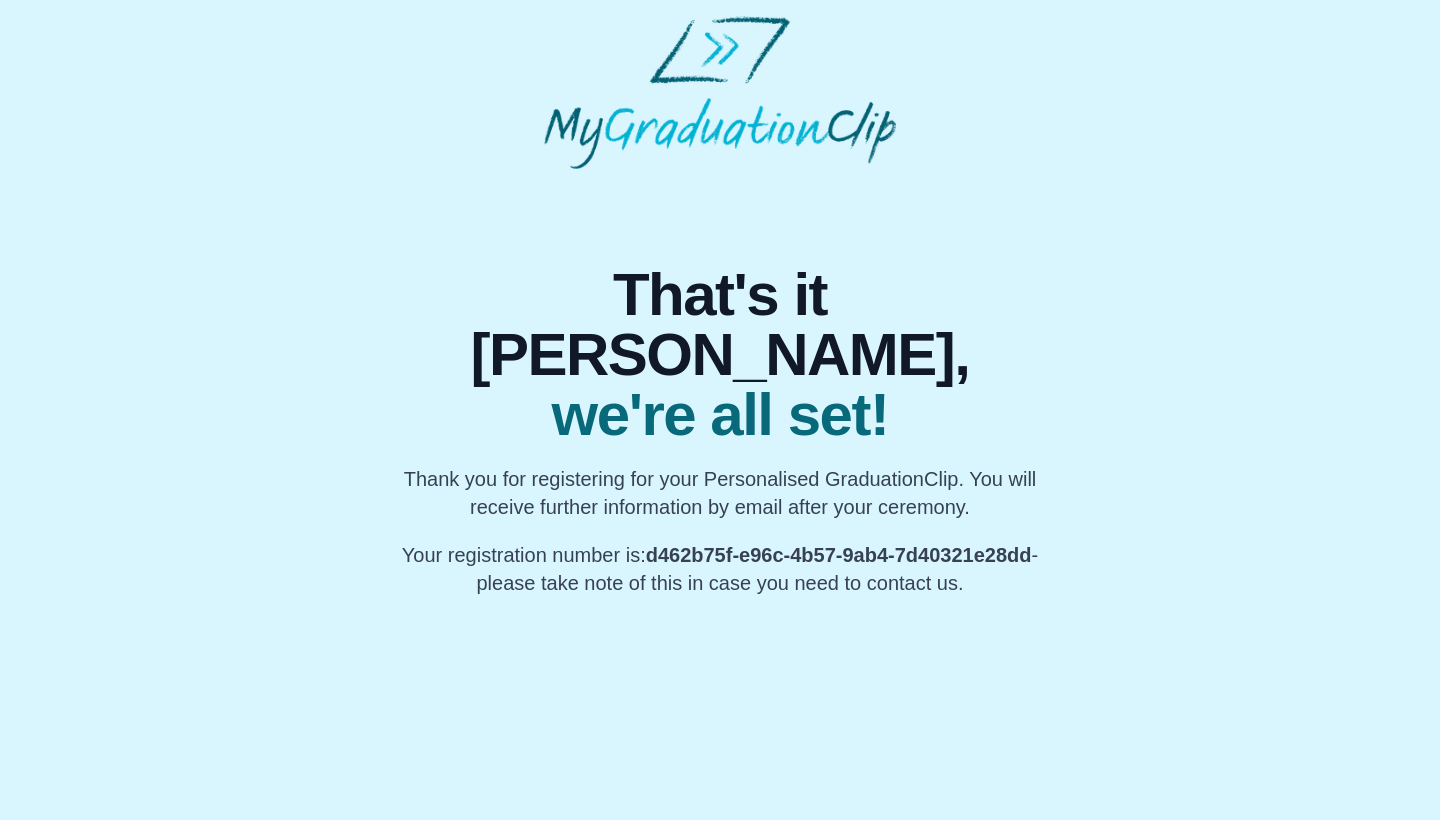 scroll, scrollTop: 0, scrollLeft: 0, axis: both 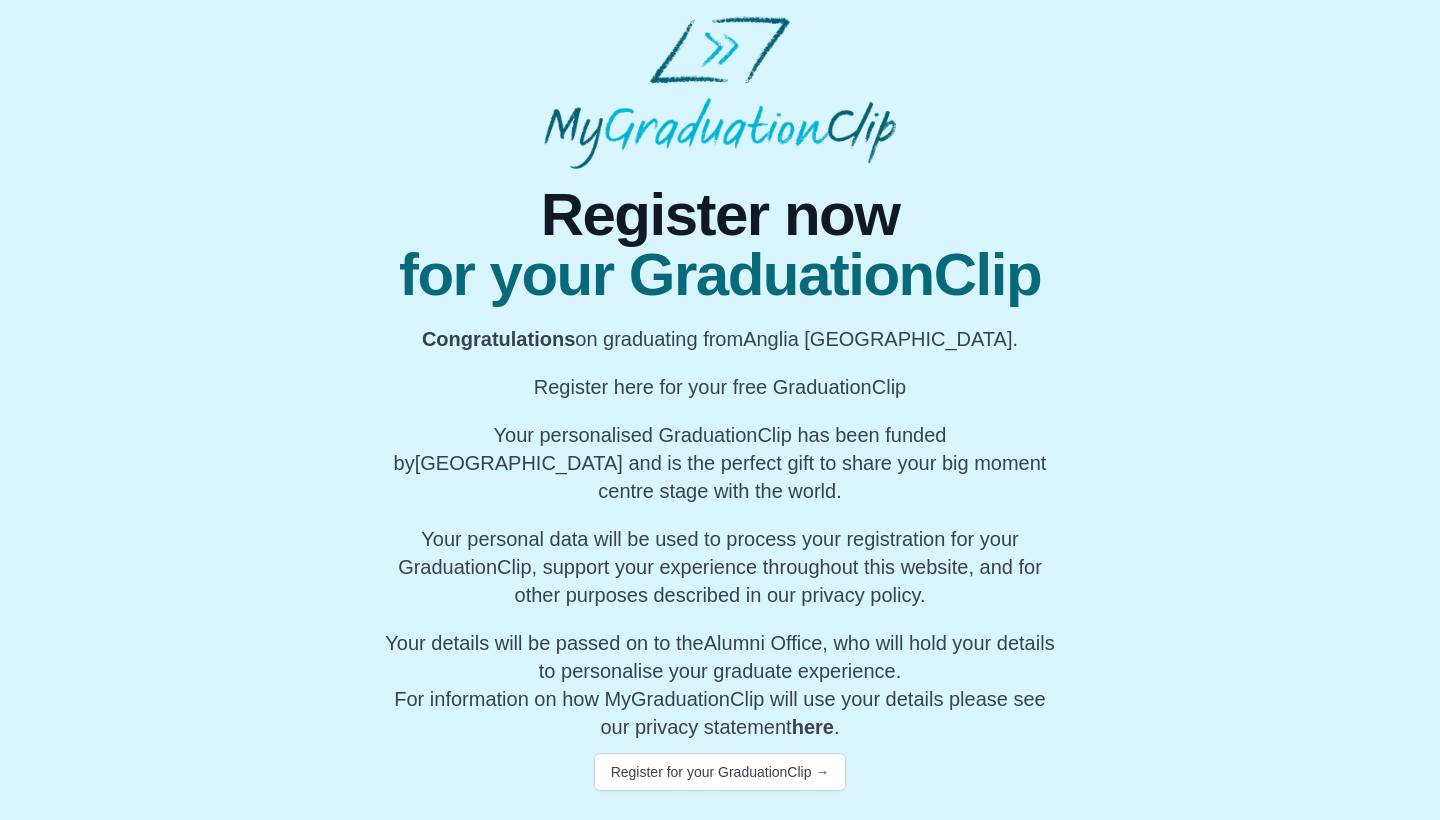 click on "here" at bounding box center (813, 727) 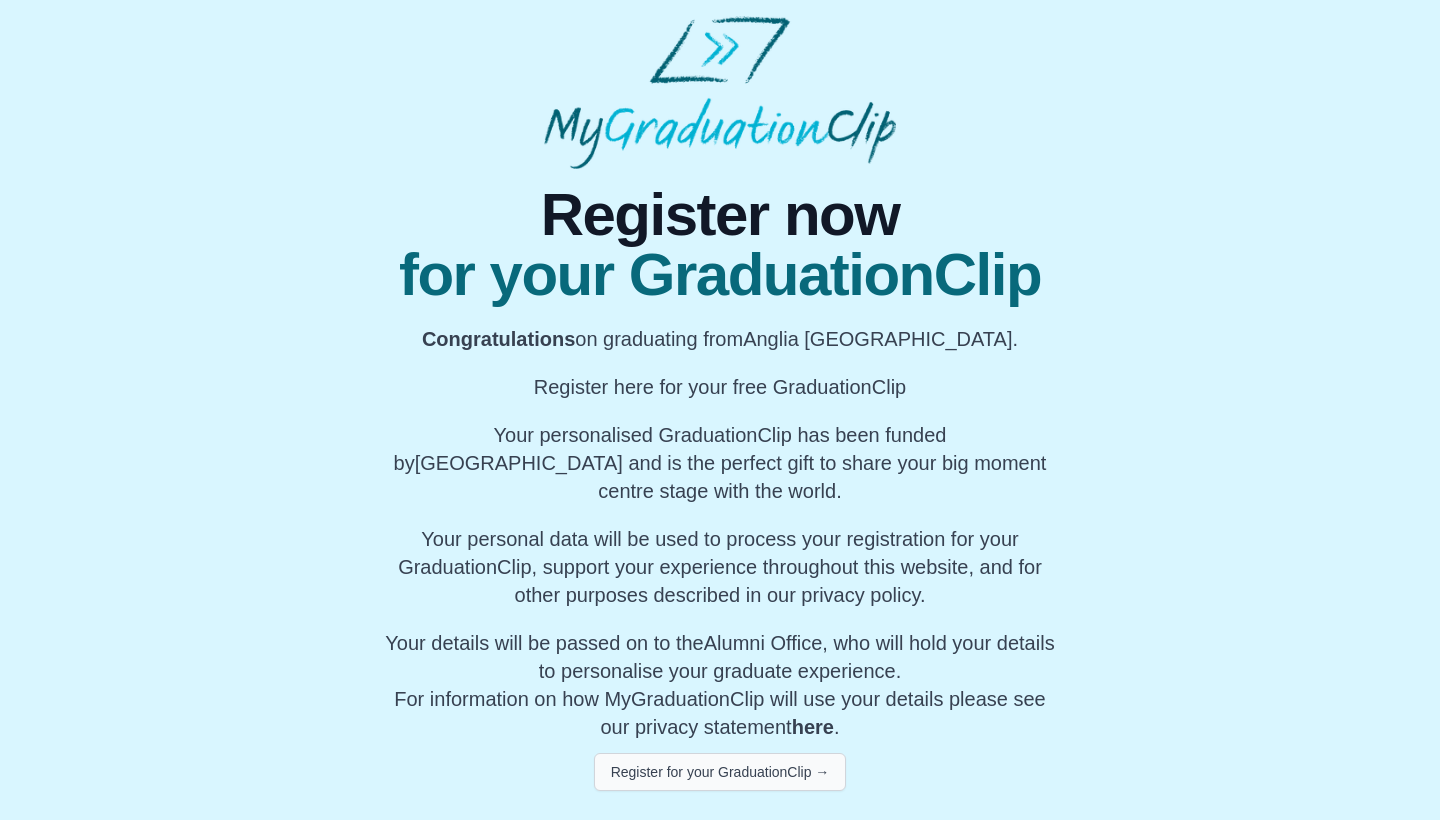 click on "Register for your GraduationClip →" at bounding box center (720, 772) 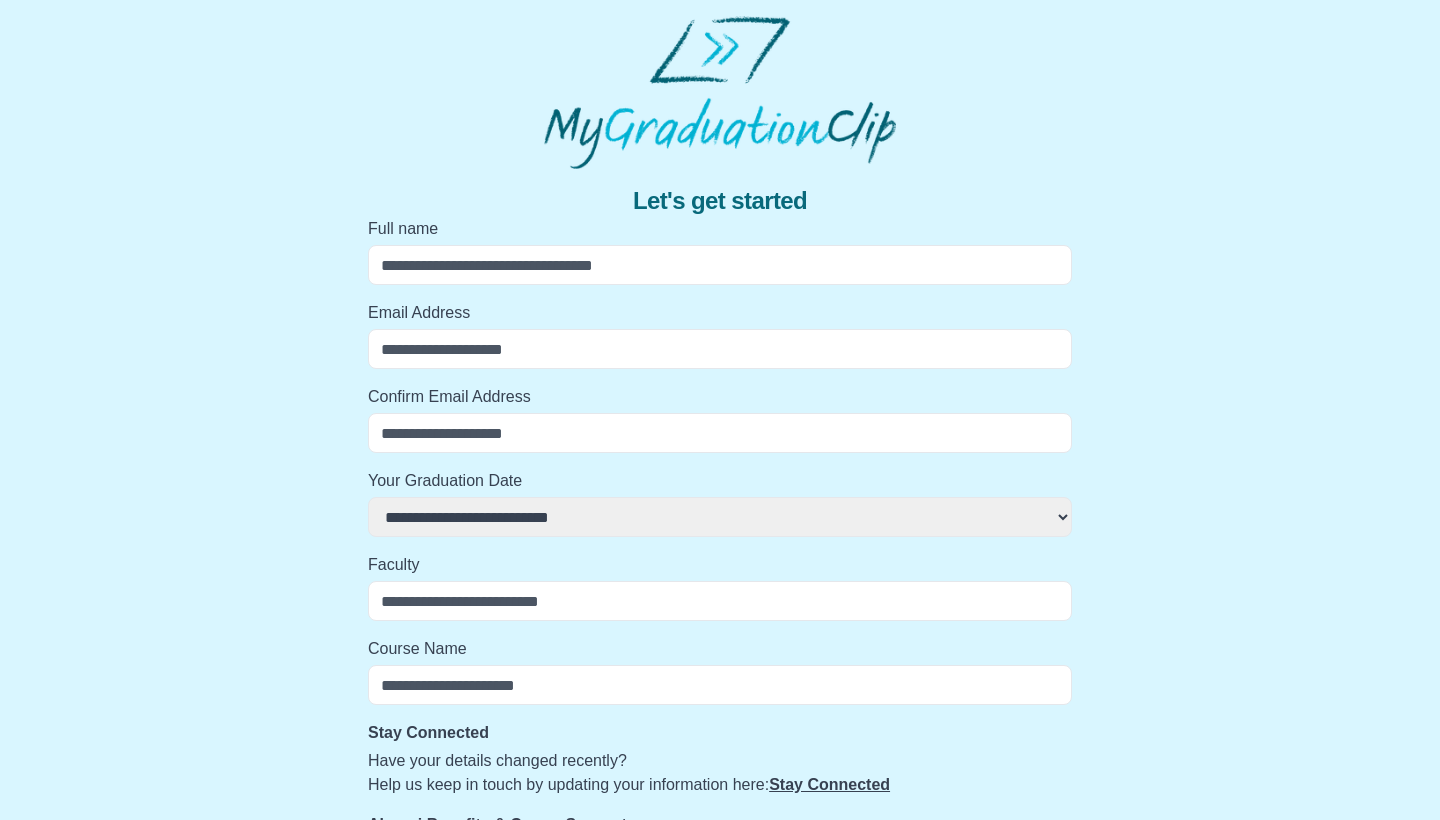 type on "*" 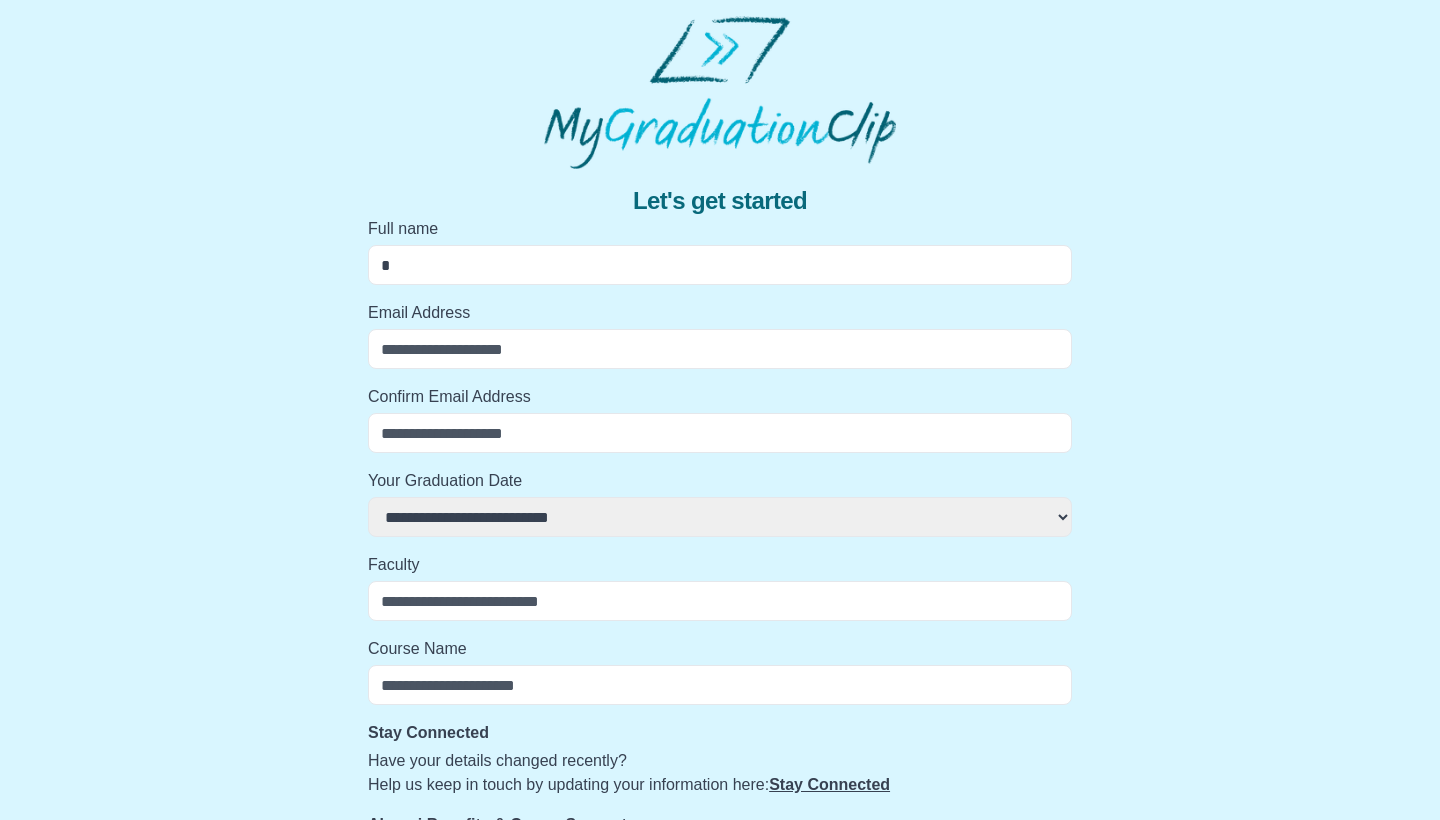 select 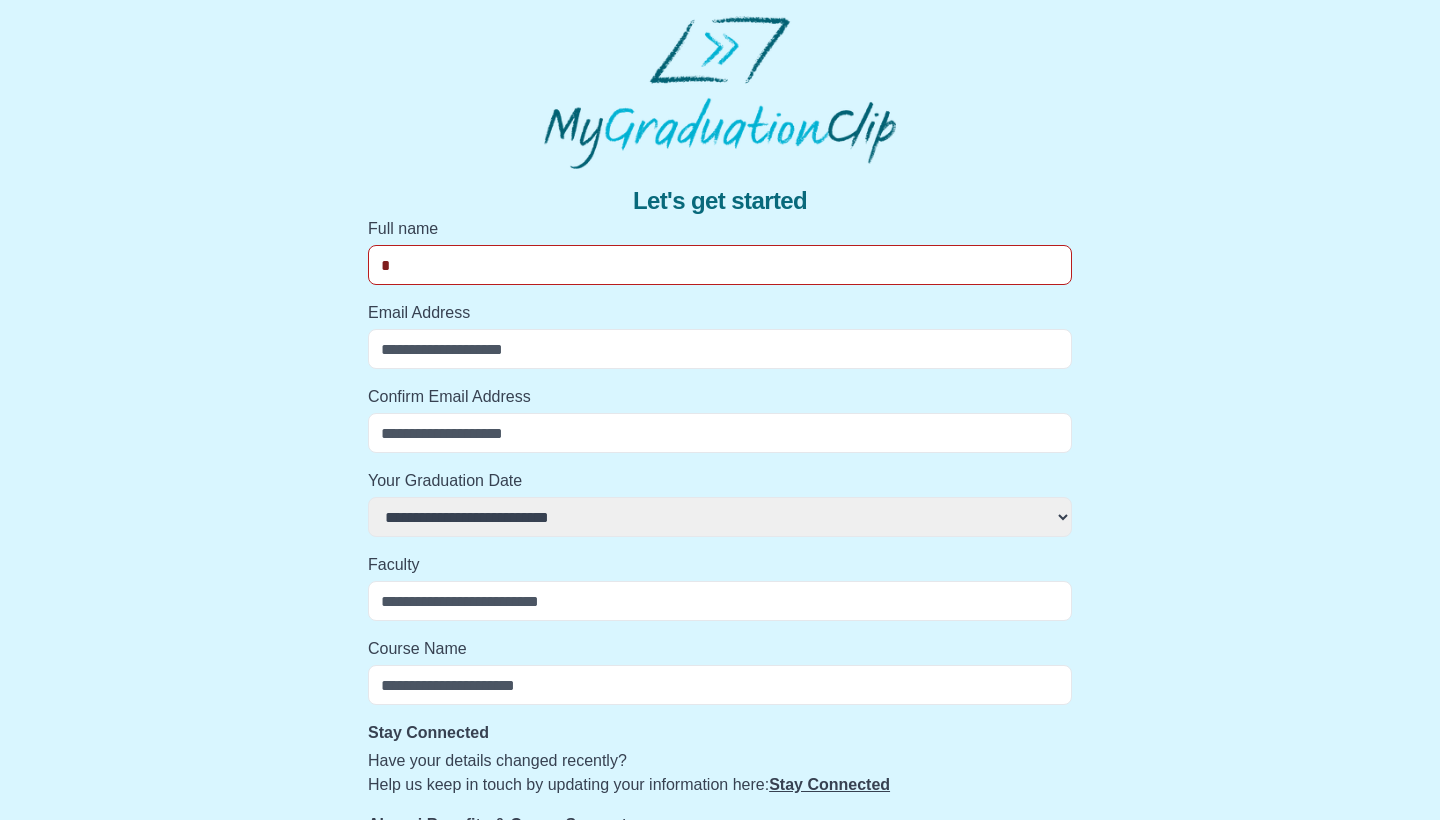 type on "**" 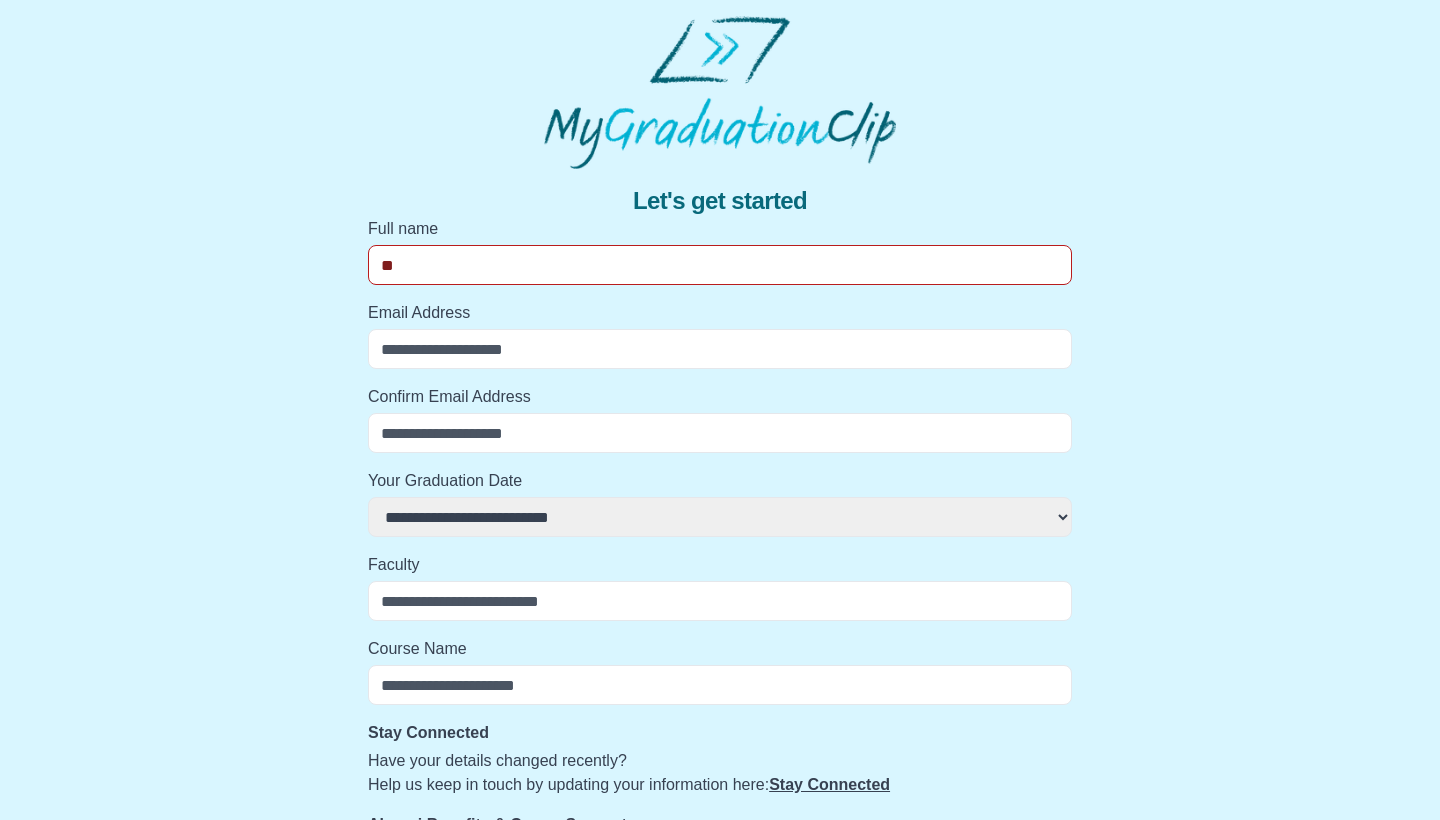 select 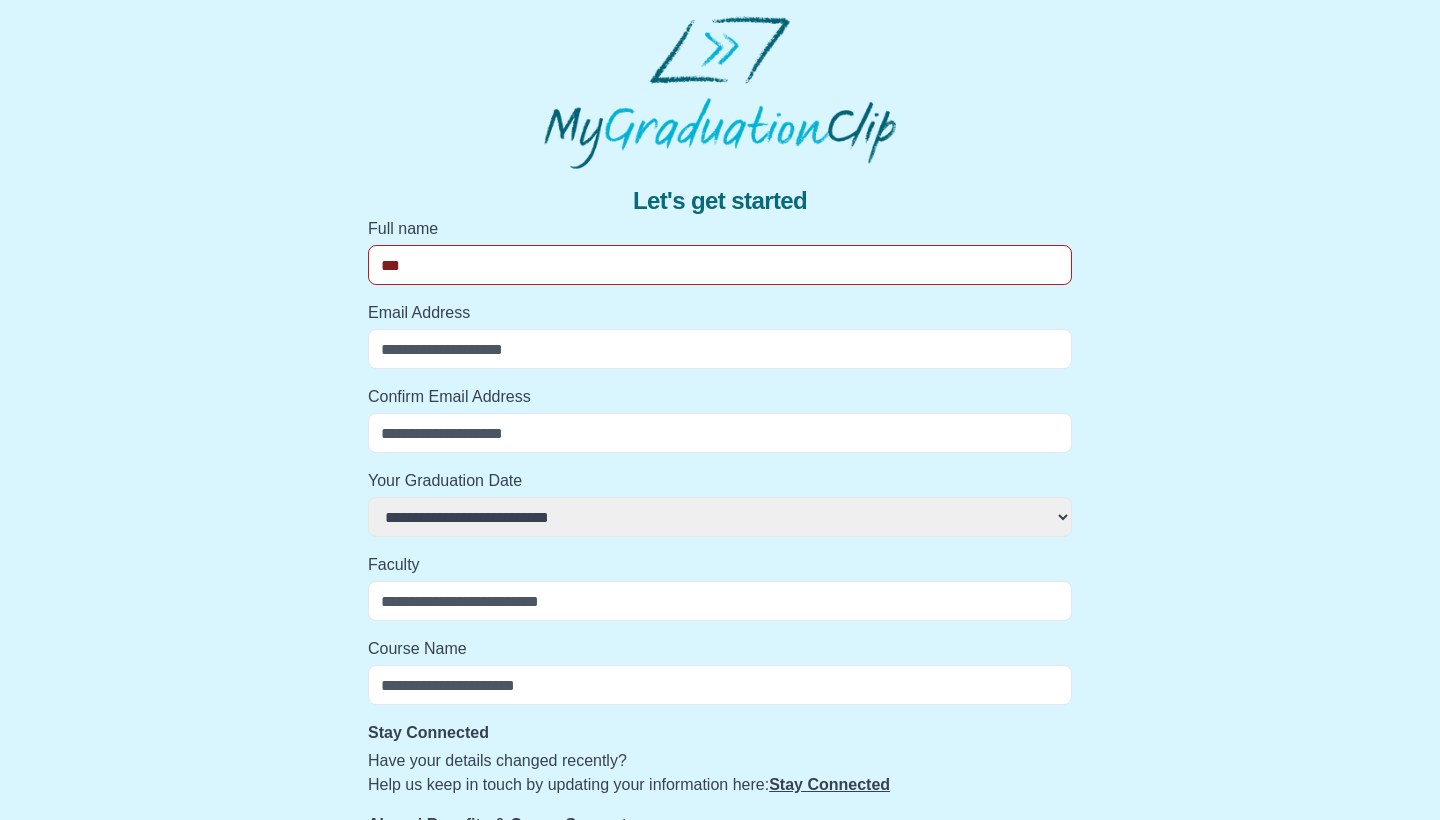 select 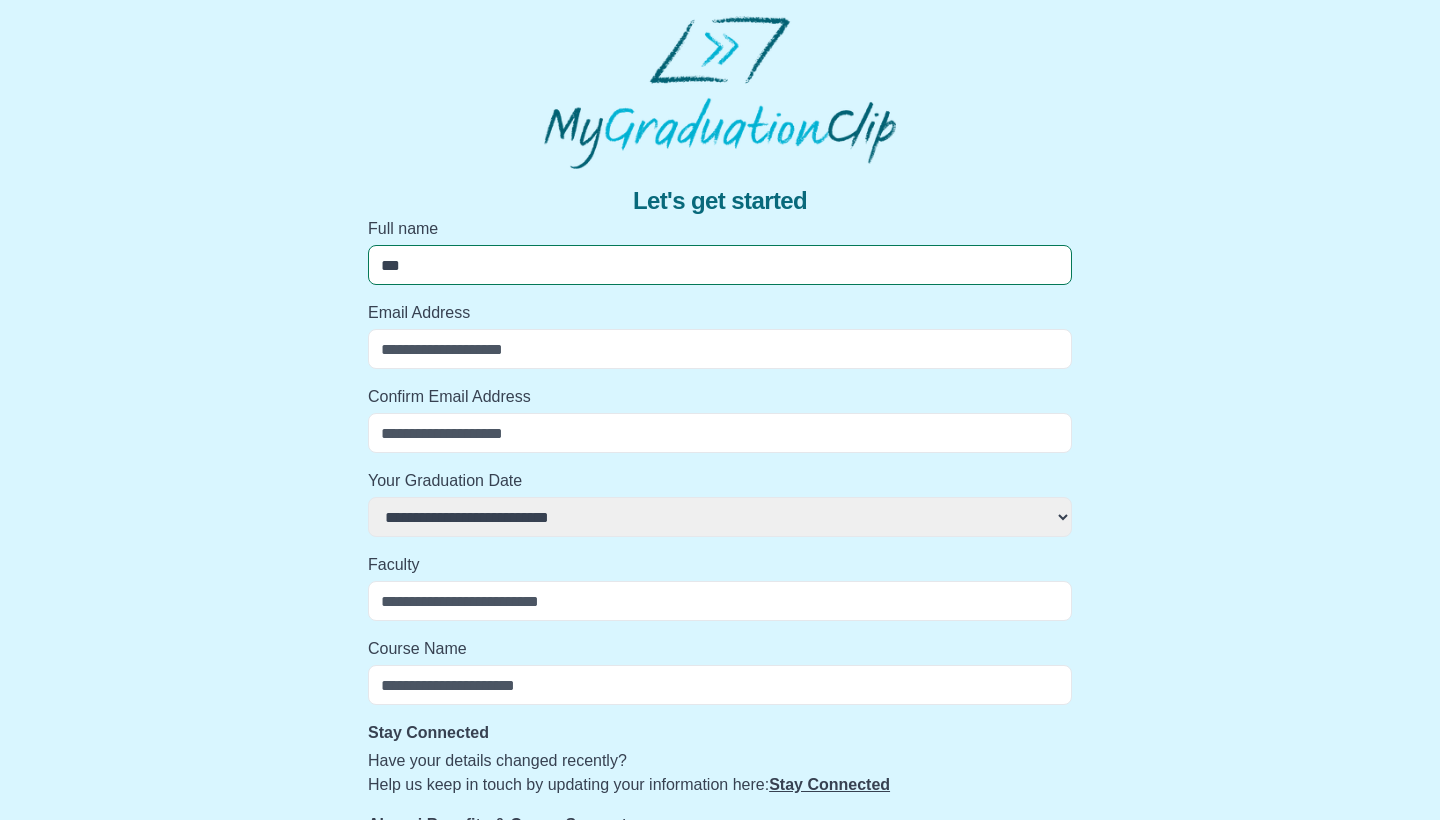 type on "****" 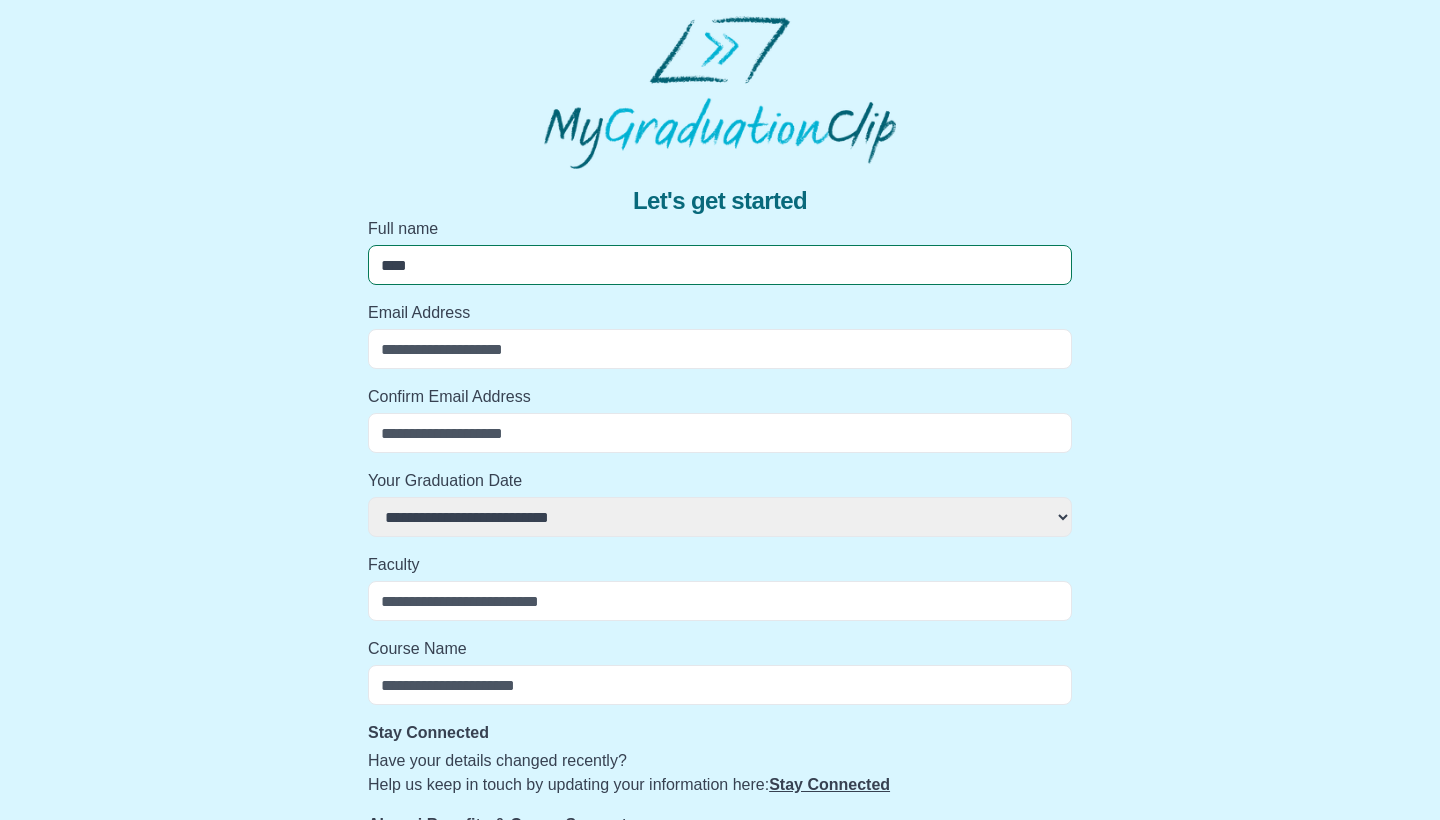 select 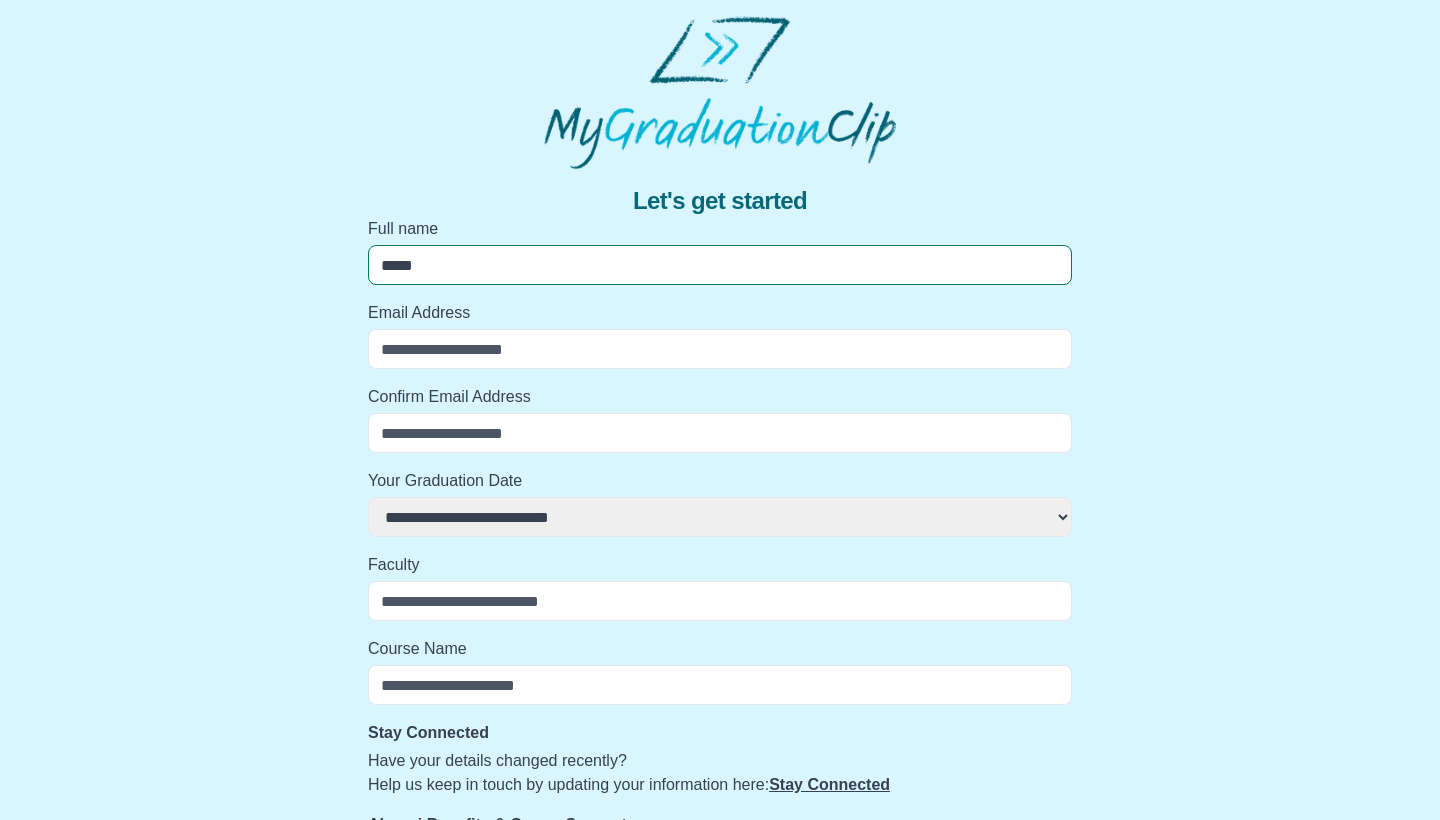 select 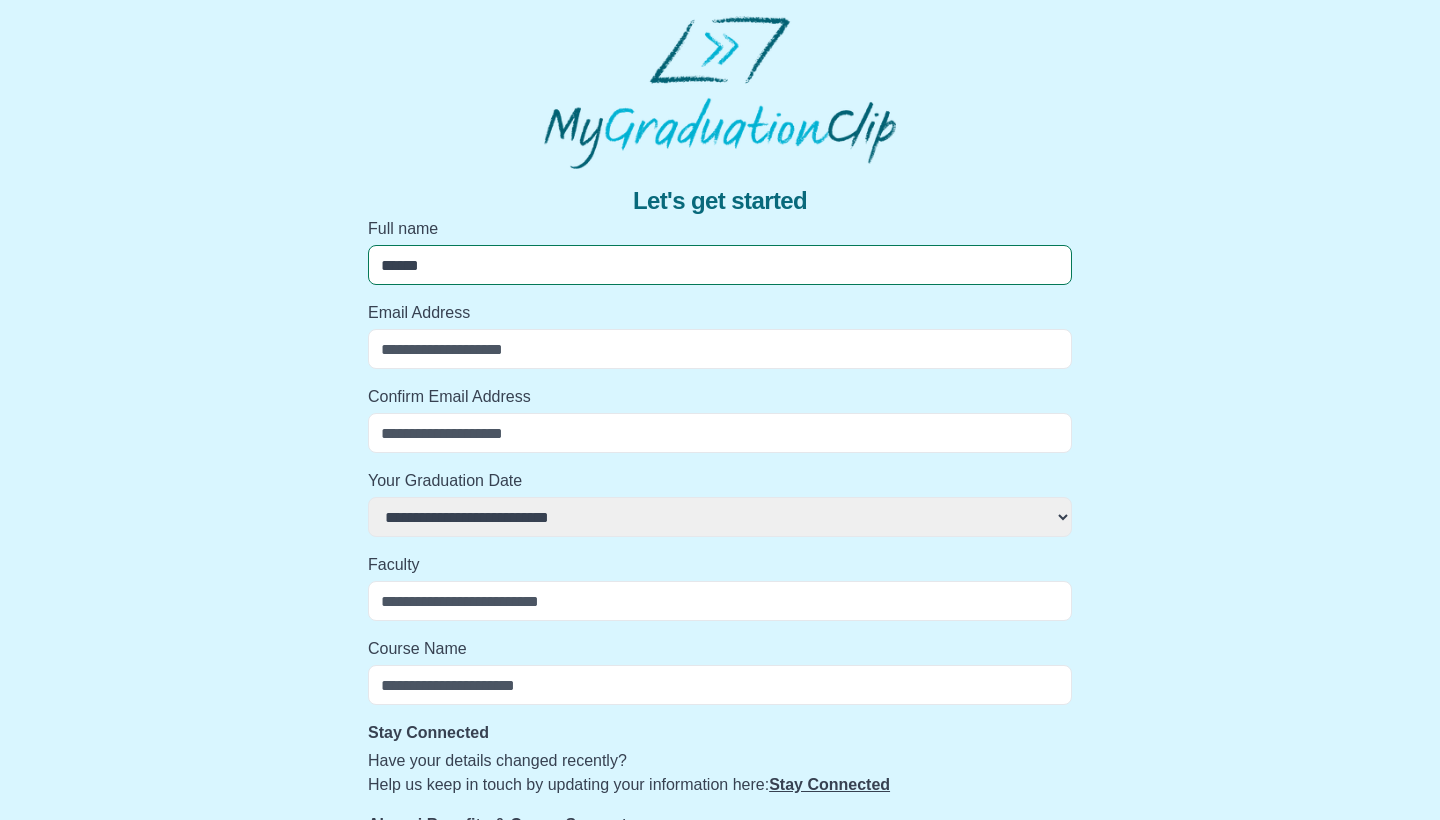 select 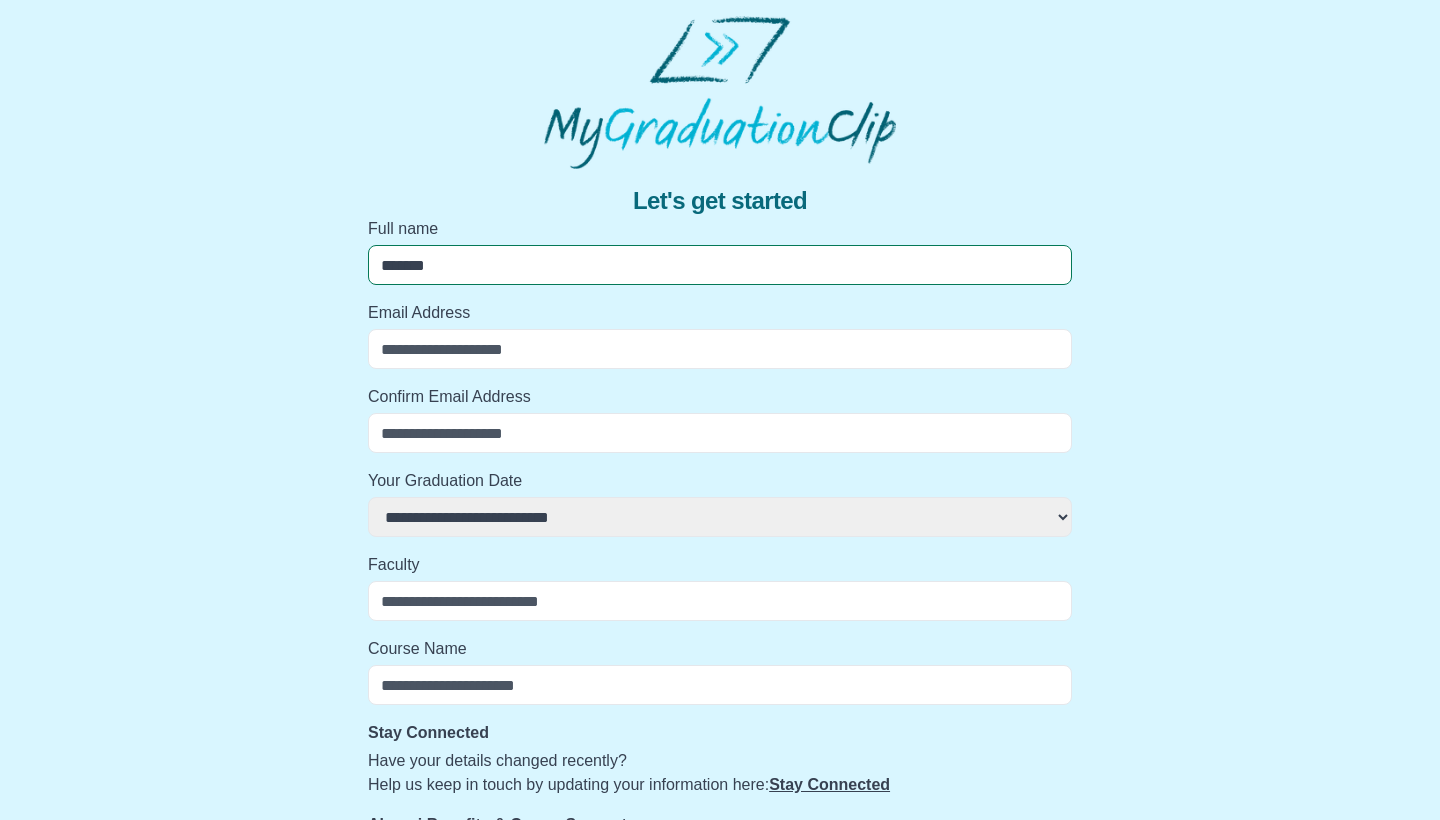 select 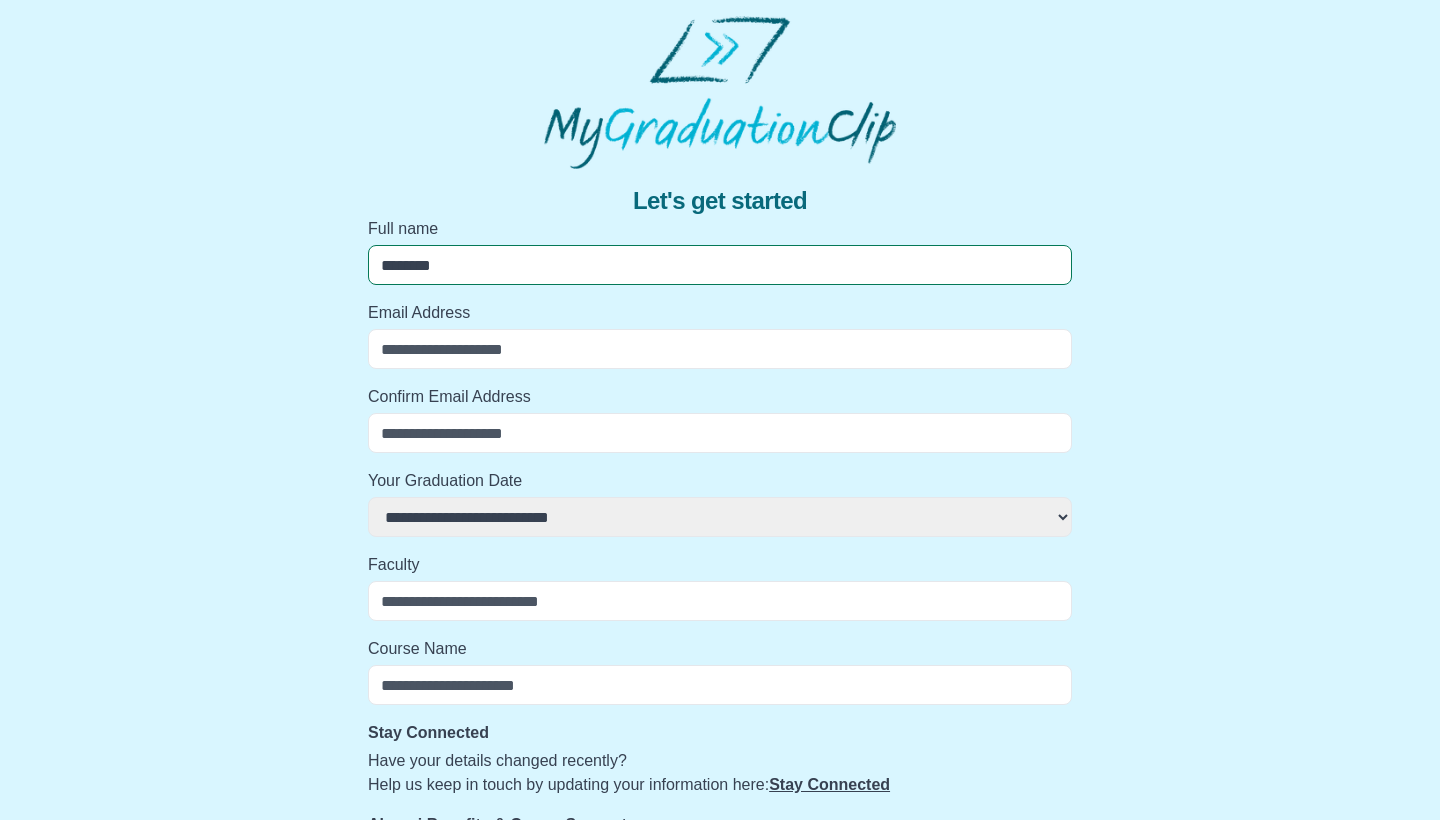 select 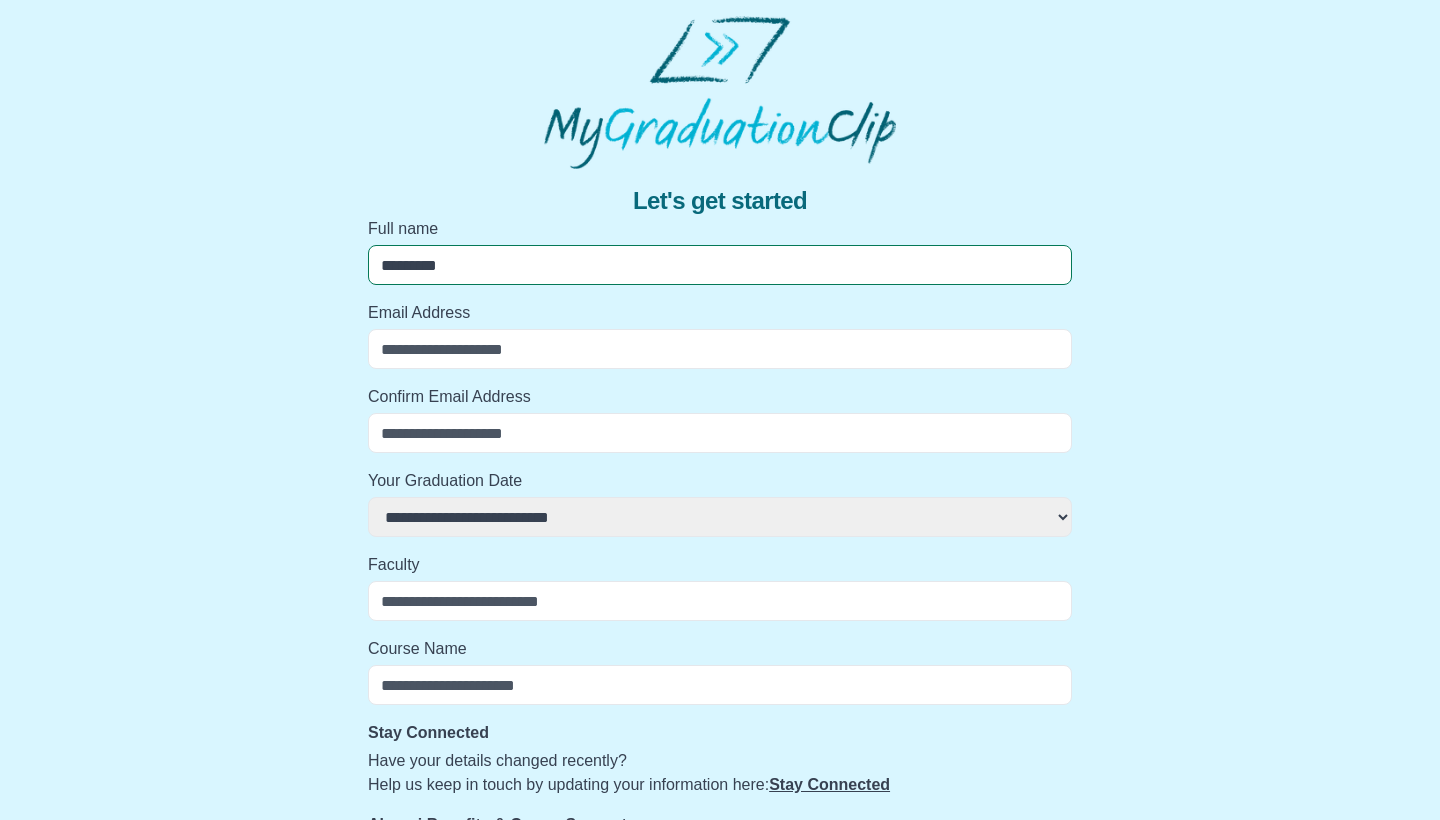 select 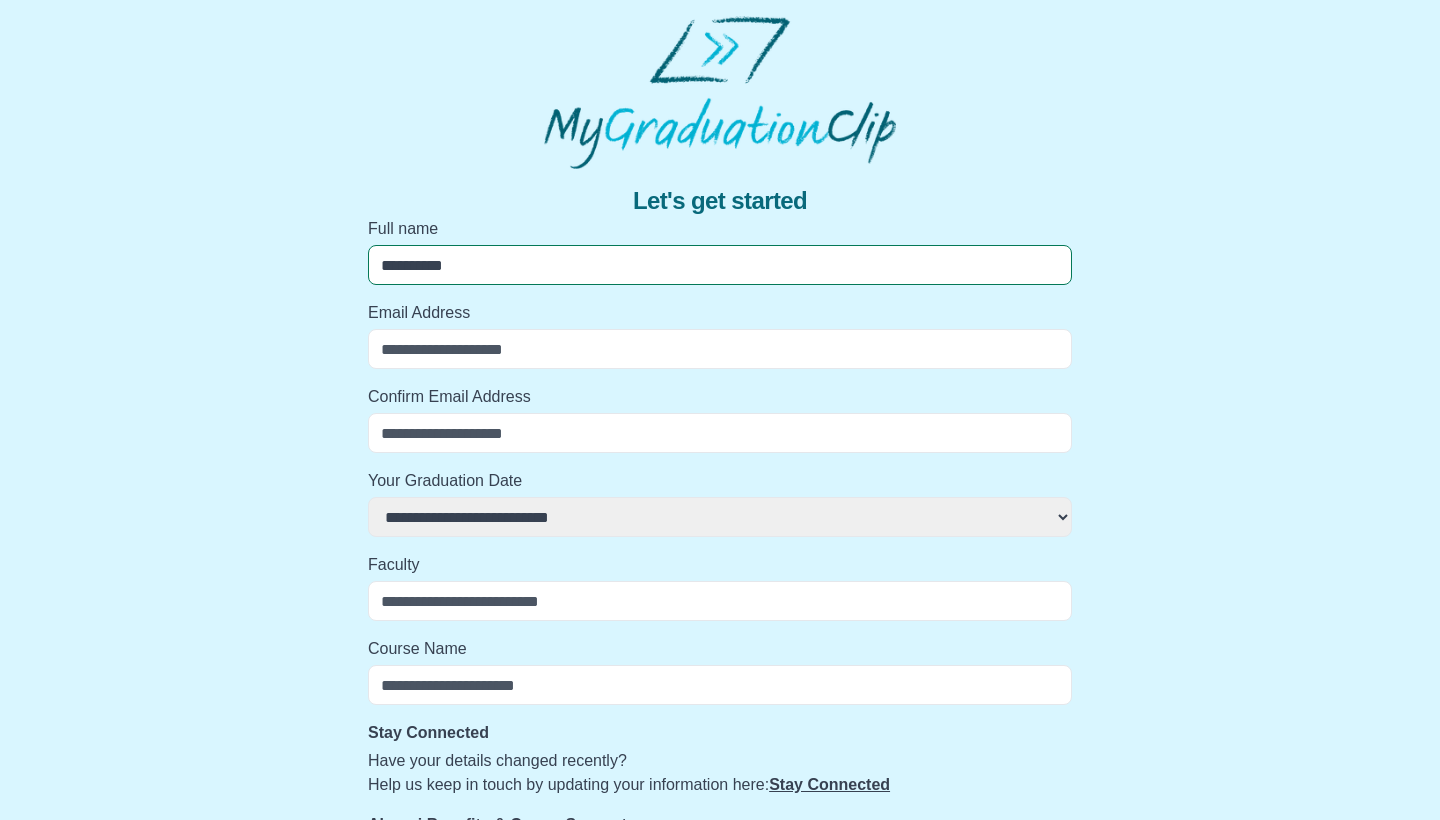 select 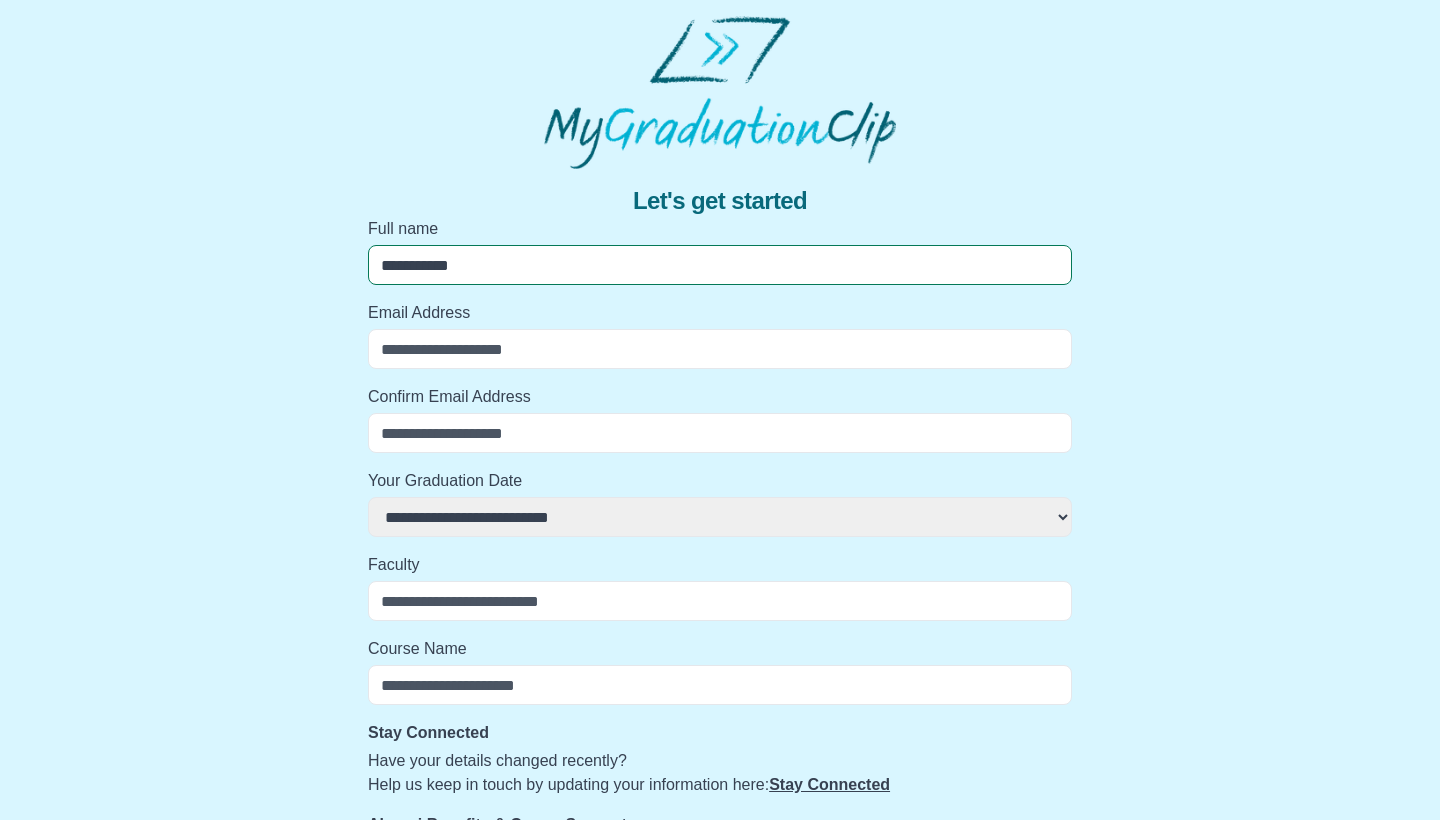 select 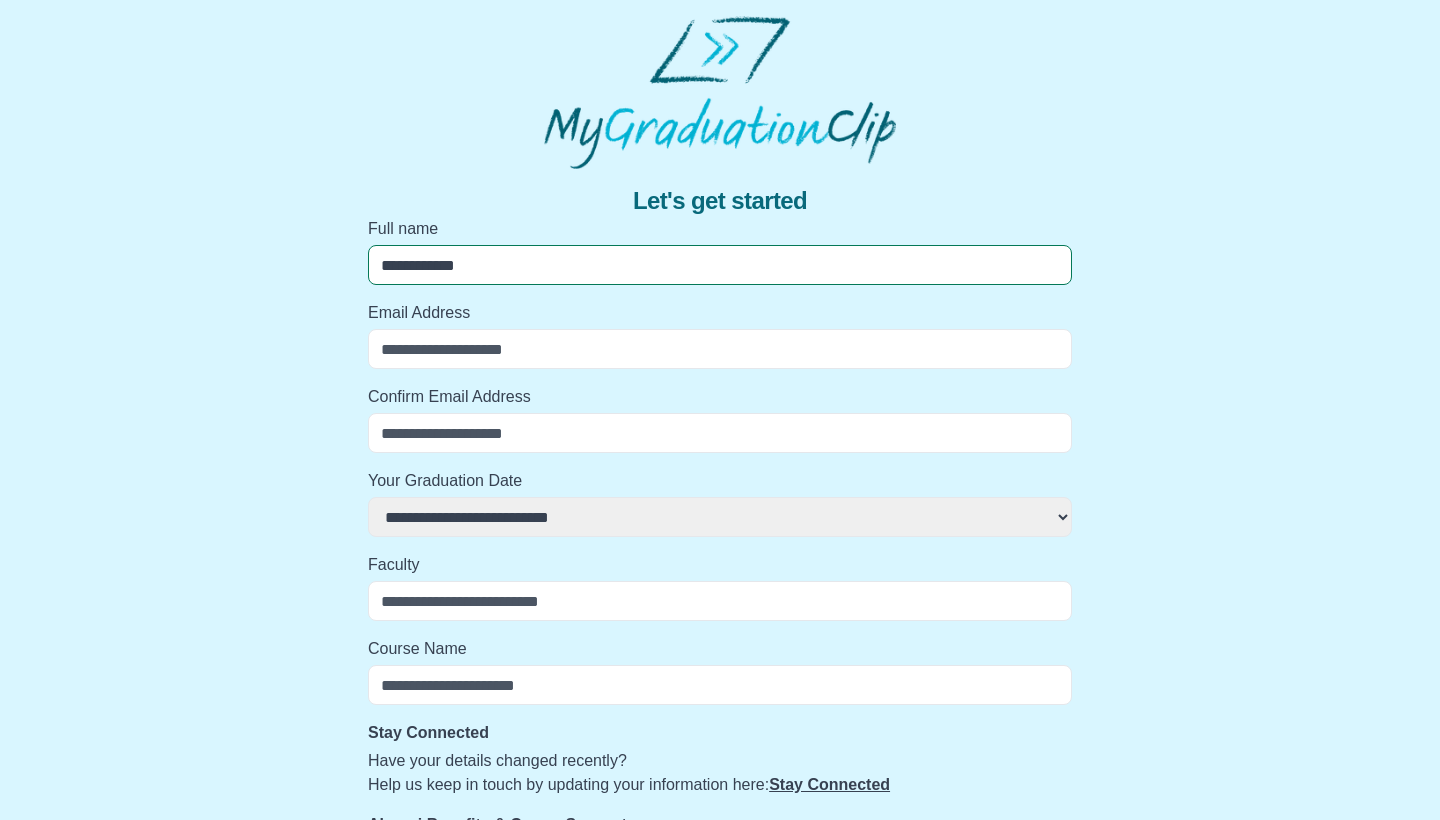 select 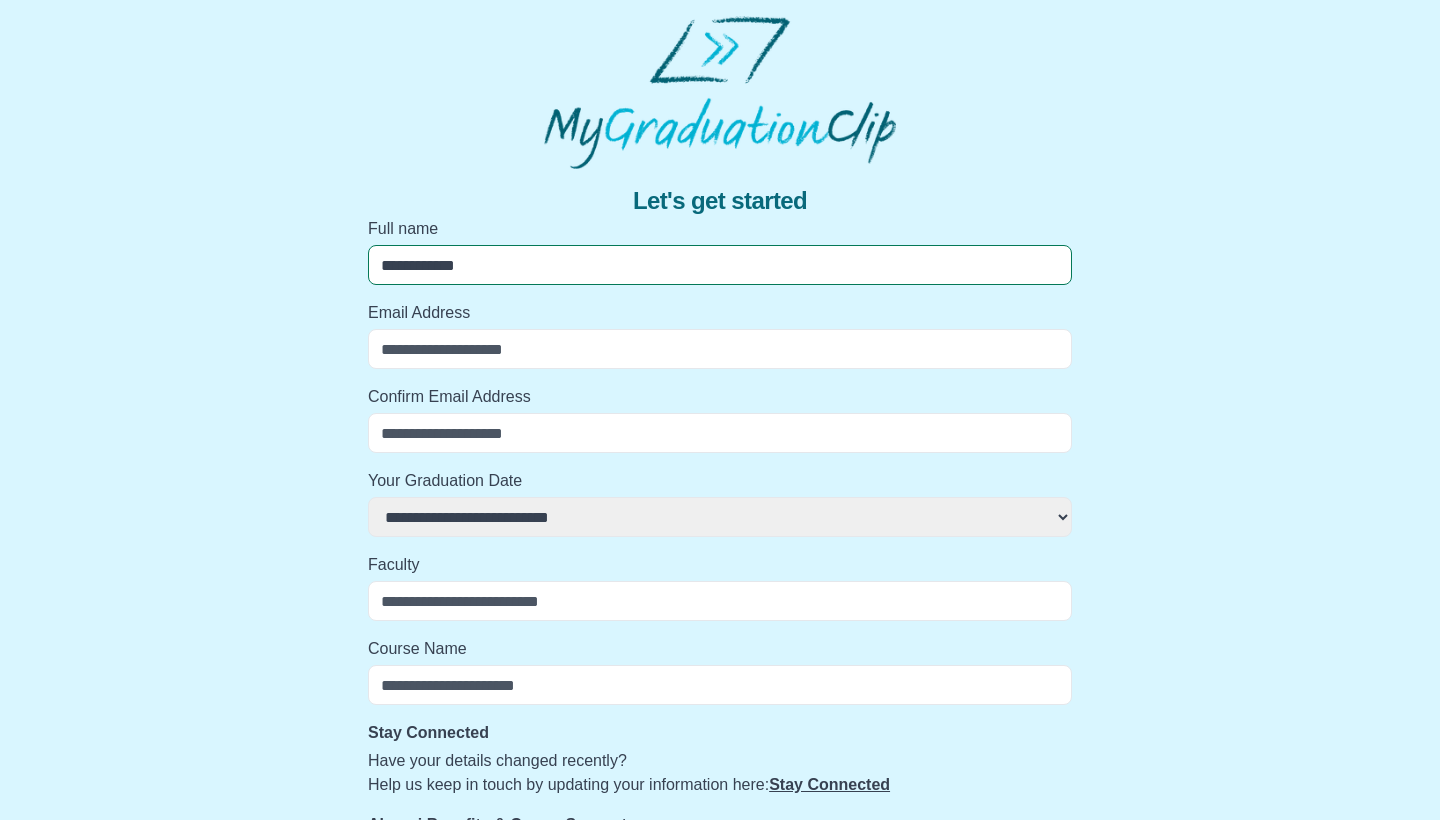 type on "**********" 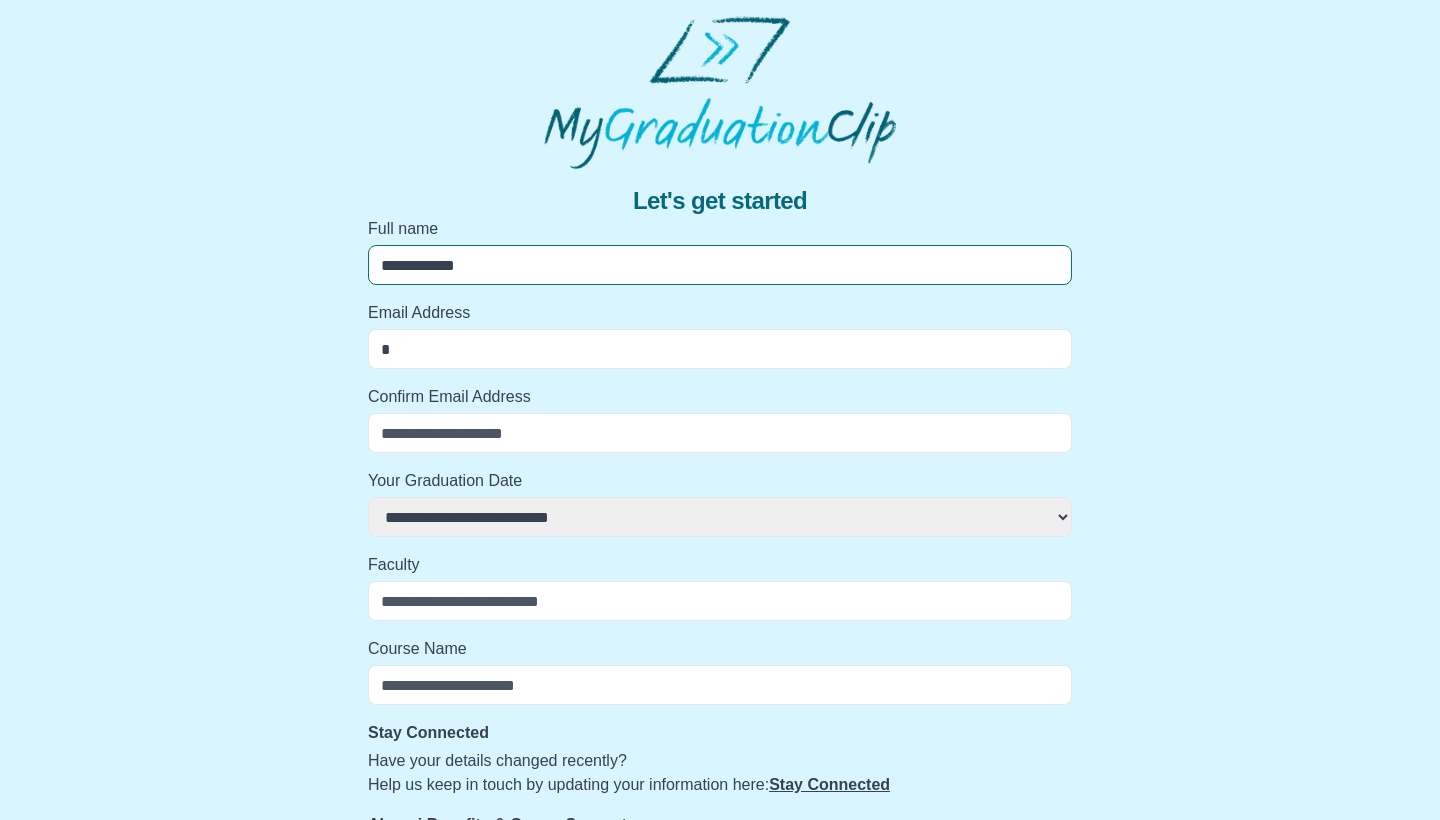 select 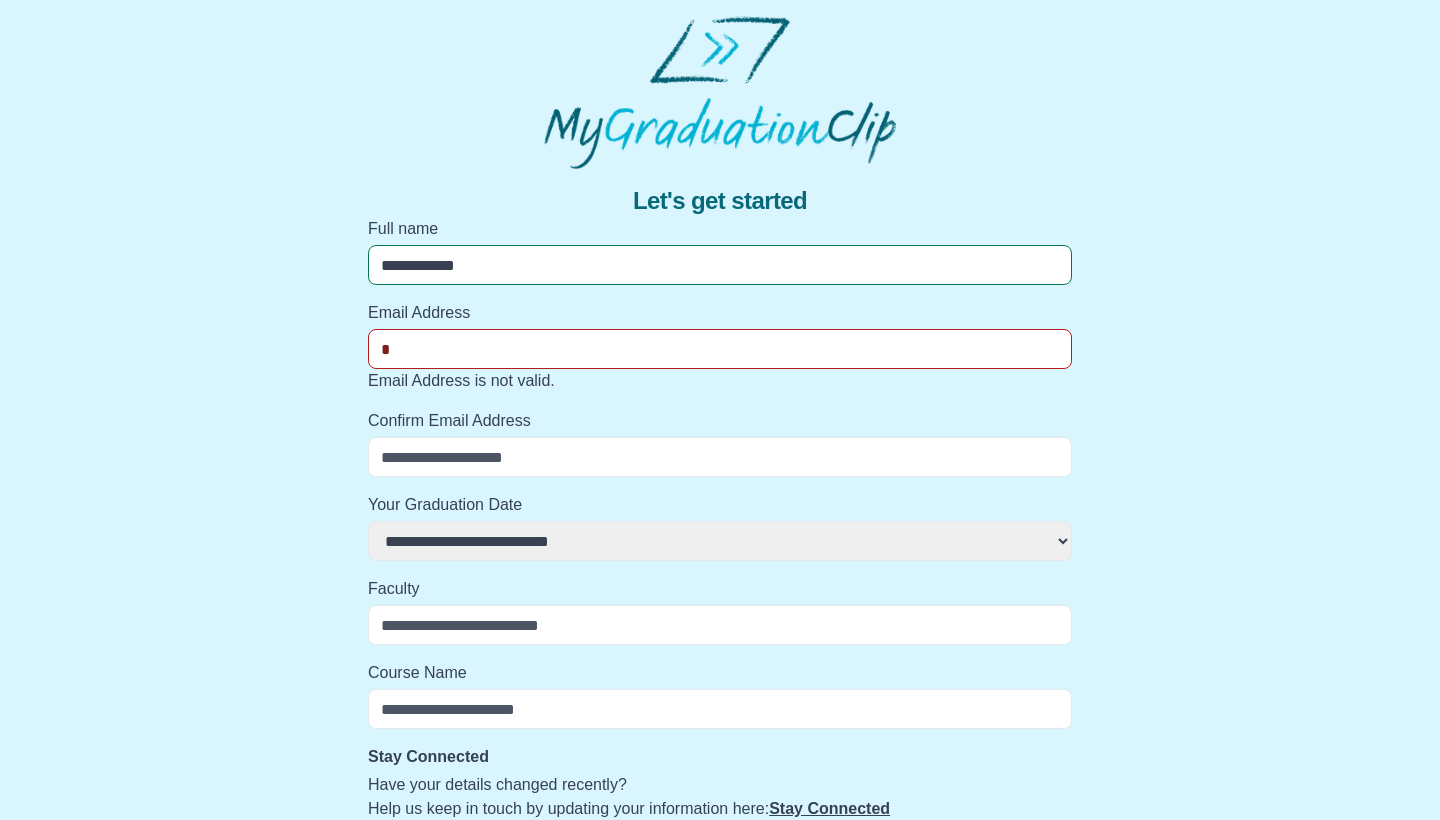 type on "**" 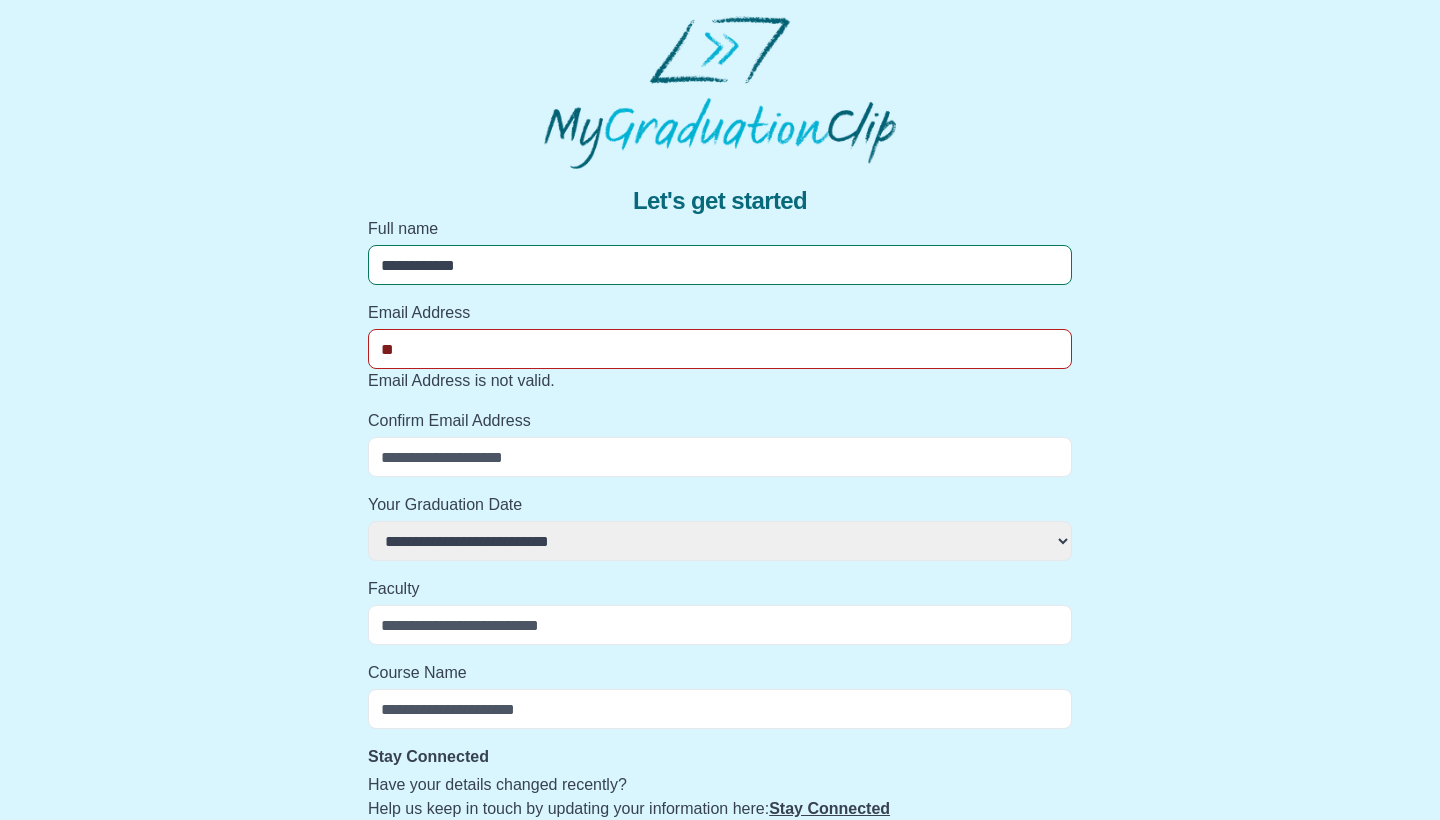 select 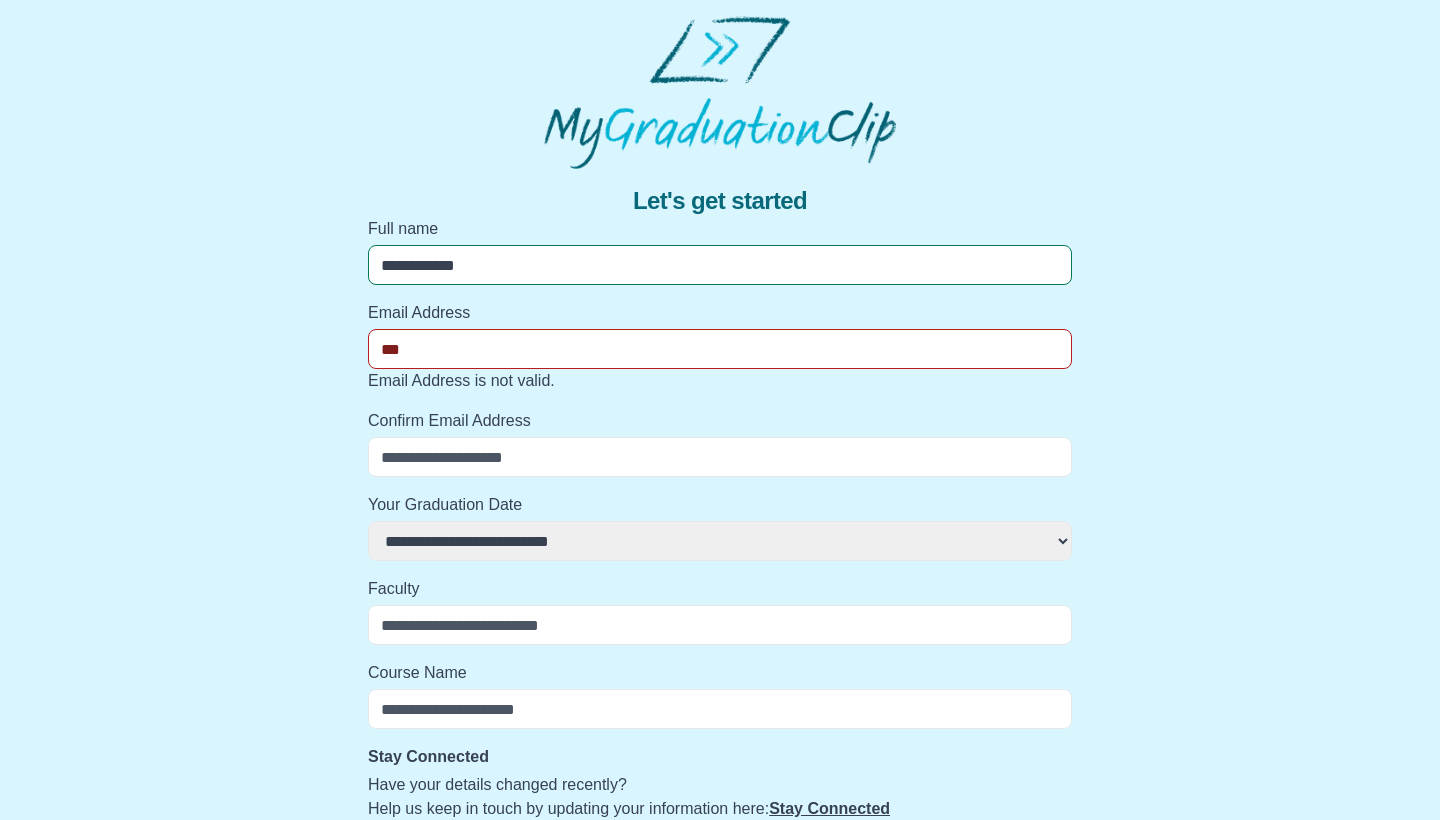 select 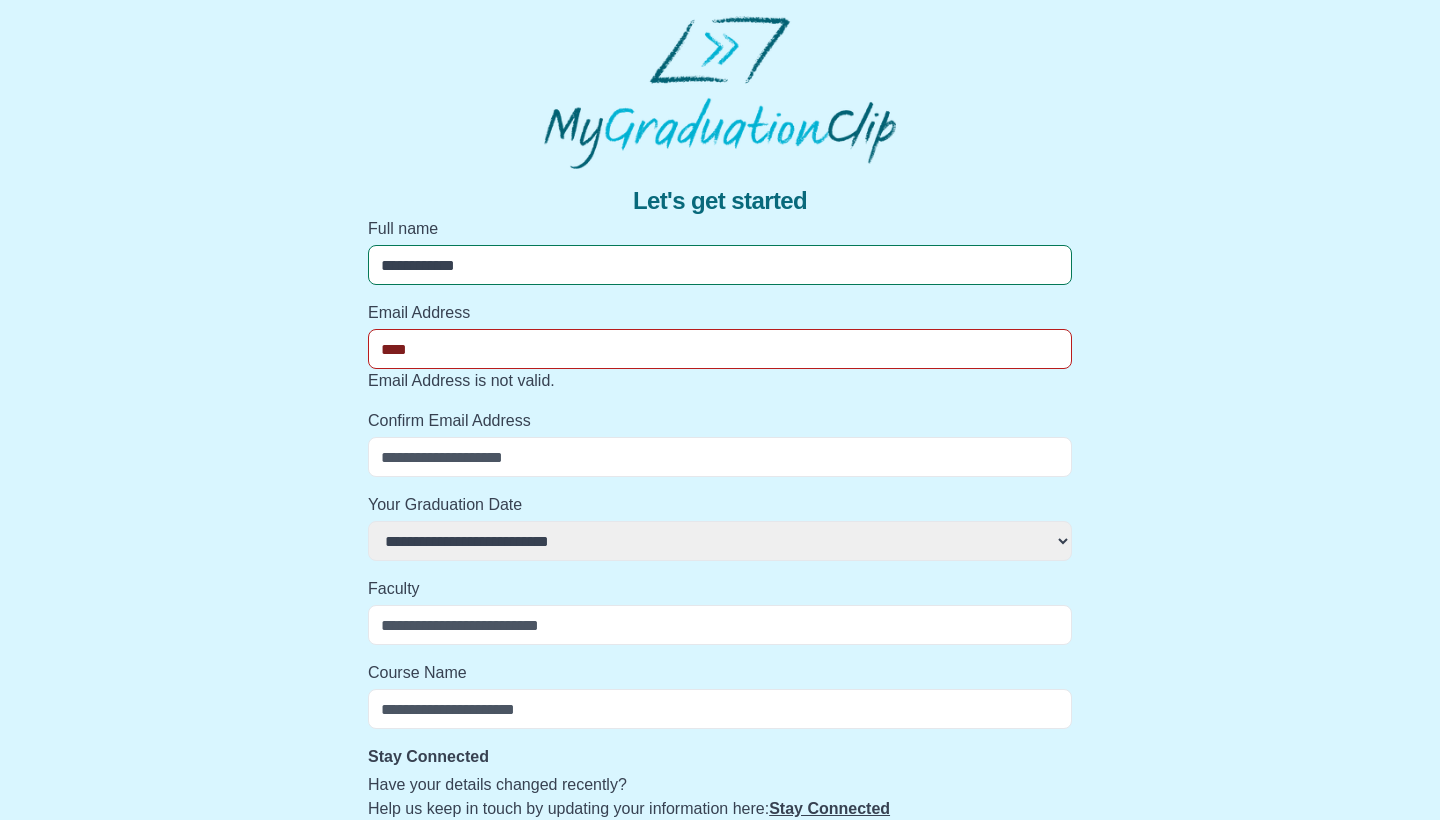 select 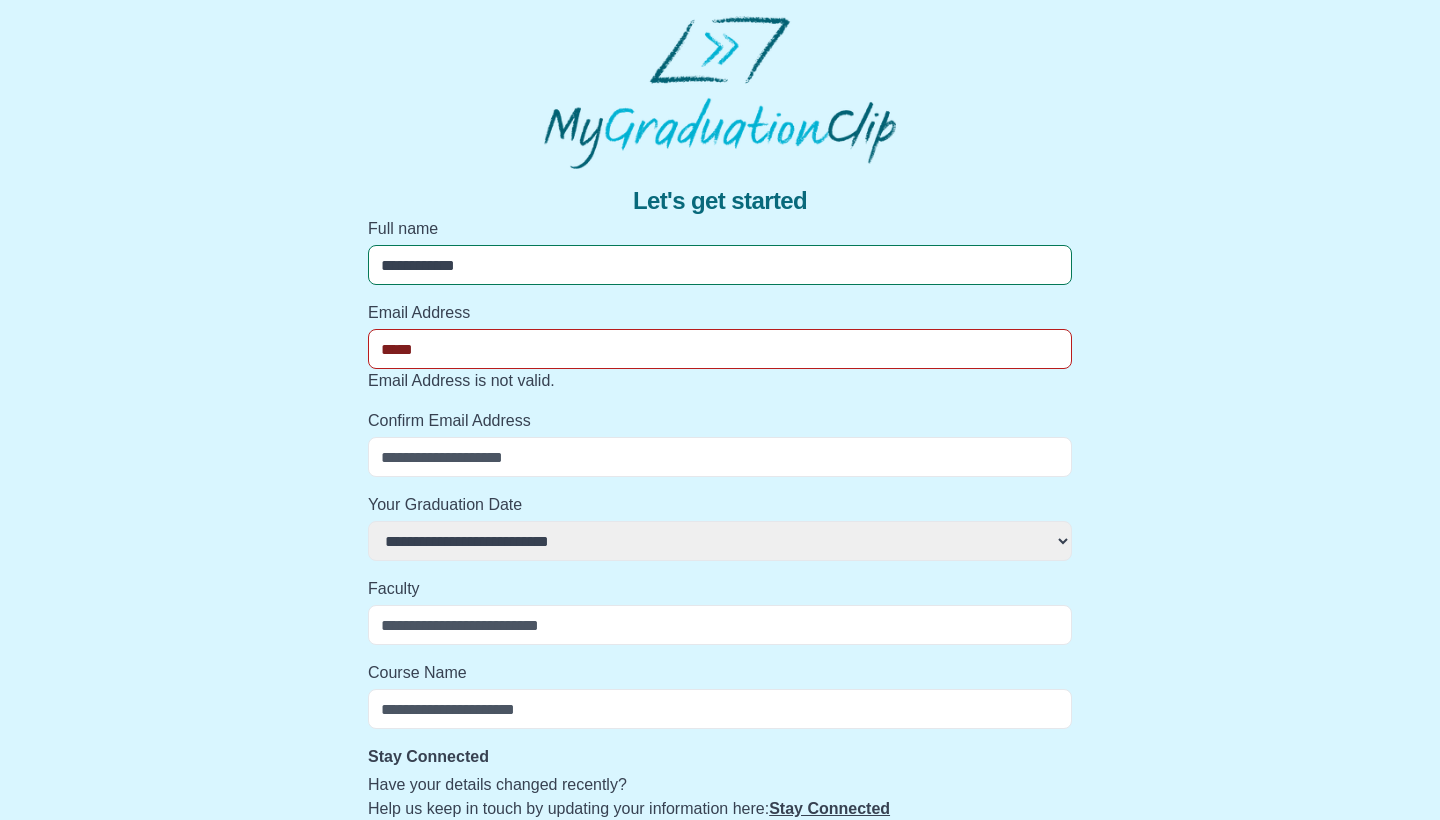 select 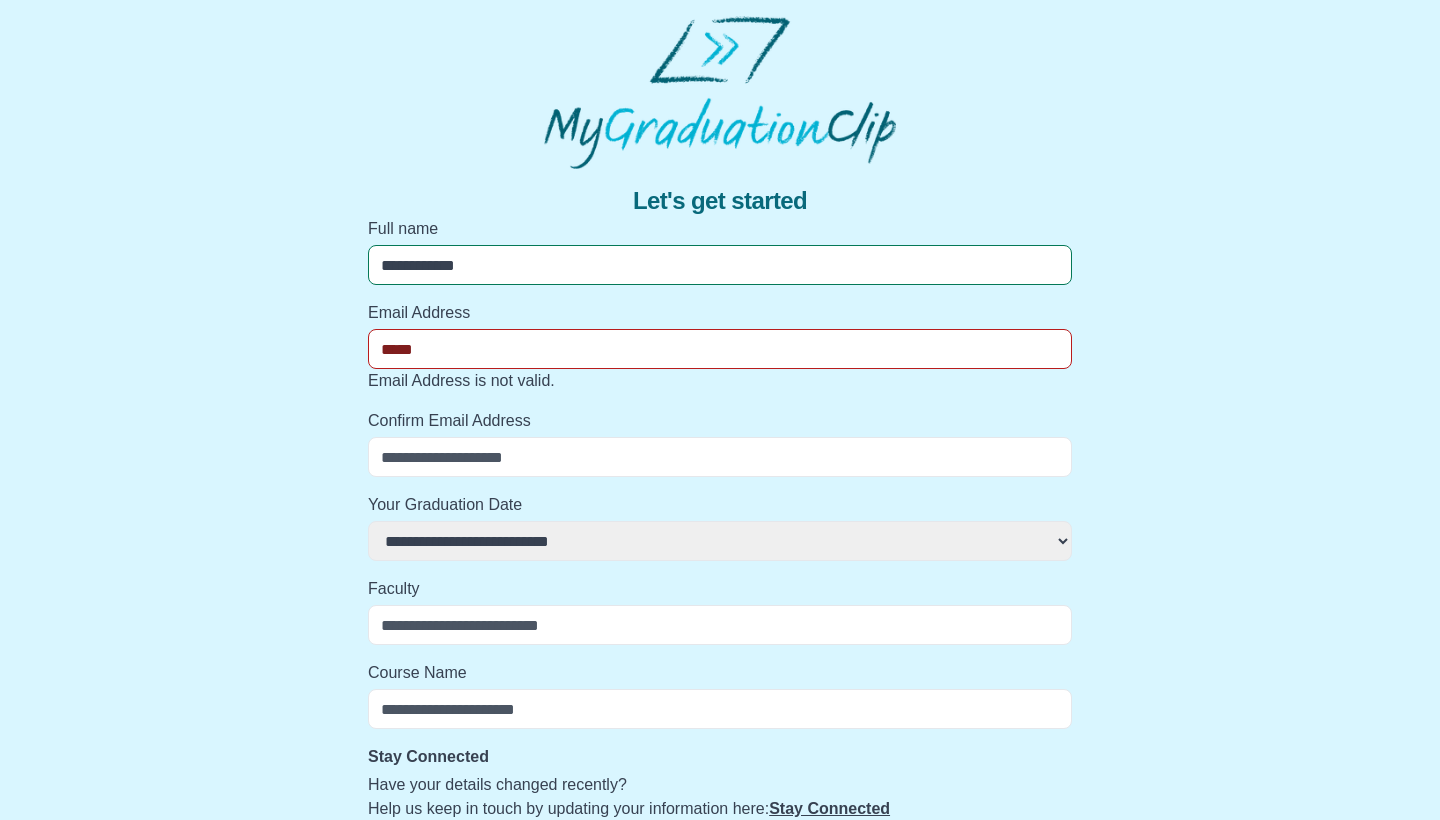 type on "****" 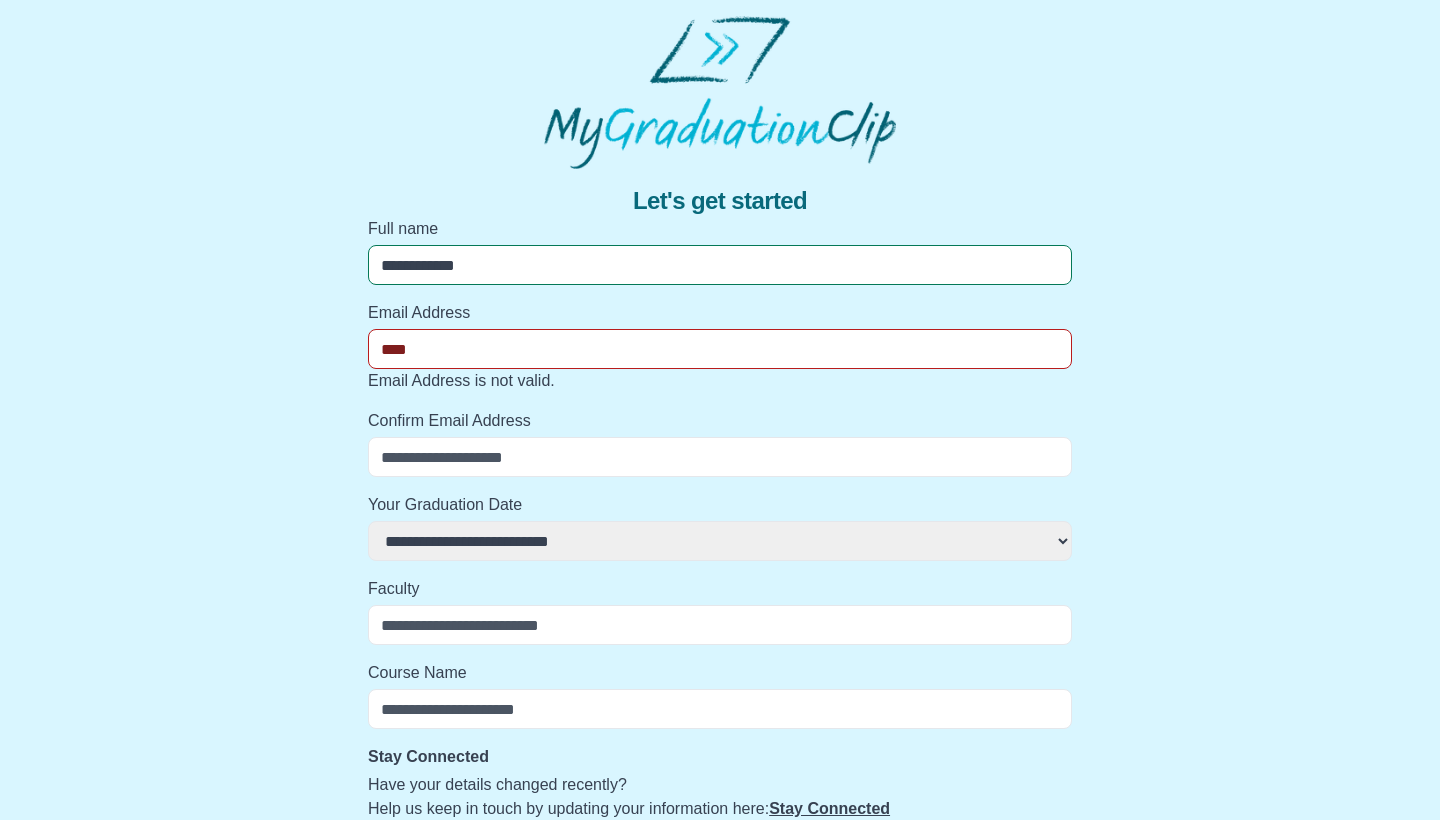 select 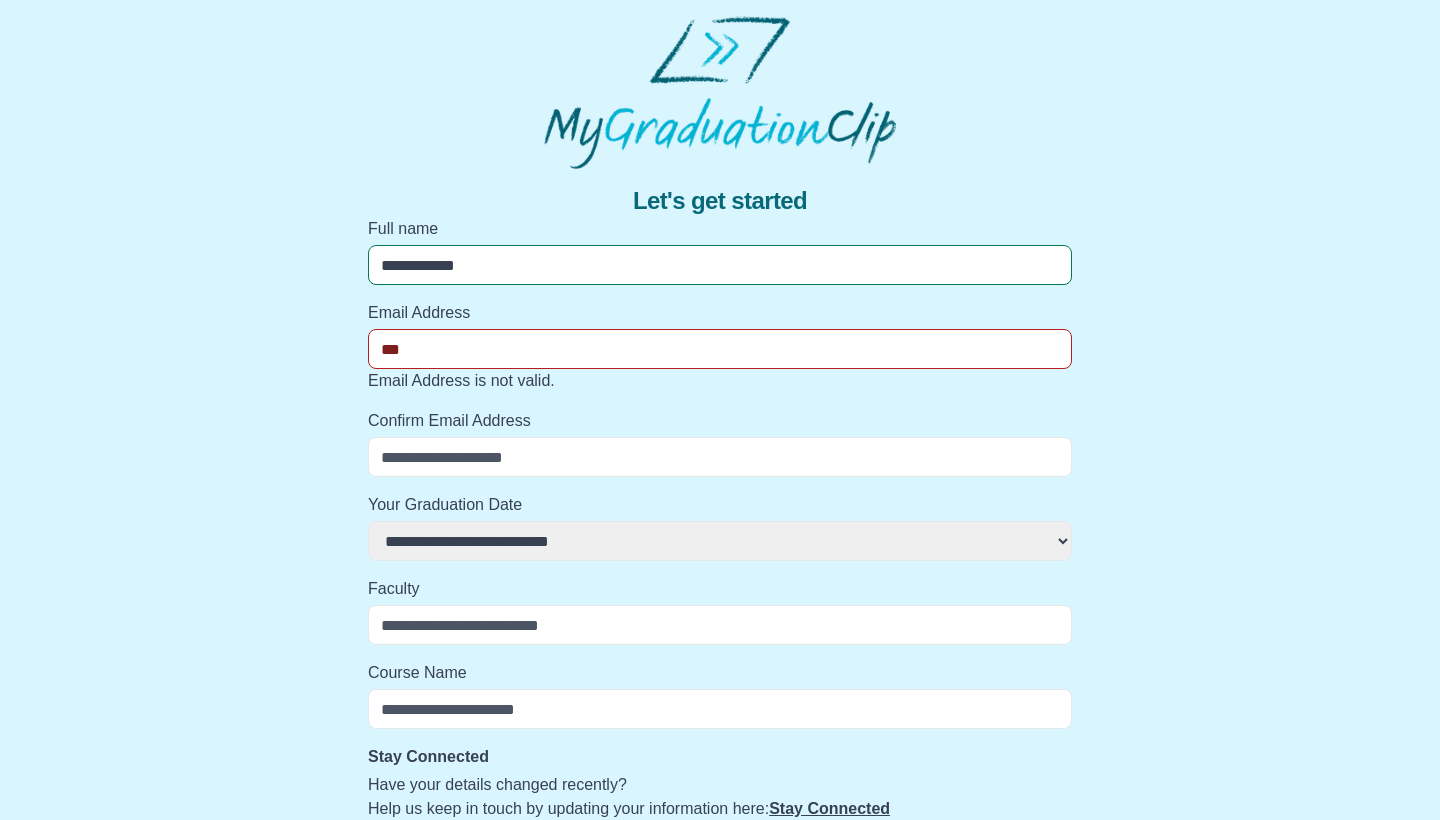 select 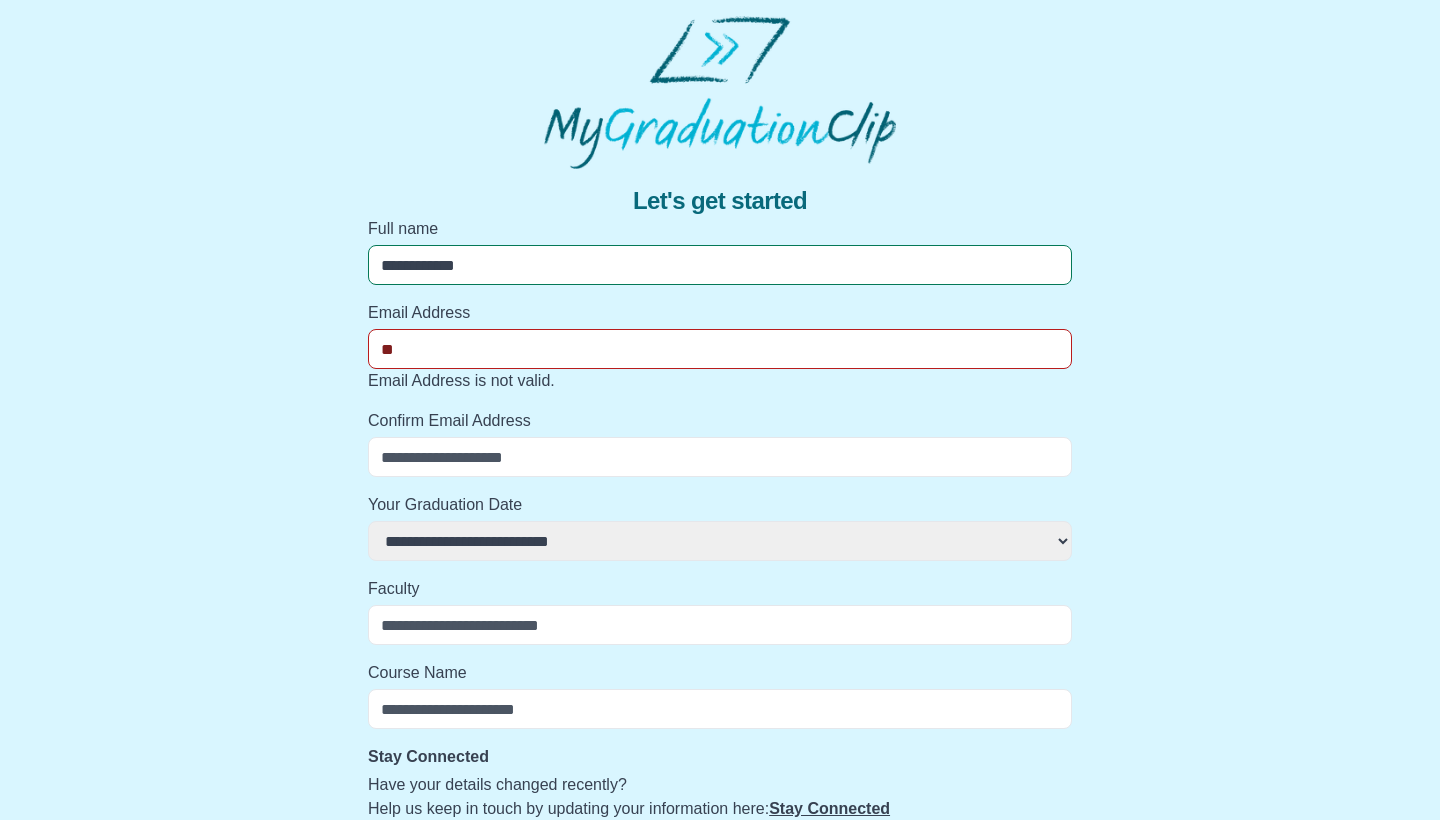 select 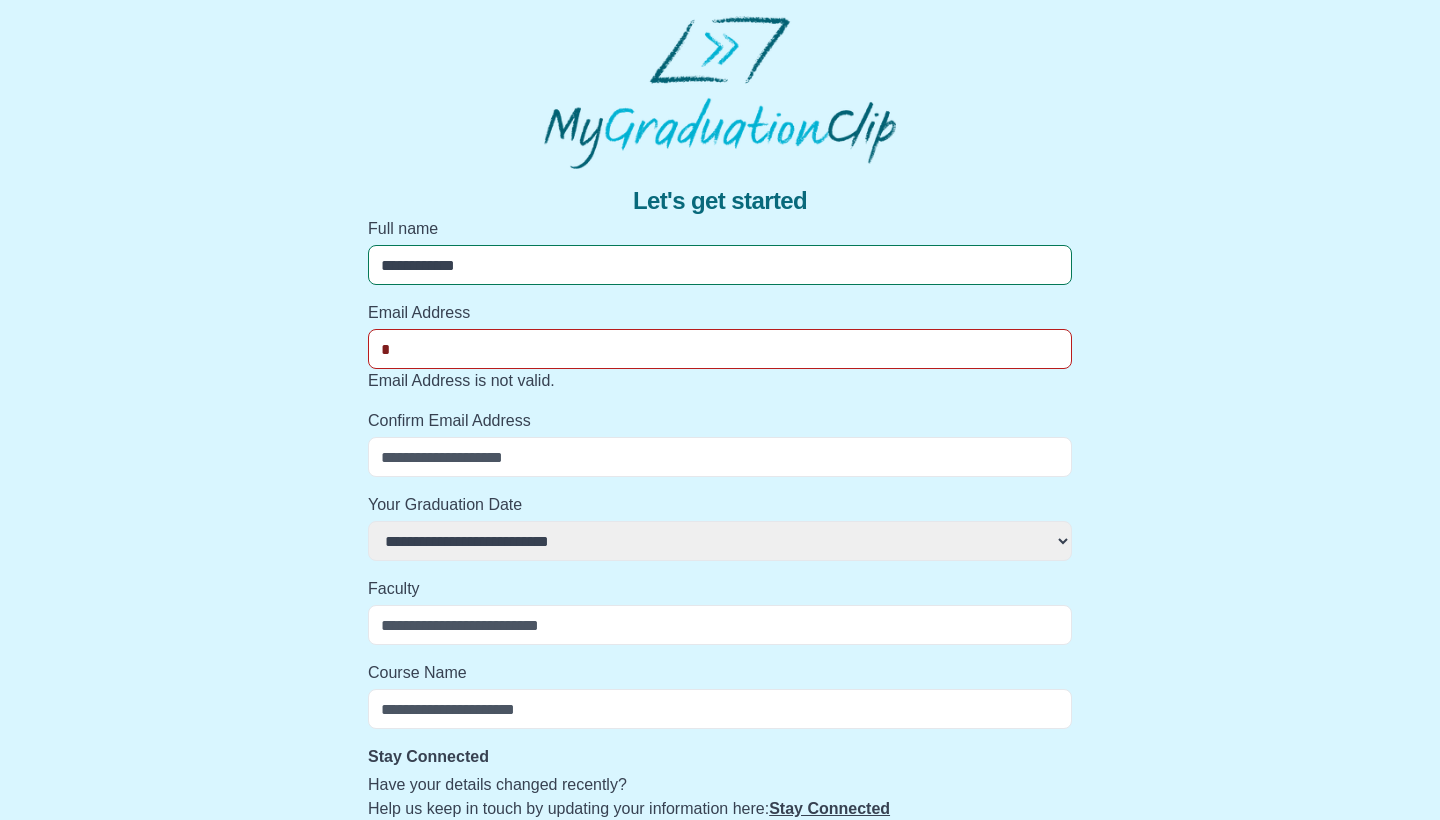 select 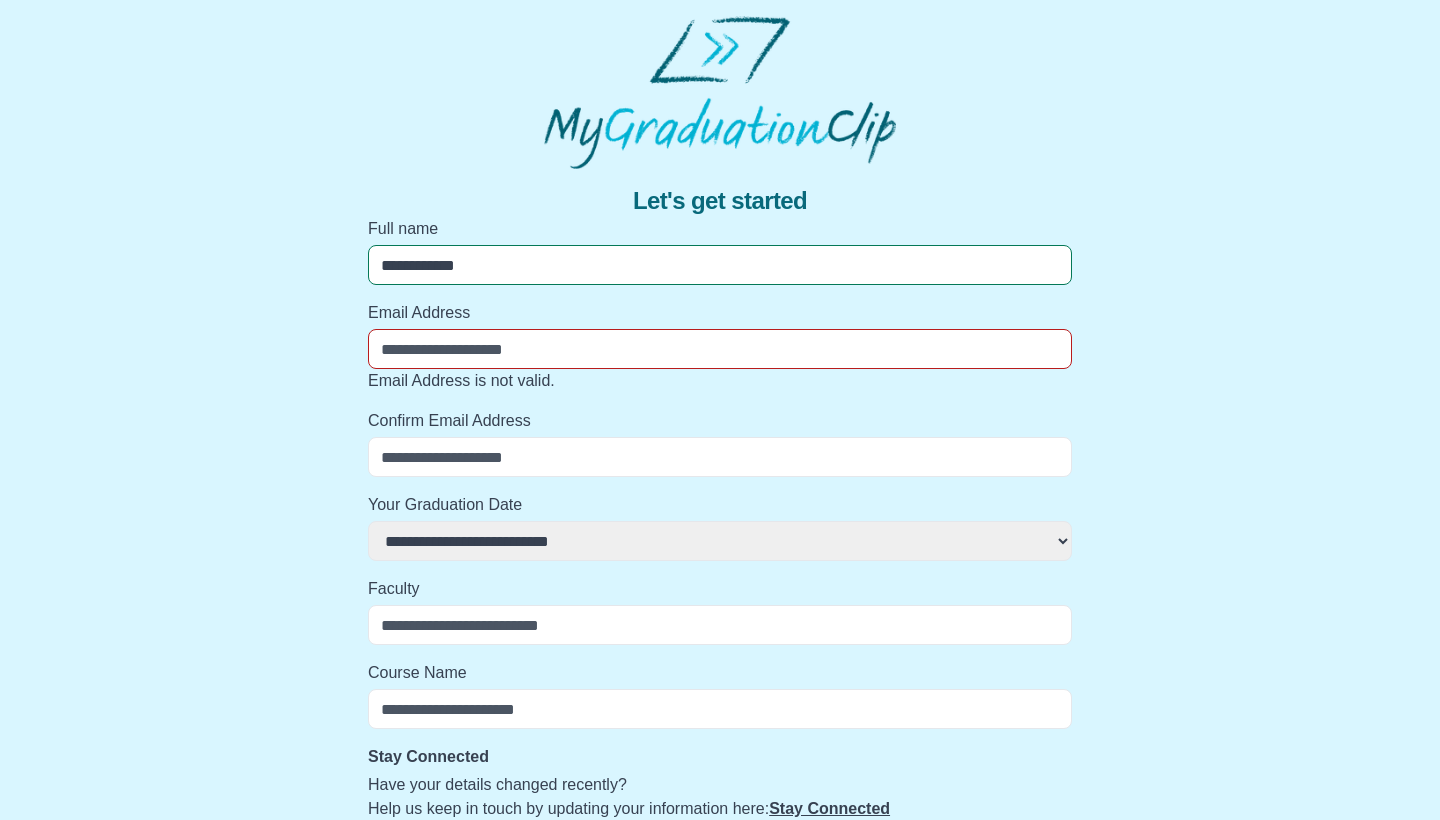select 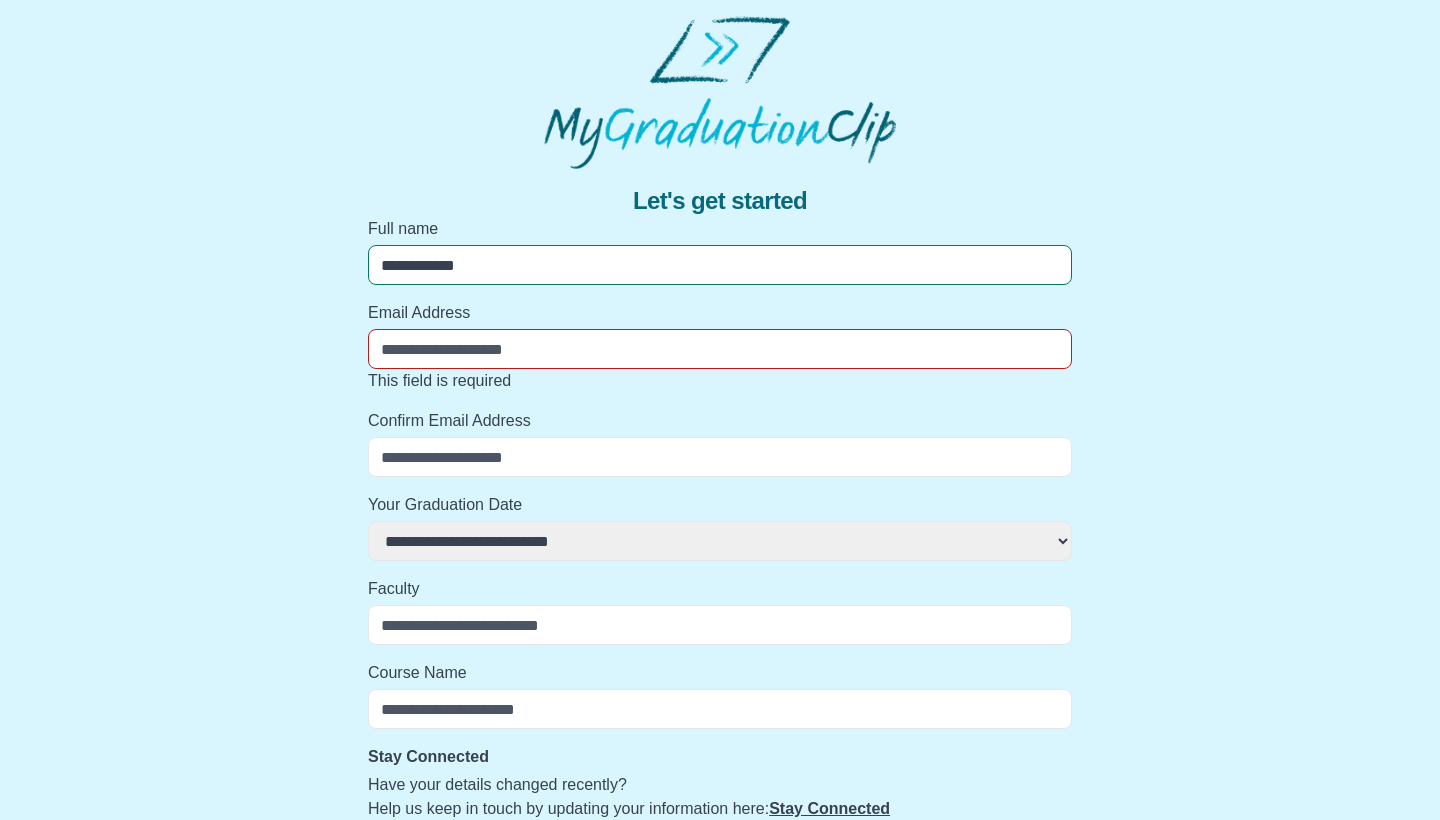 type on "*" 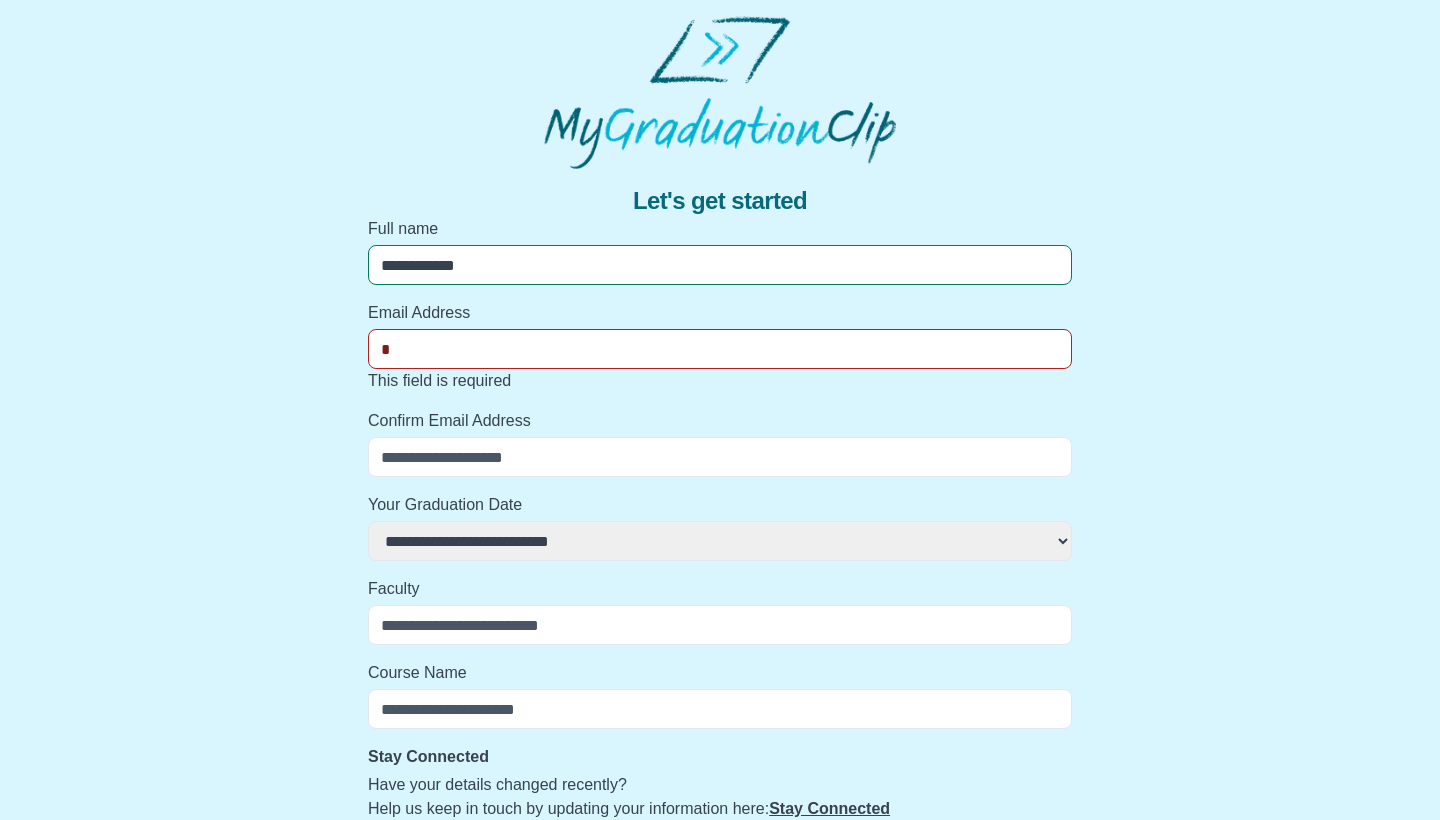 select 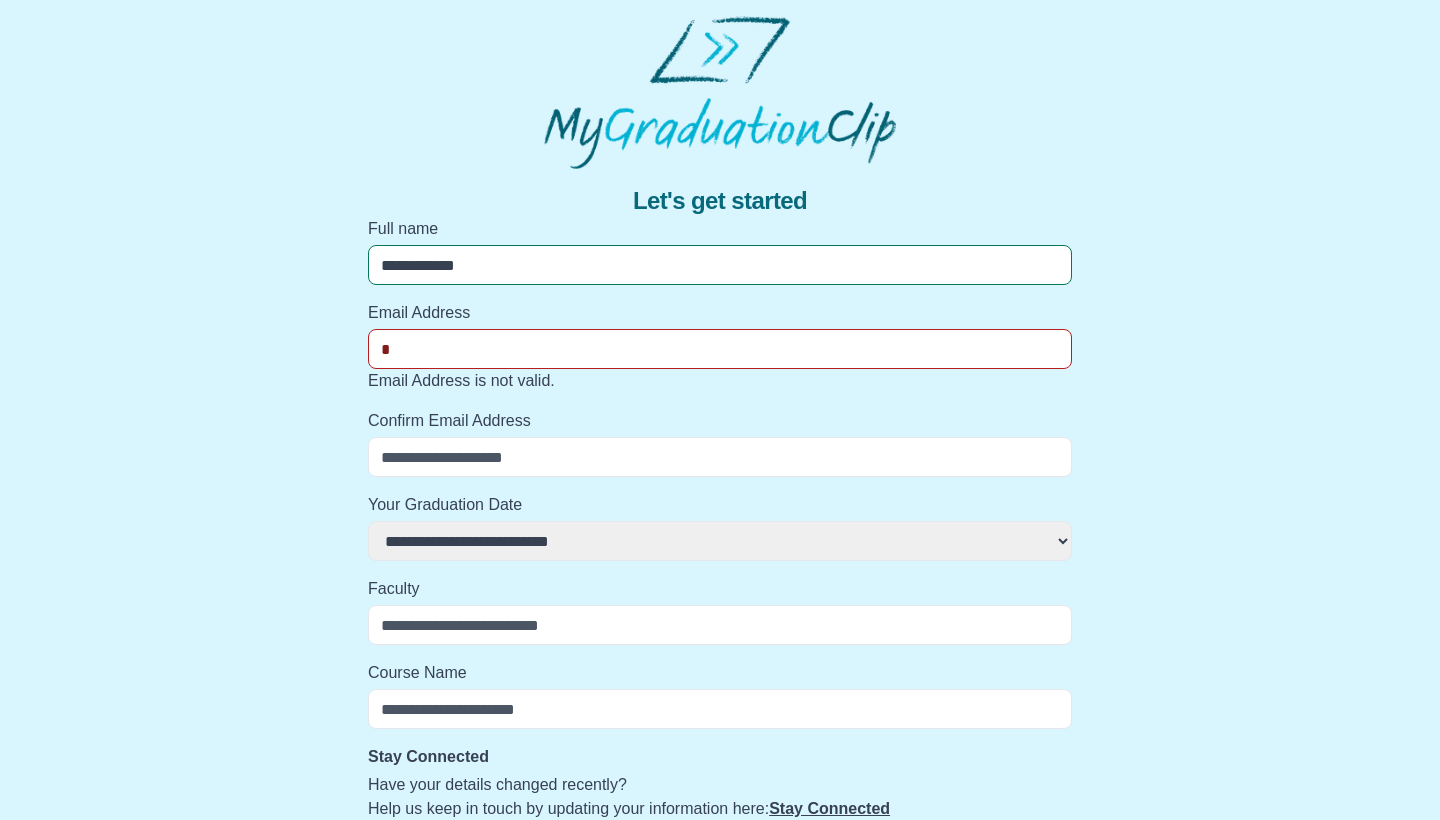 type on "**" 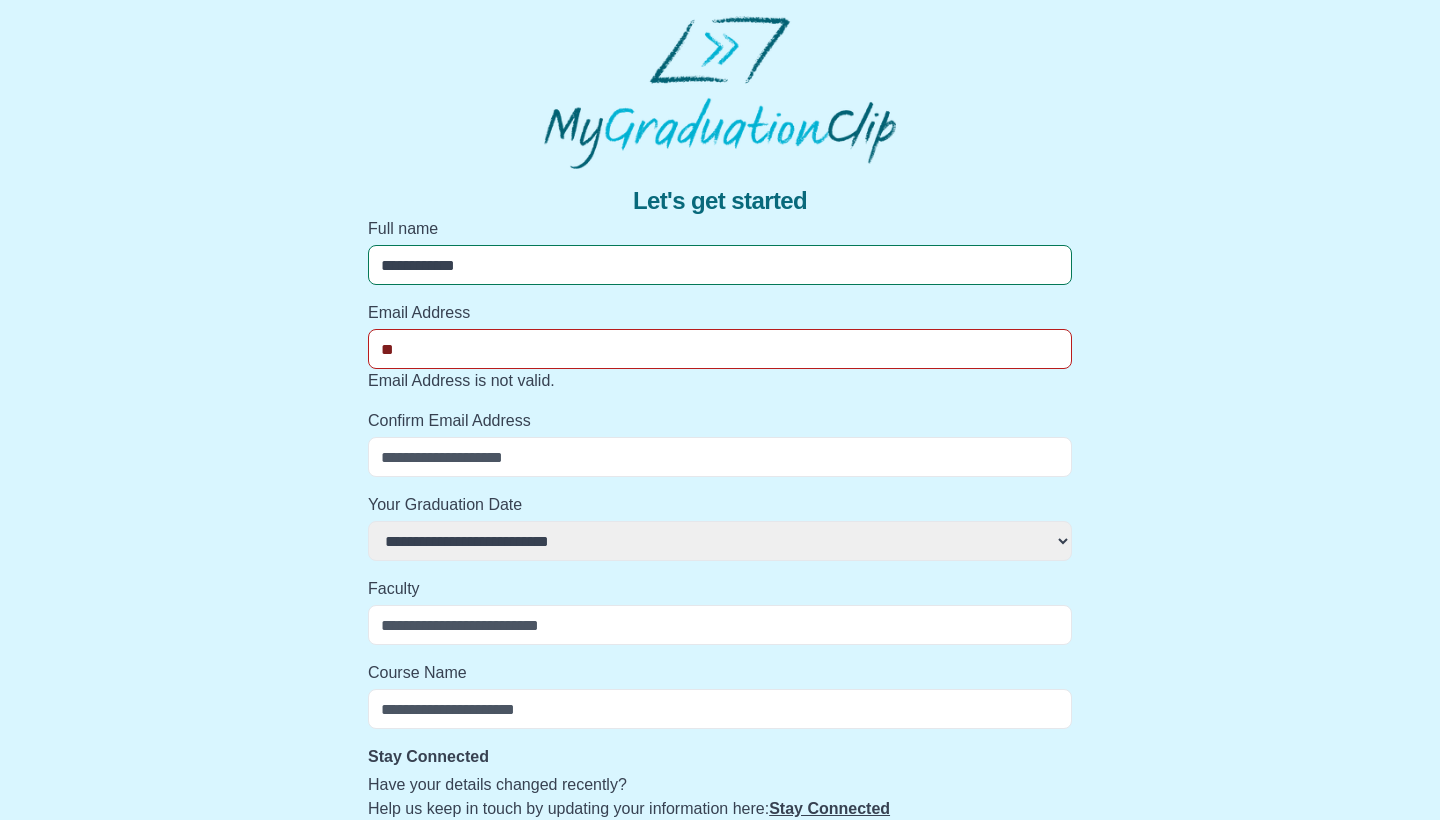 select 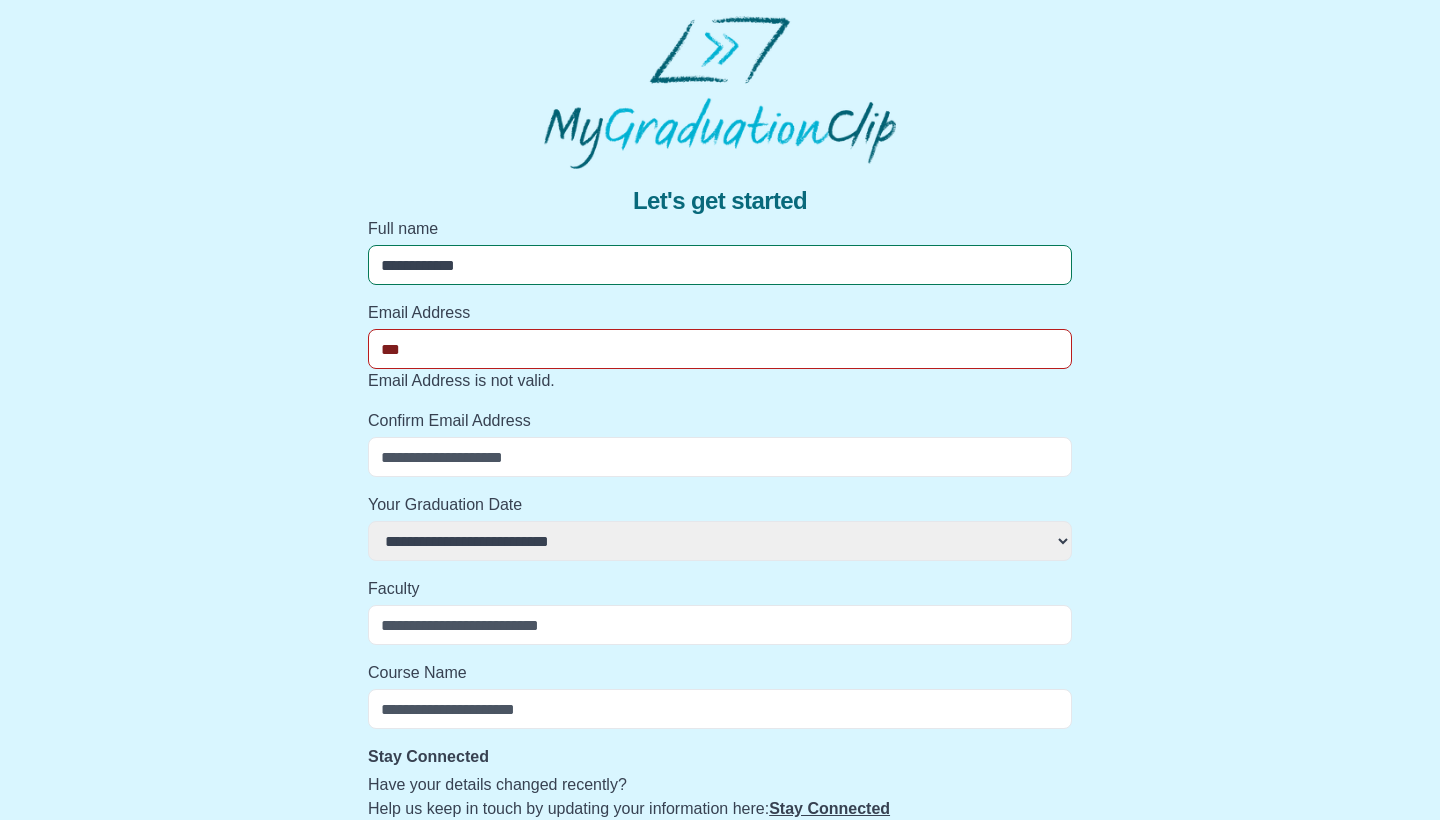 select 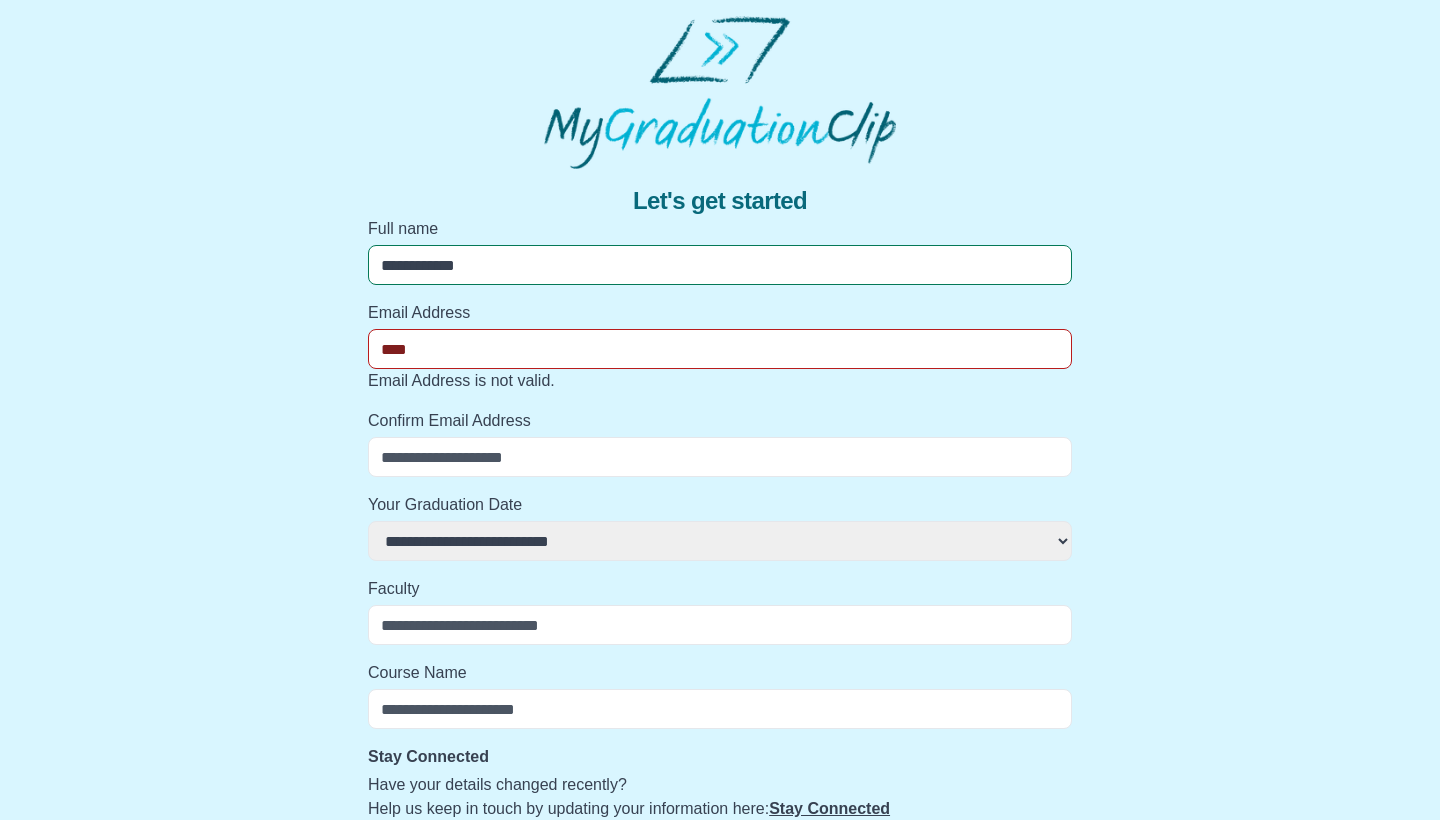 select 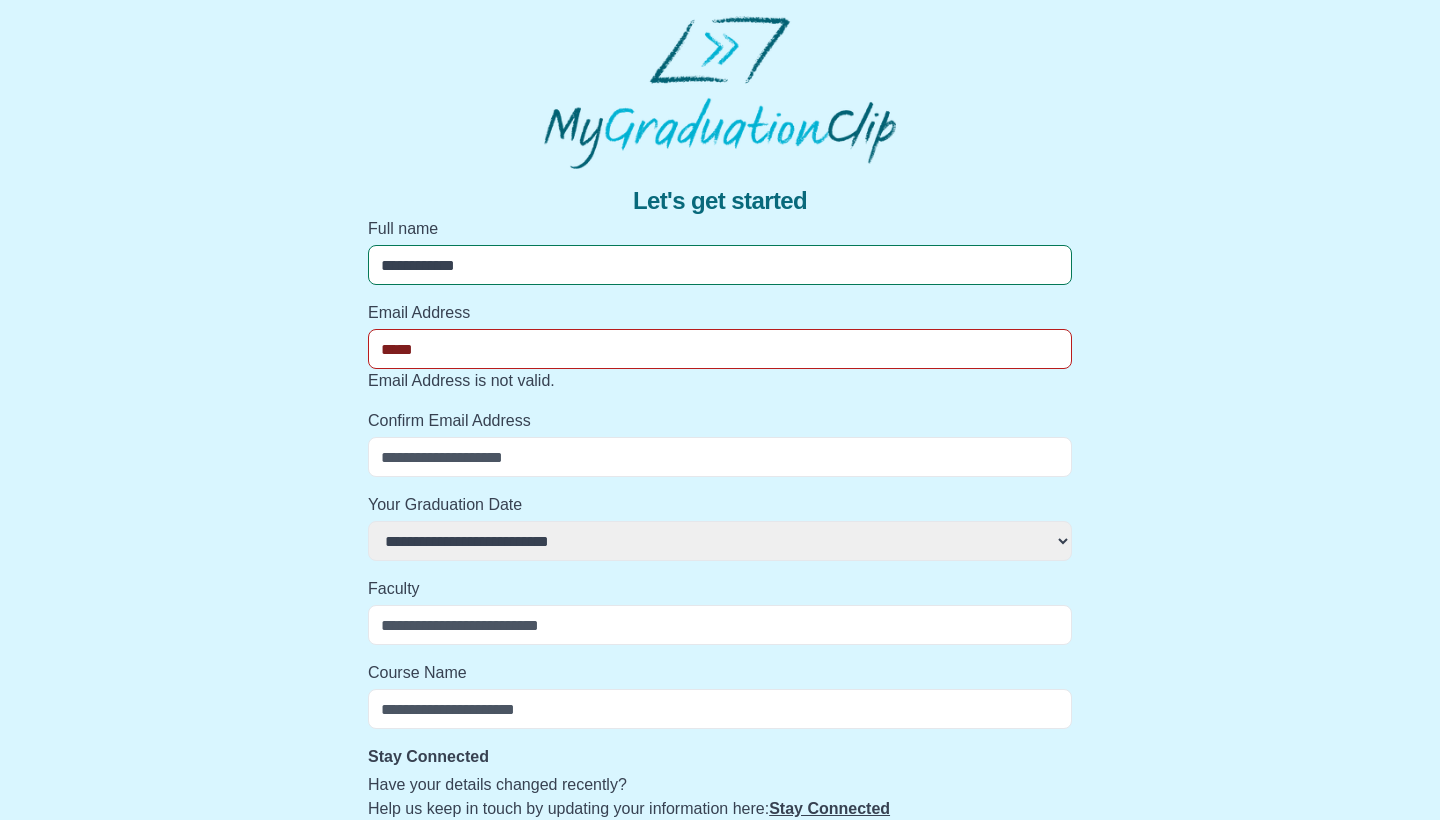 select 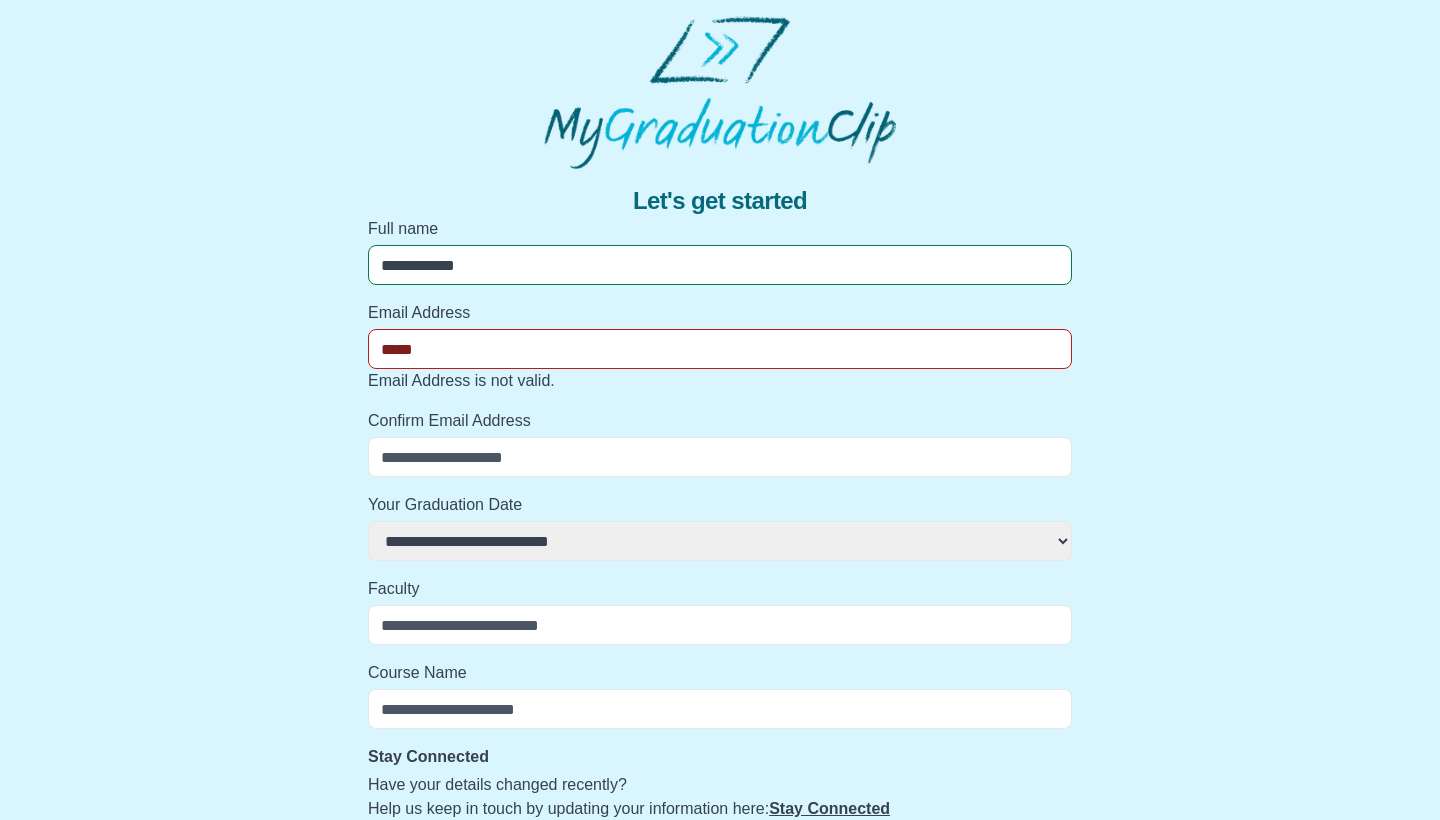 type on "******" 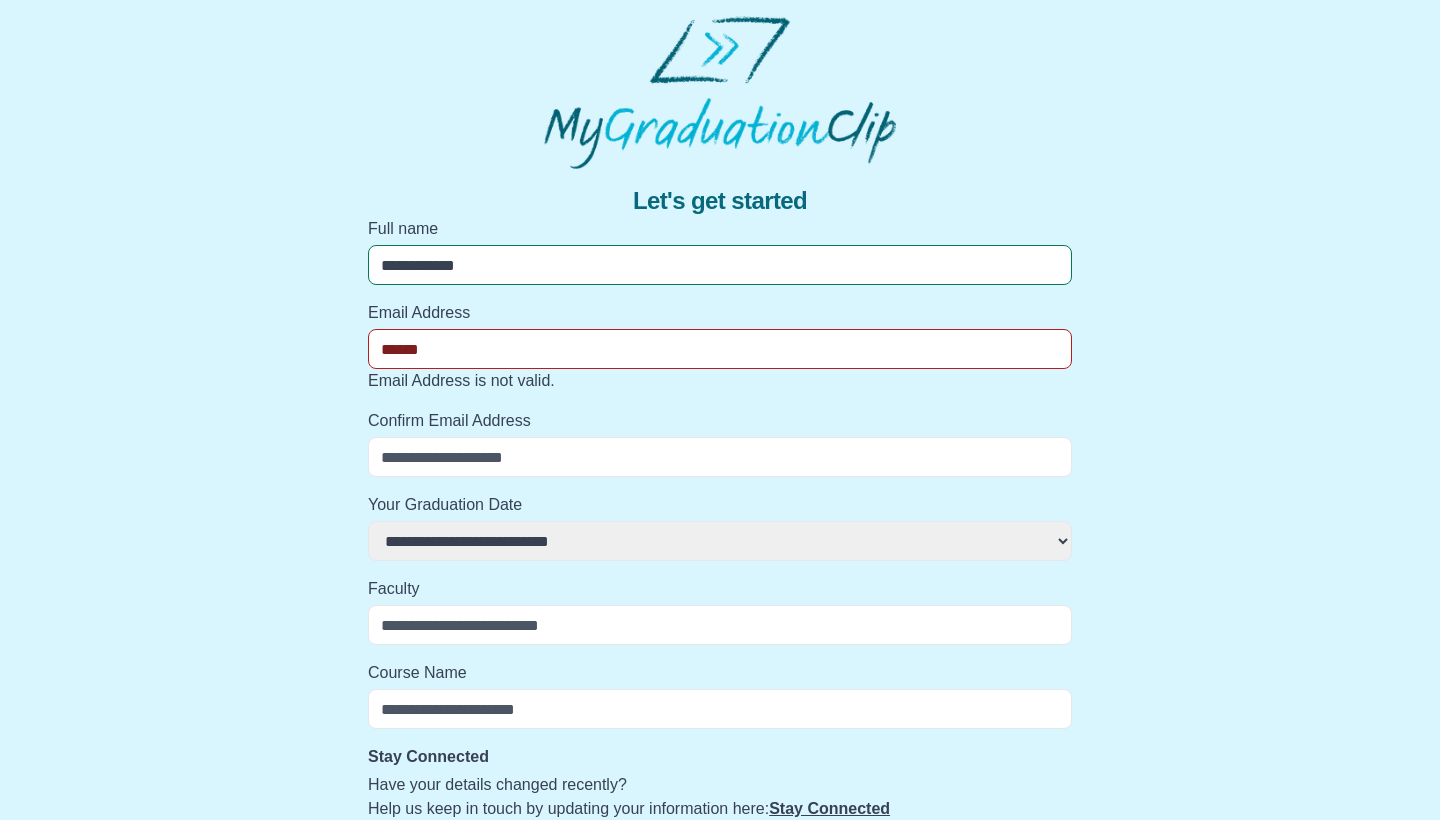 select 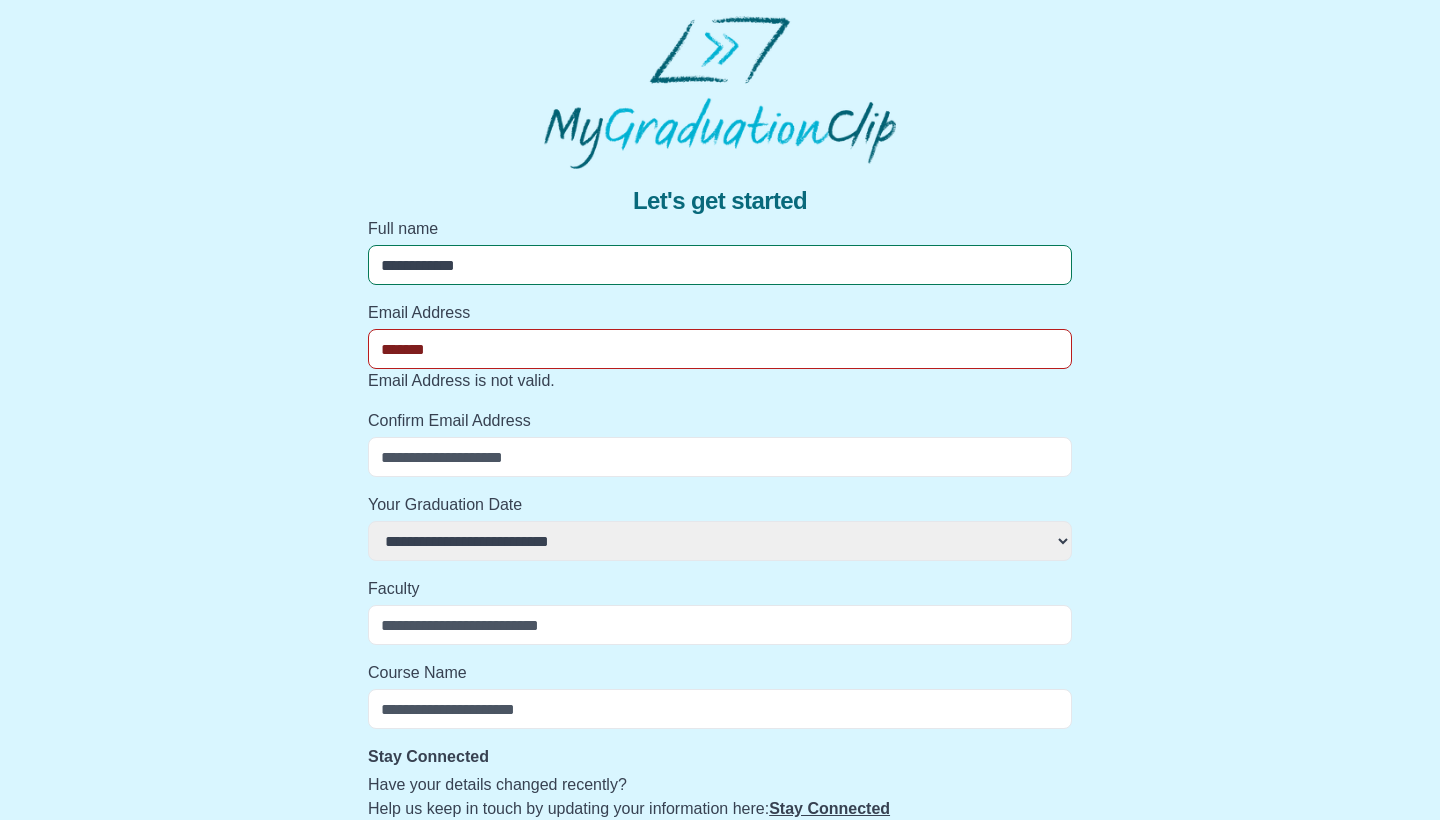 select 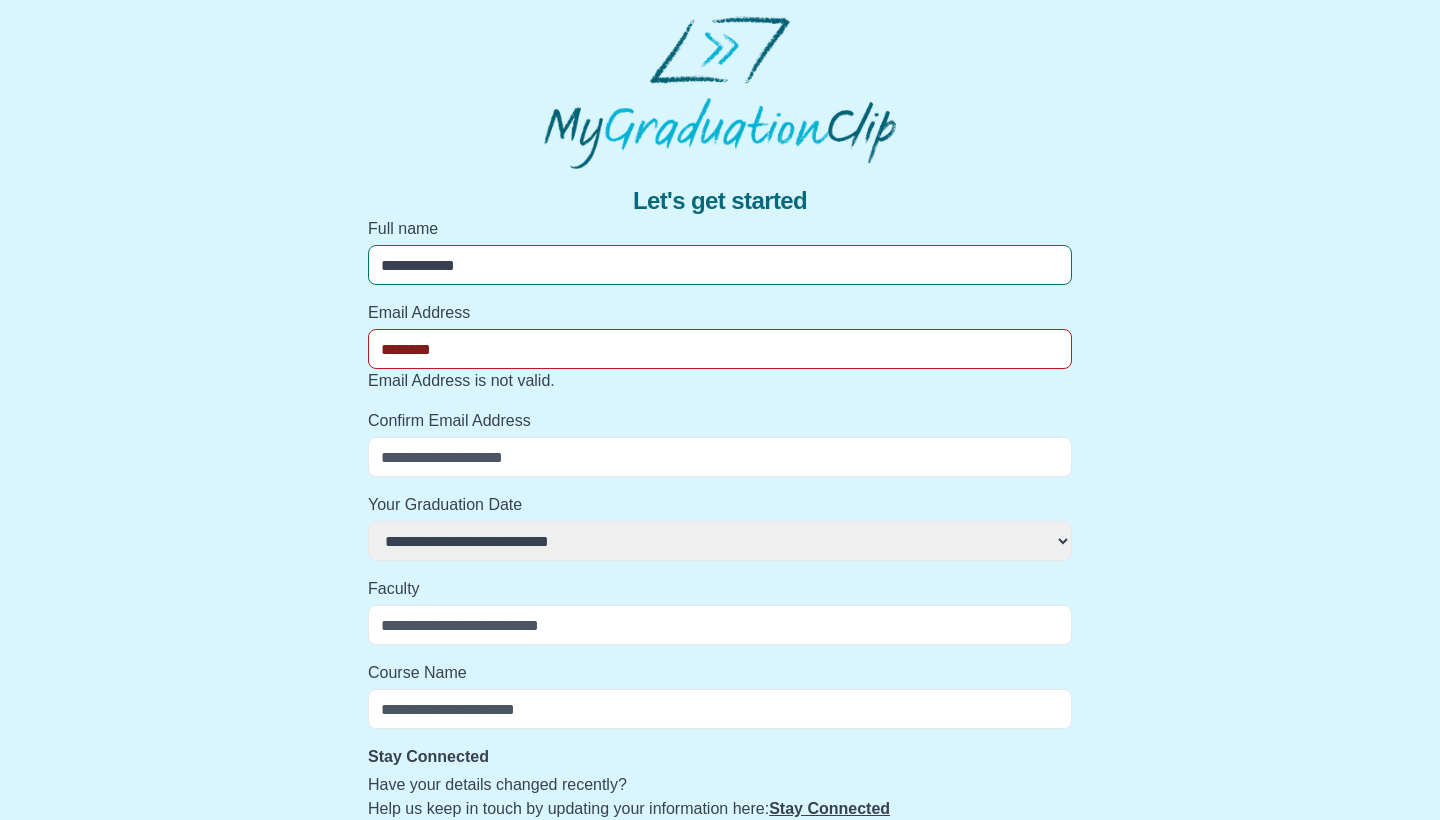 select 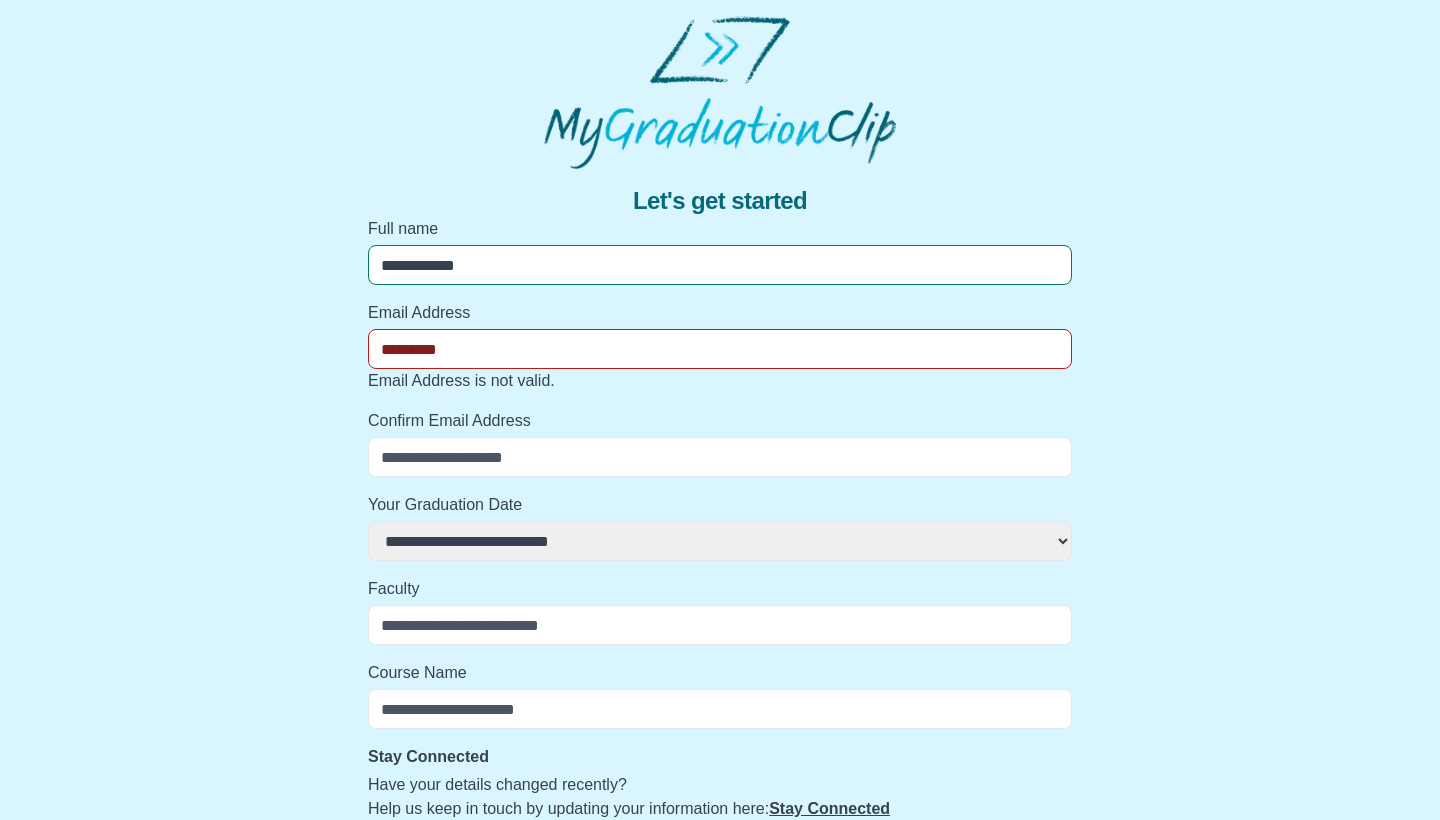 select 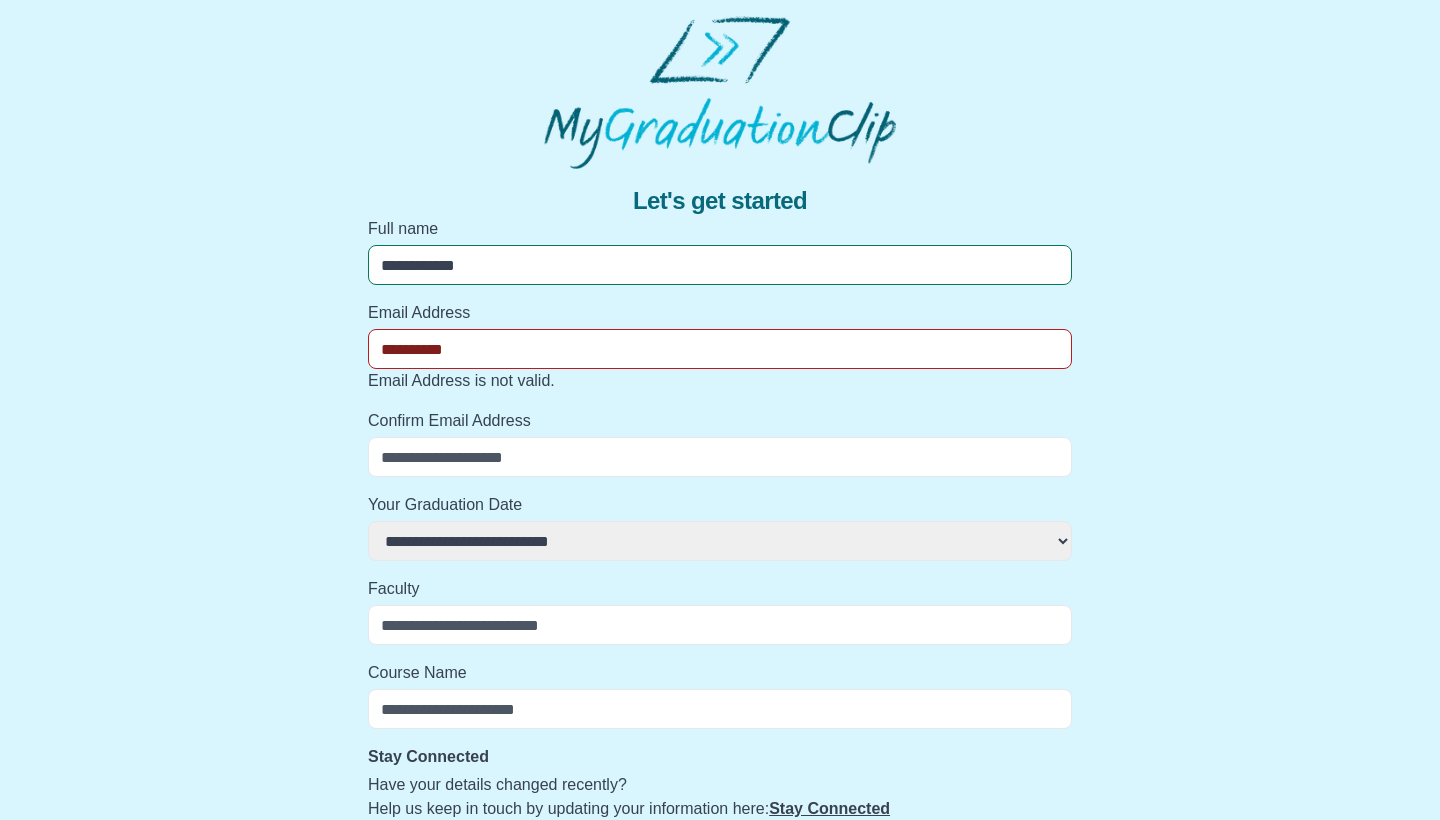 select 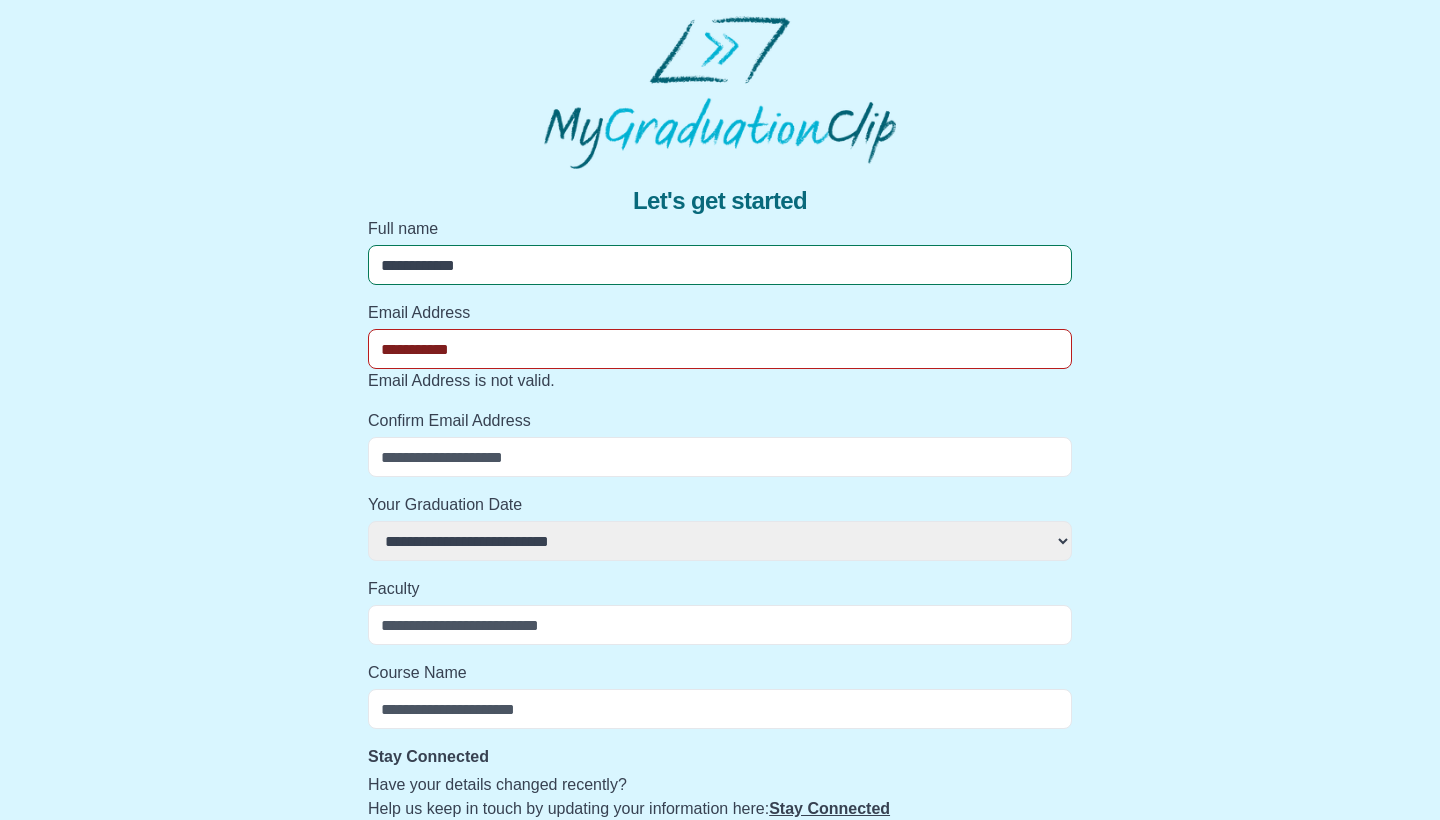 select 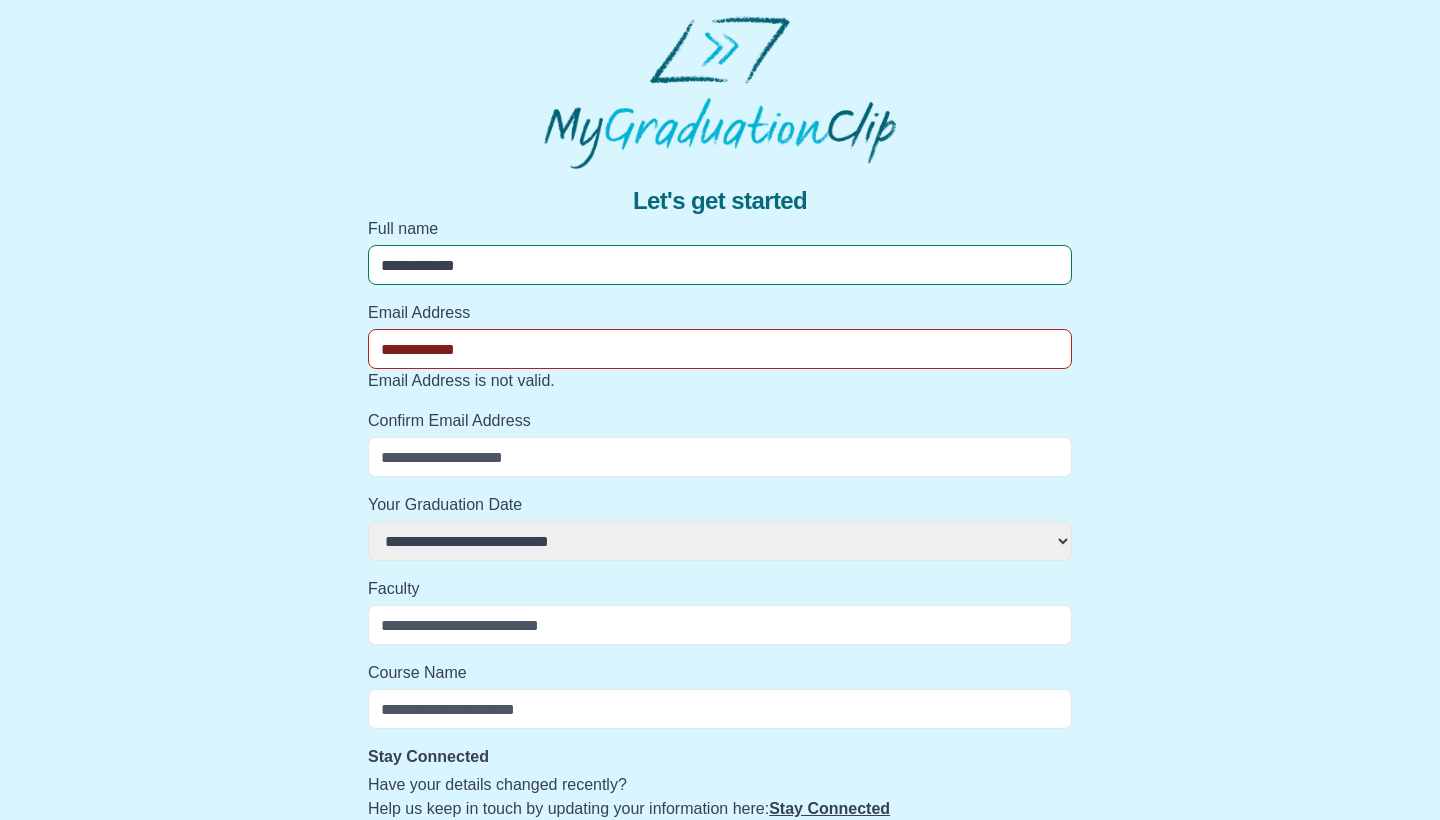 select 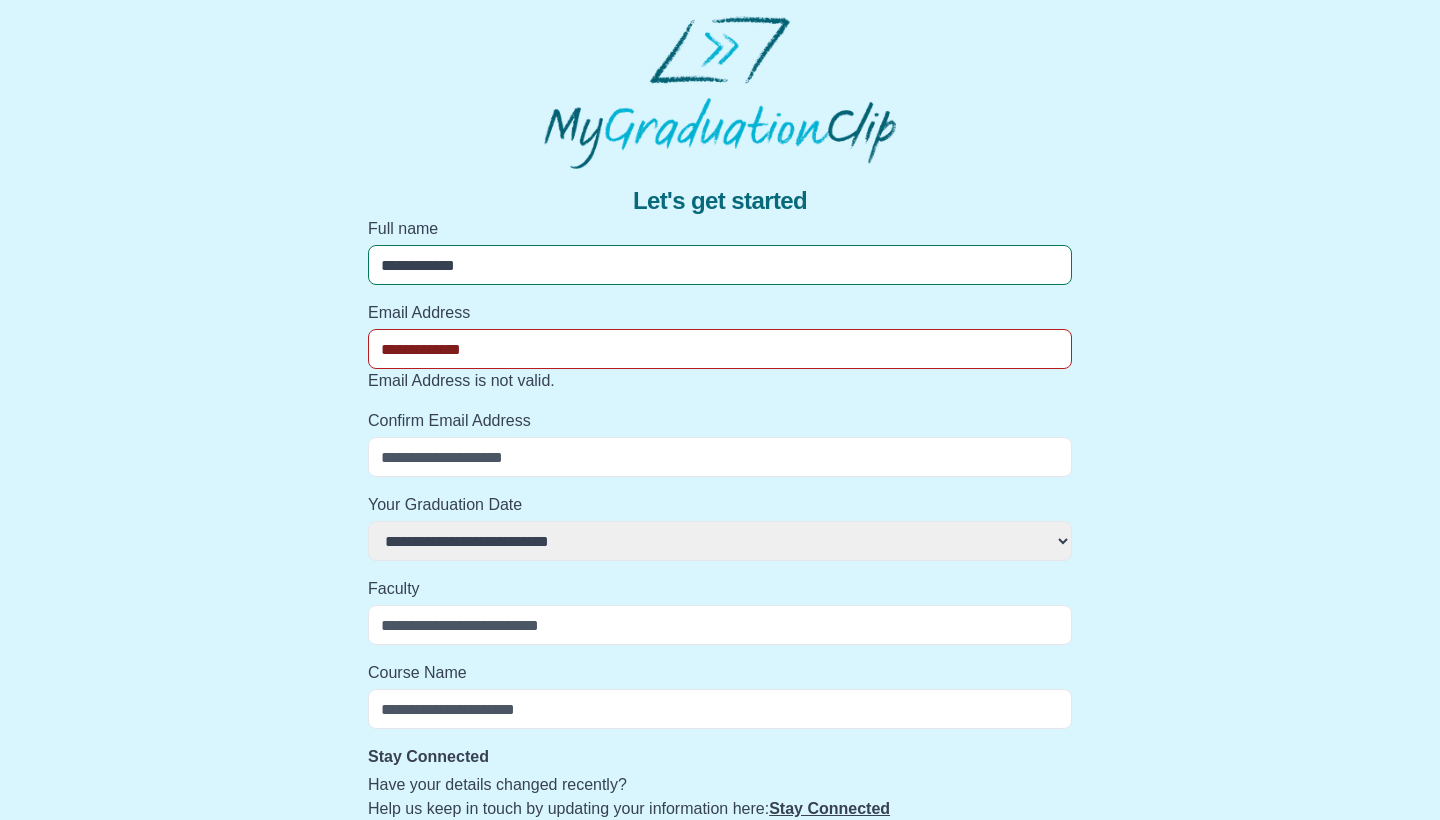 select 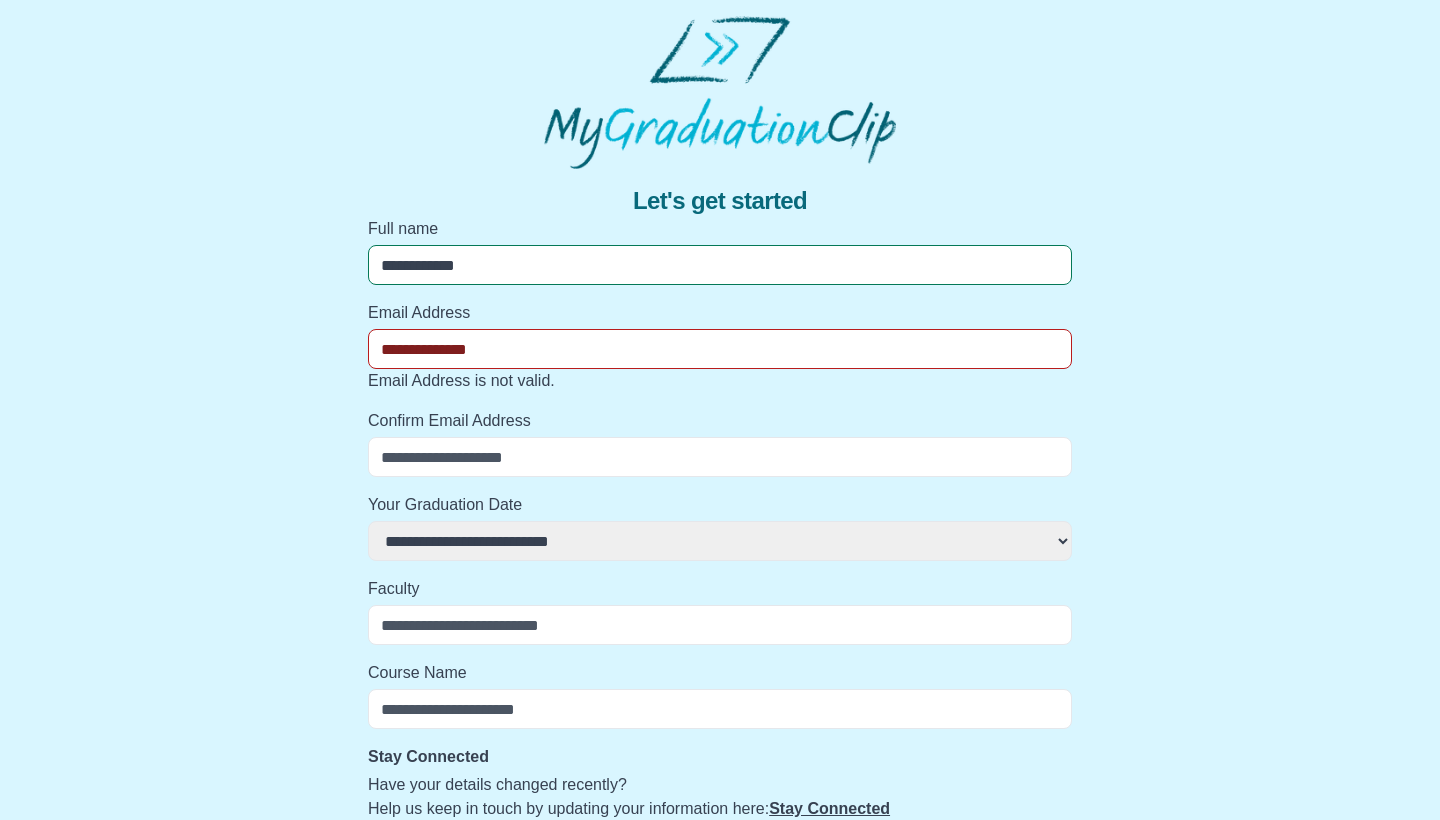 select 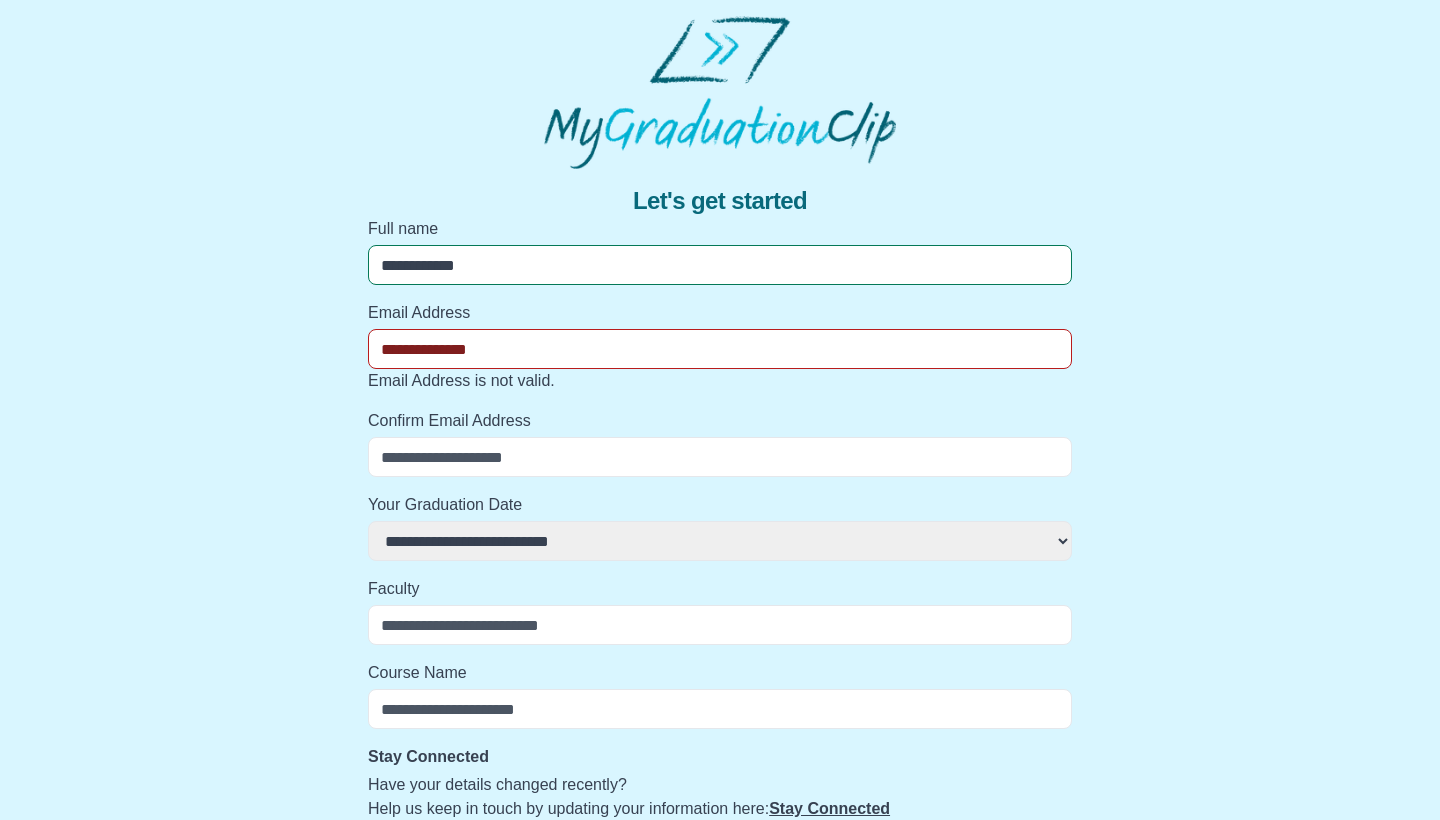 type on "**********" 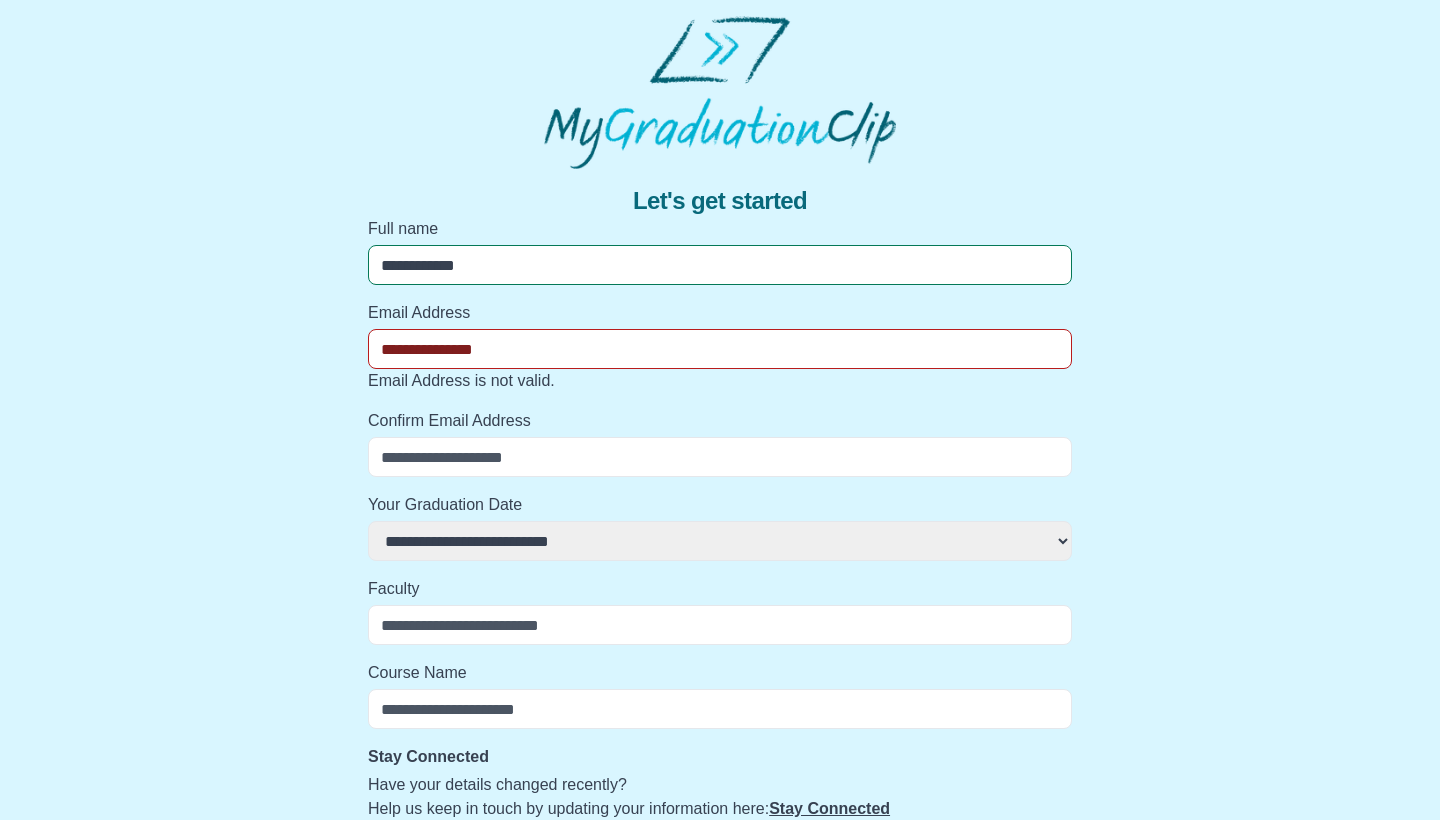 select 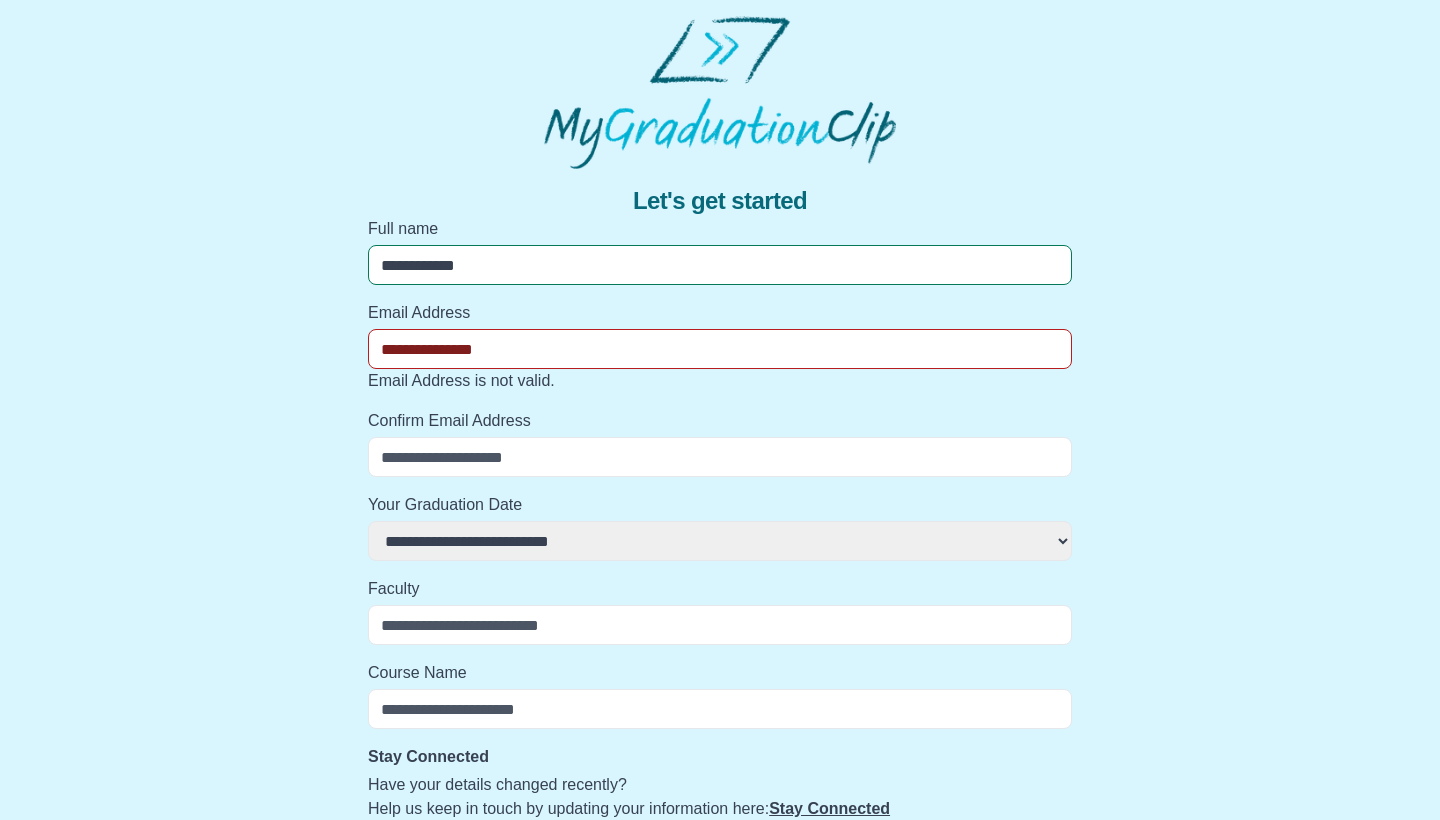 type on "**********" 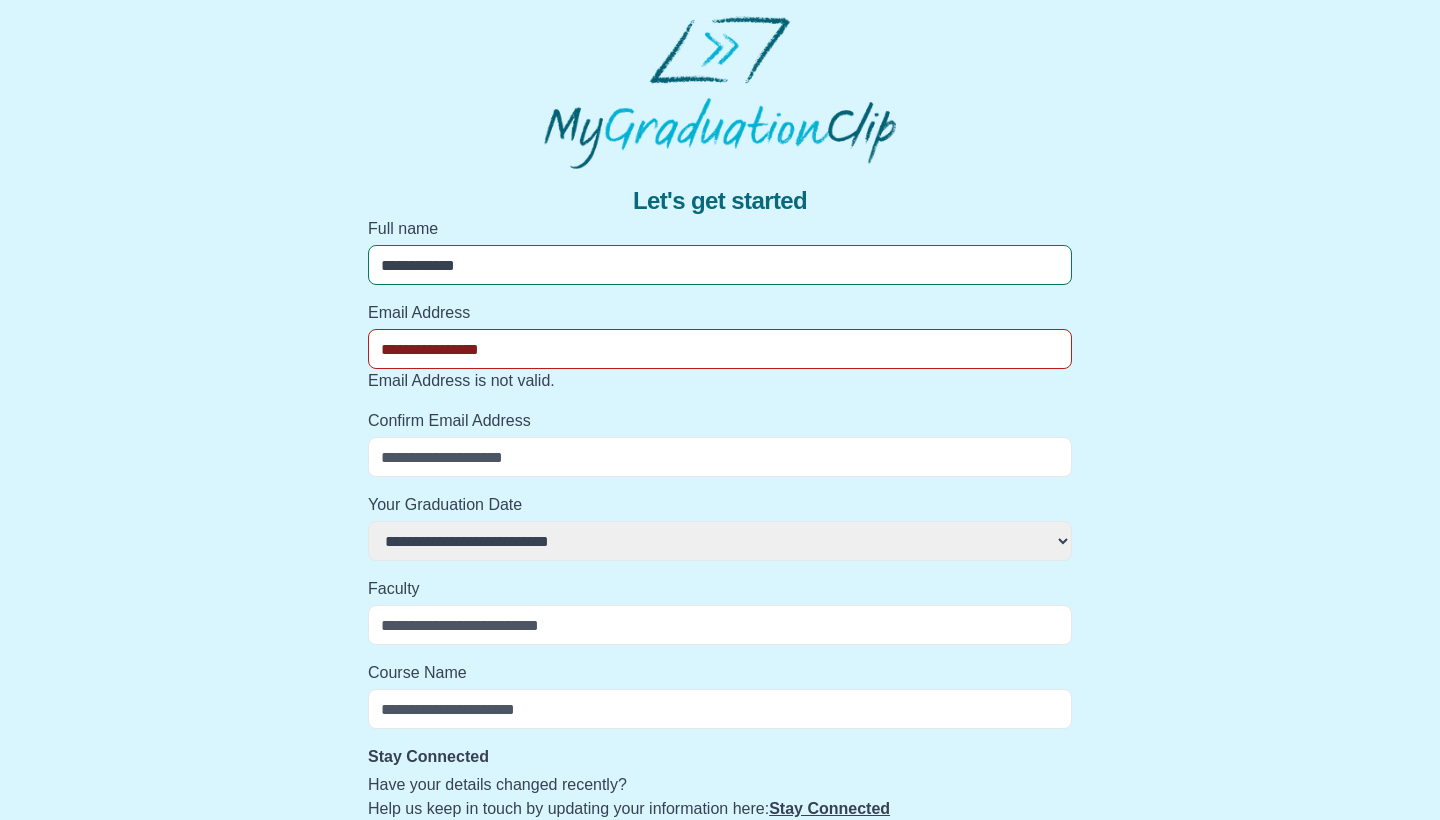 select 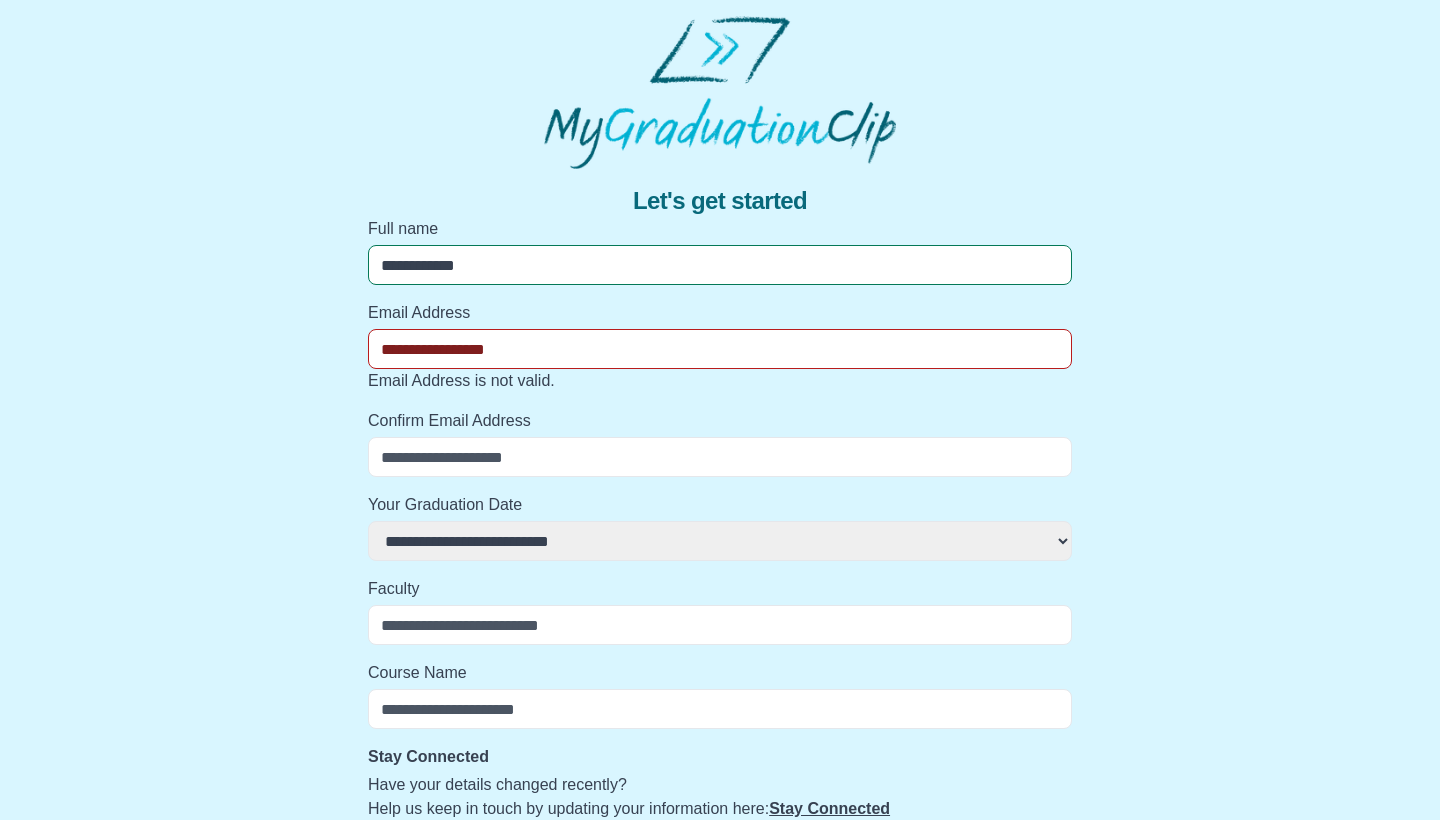 select 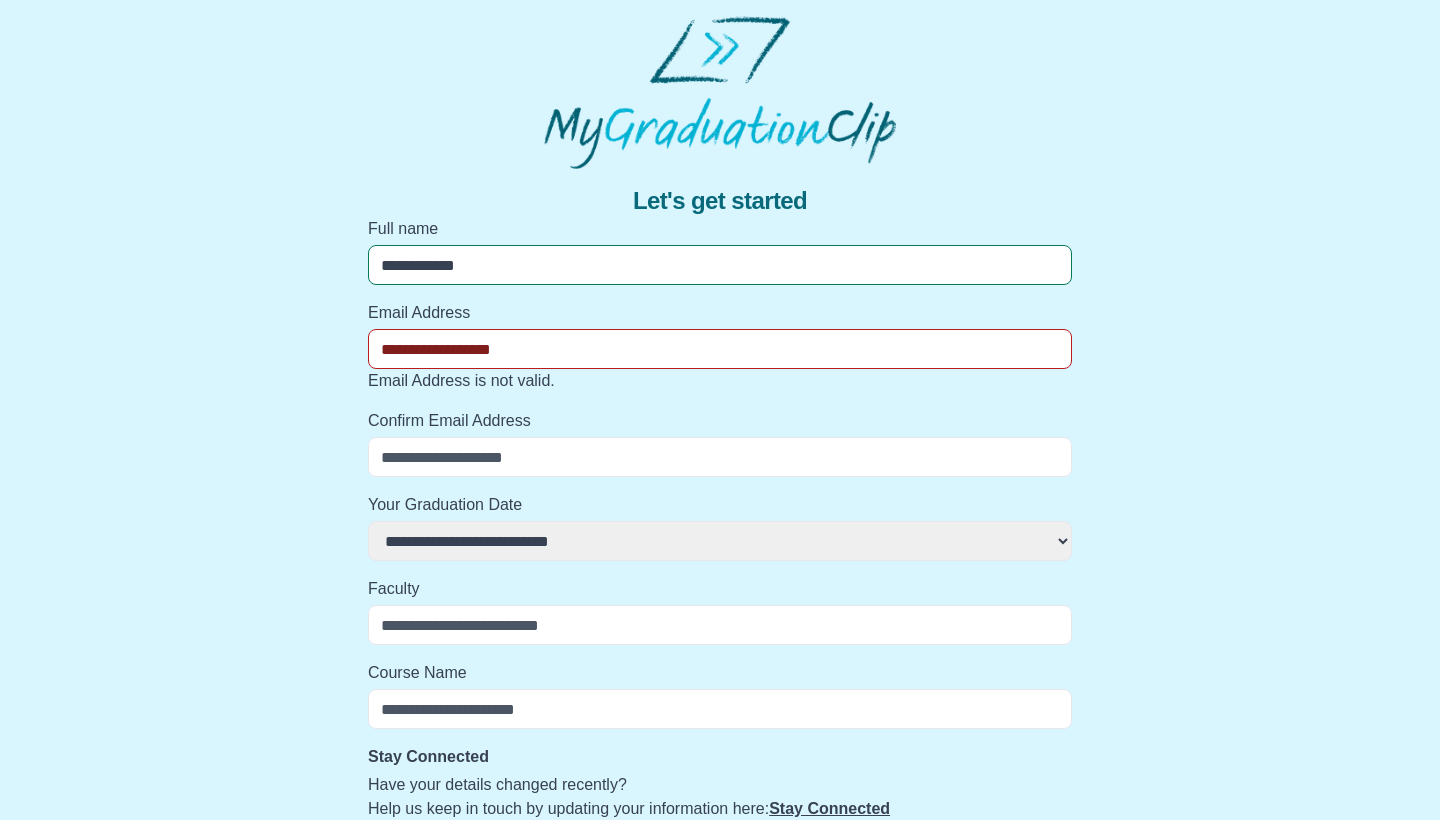 select 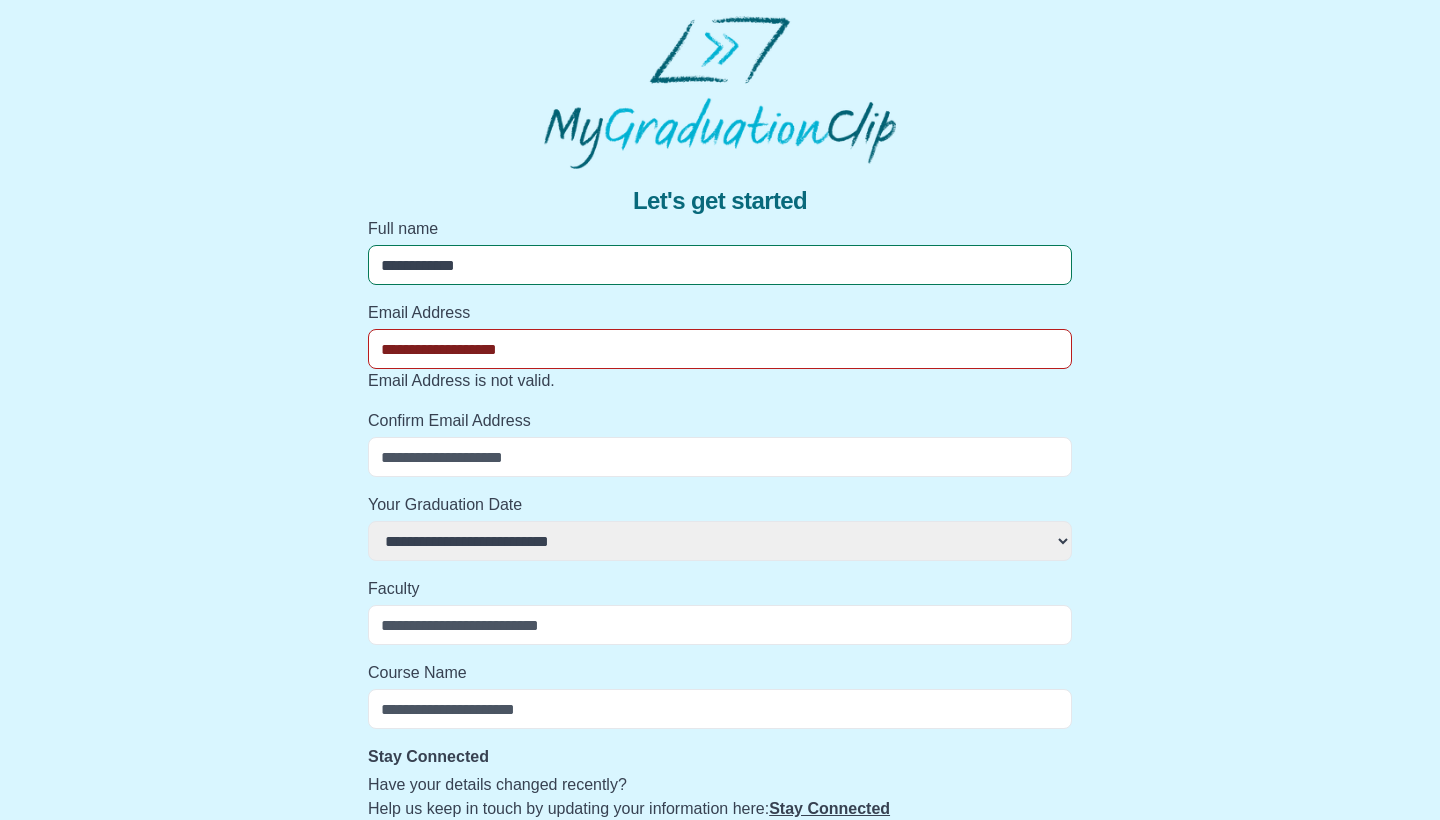 select 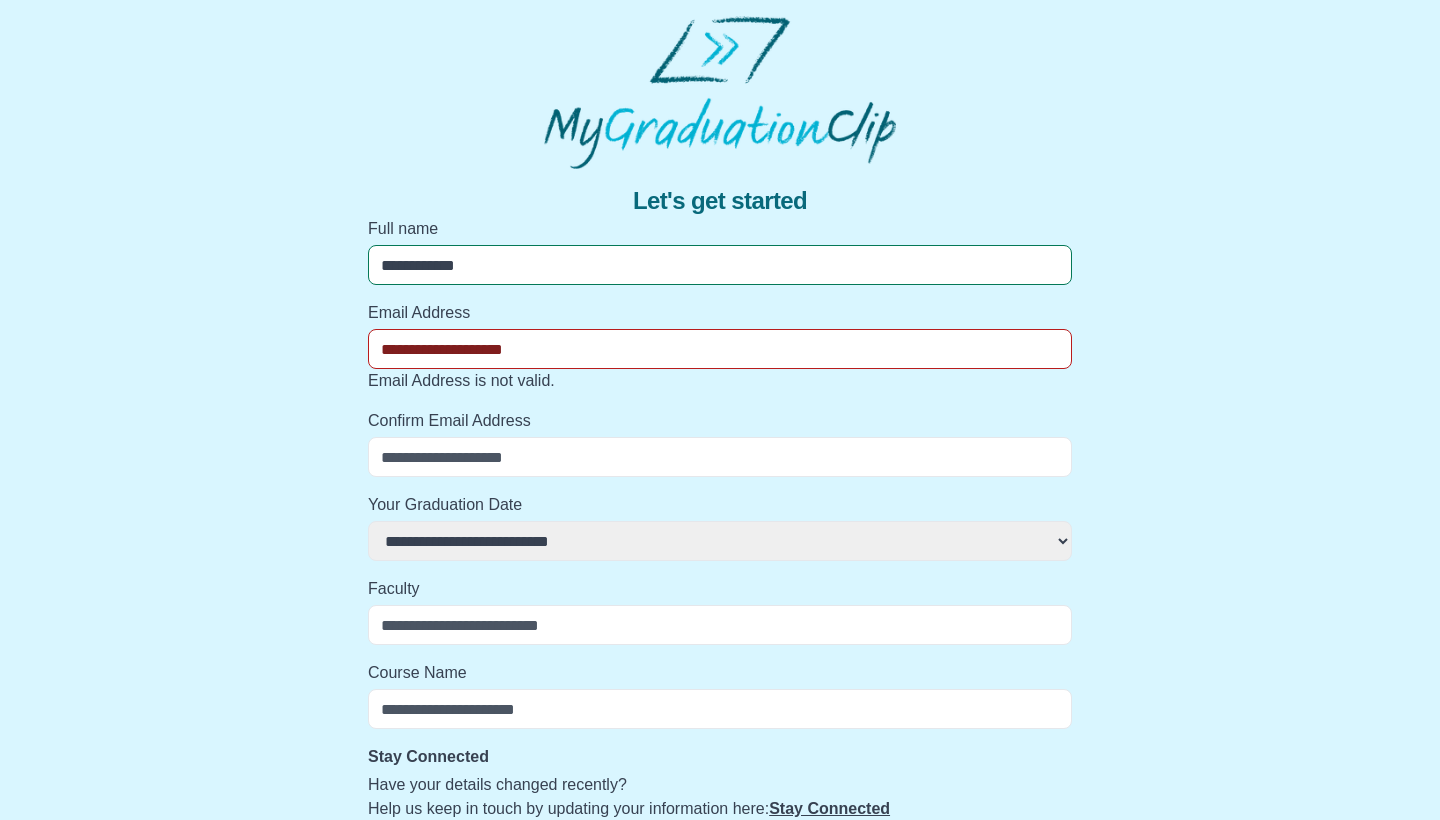 select 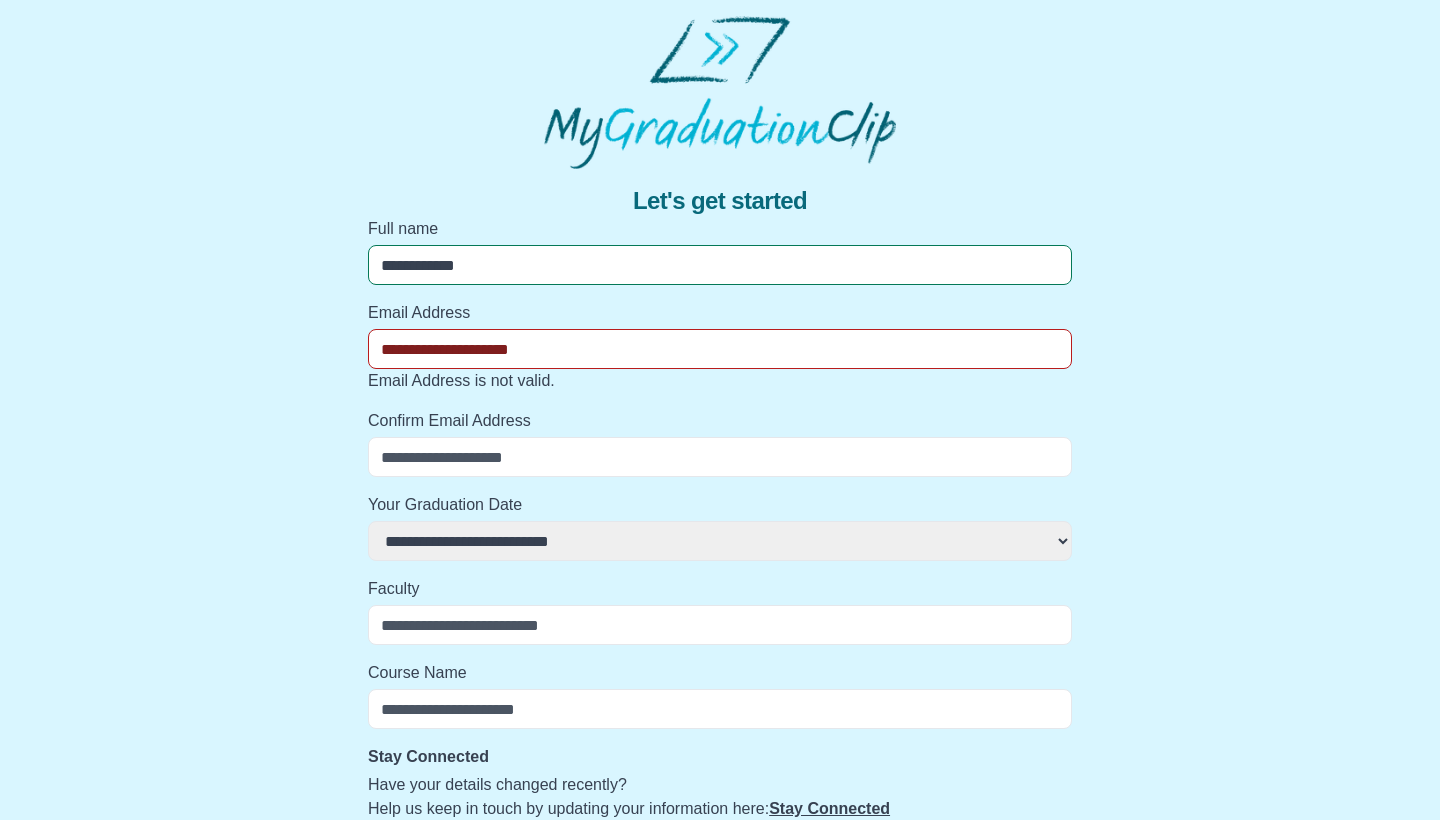 select 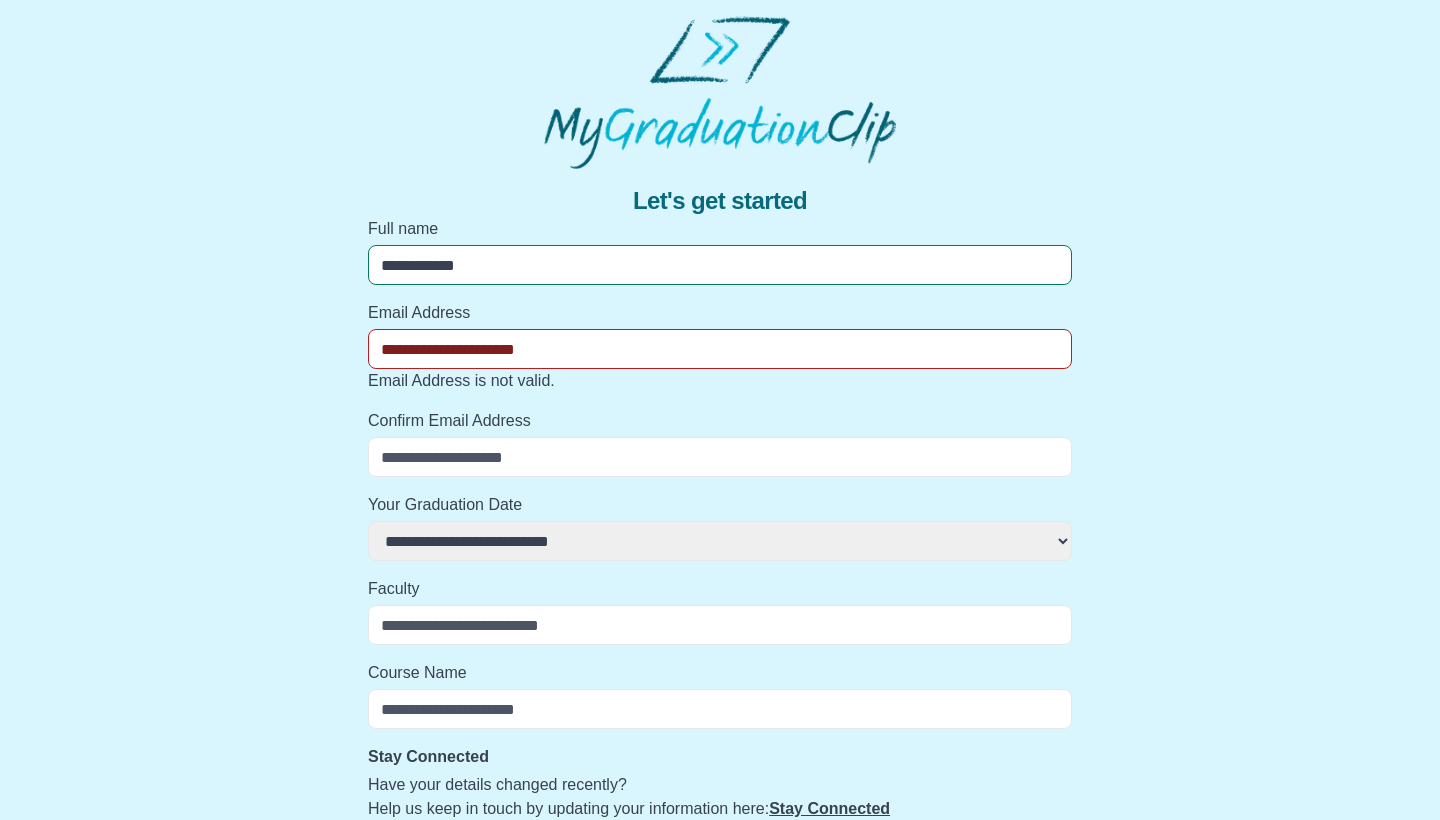 select 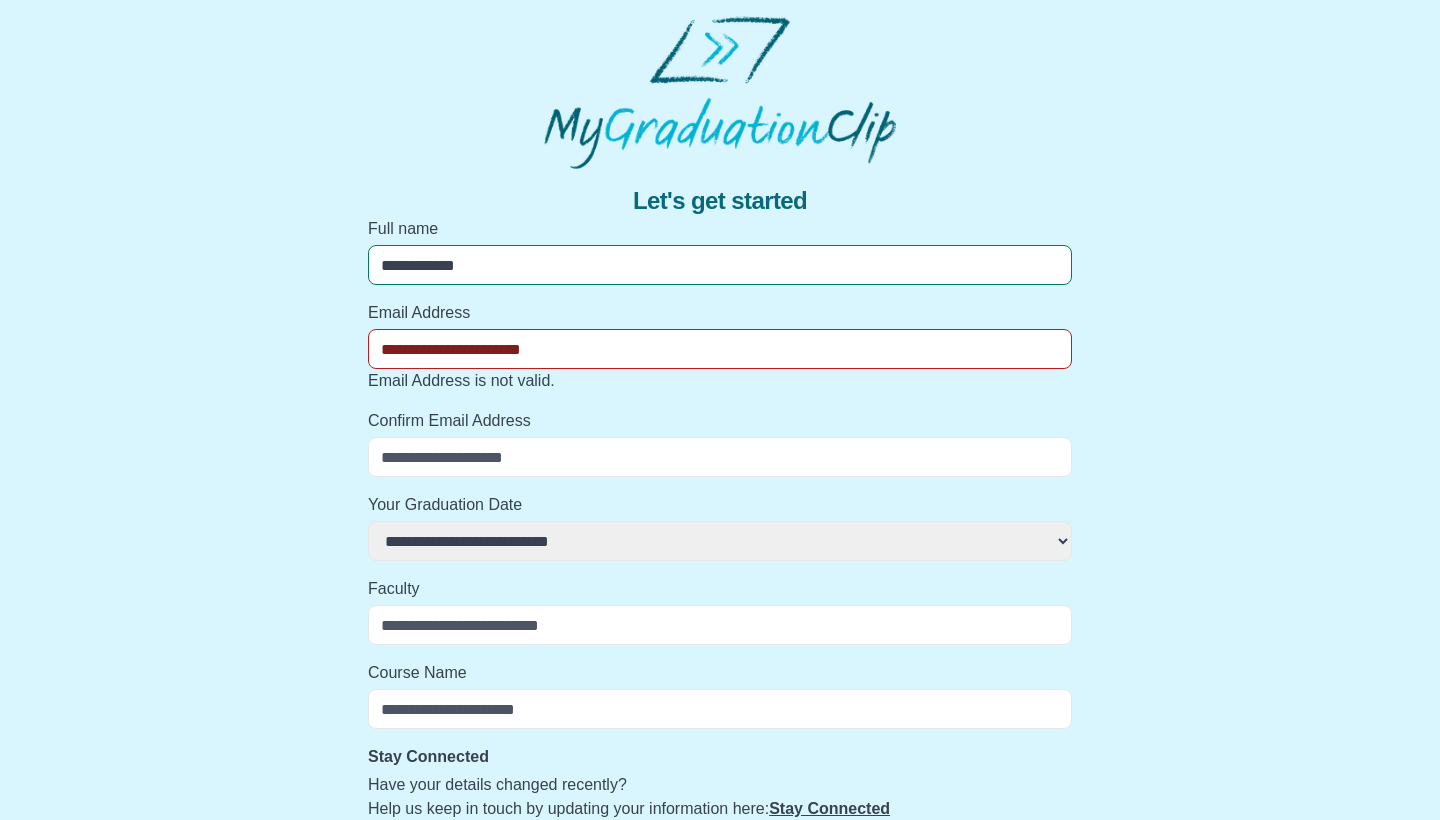 select 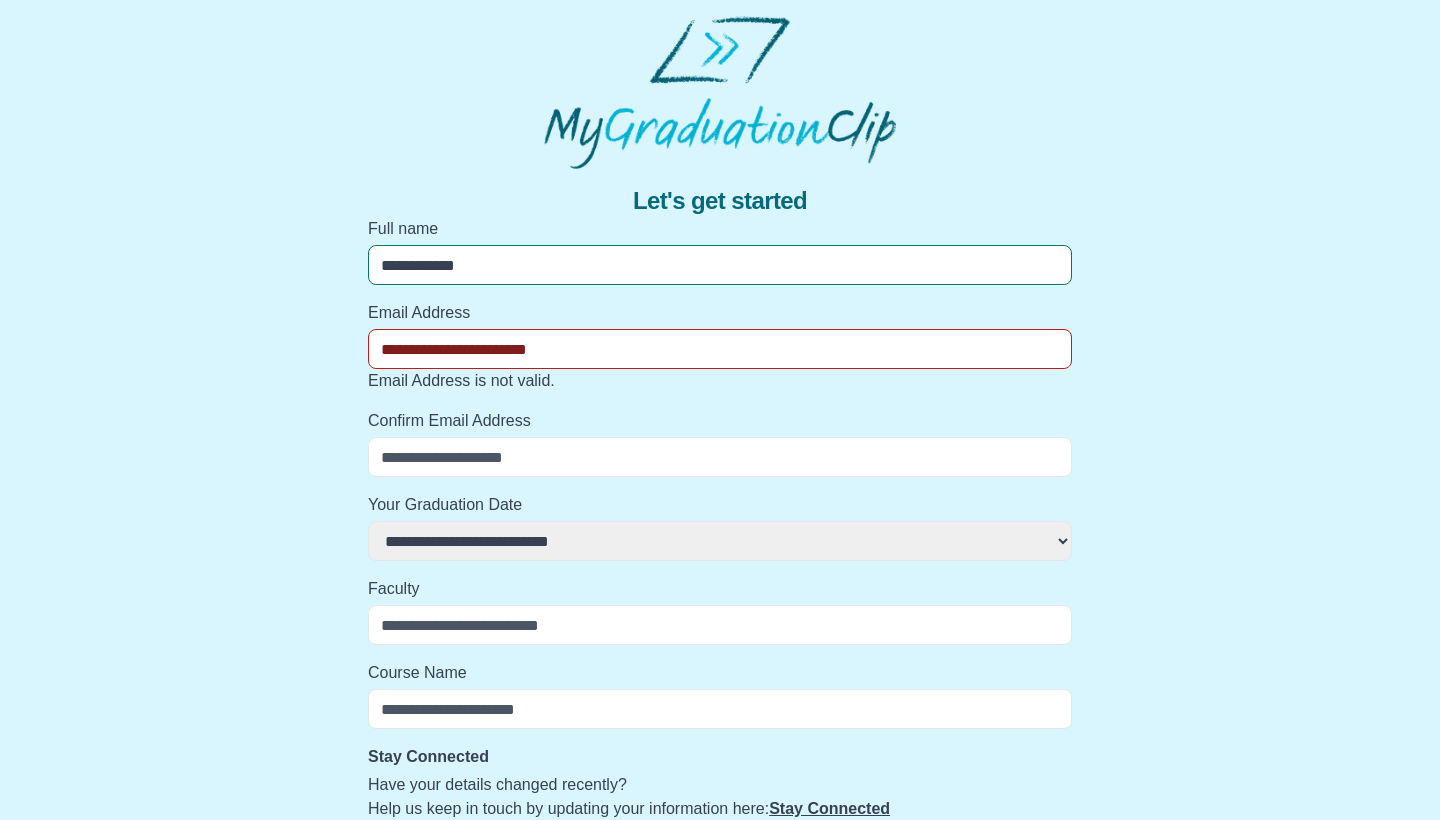 select 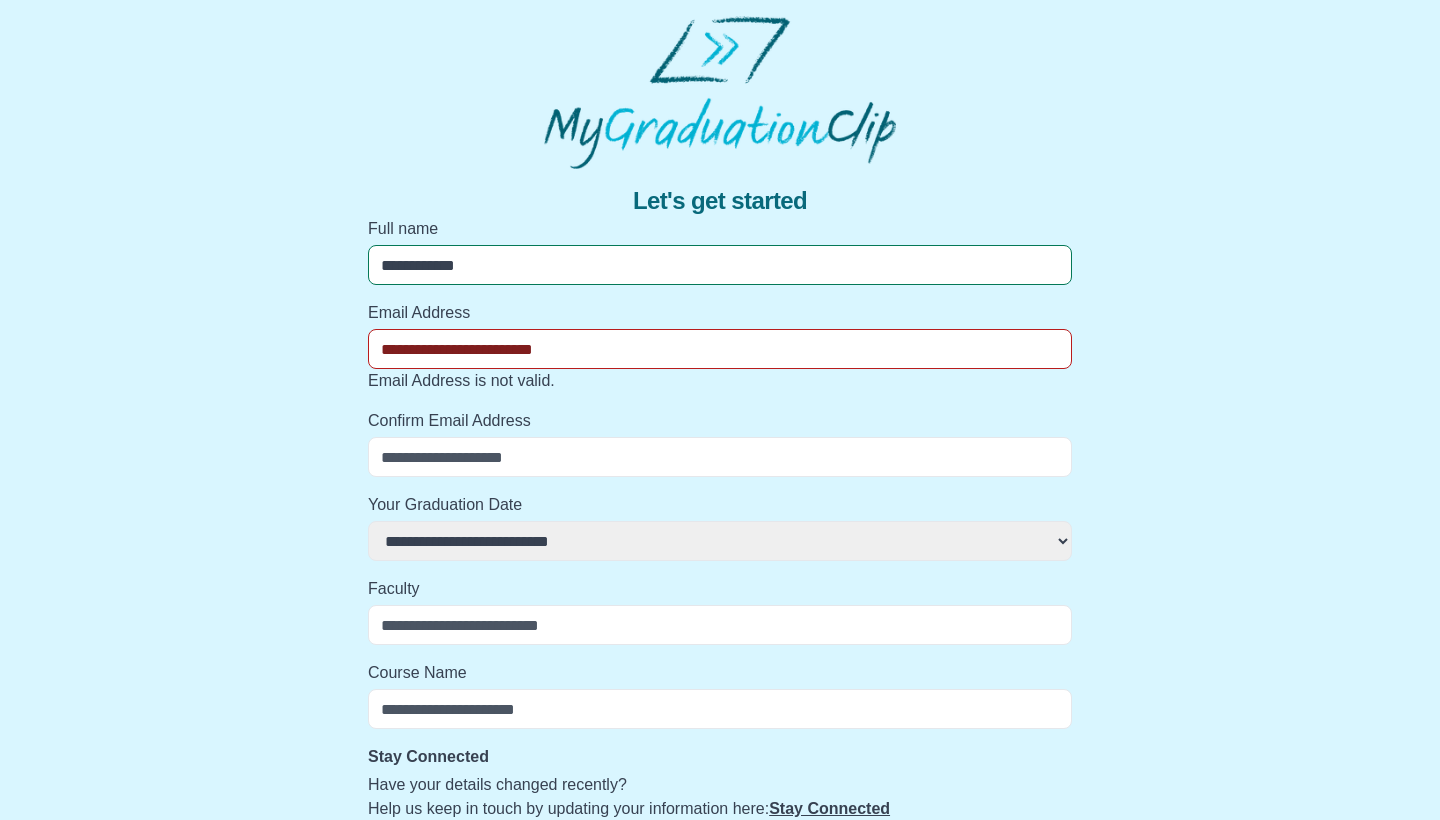 select 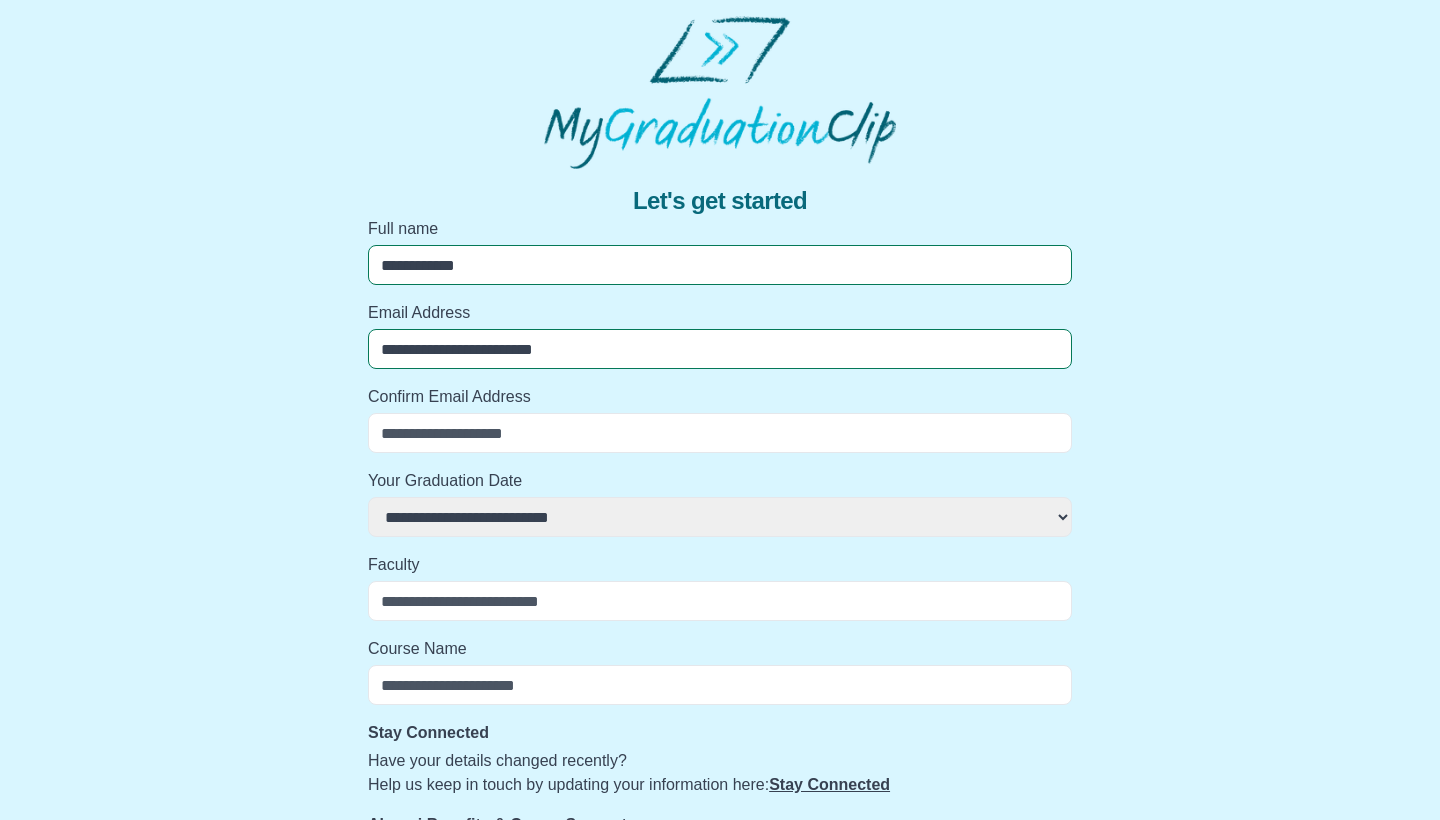 type on "**********" 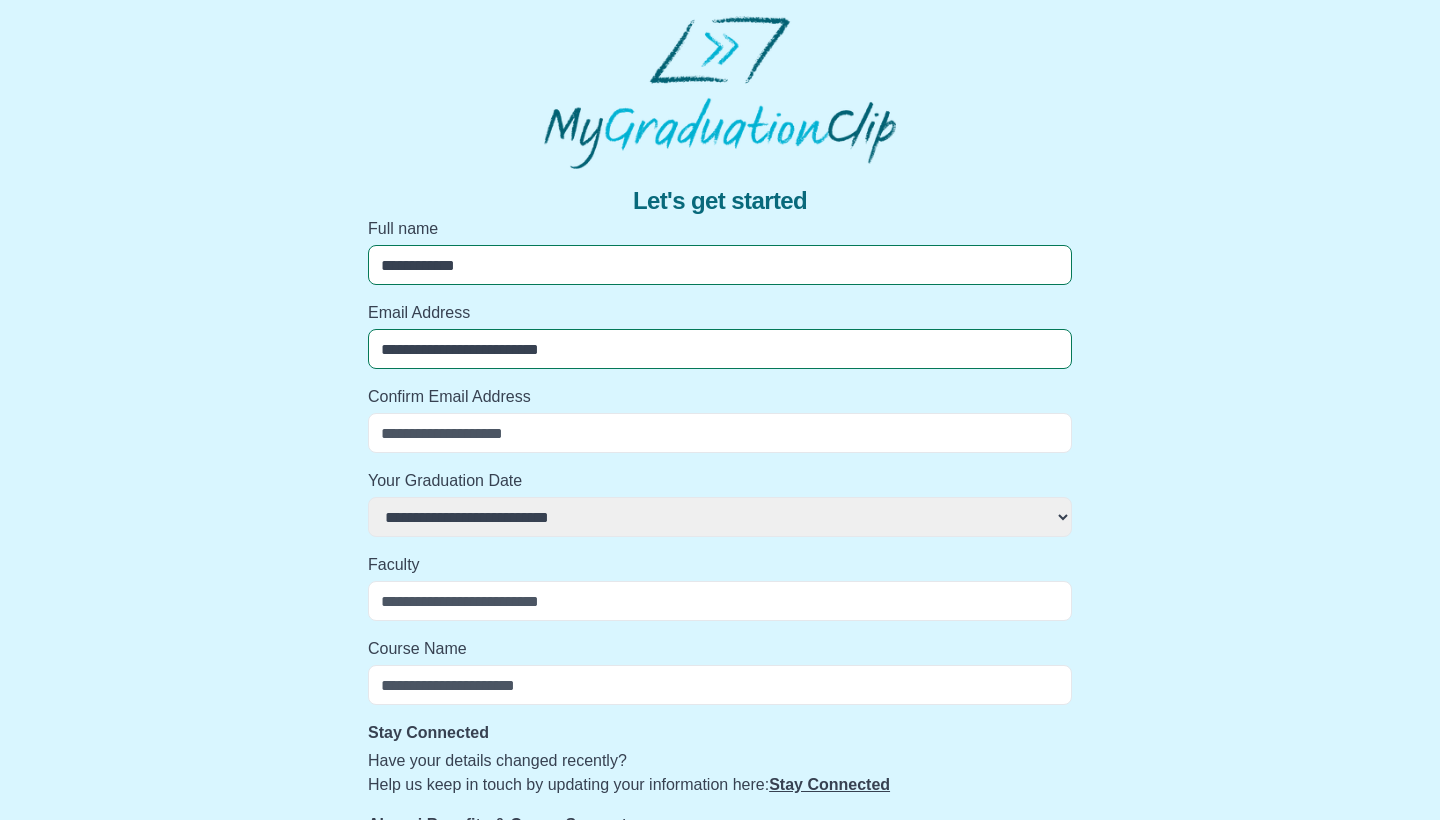 select 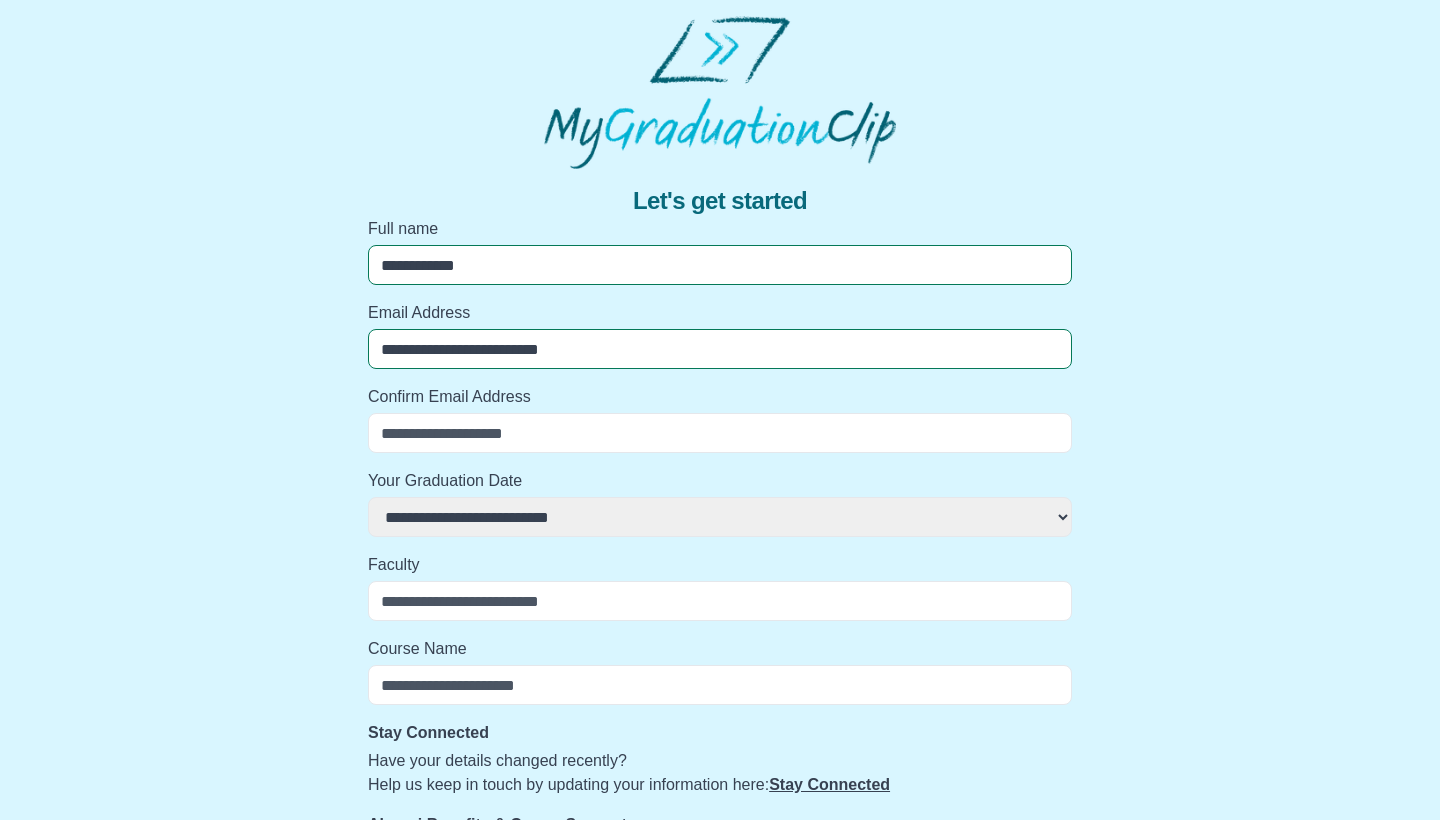 type on "**********" 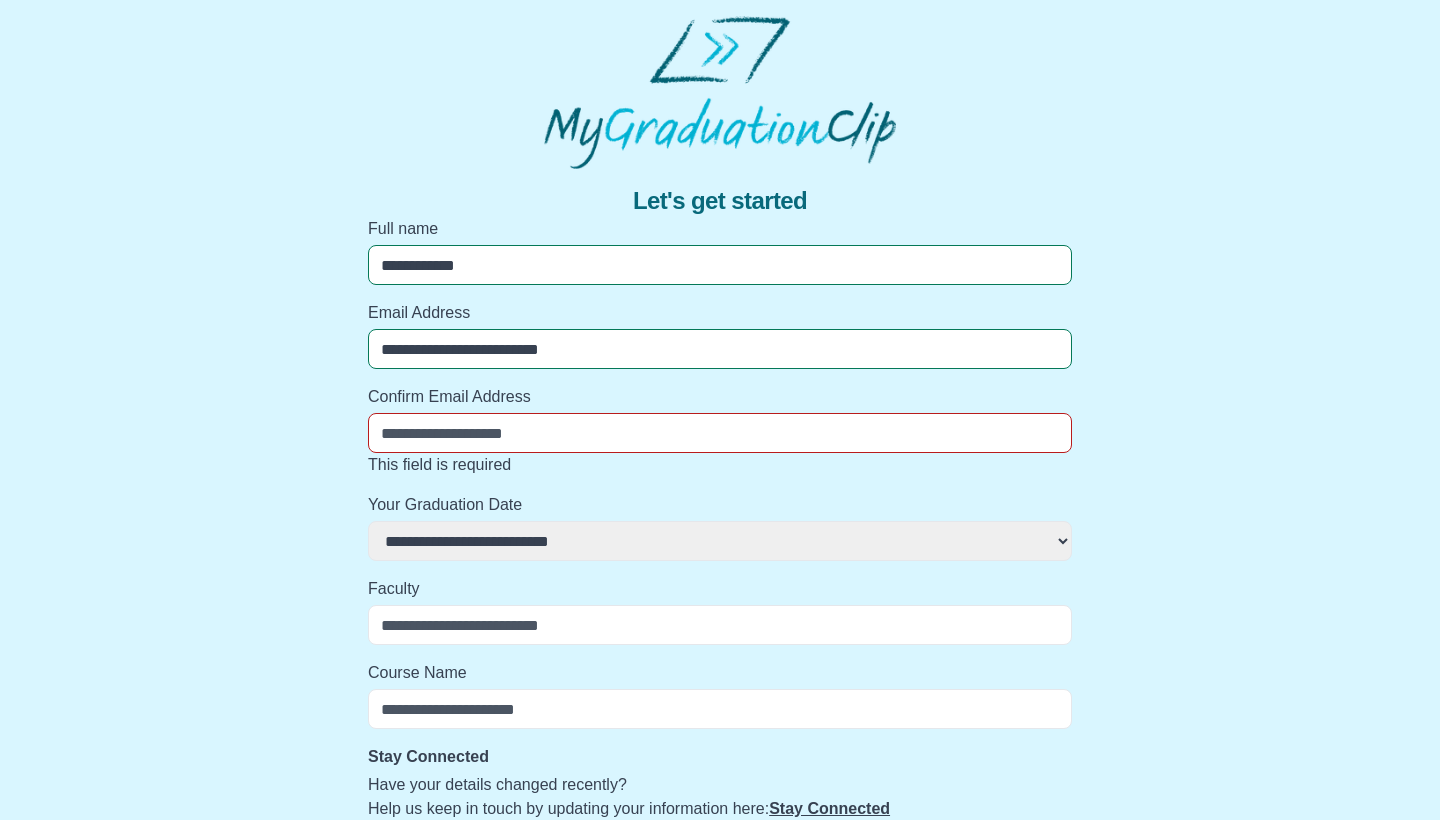 drag, startPoint x: 633, startPoint y: 359, endPoint x: 368, endPoint y: 356, distance: 265.01697 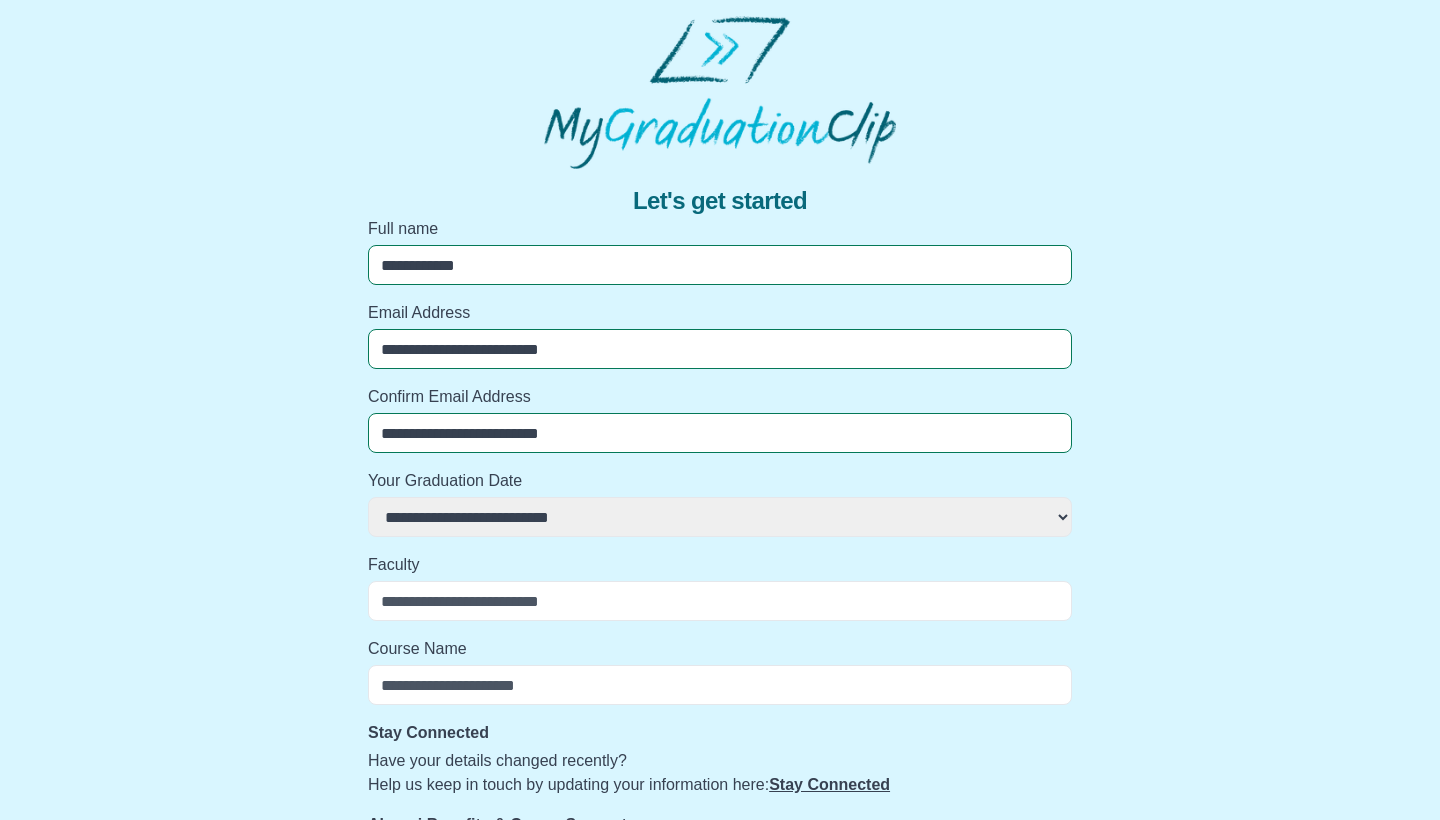 select 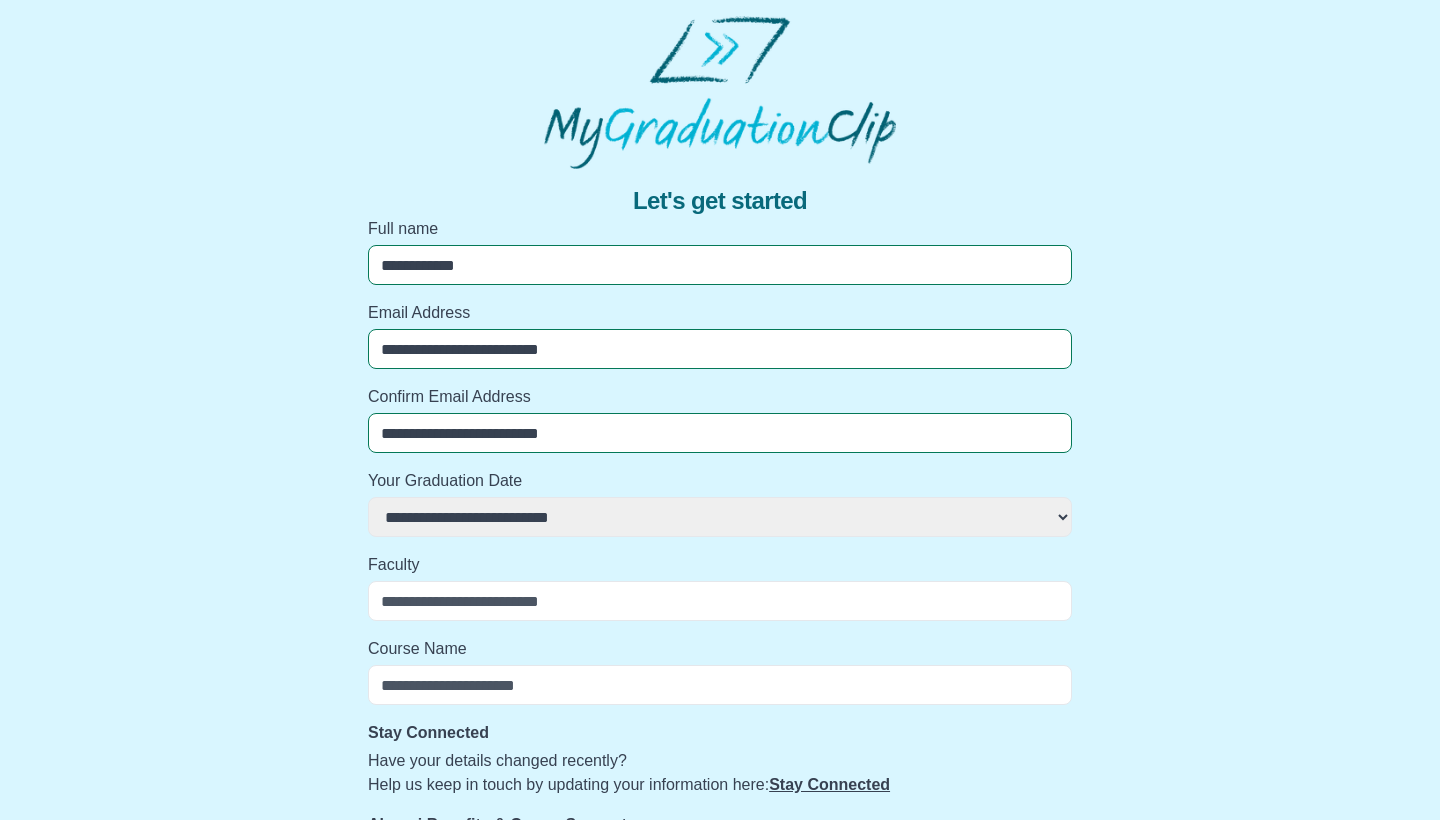 type on "**********" 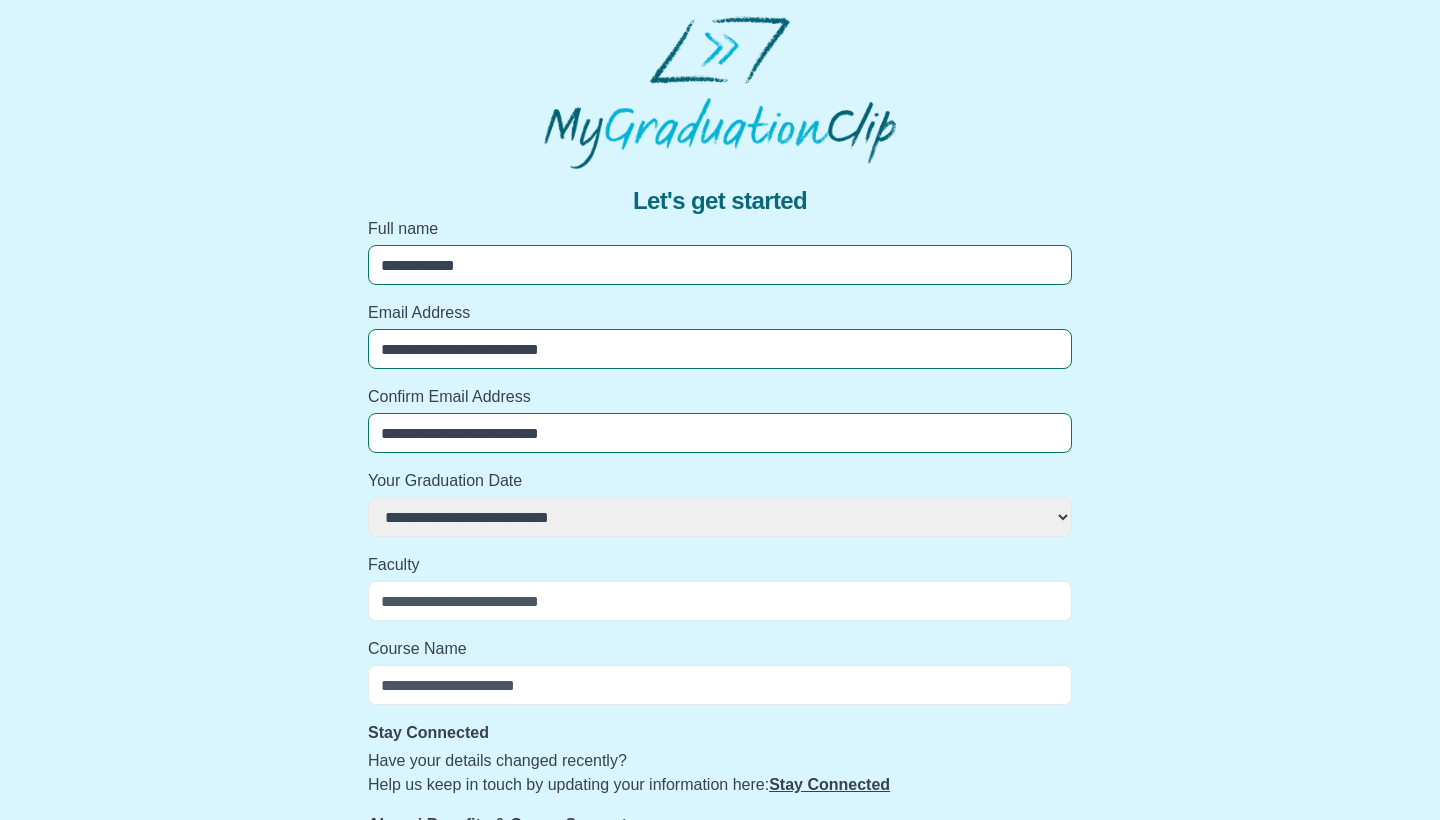 select on "**********" 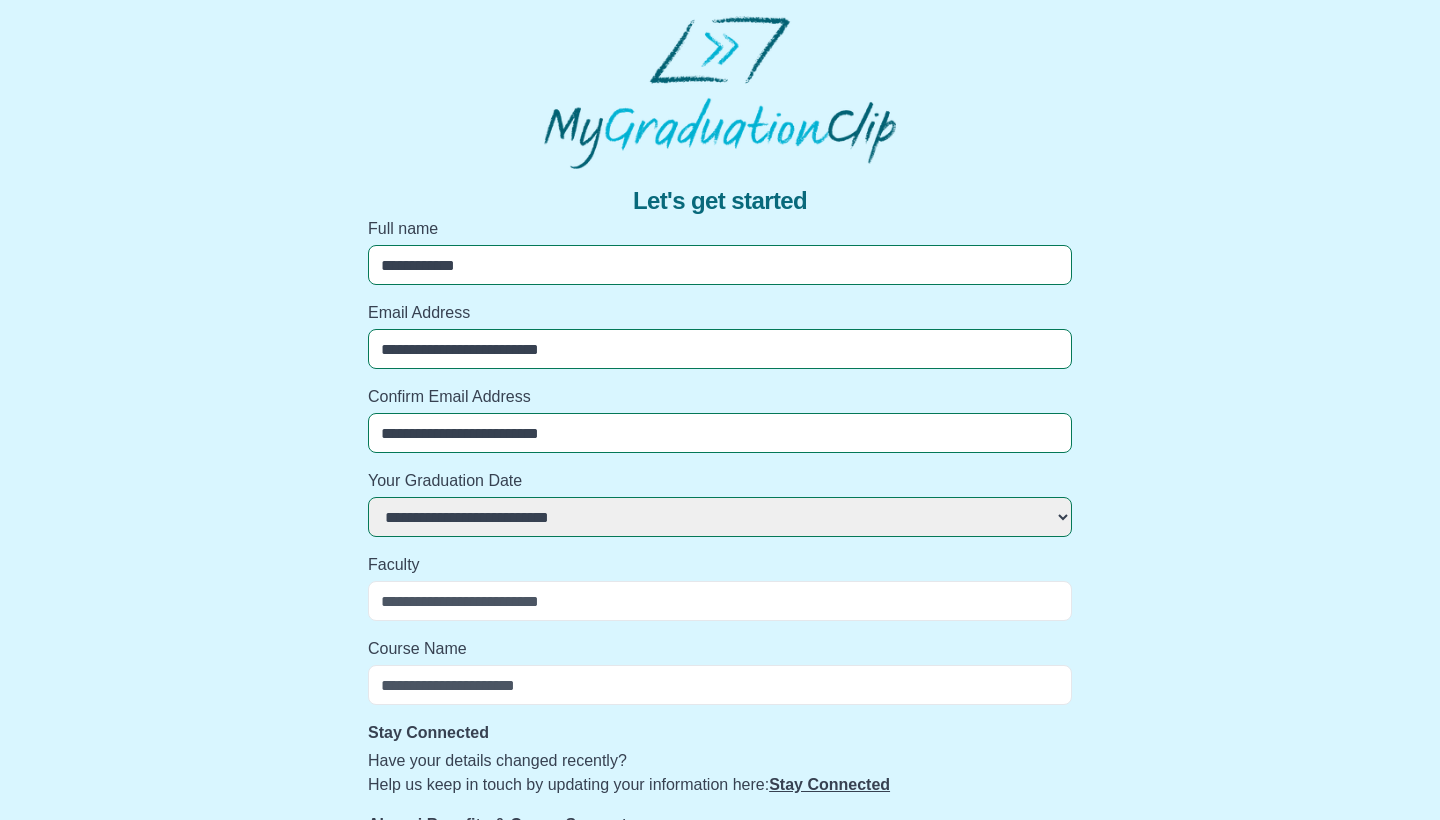click on "Faculty" at bounding box center [720, 601] 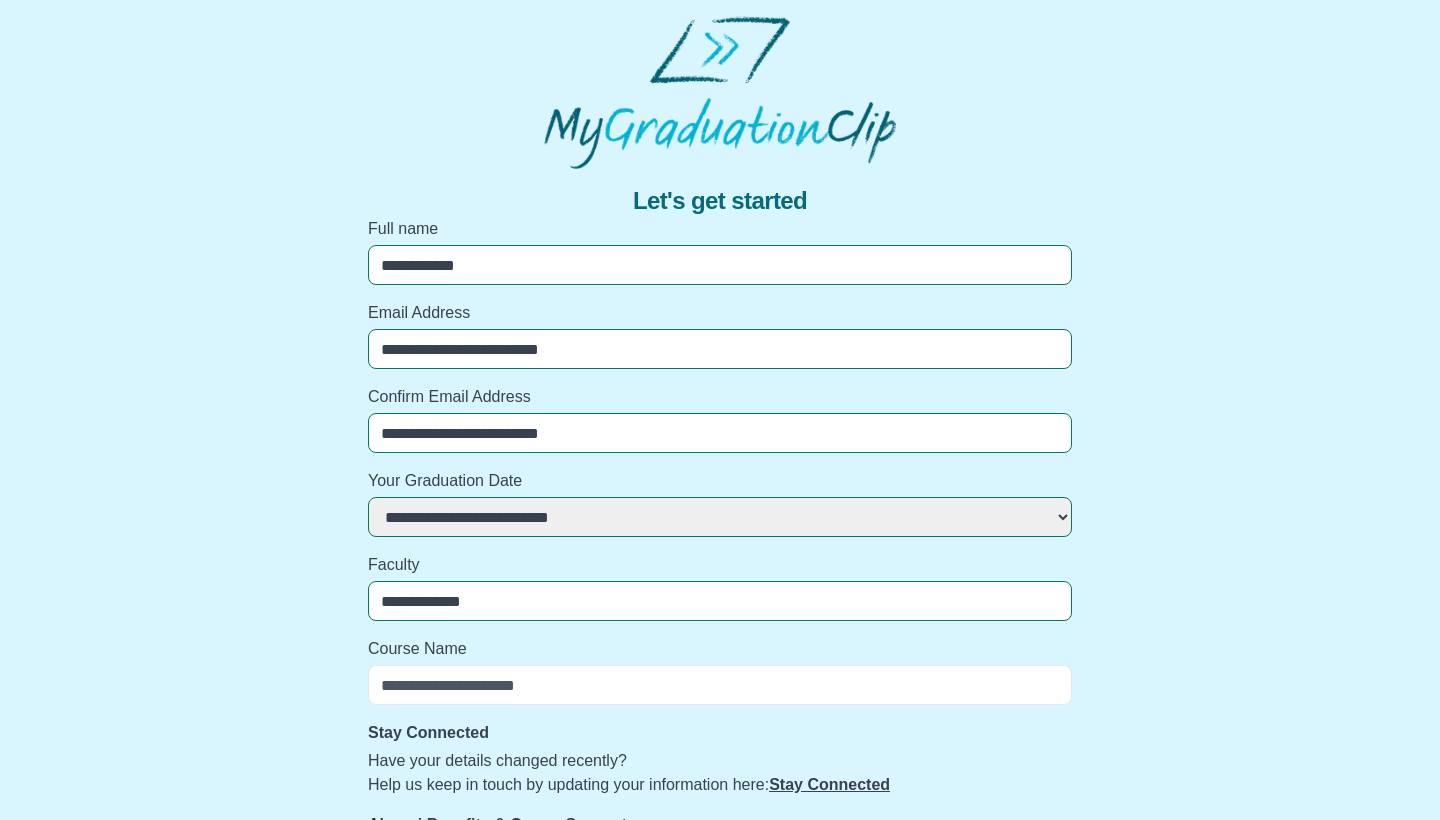 type on "**********" 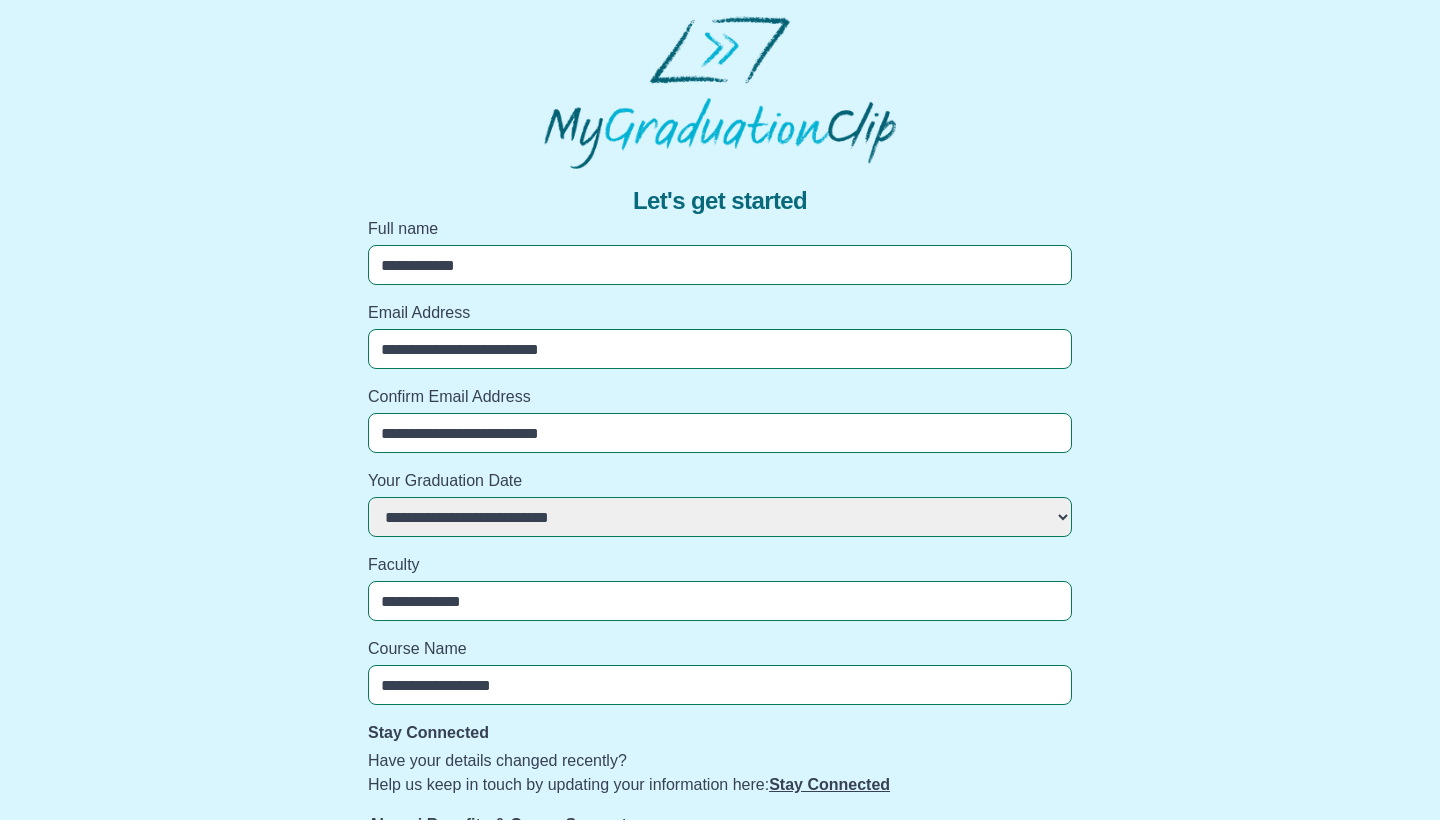type on "**********" 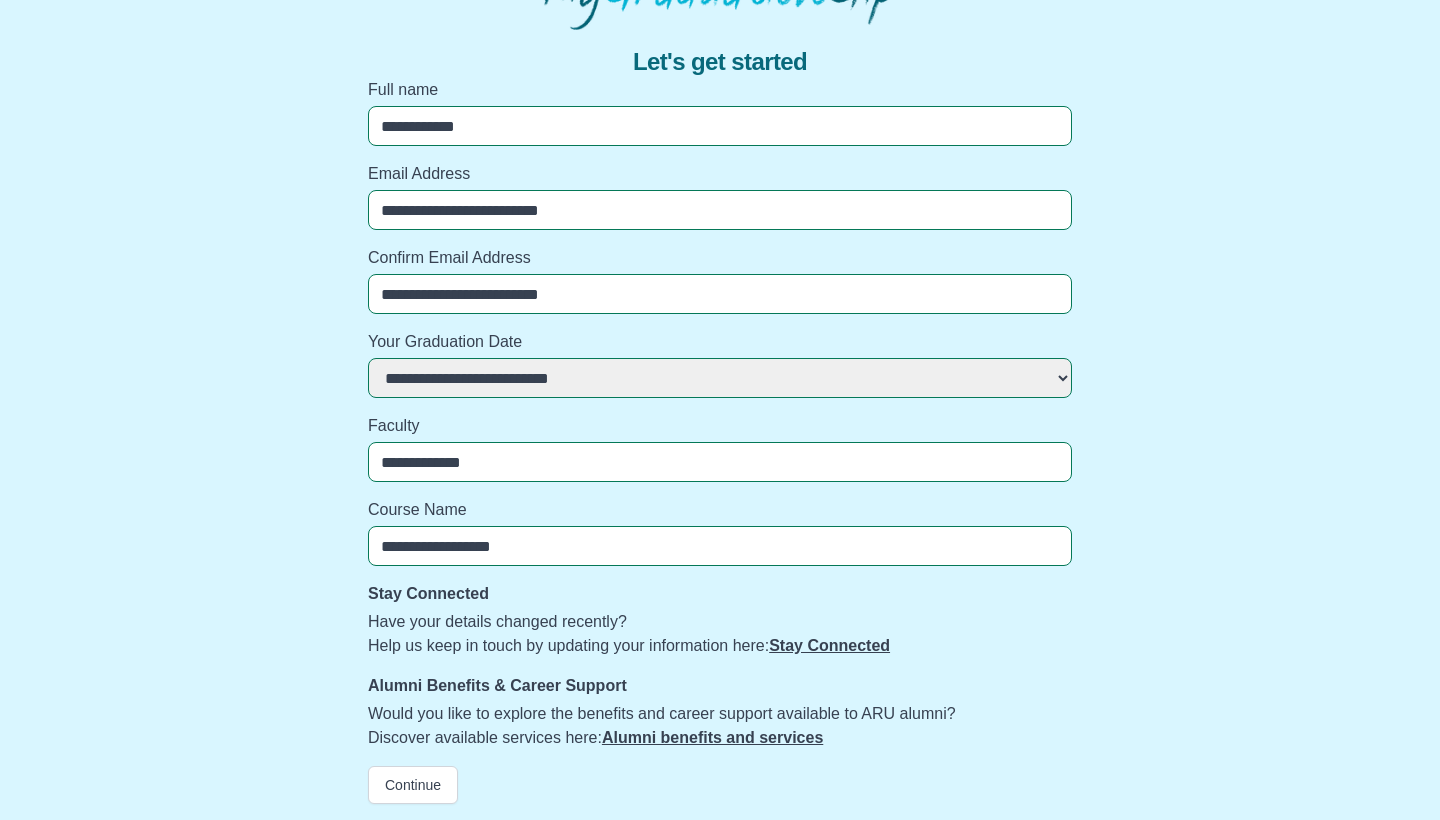 scroll, scrollTop: 139, scrollLeft: 0, axis: vertical 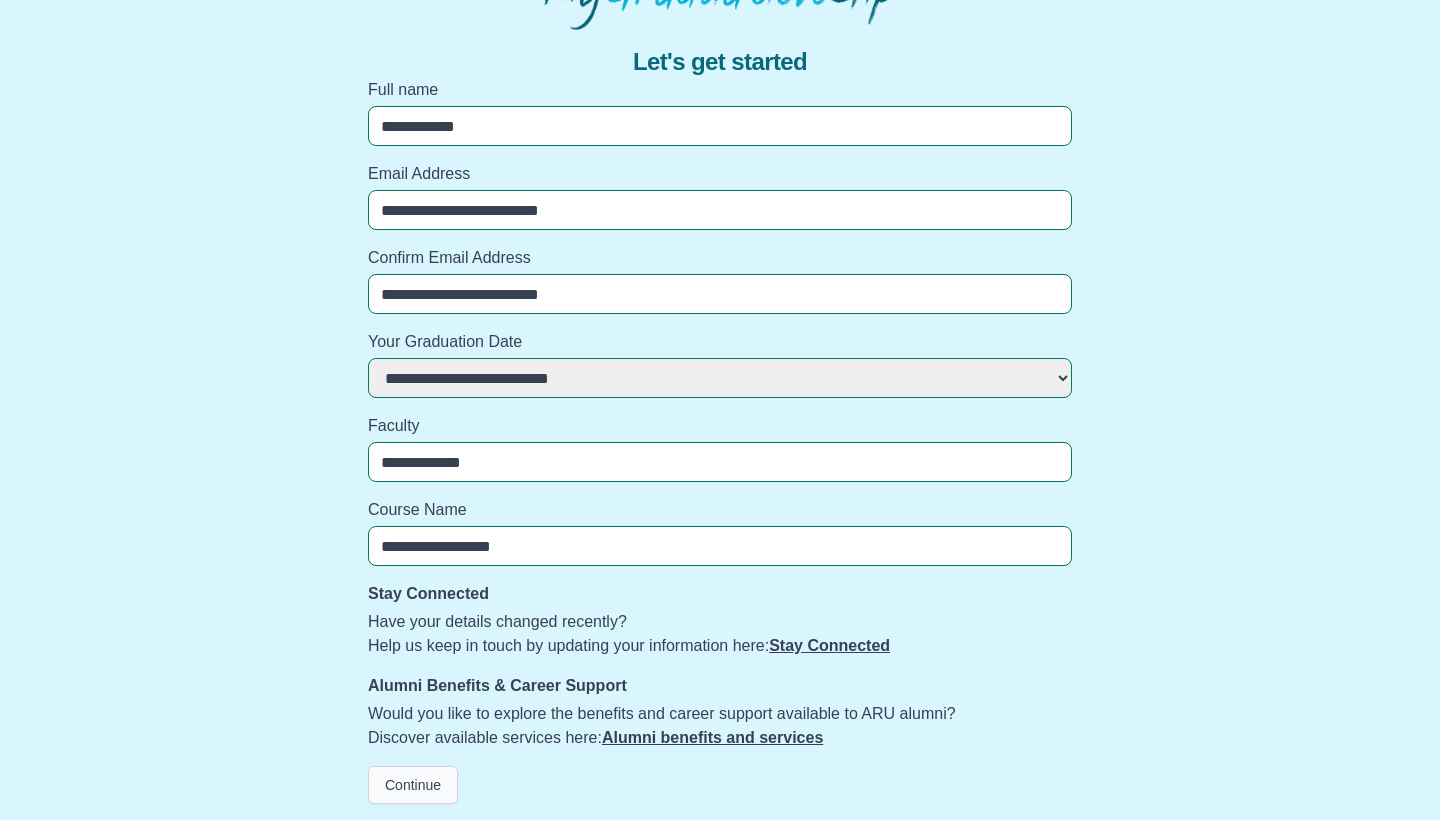 click on "Continue" at bounding box center (413, 785) 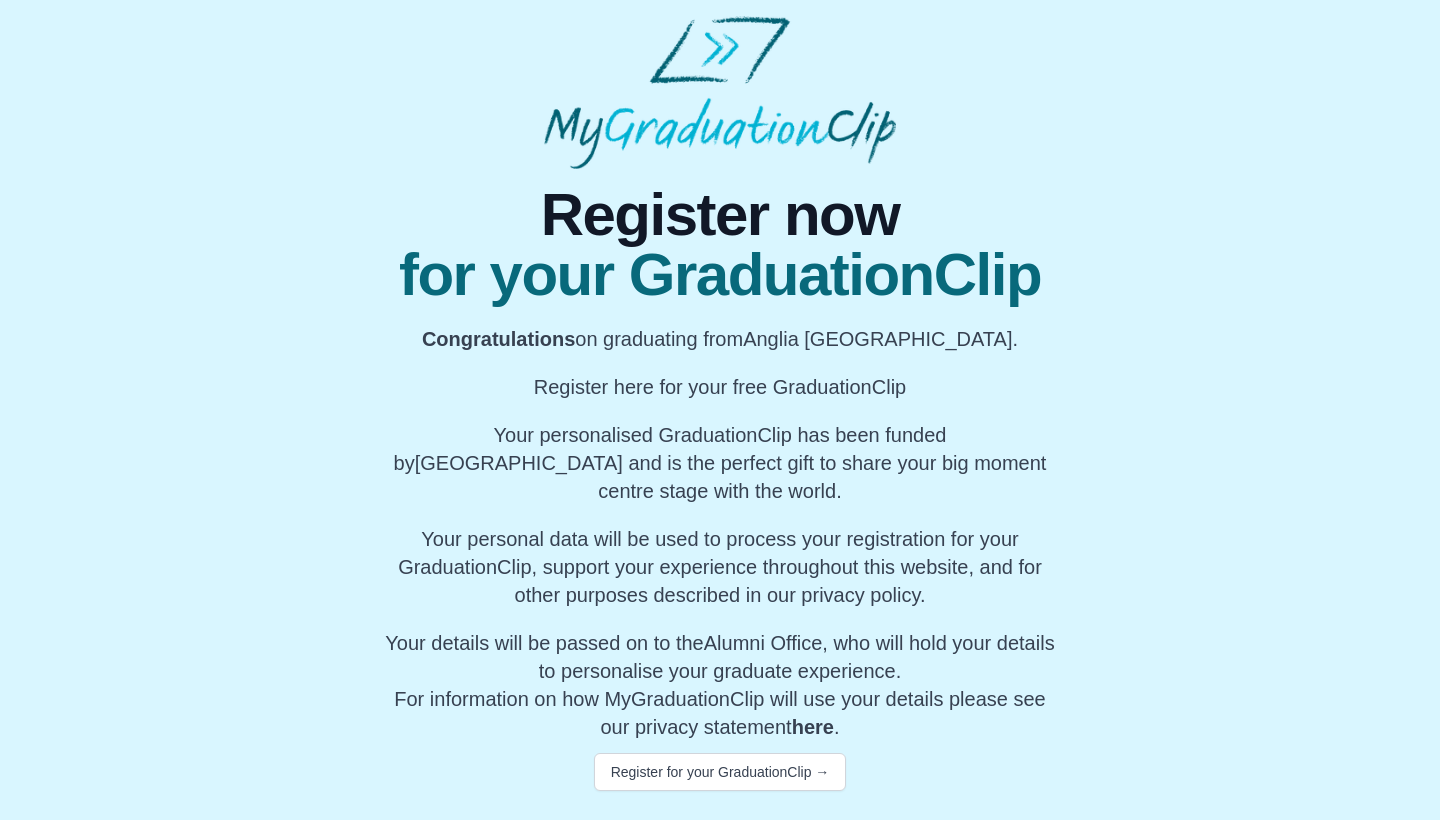 scroll, scrollTop: 0, scrollLeft: 0, axis: both 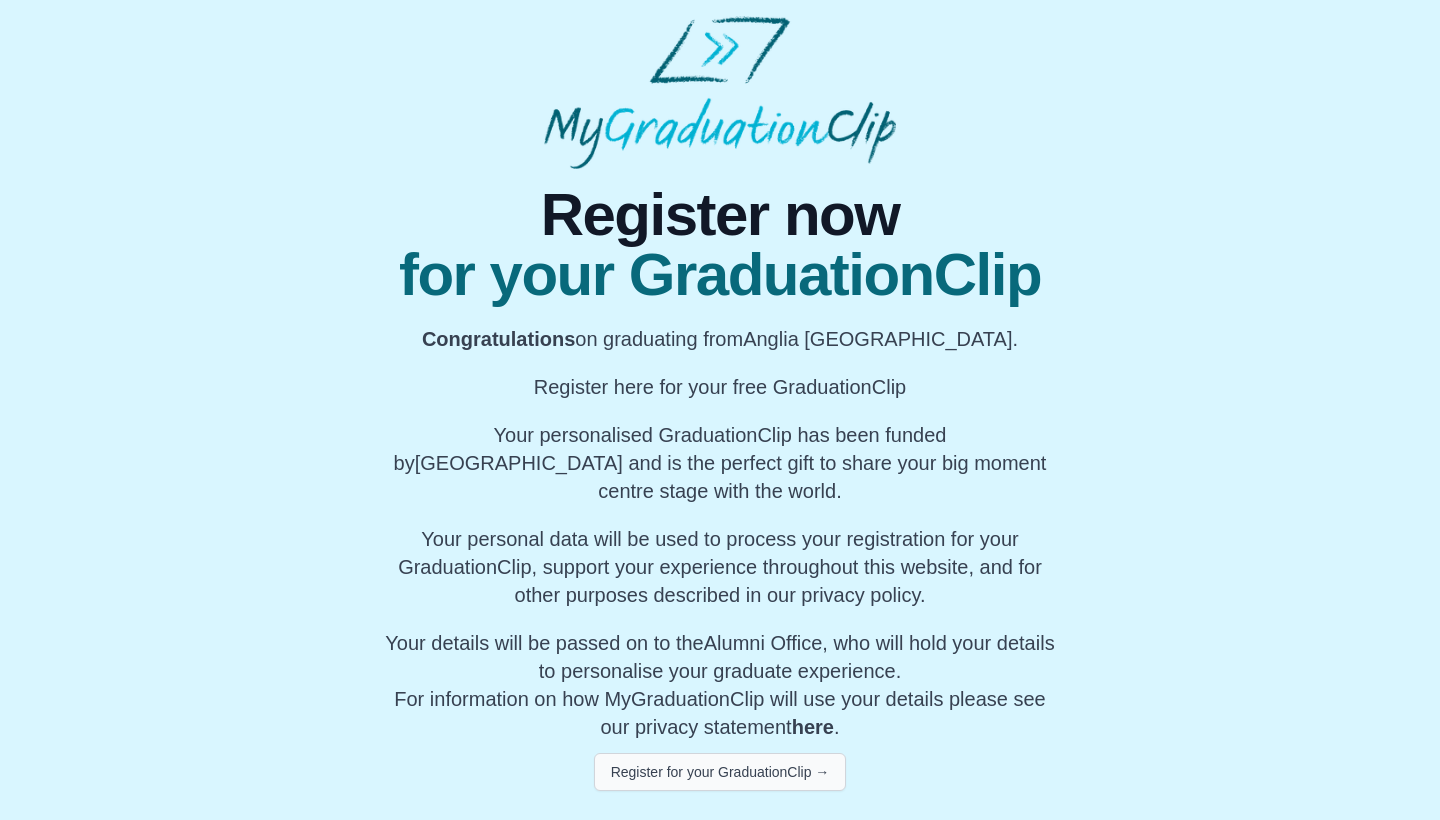click on "Register for your GraduationClip →" at bounding box center (720, 772) 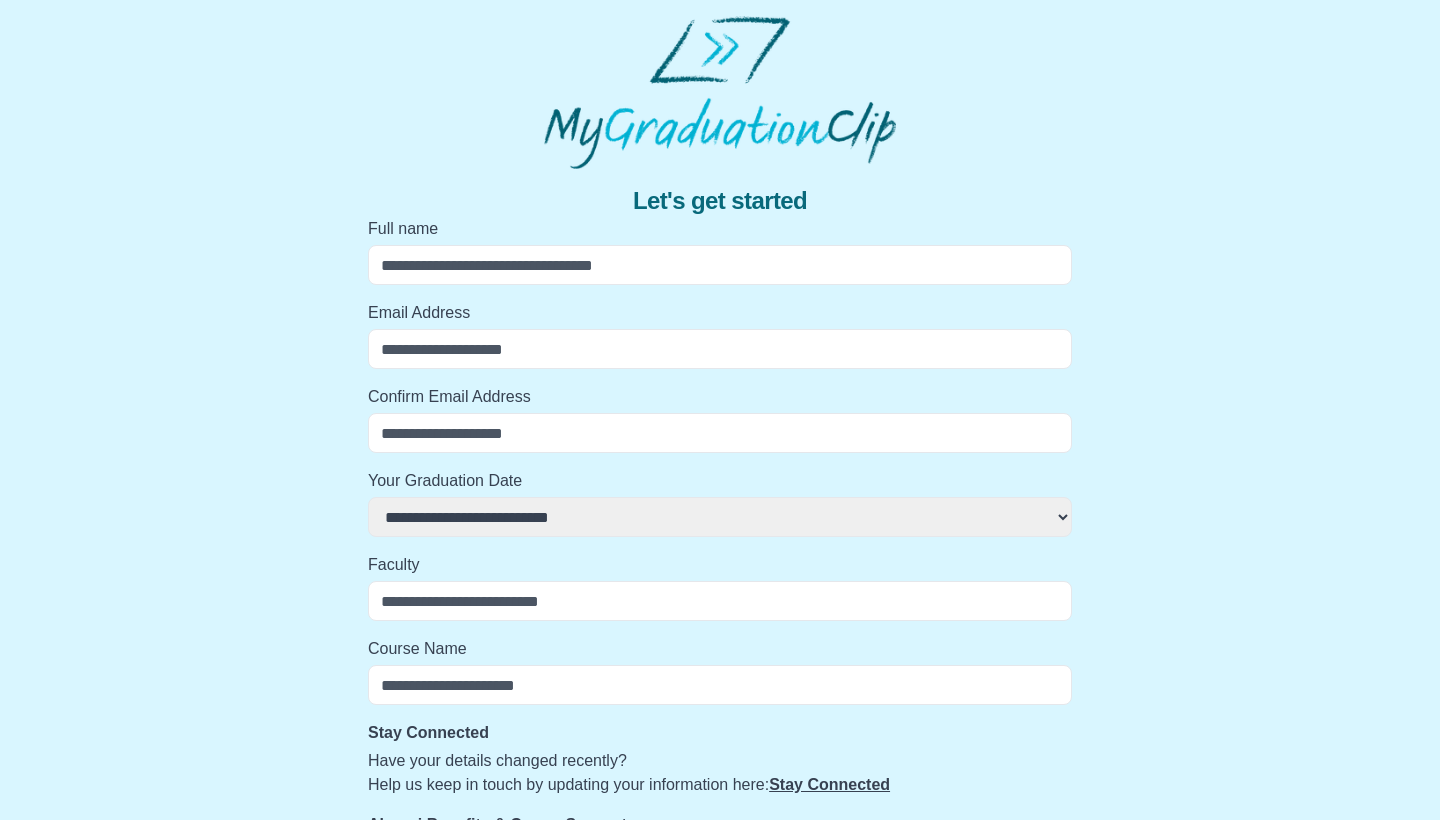type on "*" 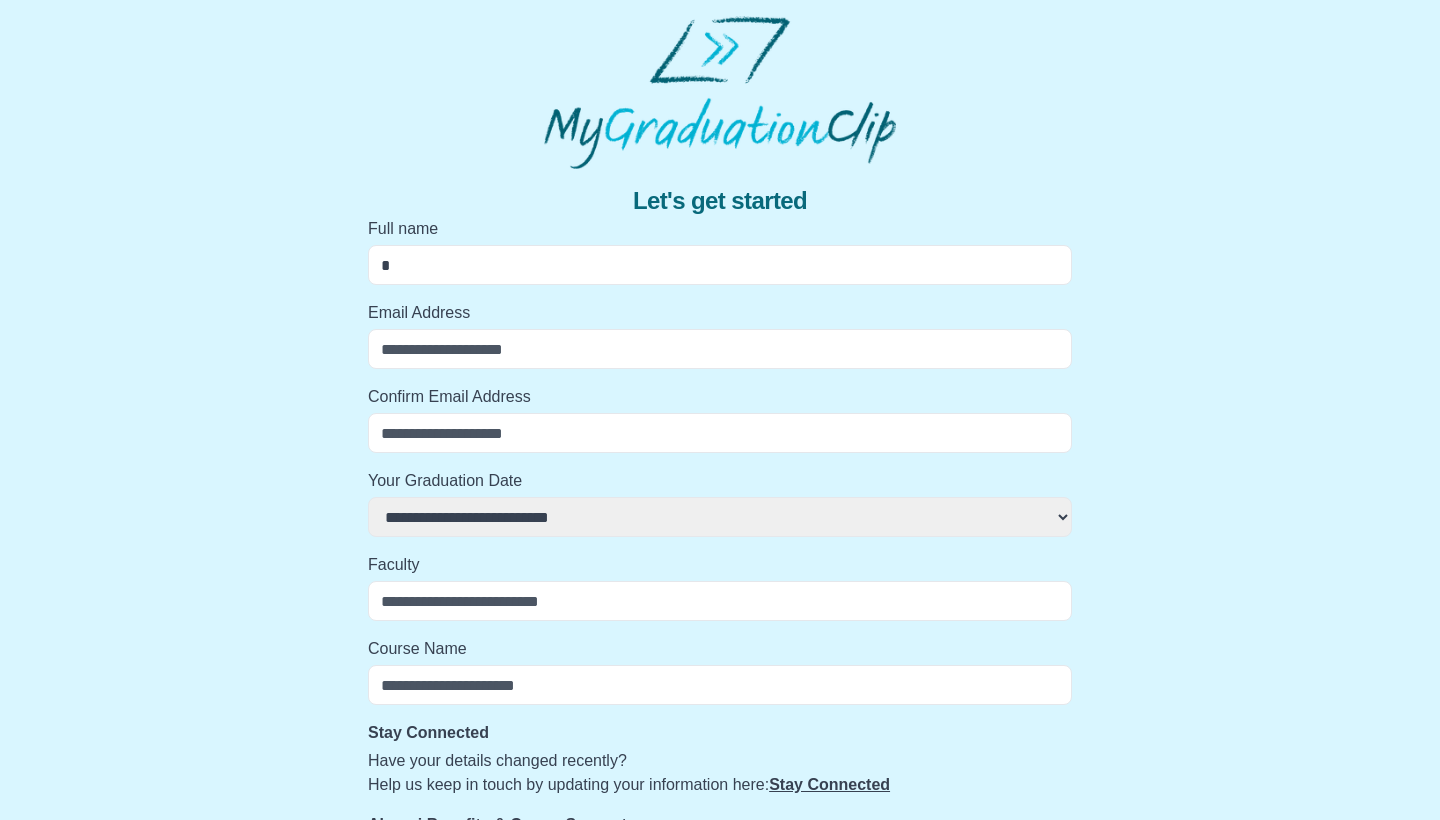 select 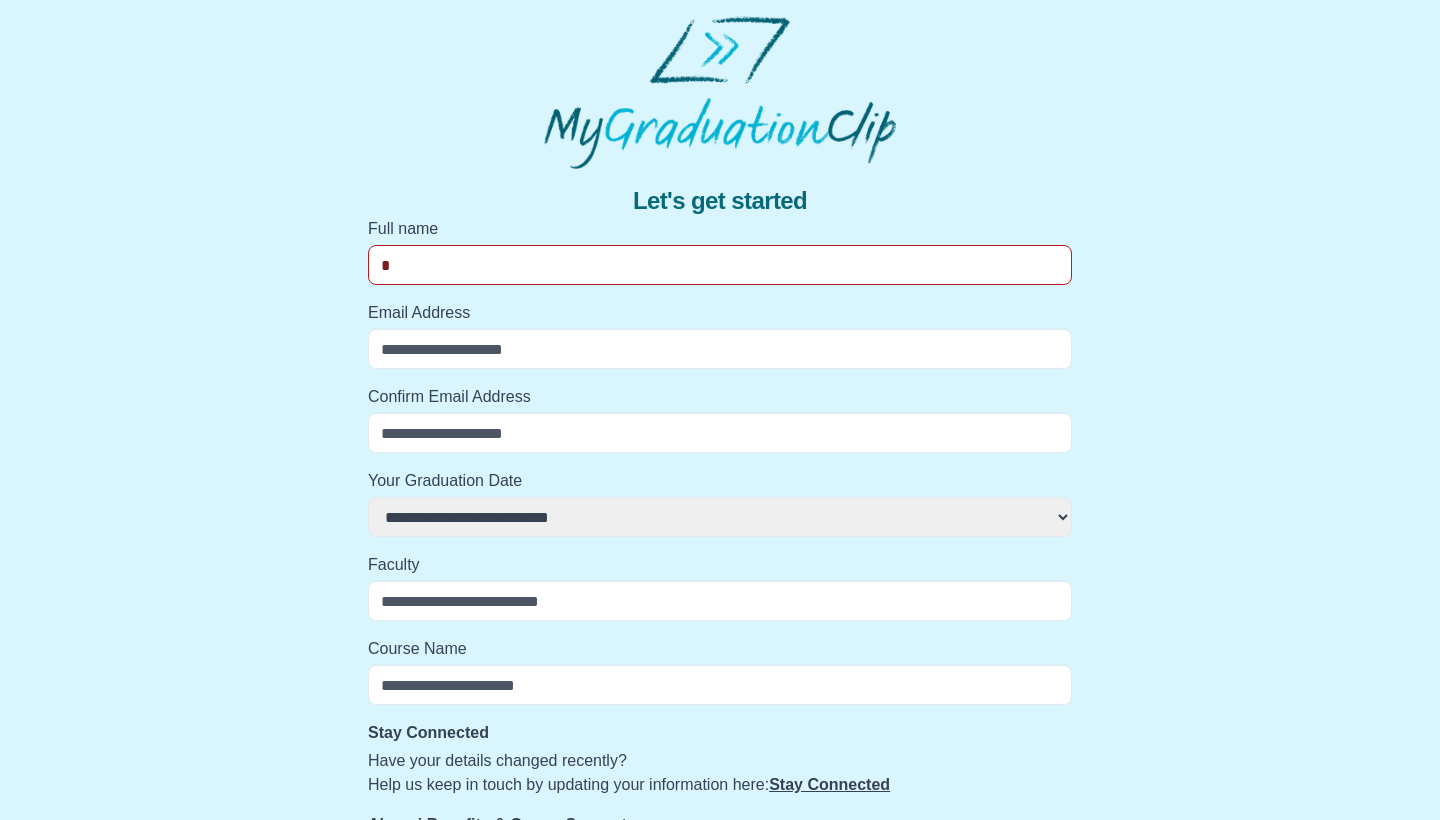 type on "**" 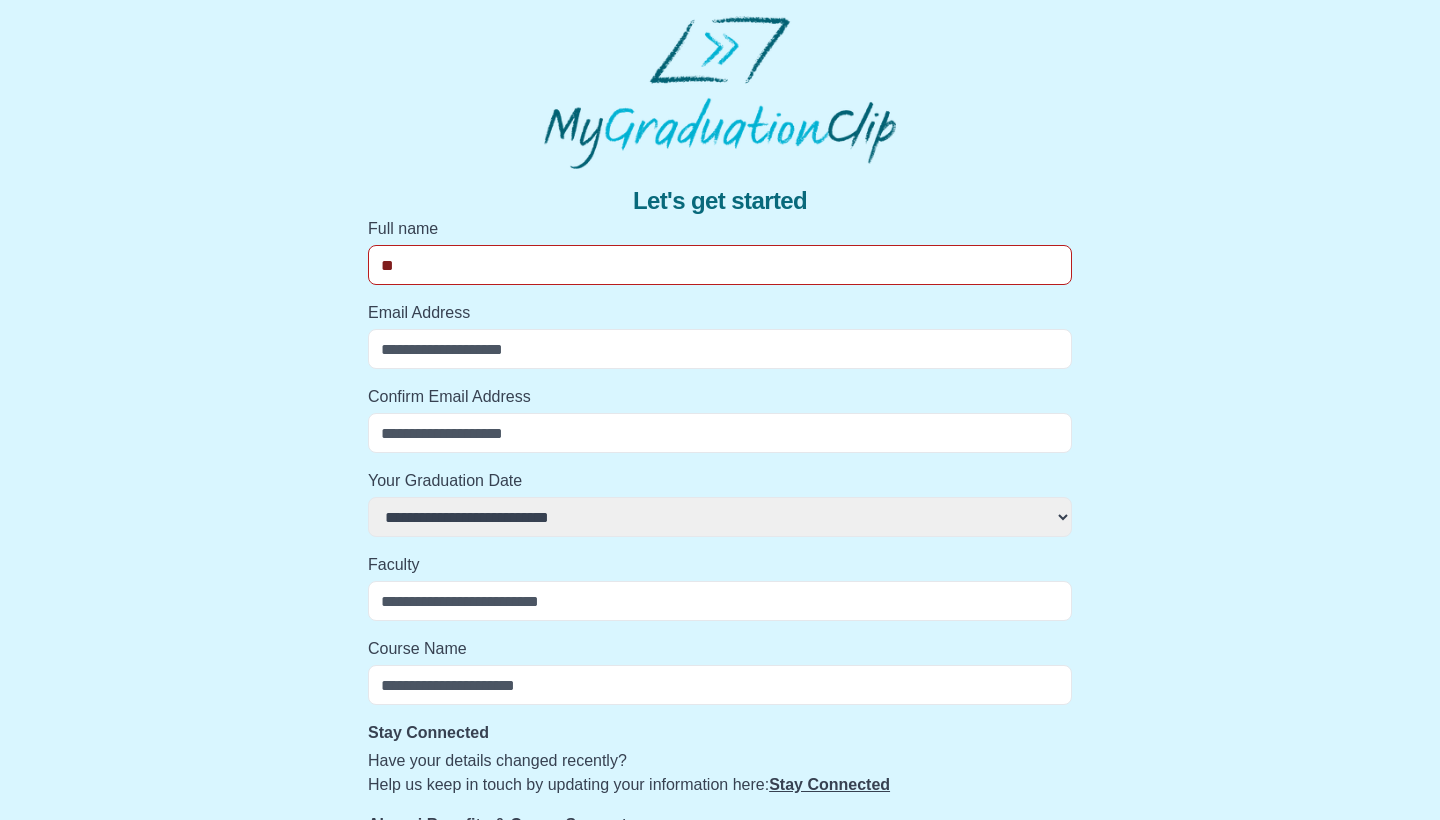 select 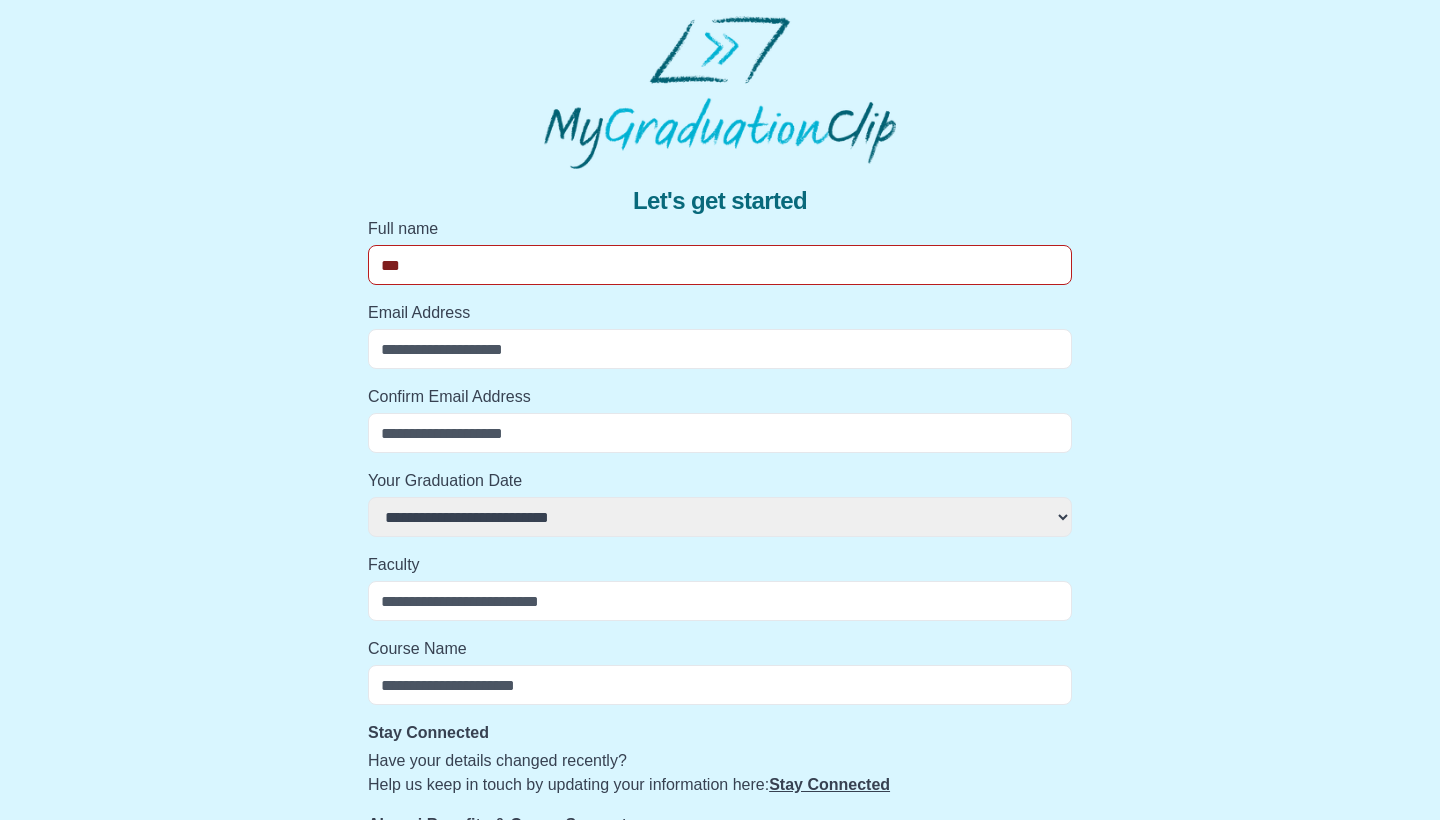 select 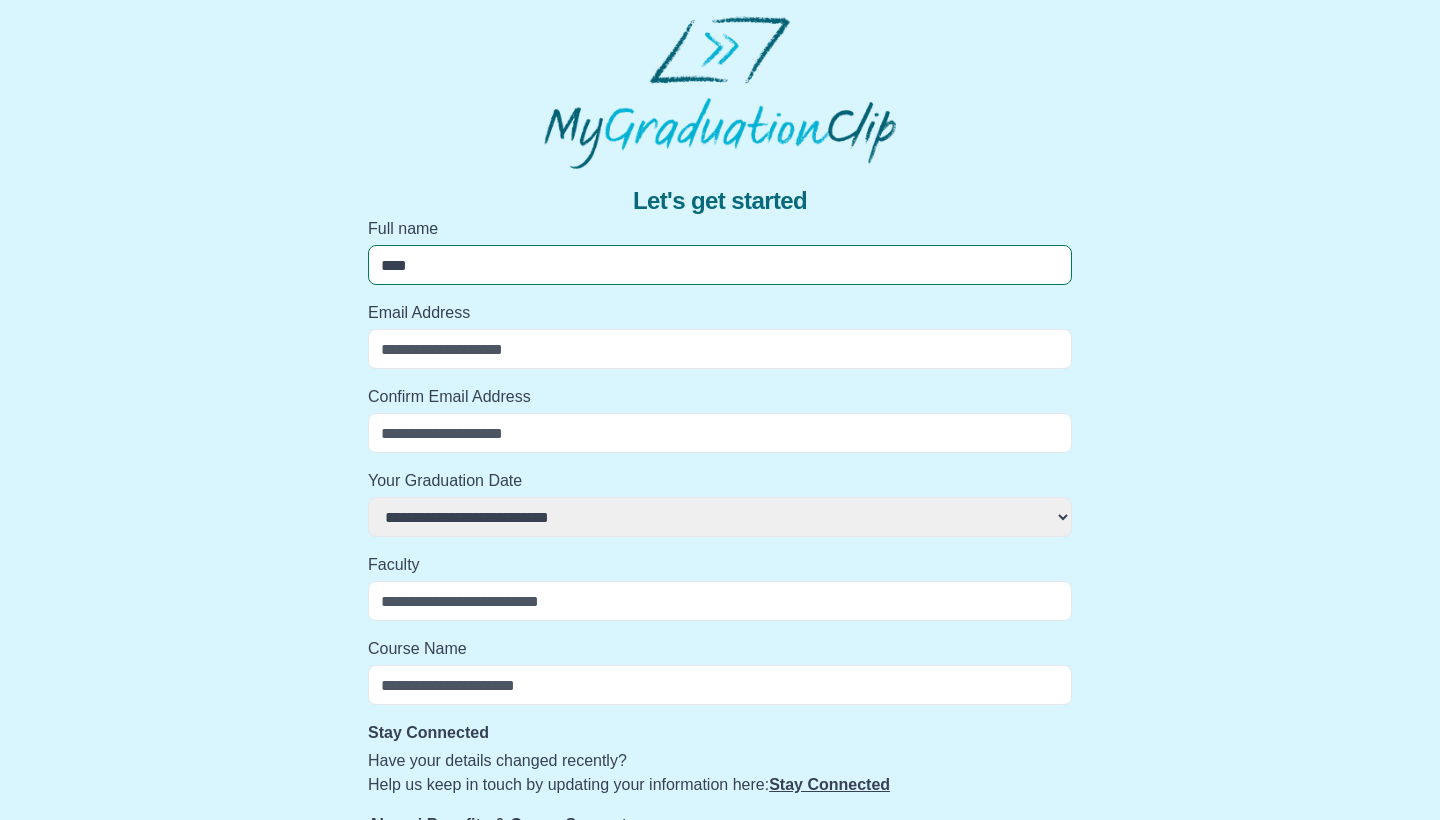 select 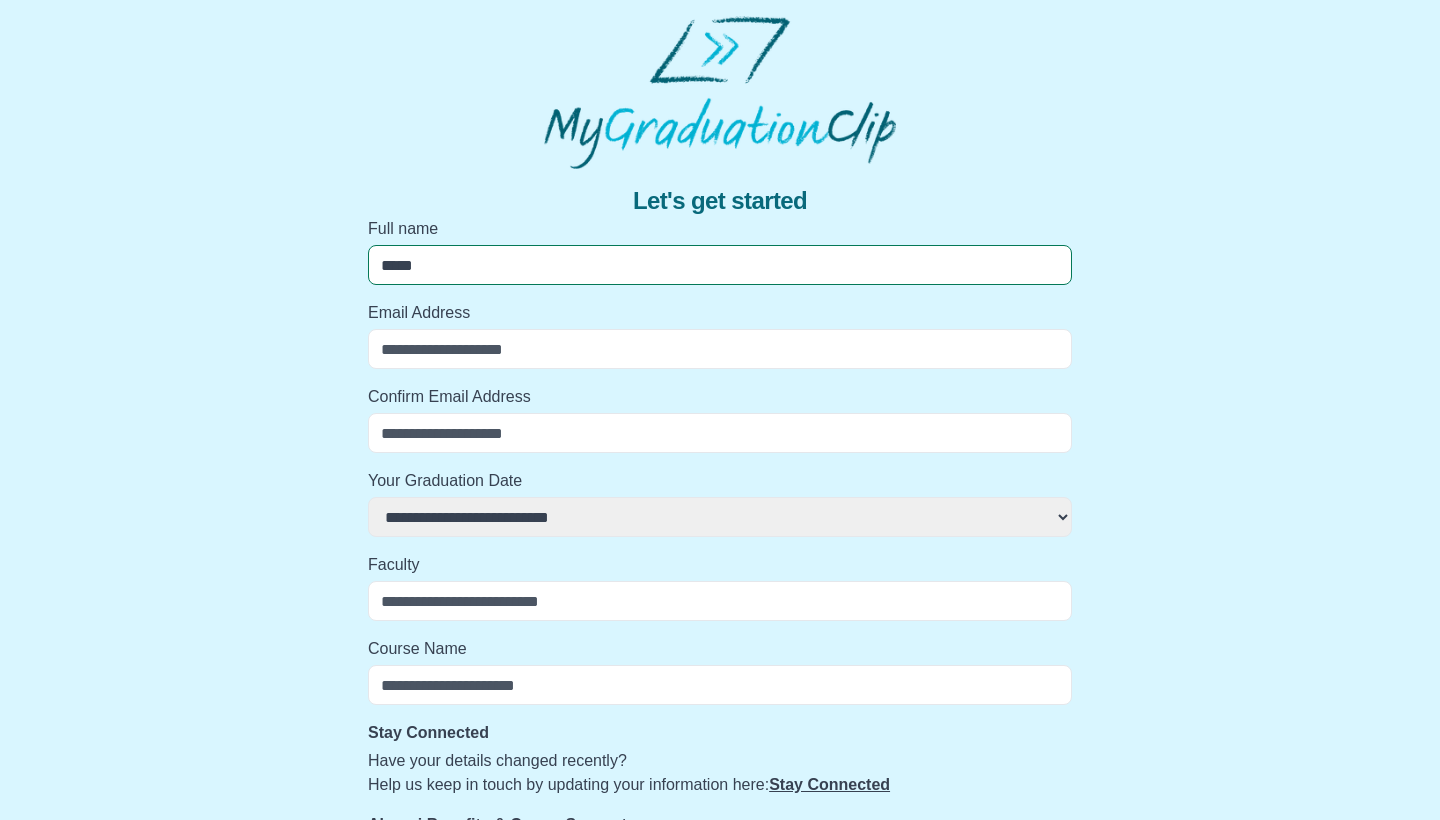 select 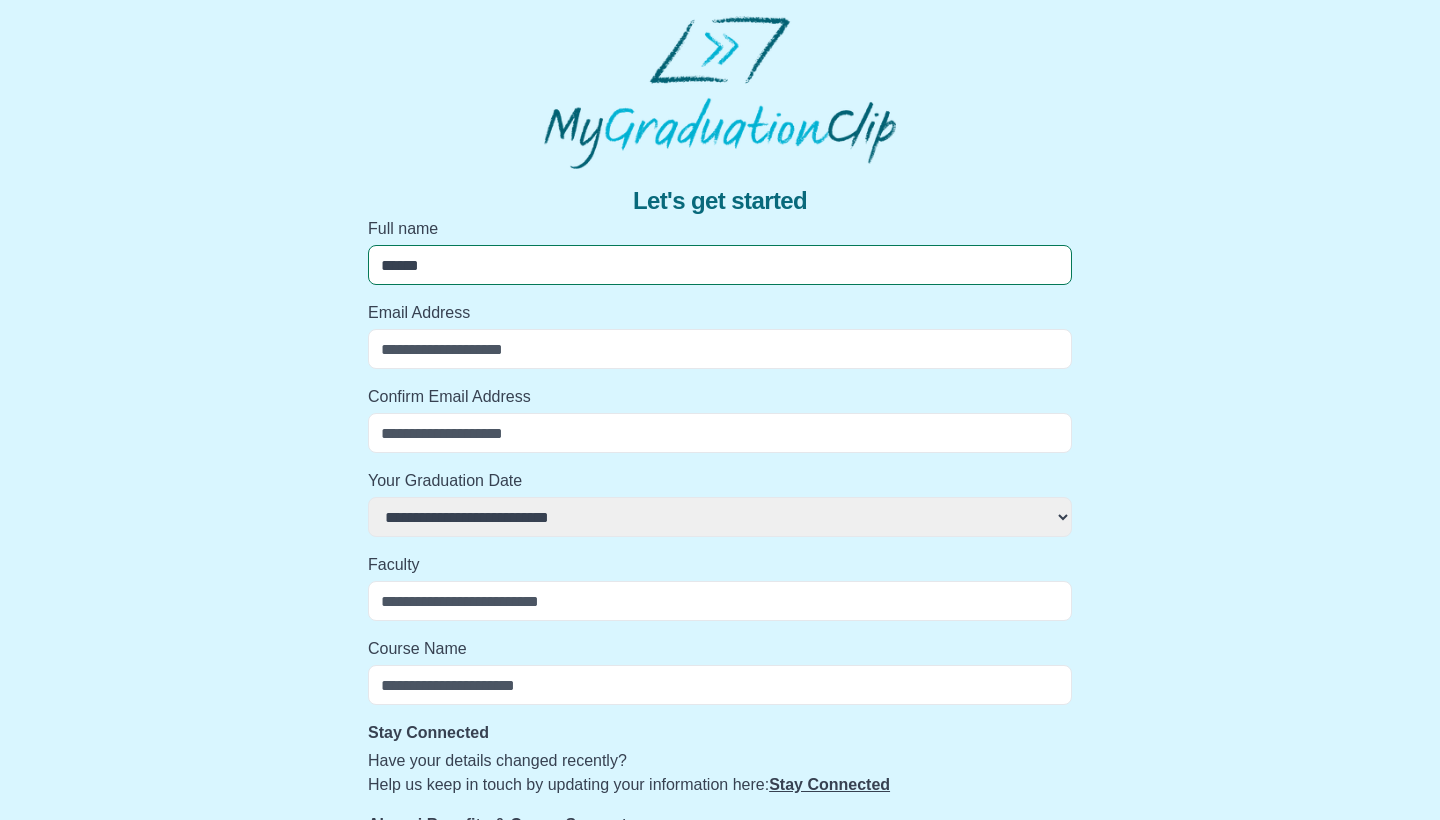 select 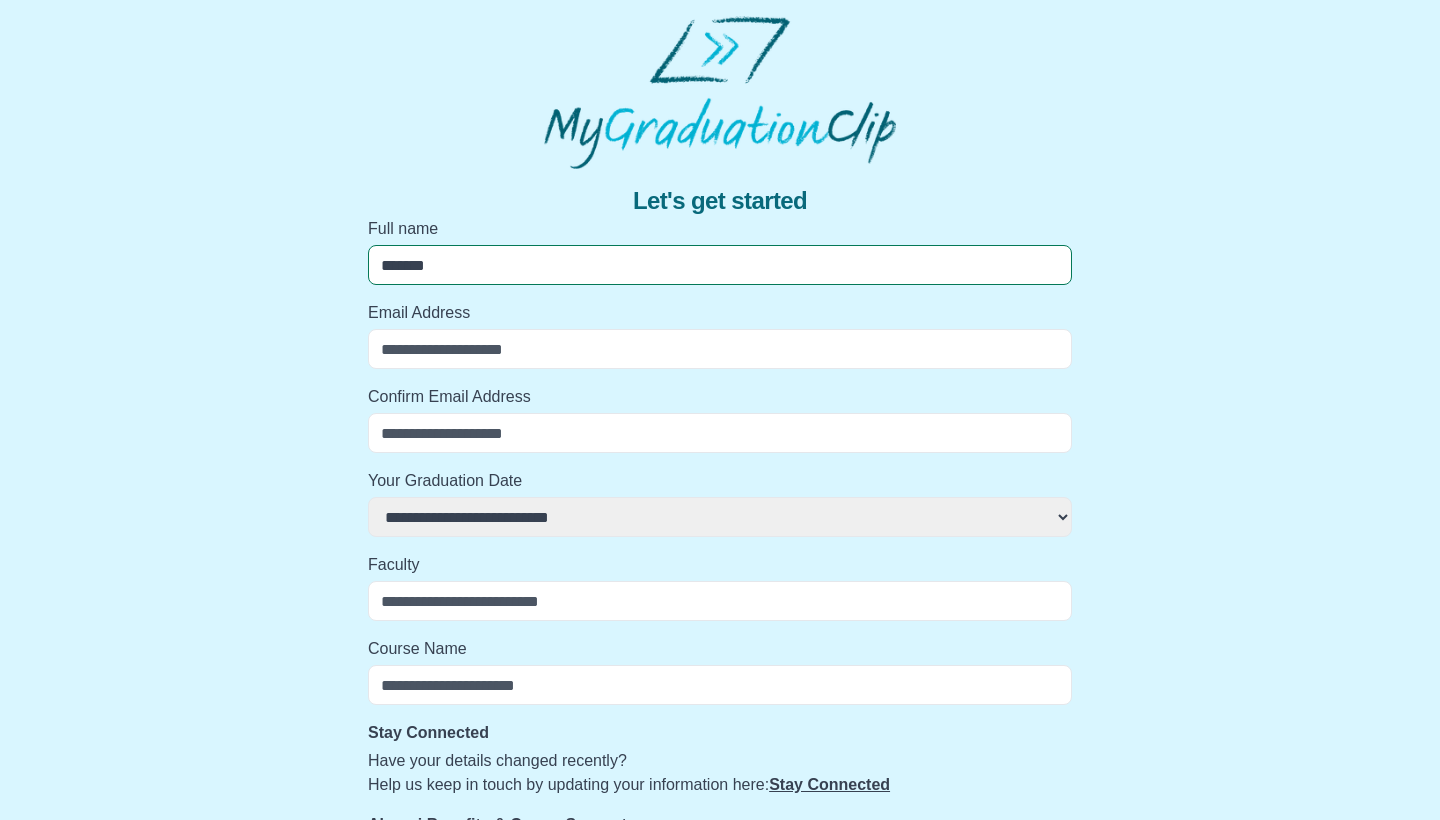 select 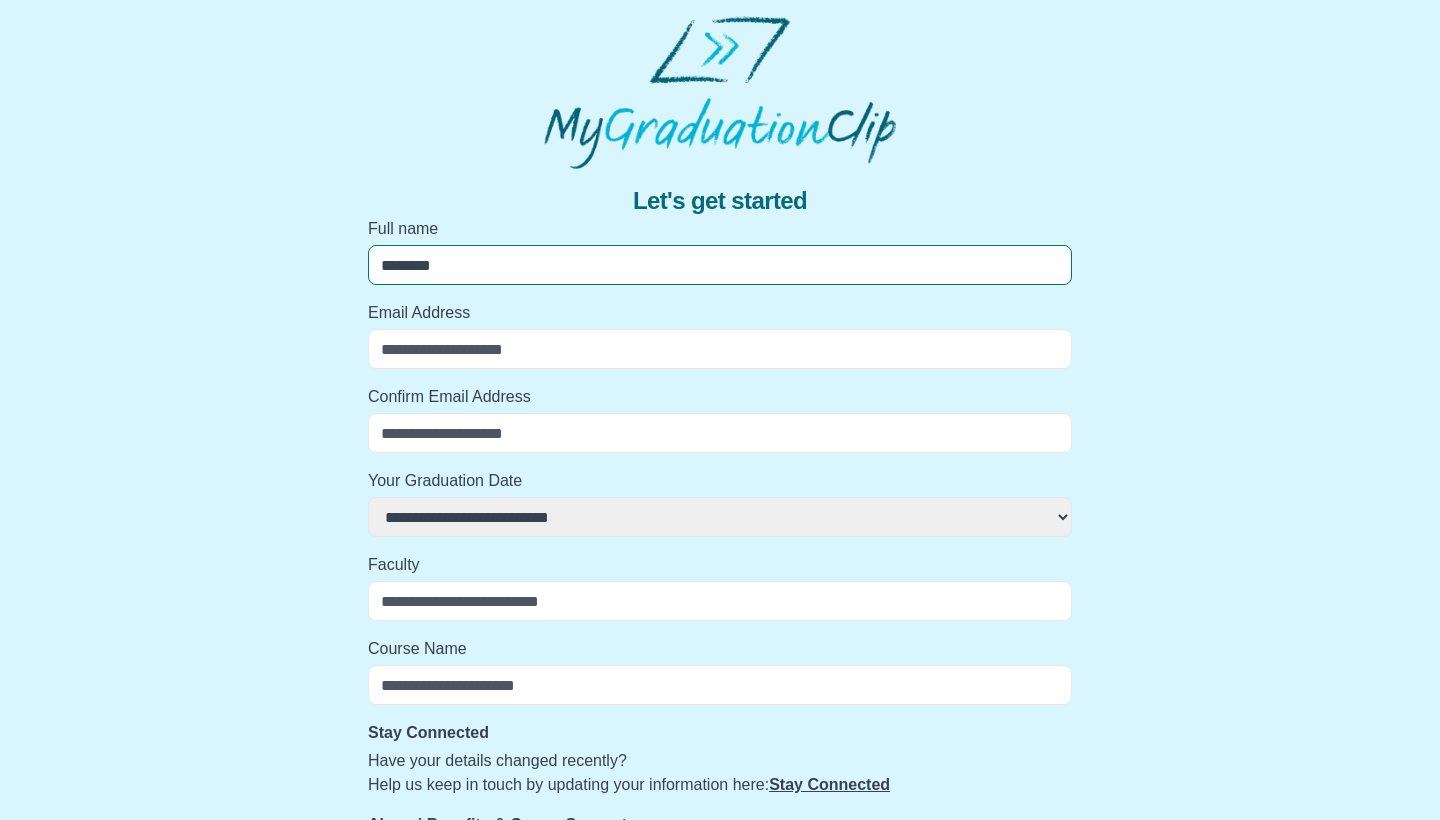 select 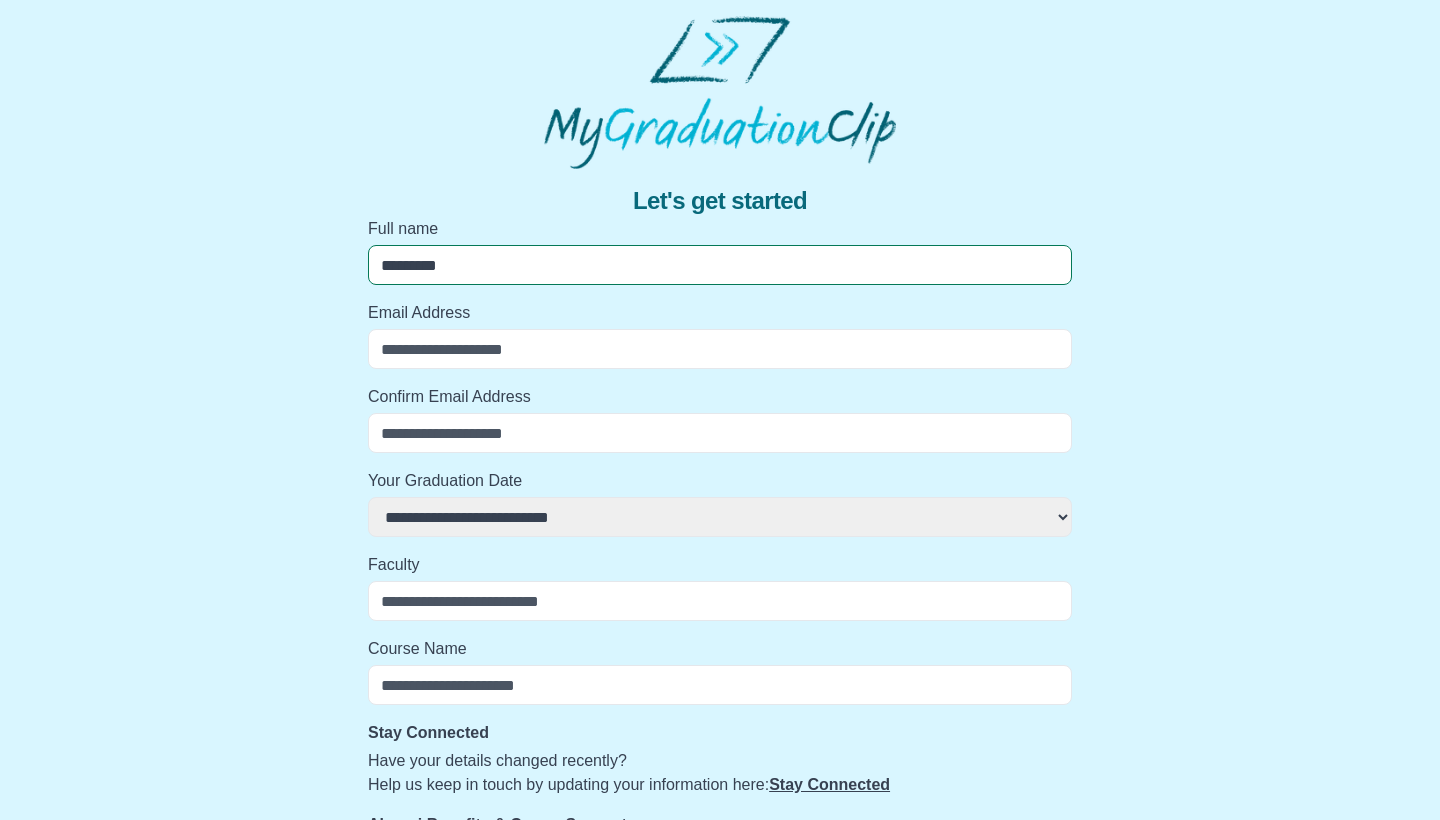 select 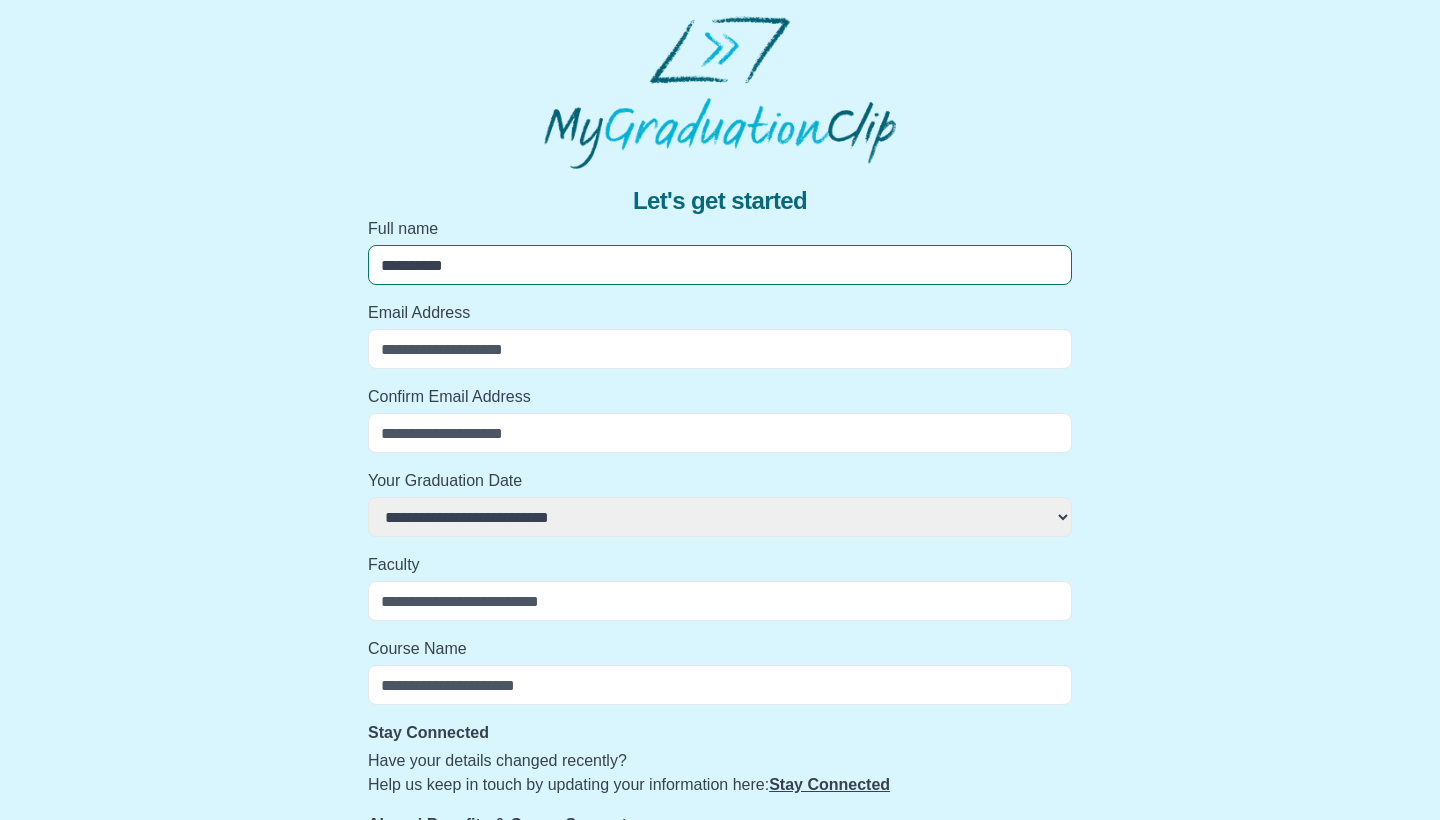 select 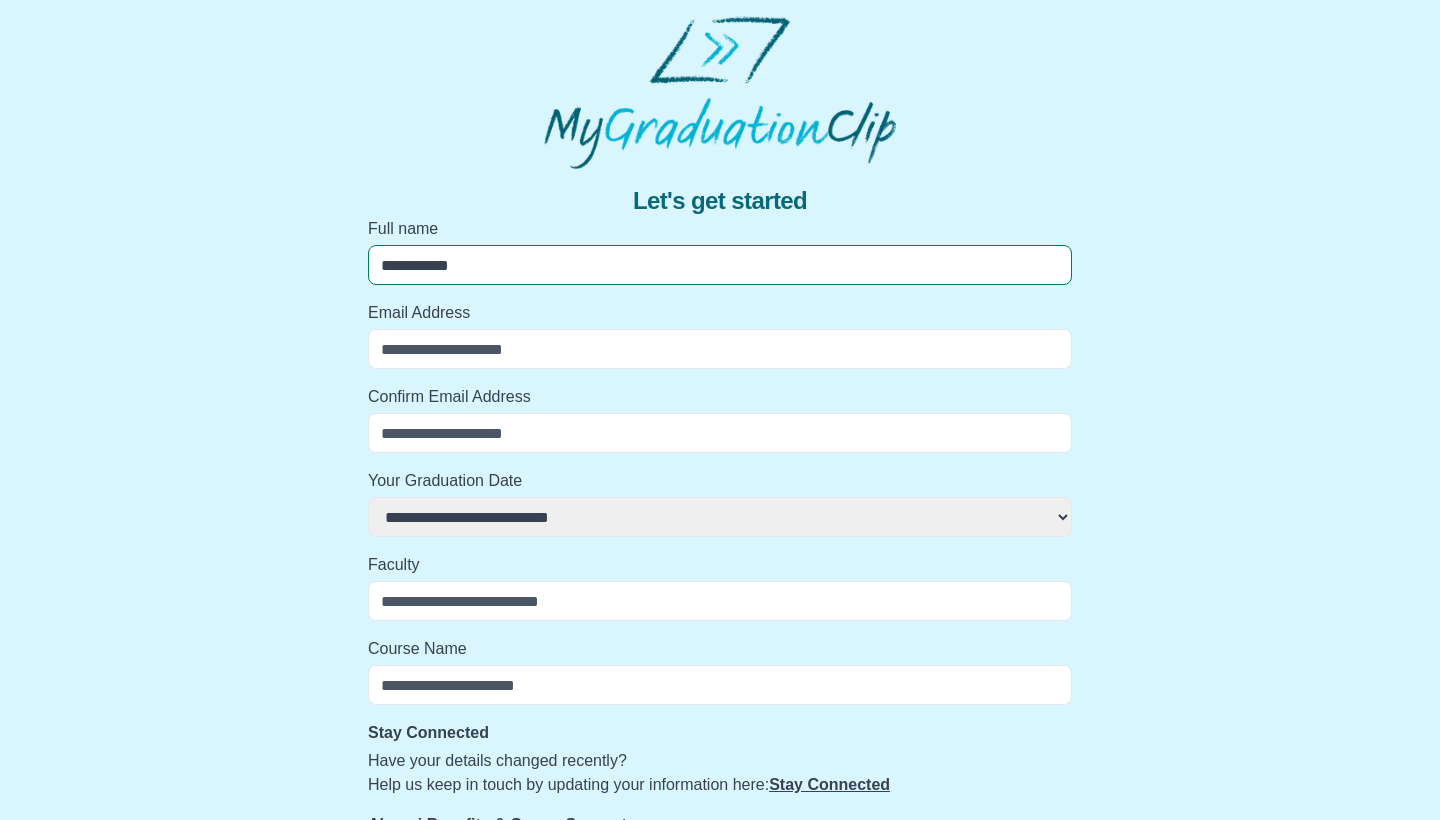 select 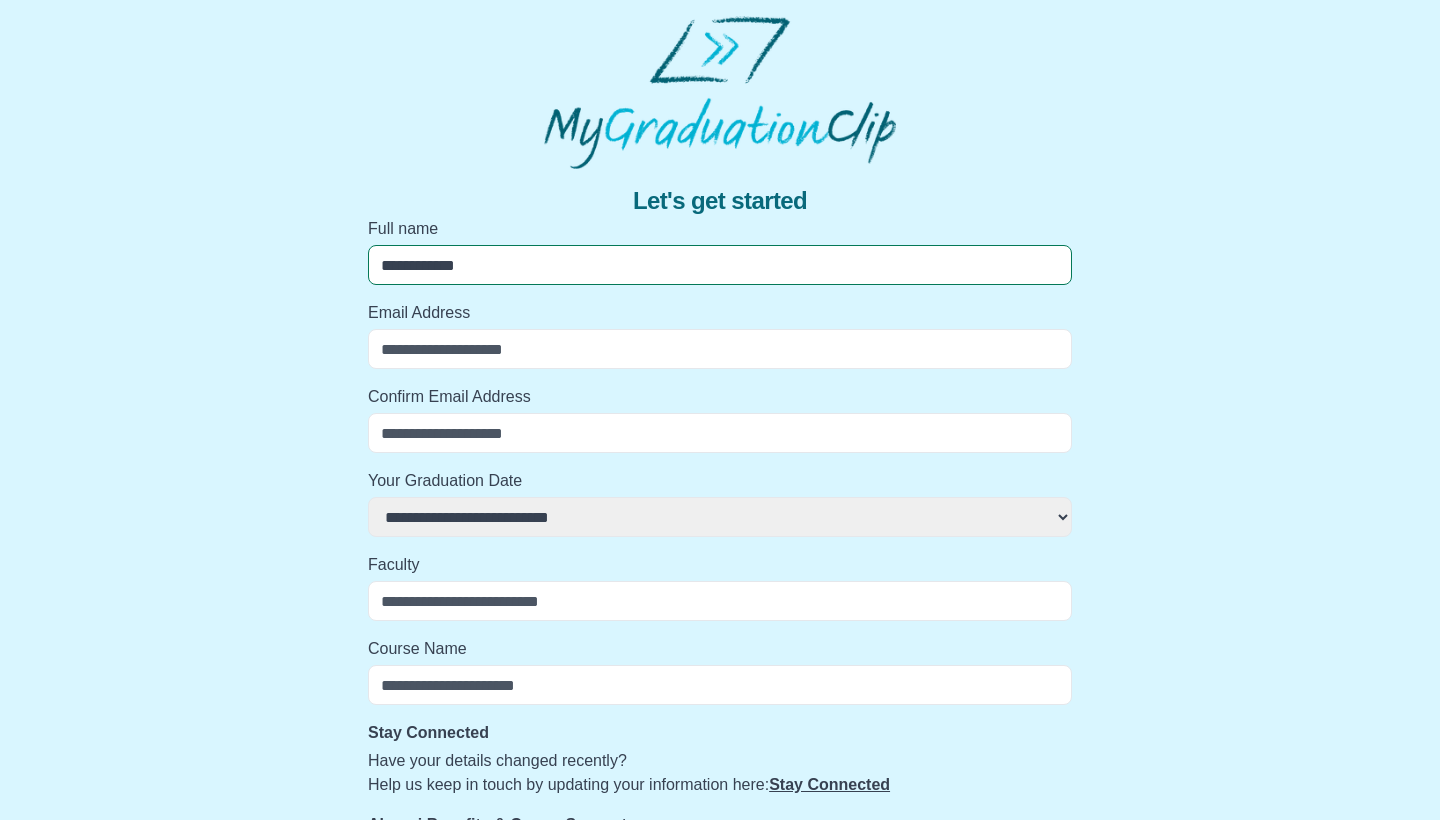 select 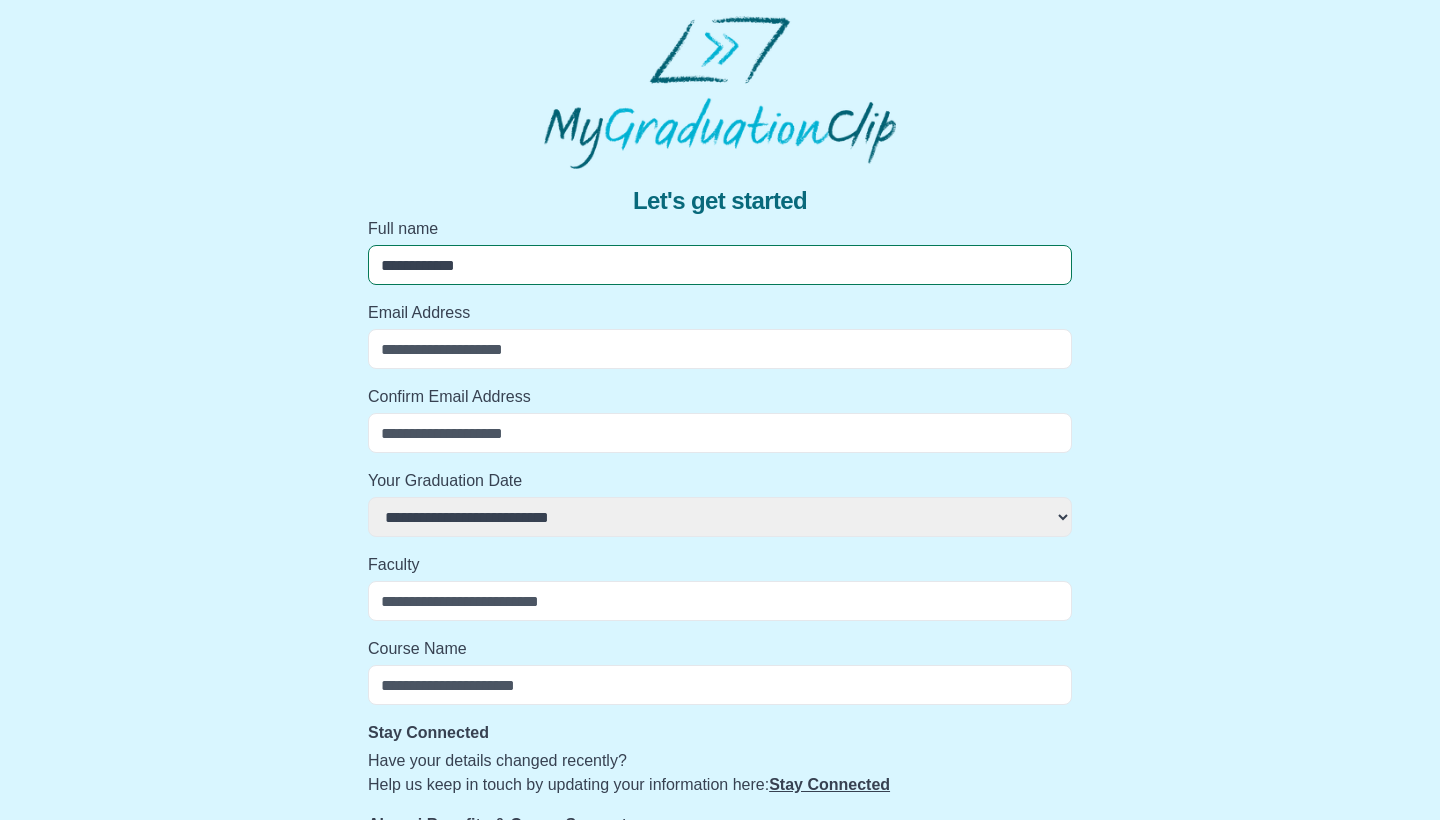 type on "**********" 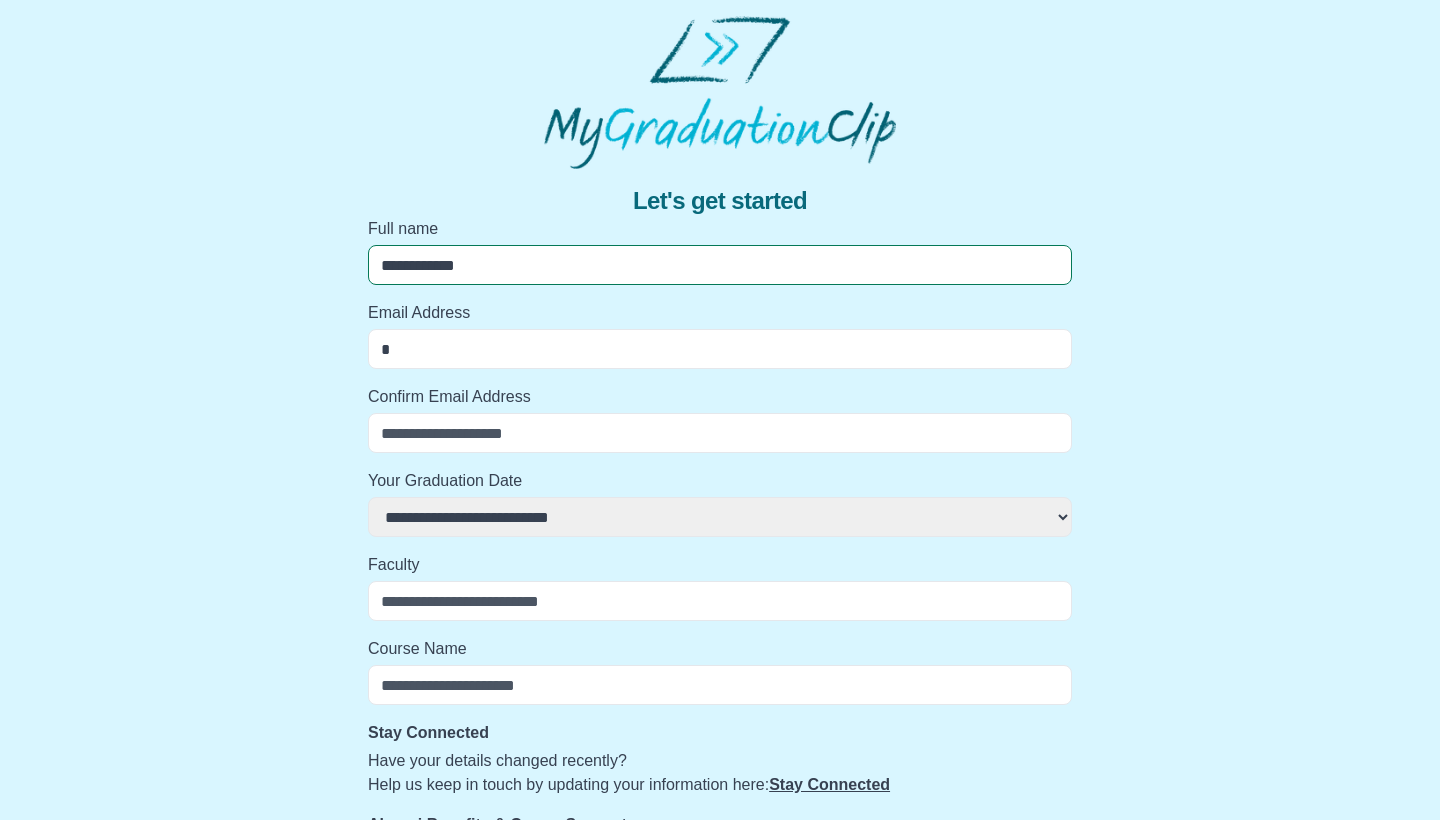select 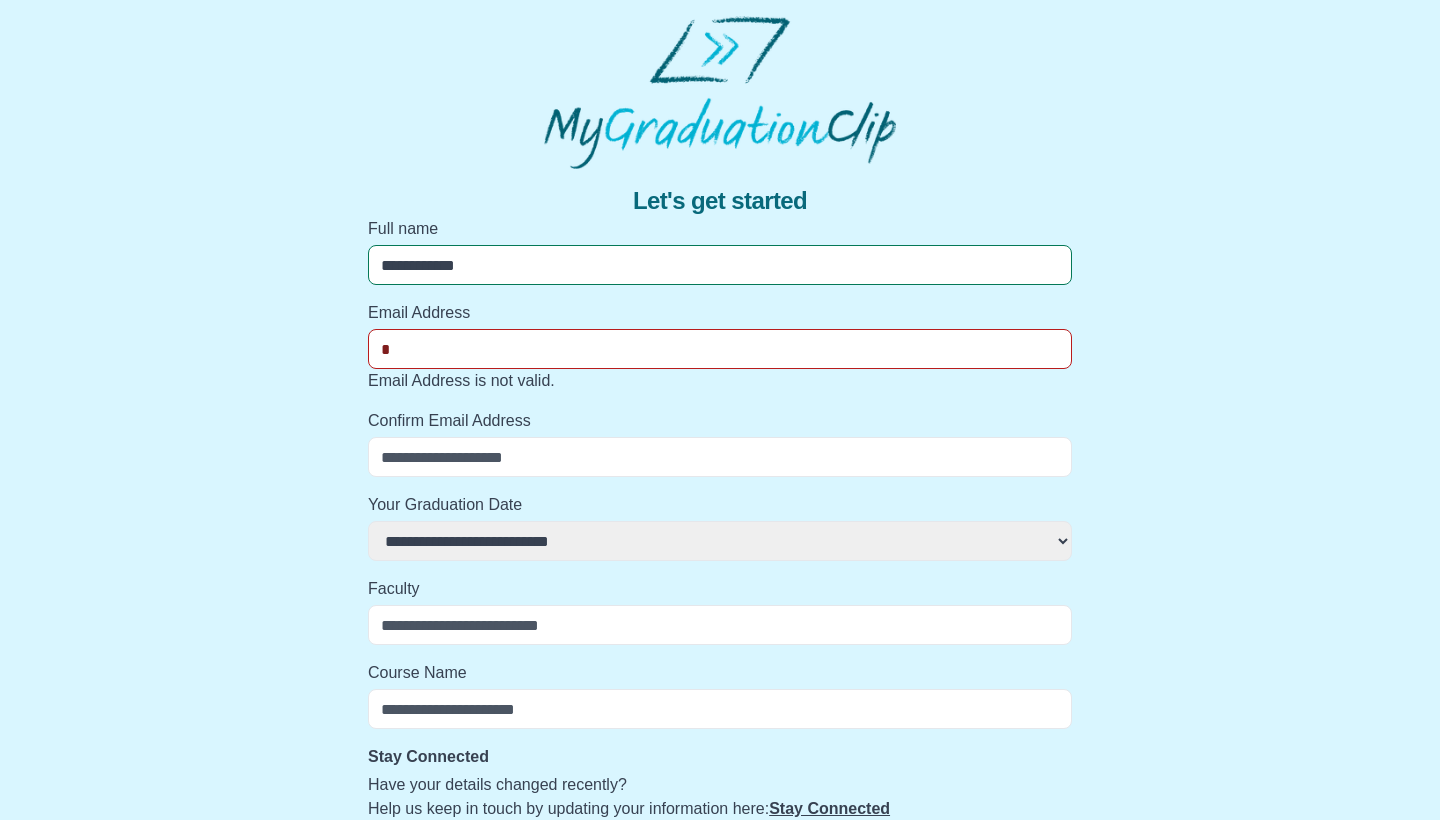 type on "**" 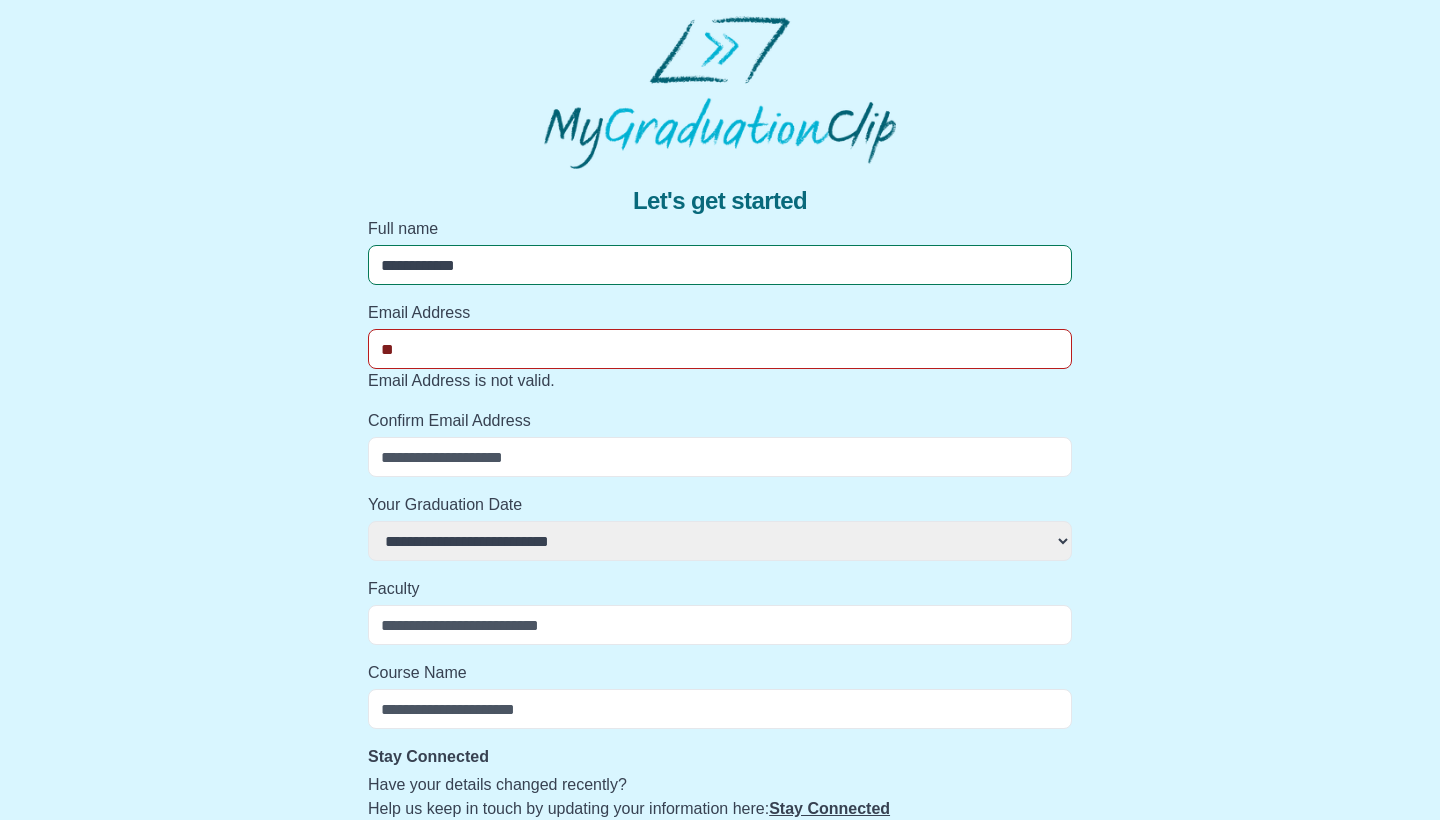 select 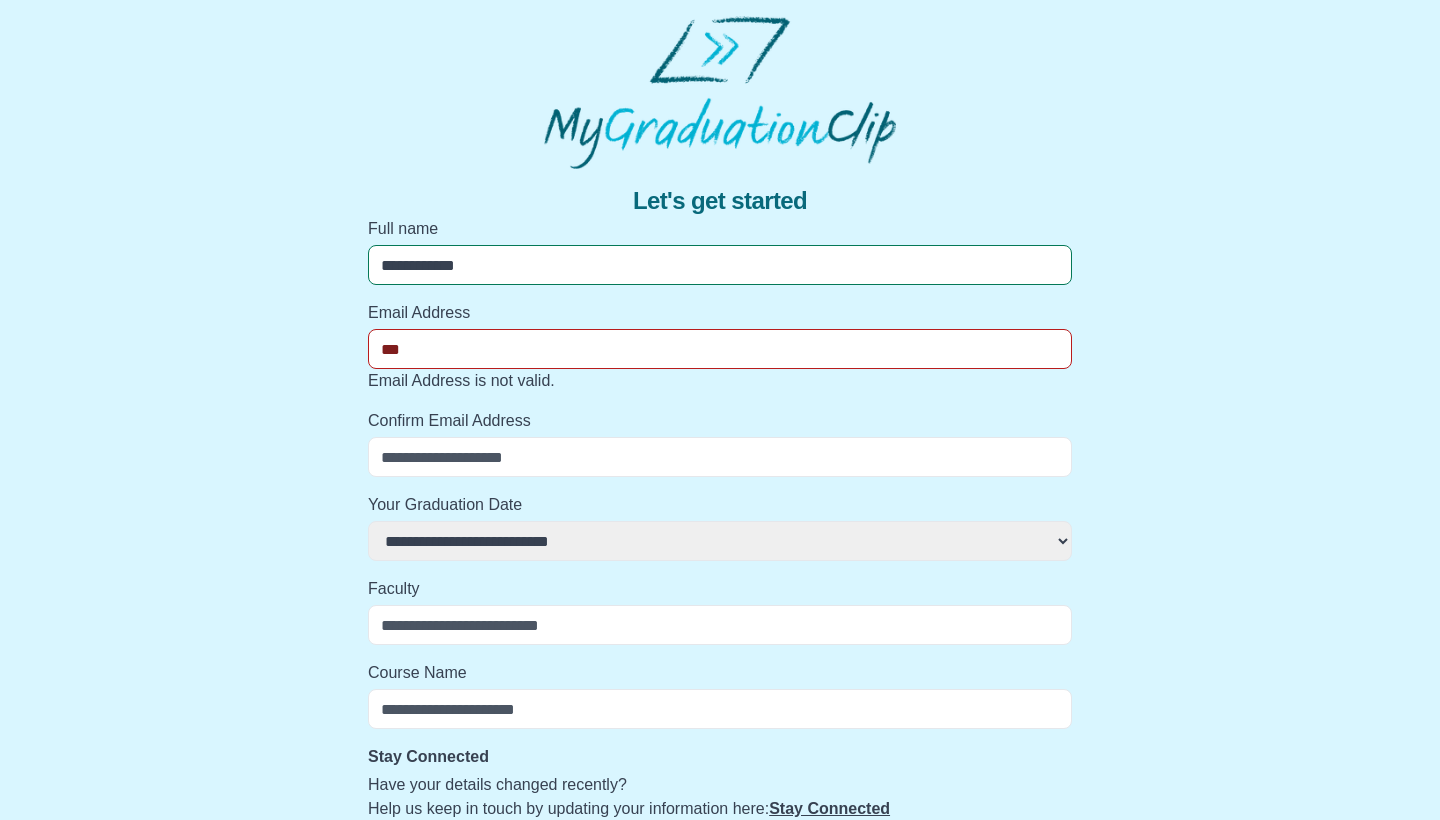 select 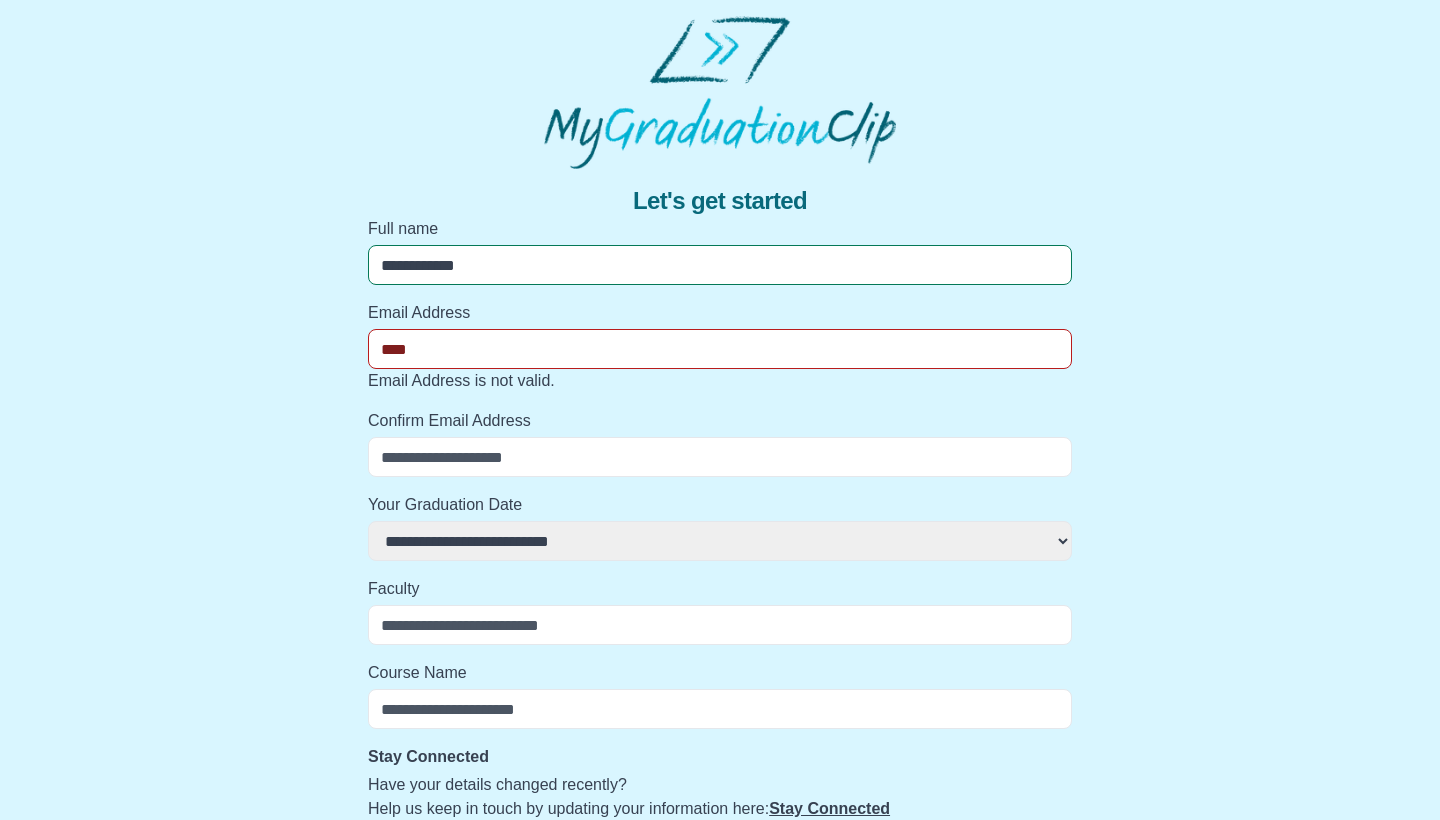 select 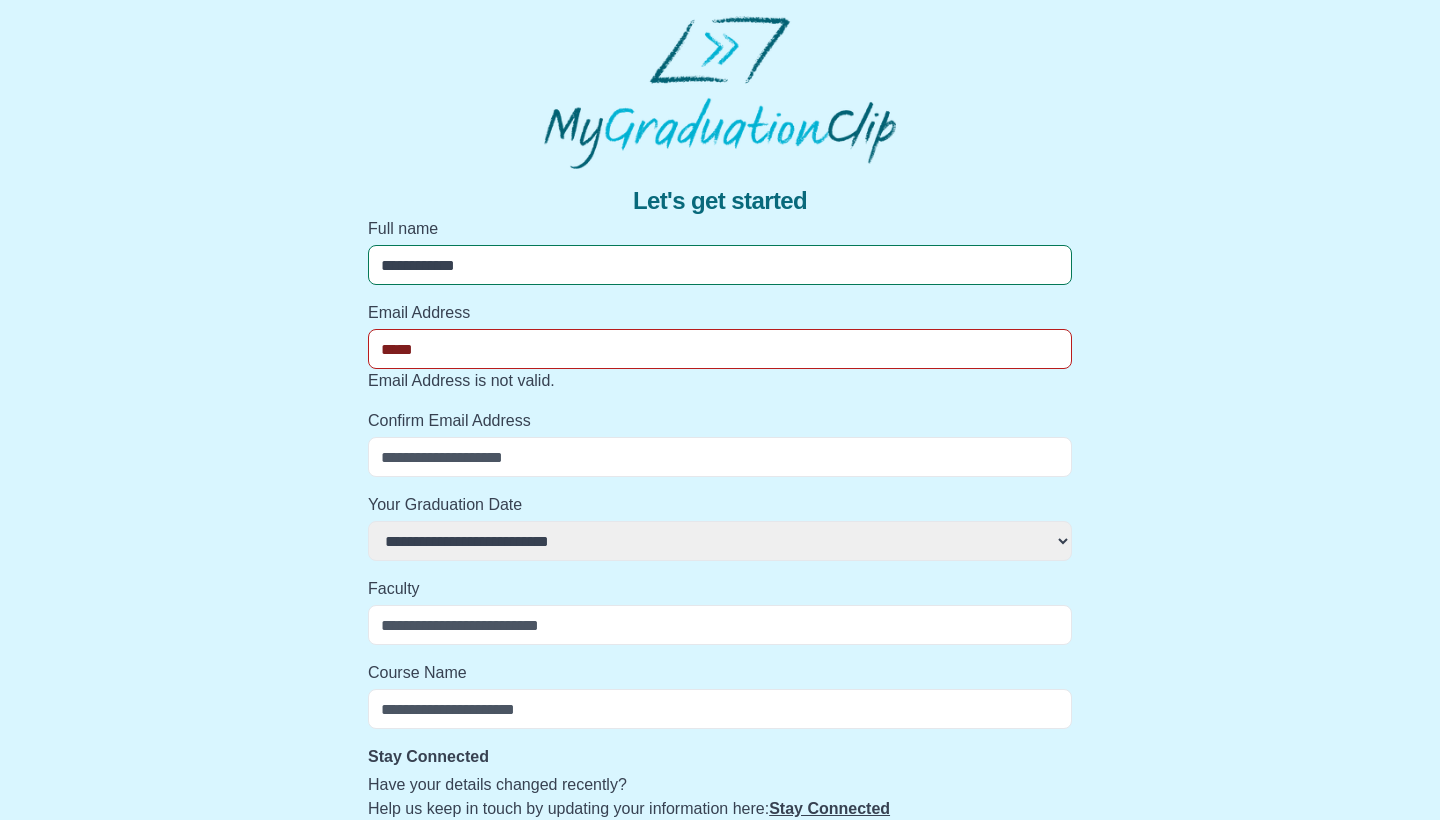 select 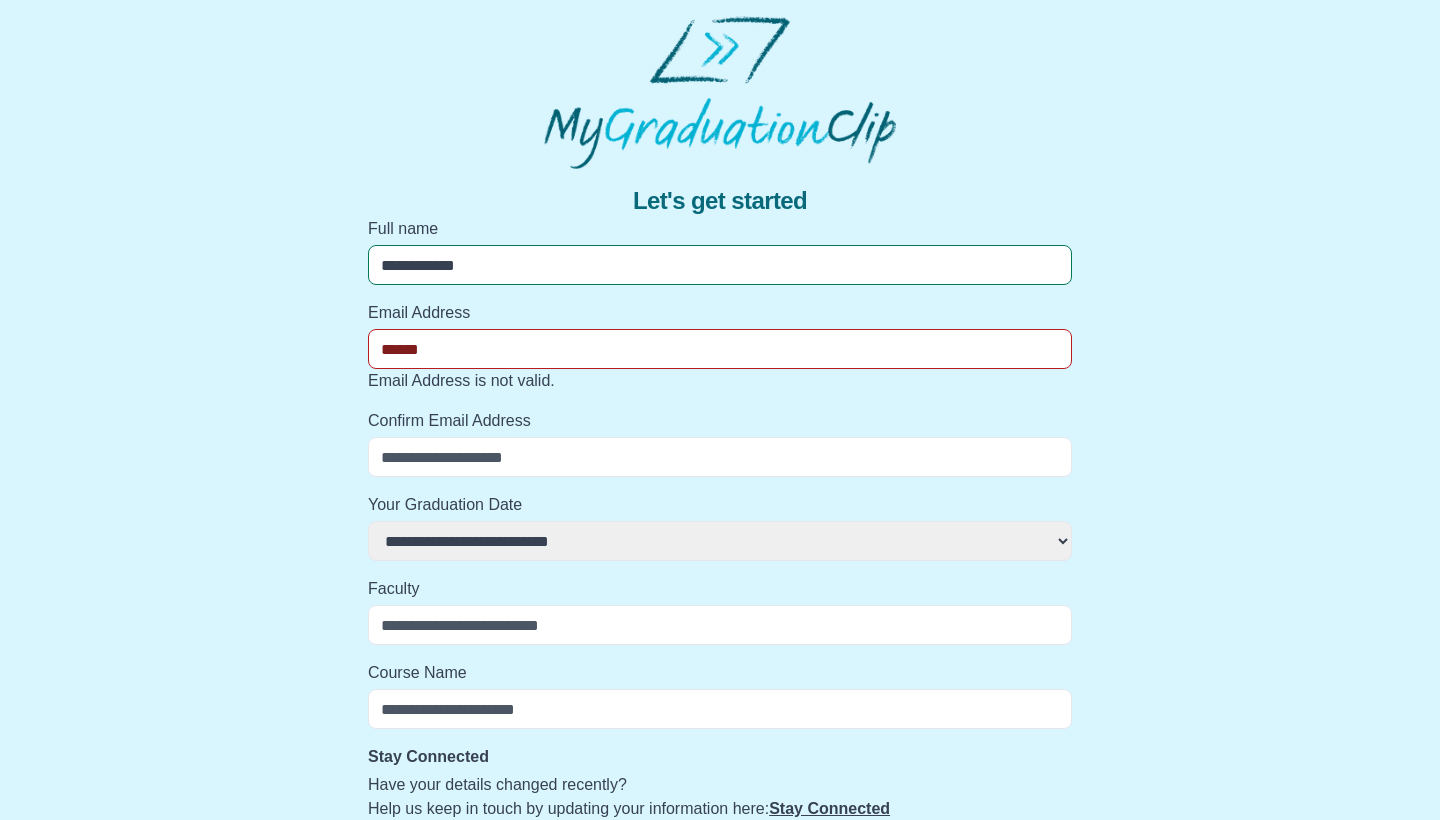 select 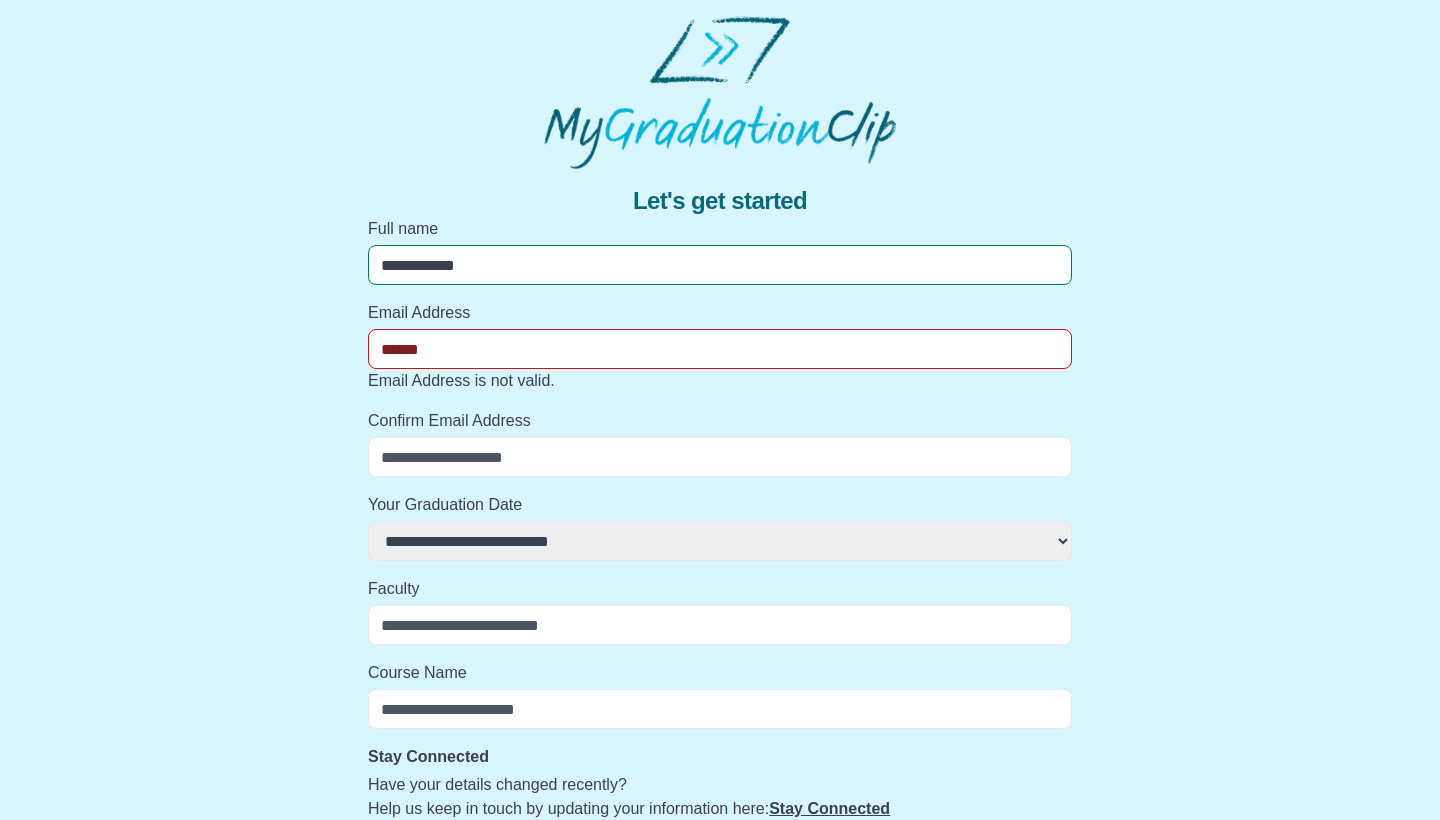 type on "*******" 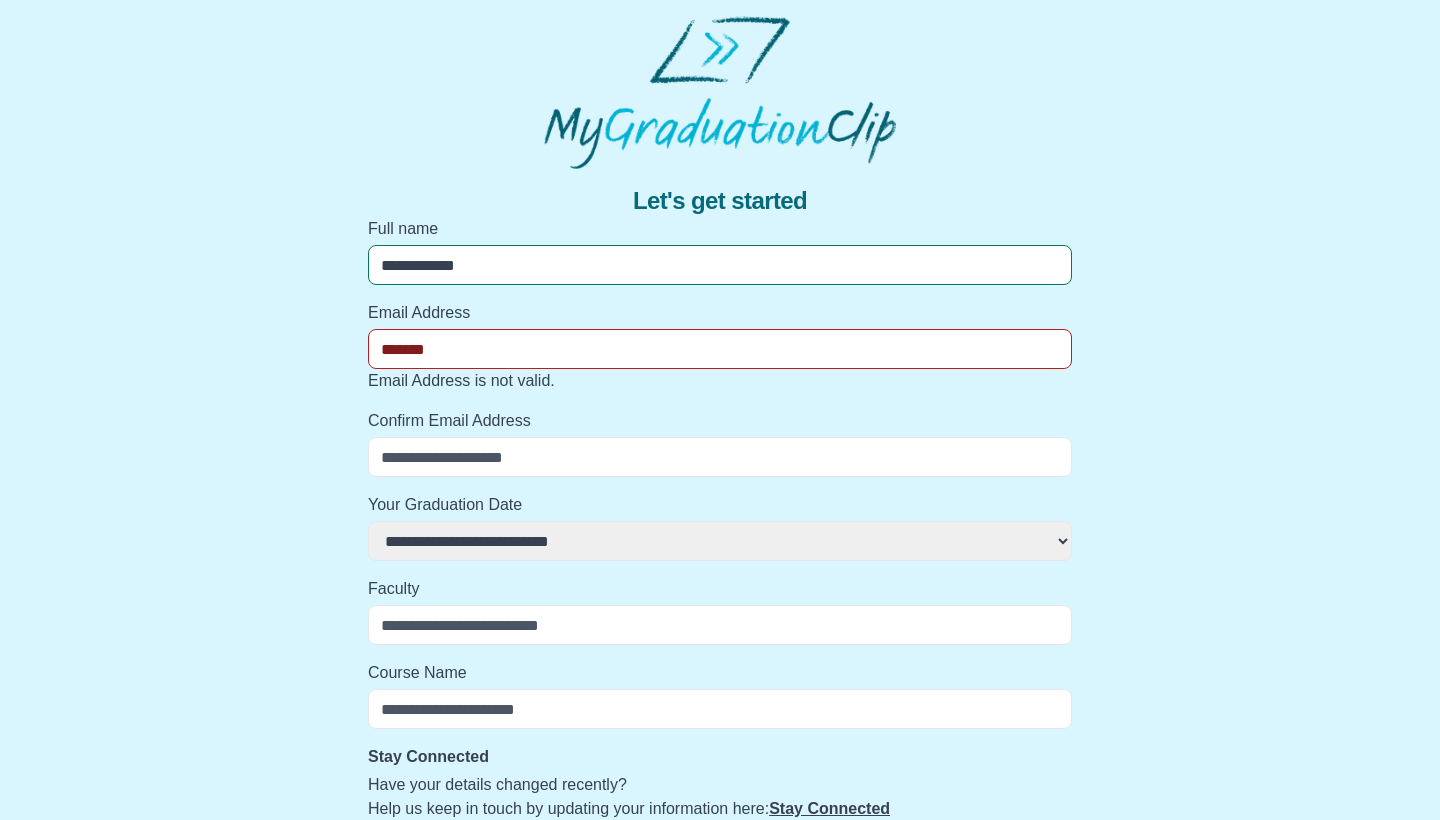 select 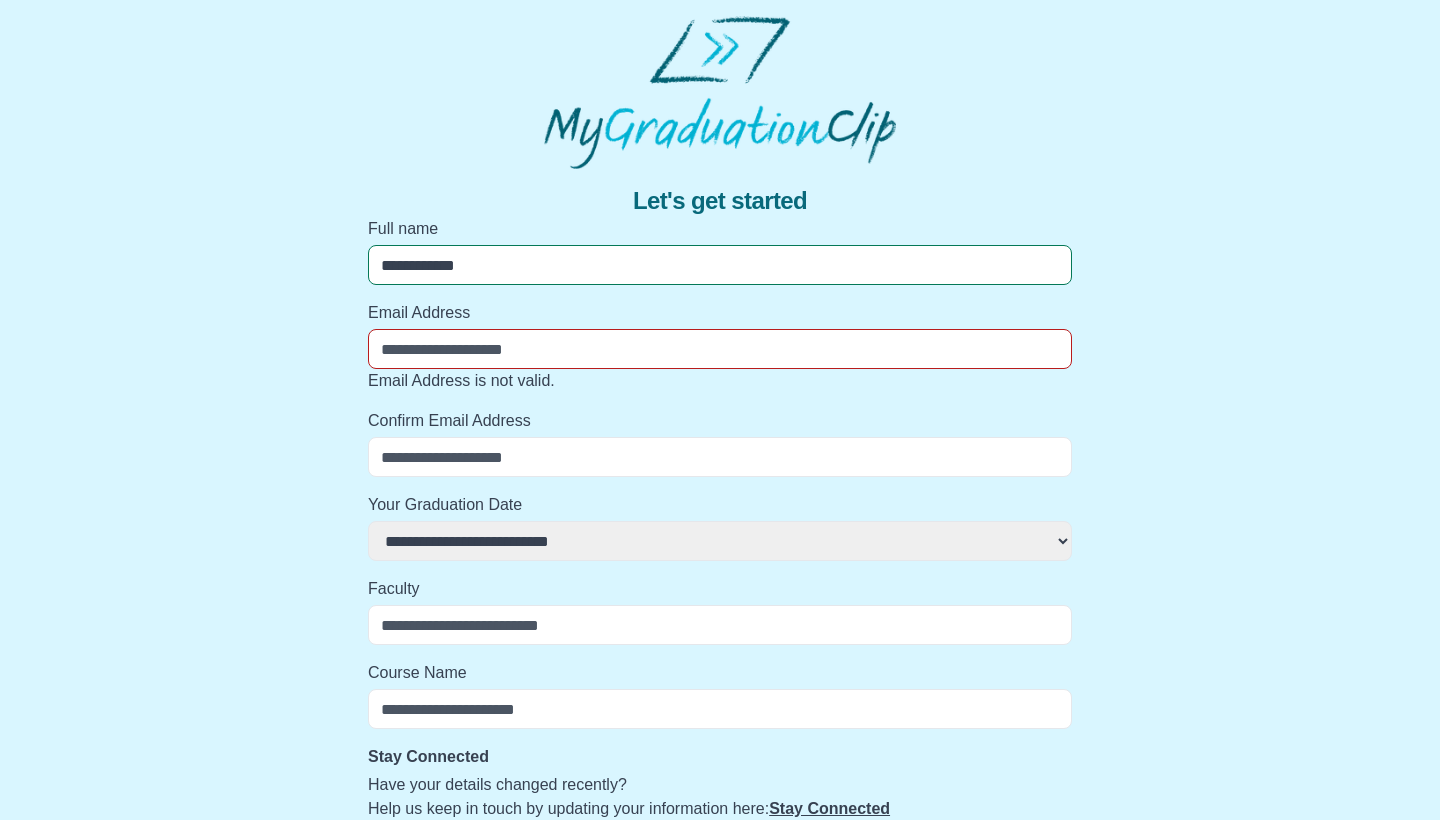 select 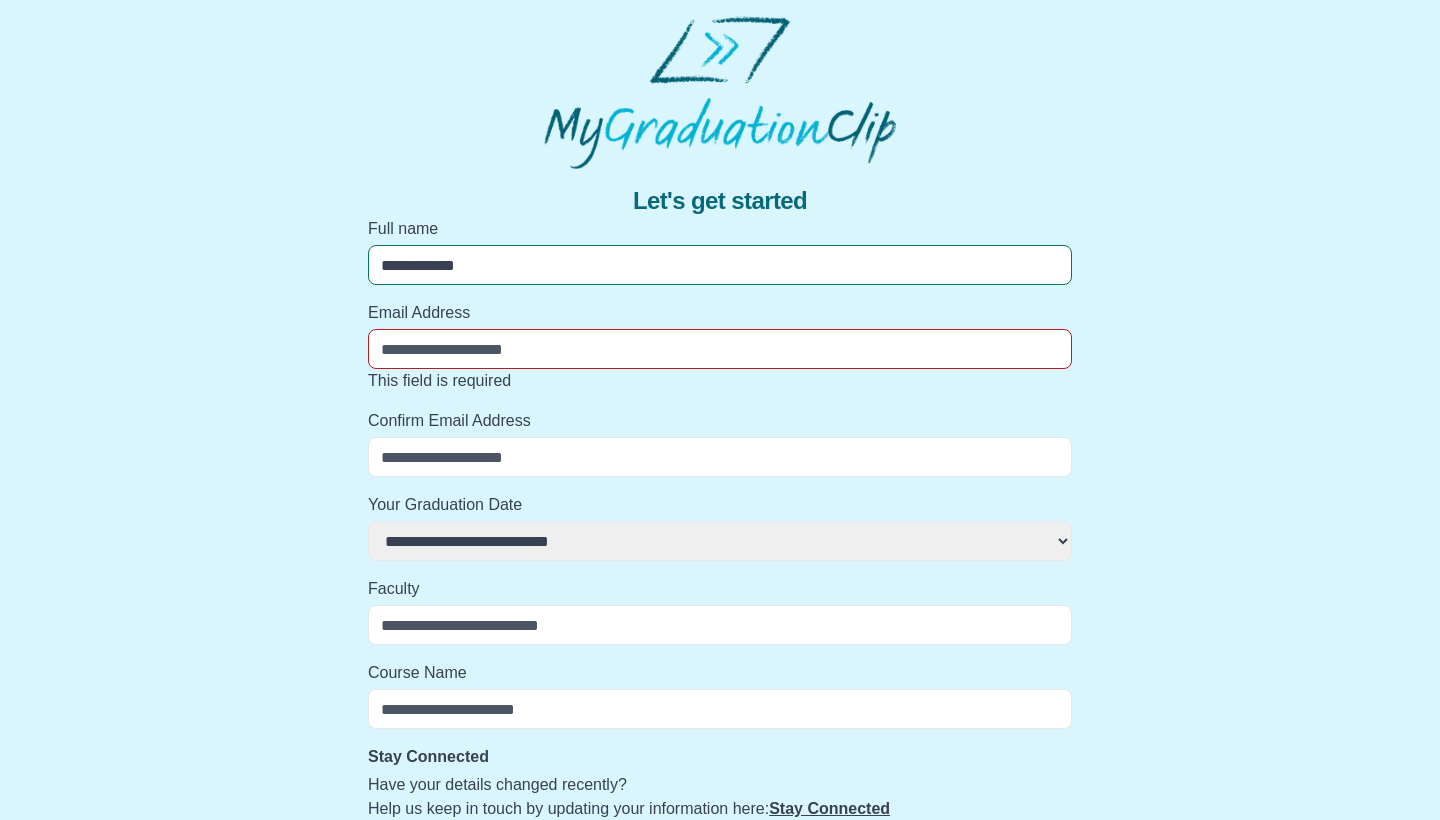 paste on "**********" 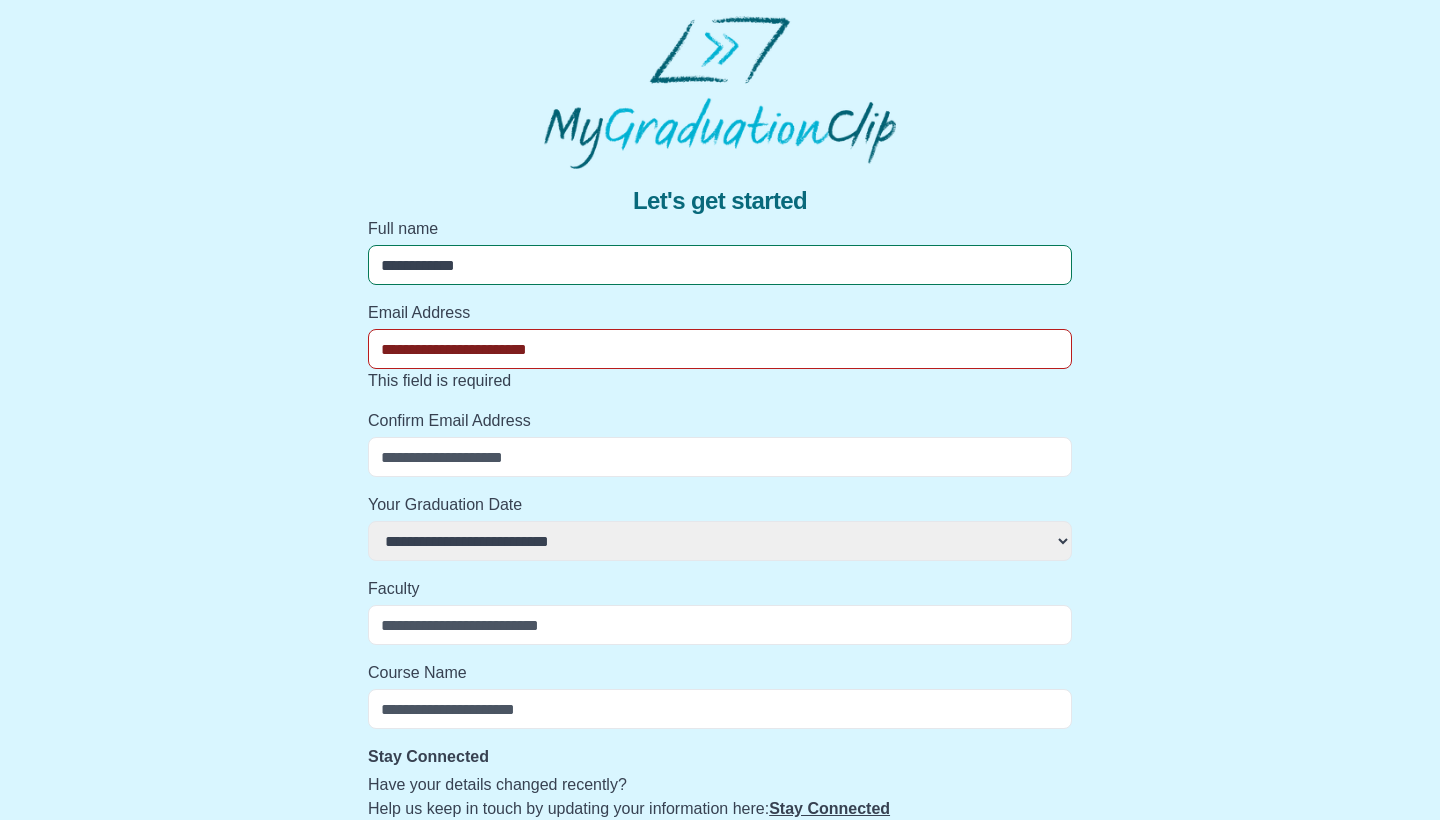 select 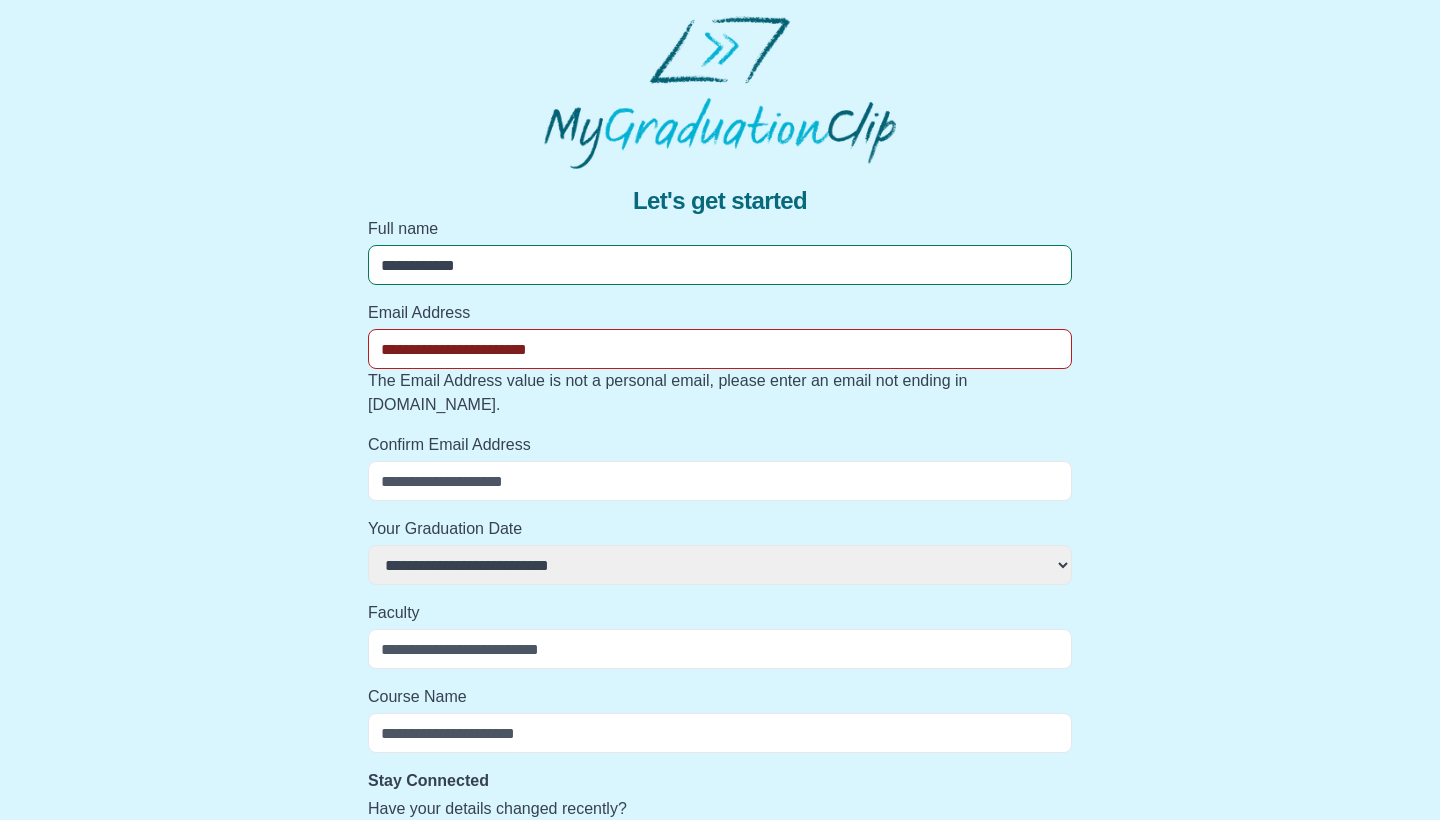 type on "**********" 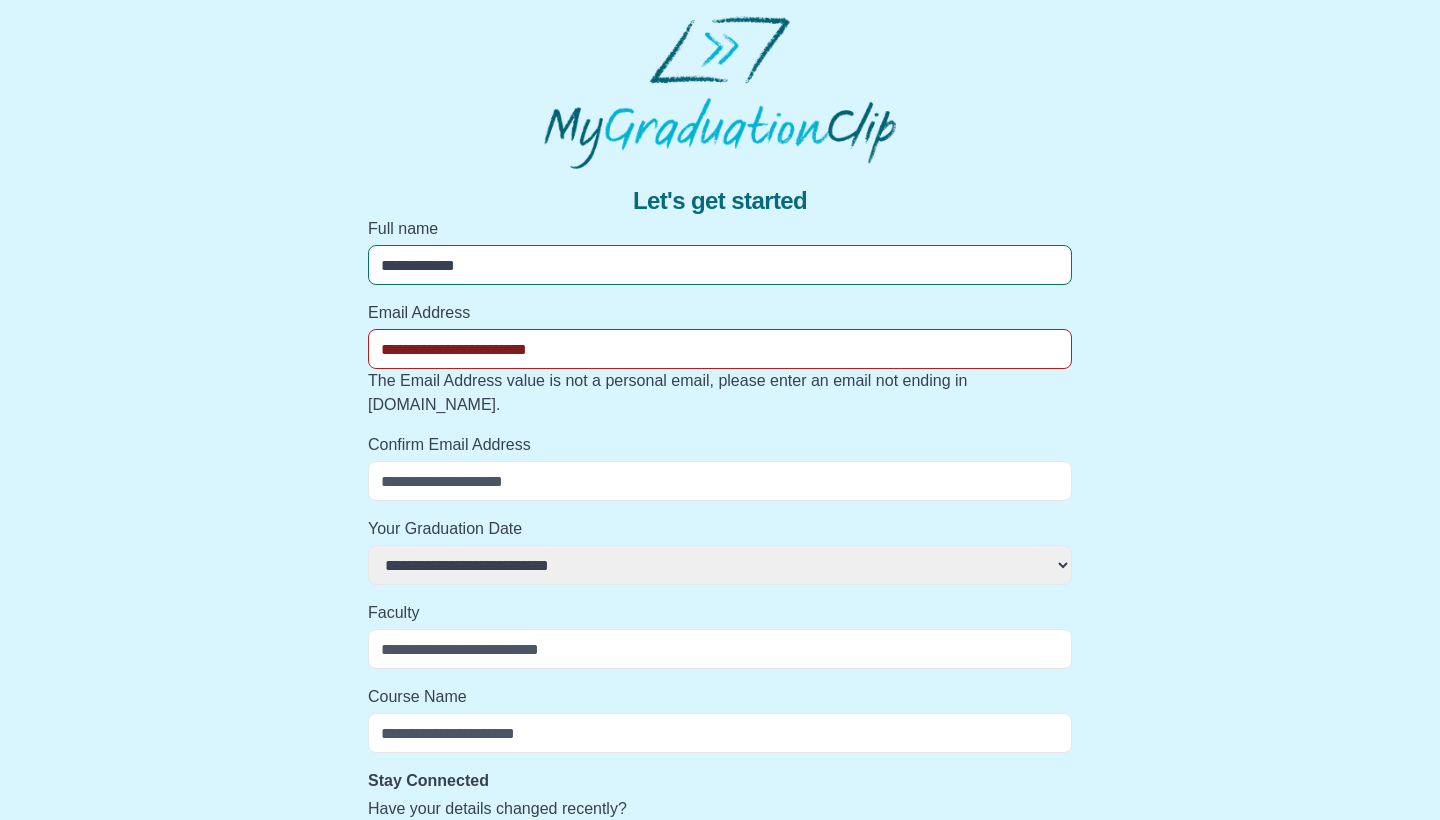 paste on "**********" 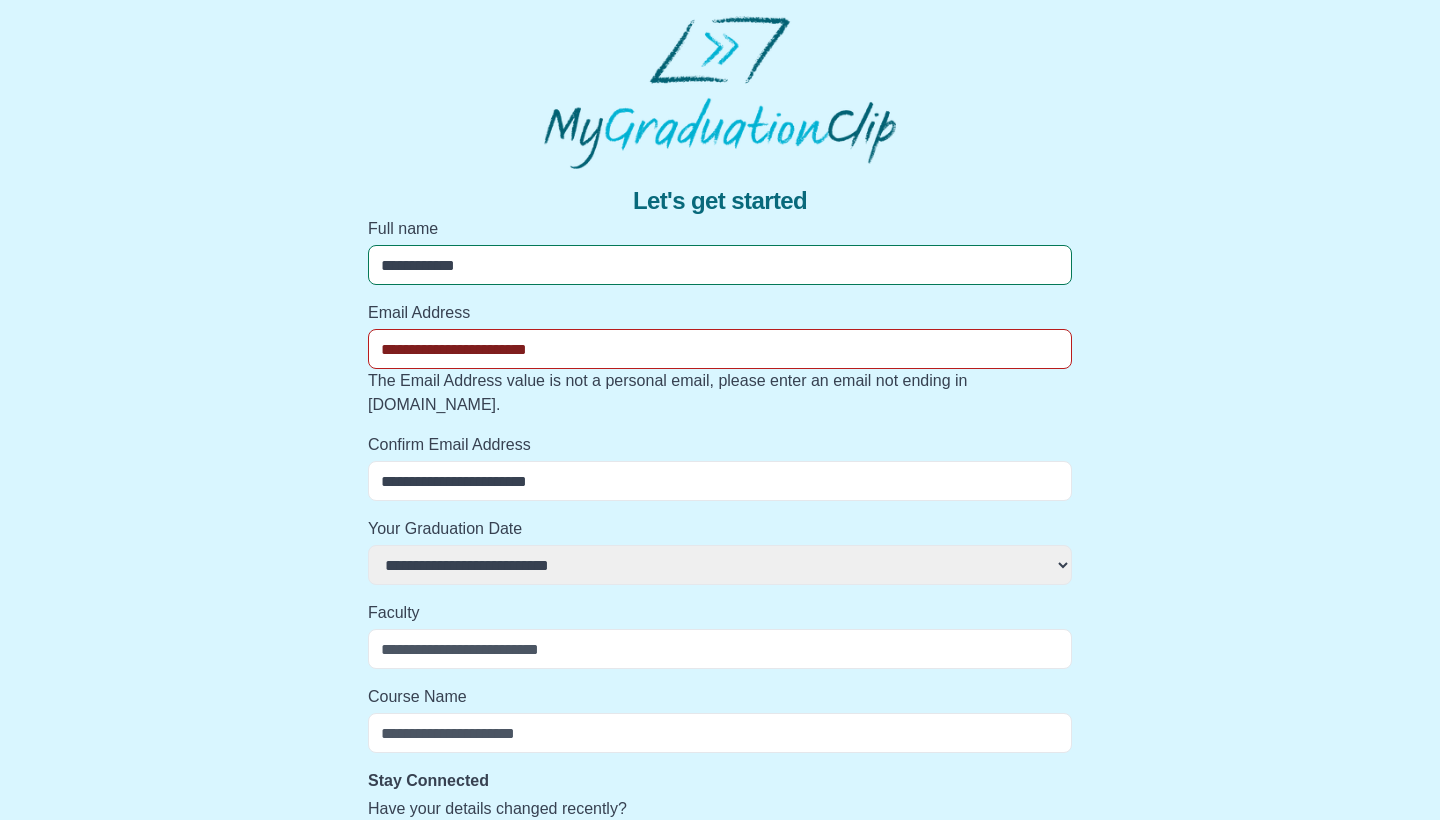 select 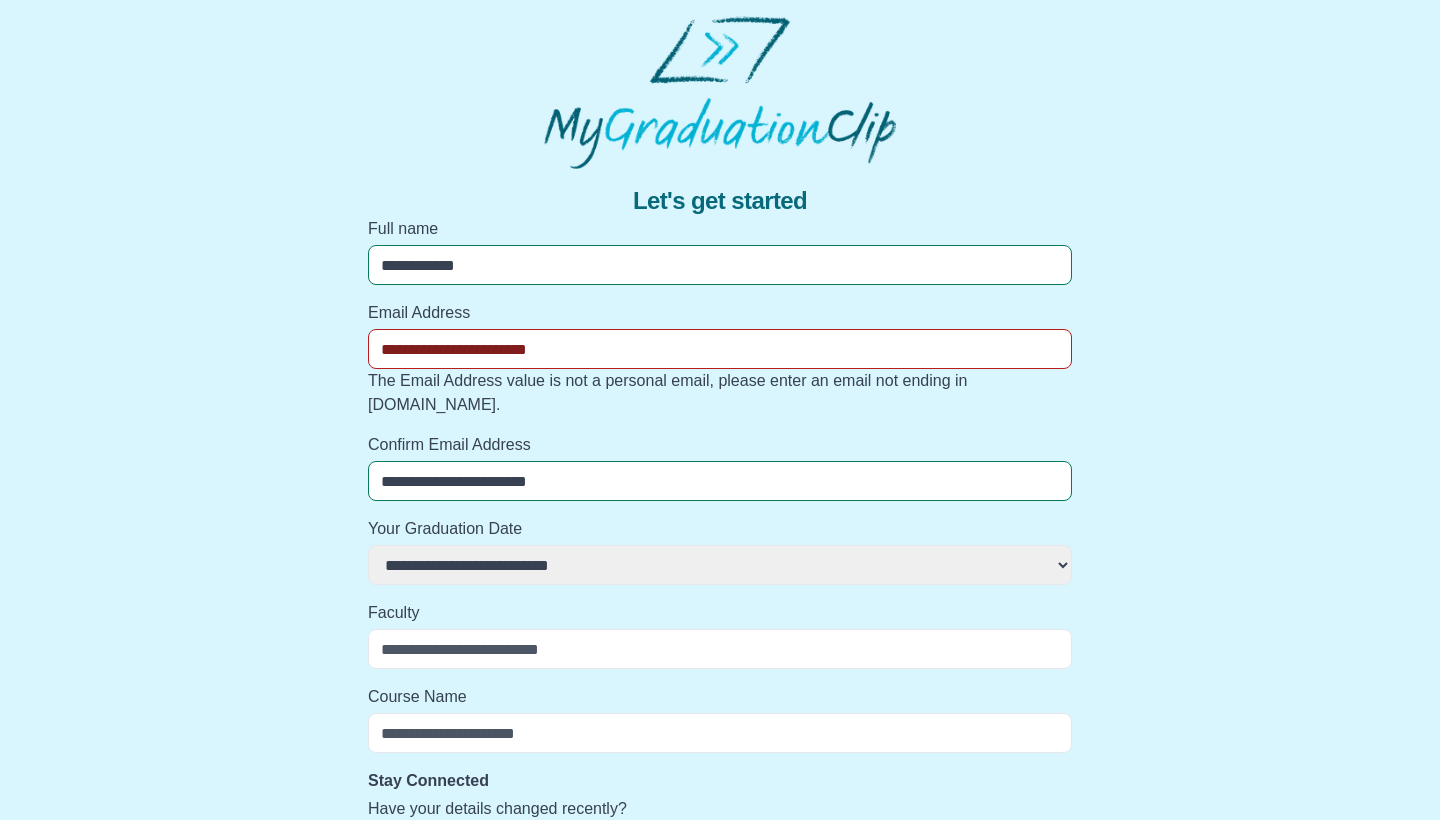 type on "**********" 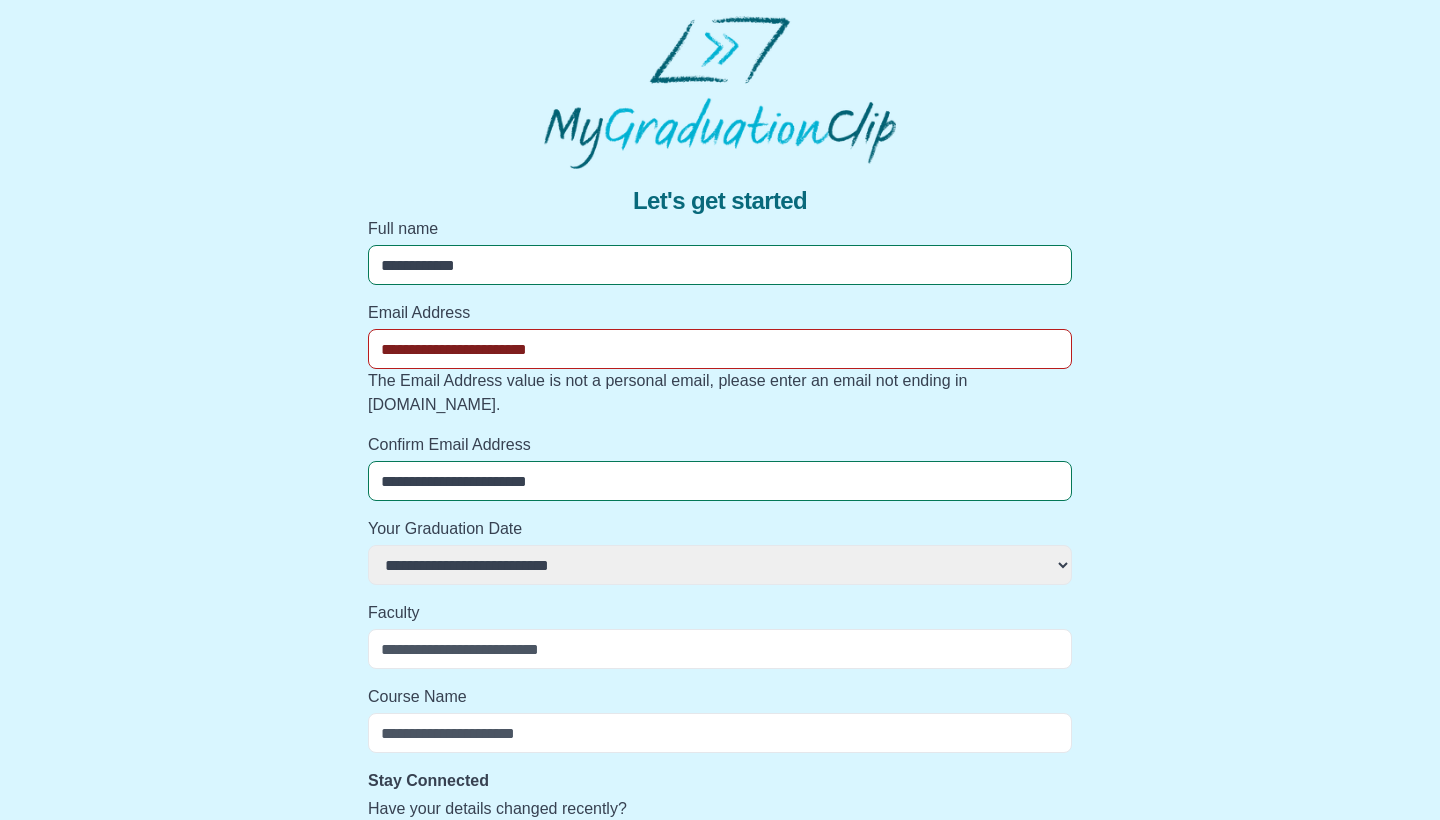 click on "**********" at bounding box center (720, 349) 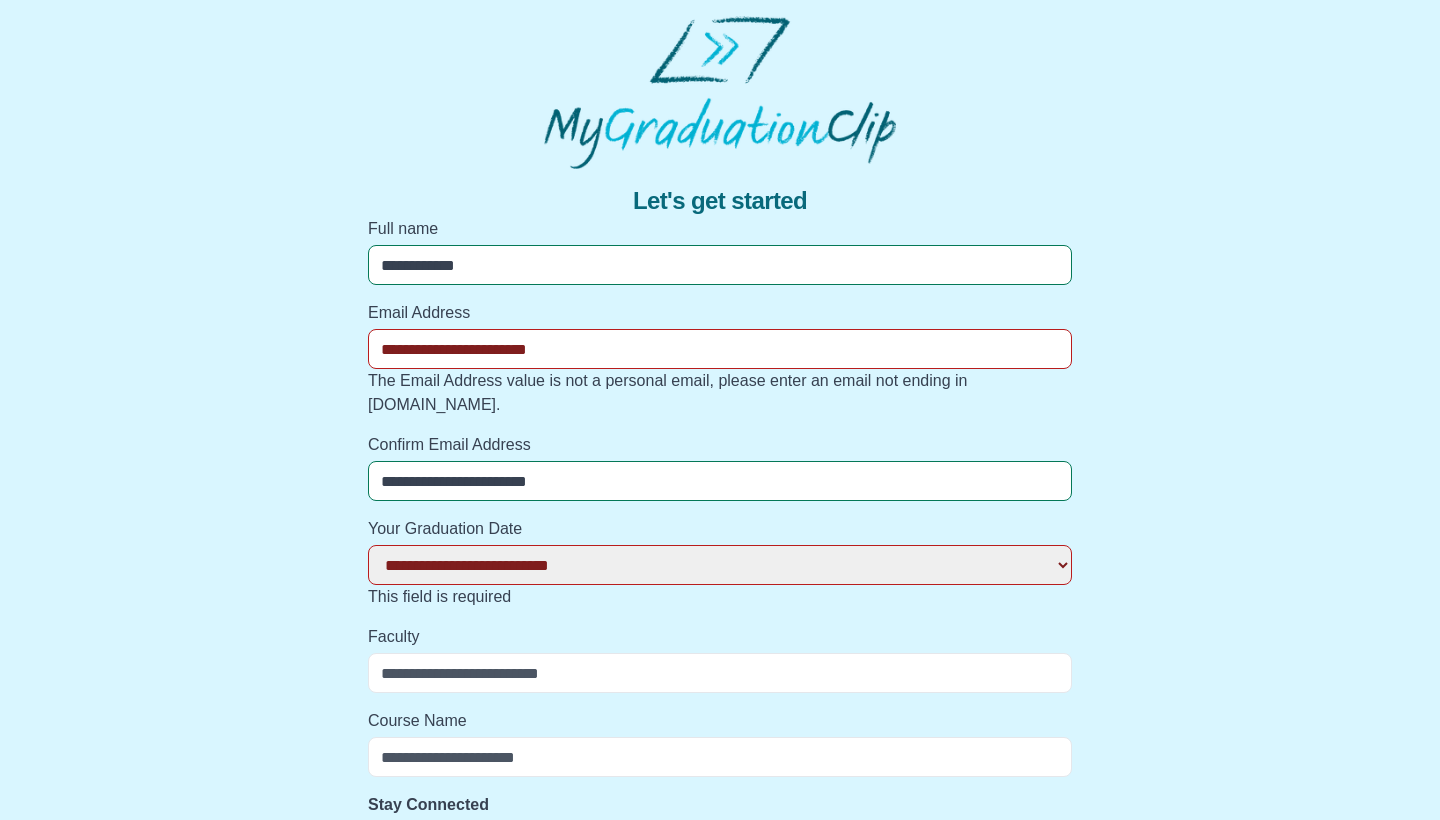 select on "**********" 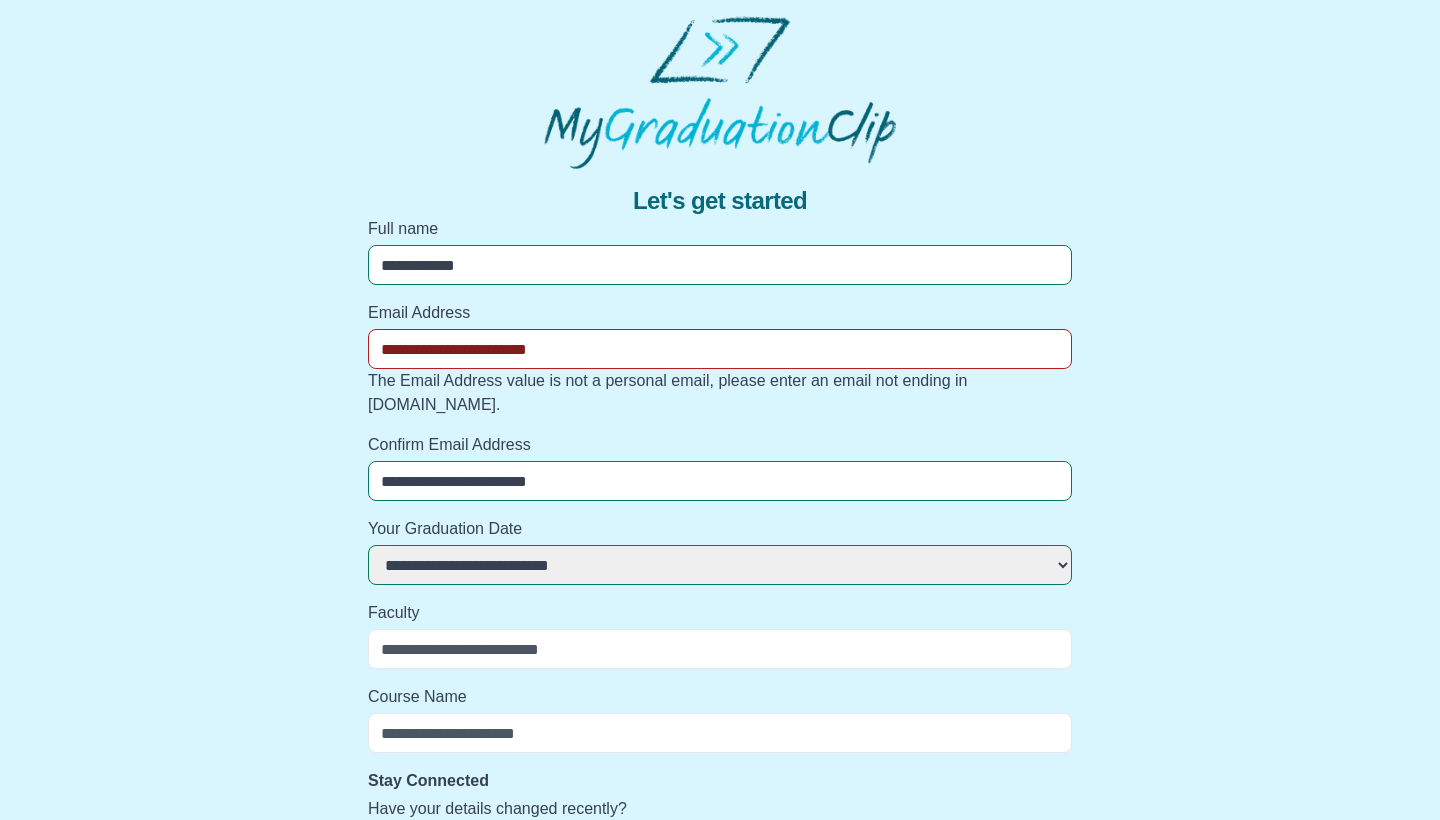 click on "Faculty" at bounding box center [720, 649] 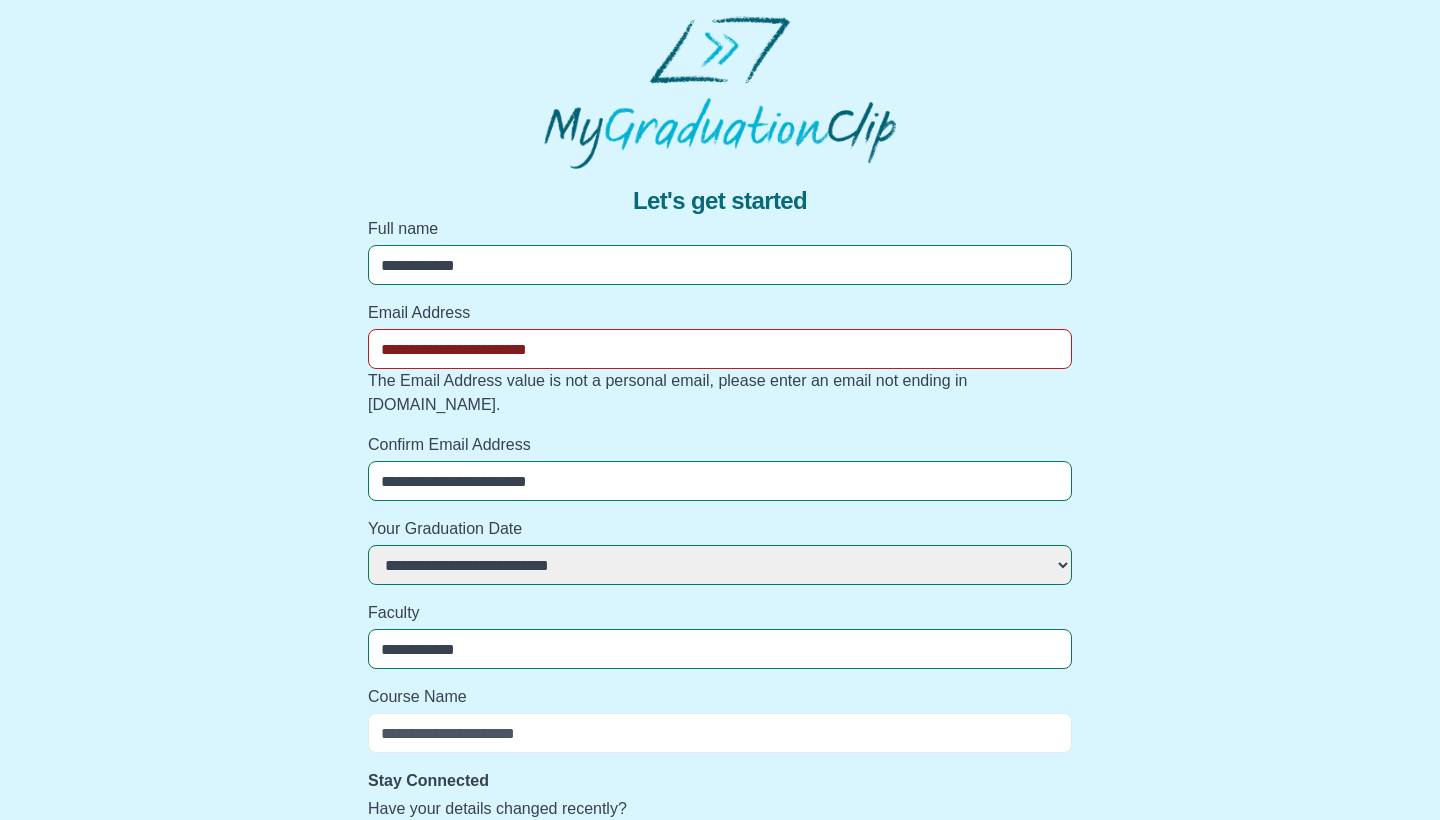 type on "**********" 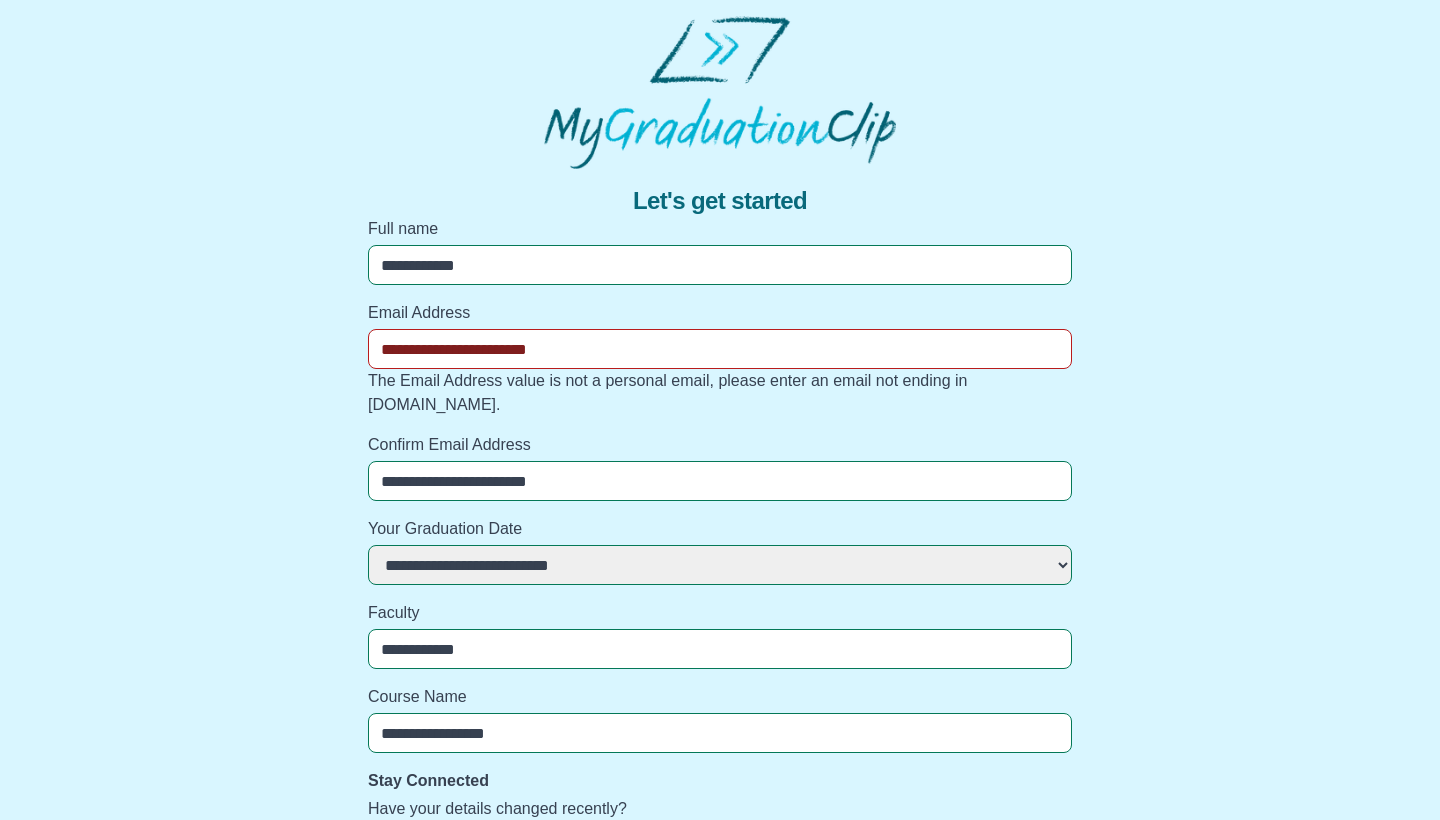 type on "**********" 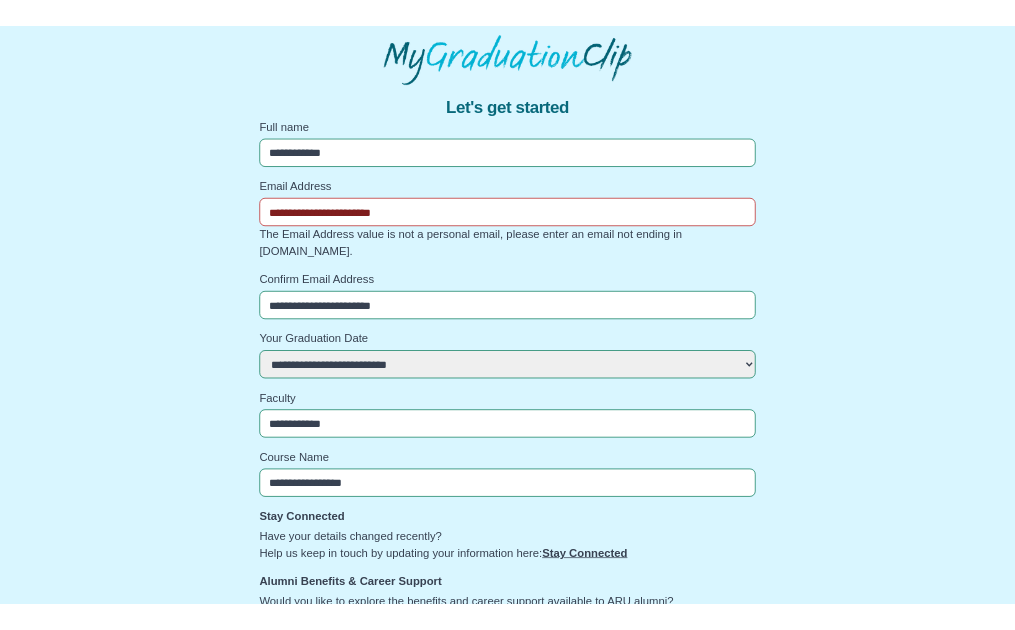 scroll, scrollTop: 163, scrollLeft: 0, axis: vertical 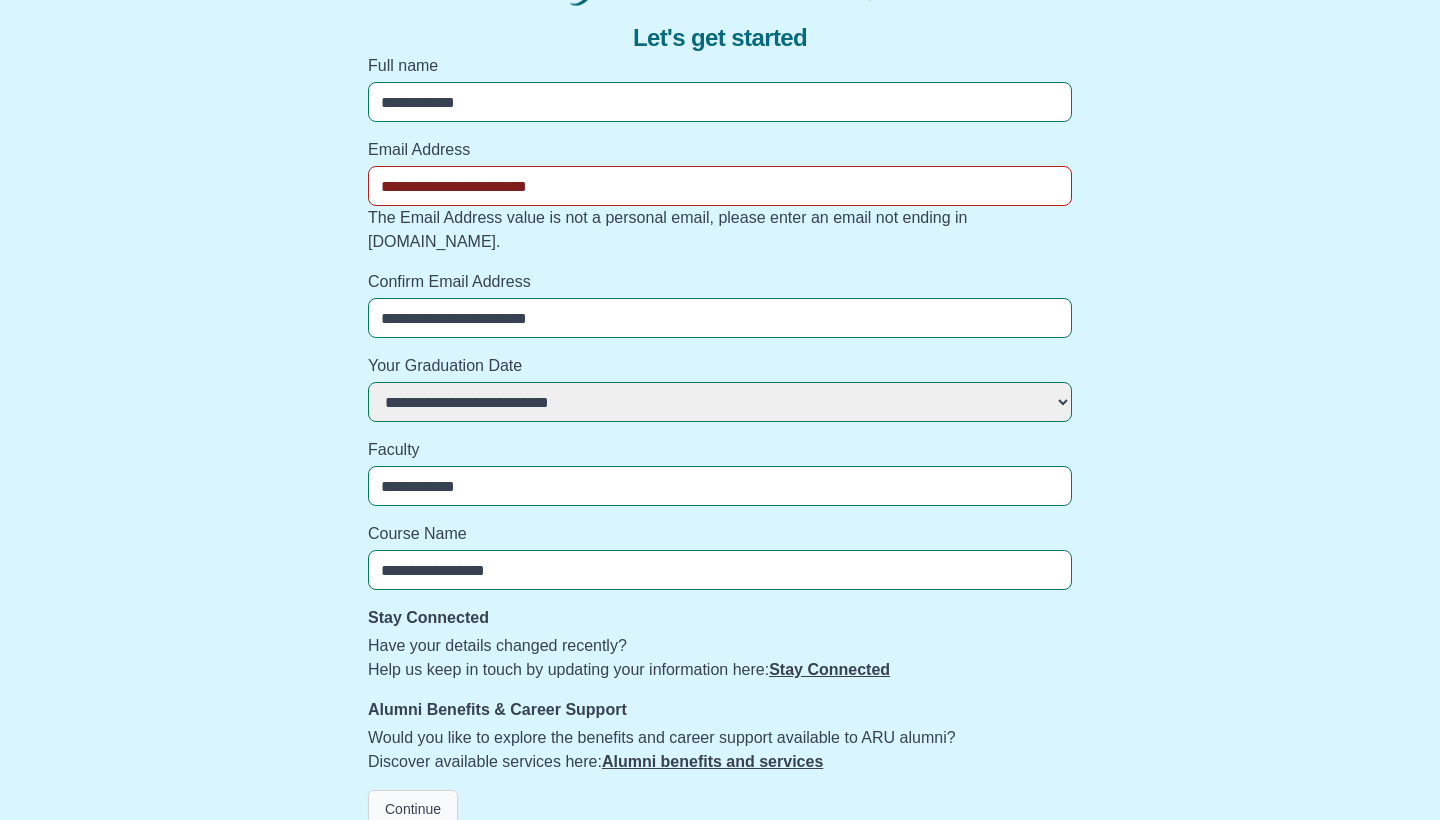 click on "Continue" at bounding box center (413, 809) 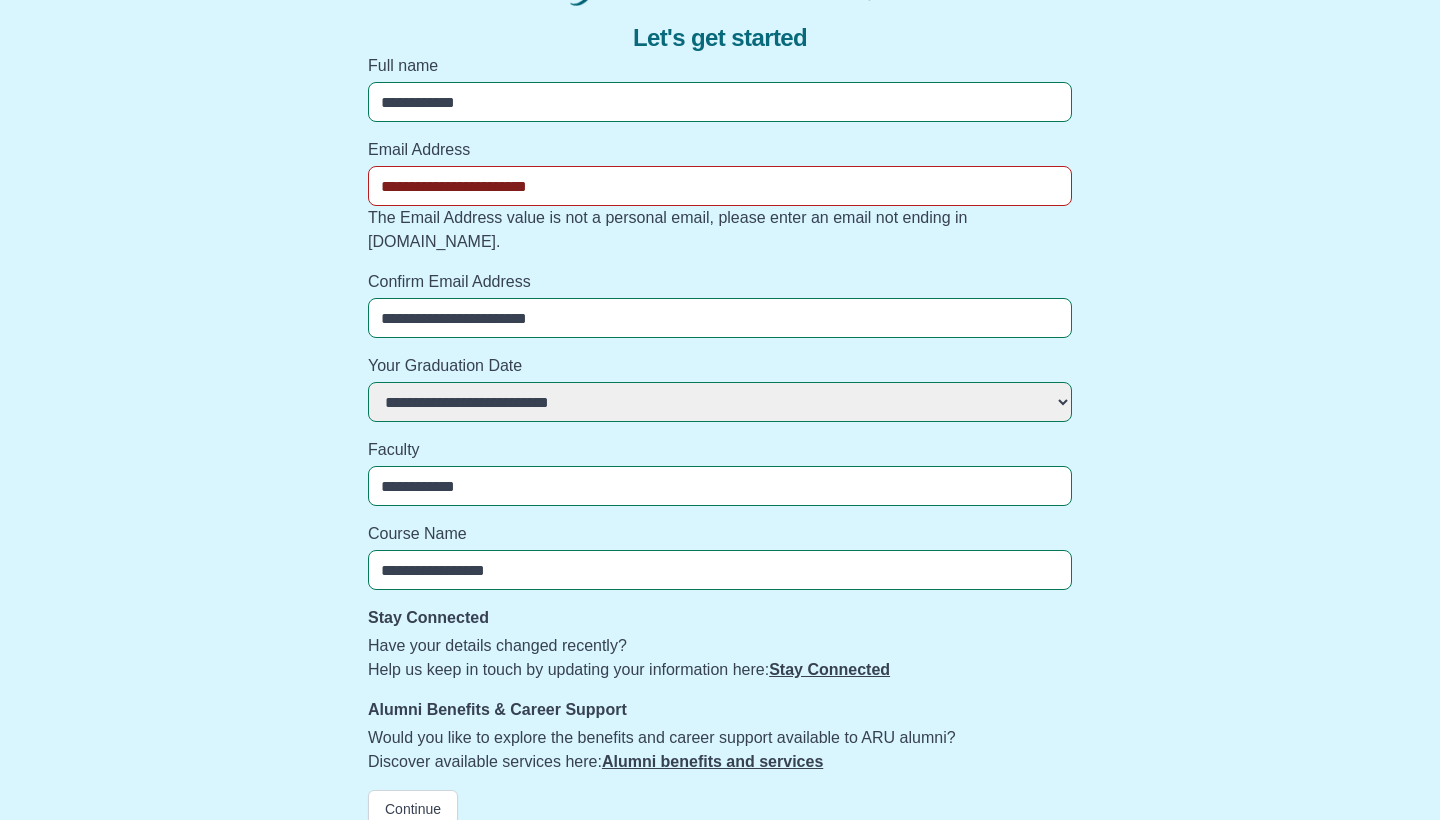 click on "**********" at bounding box center [720, 186] 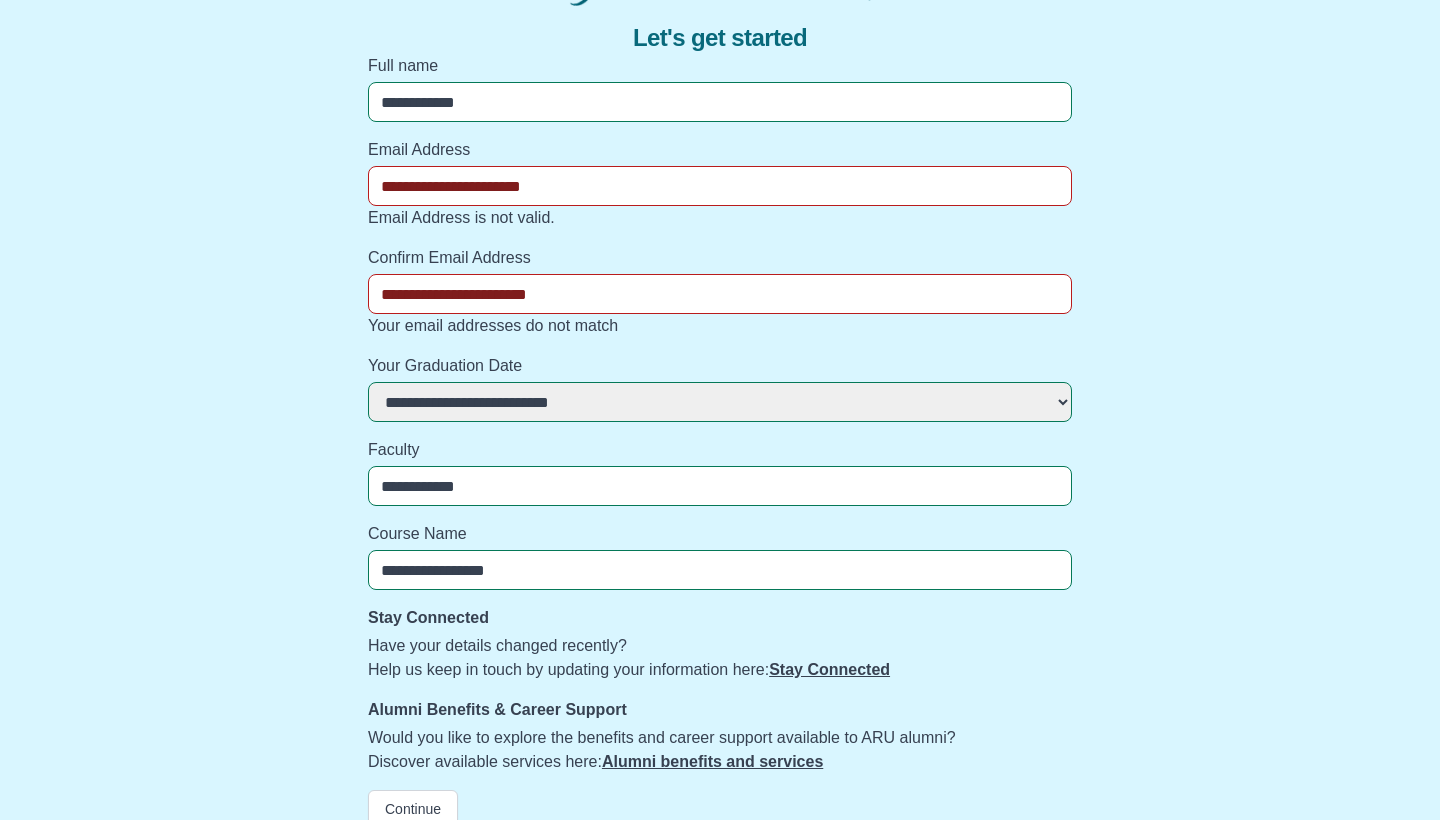 type on "**********" 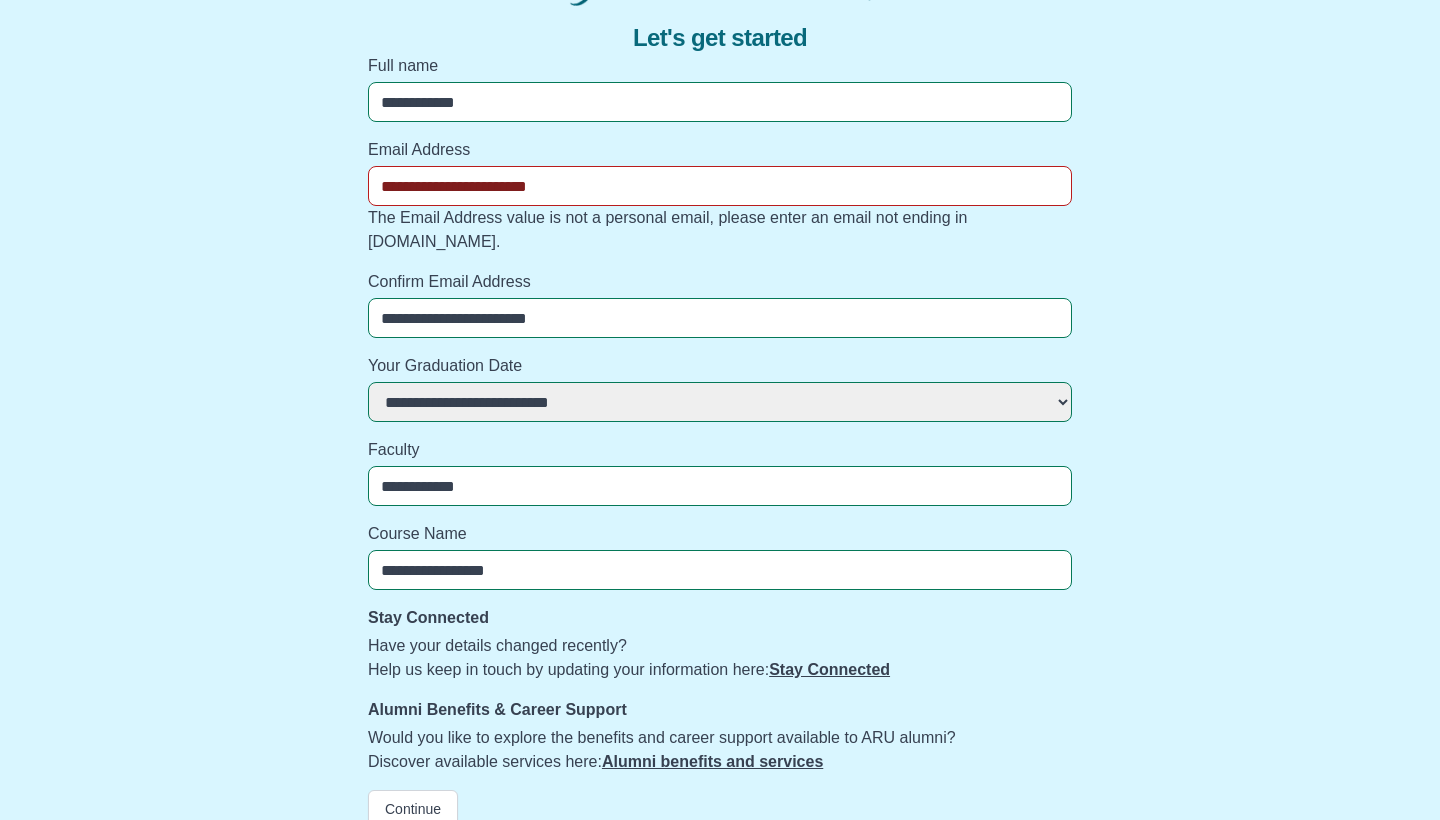 drag, startPoint x: 628, startPoint y: 183, endPoint x: 344, endPoint y: 191, distance: 284.11264 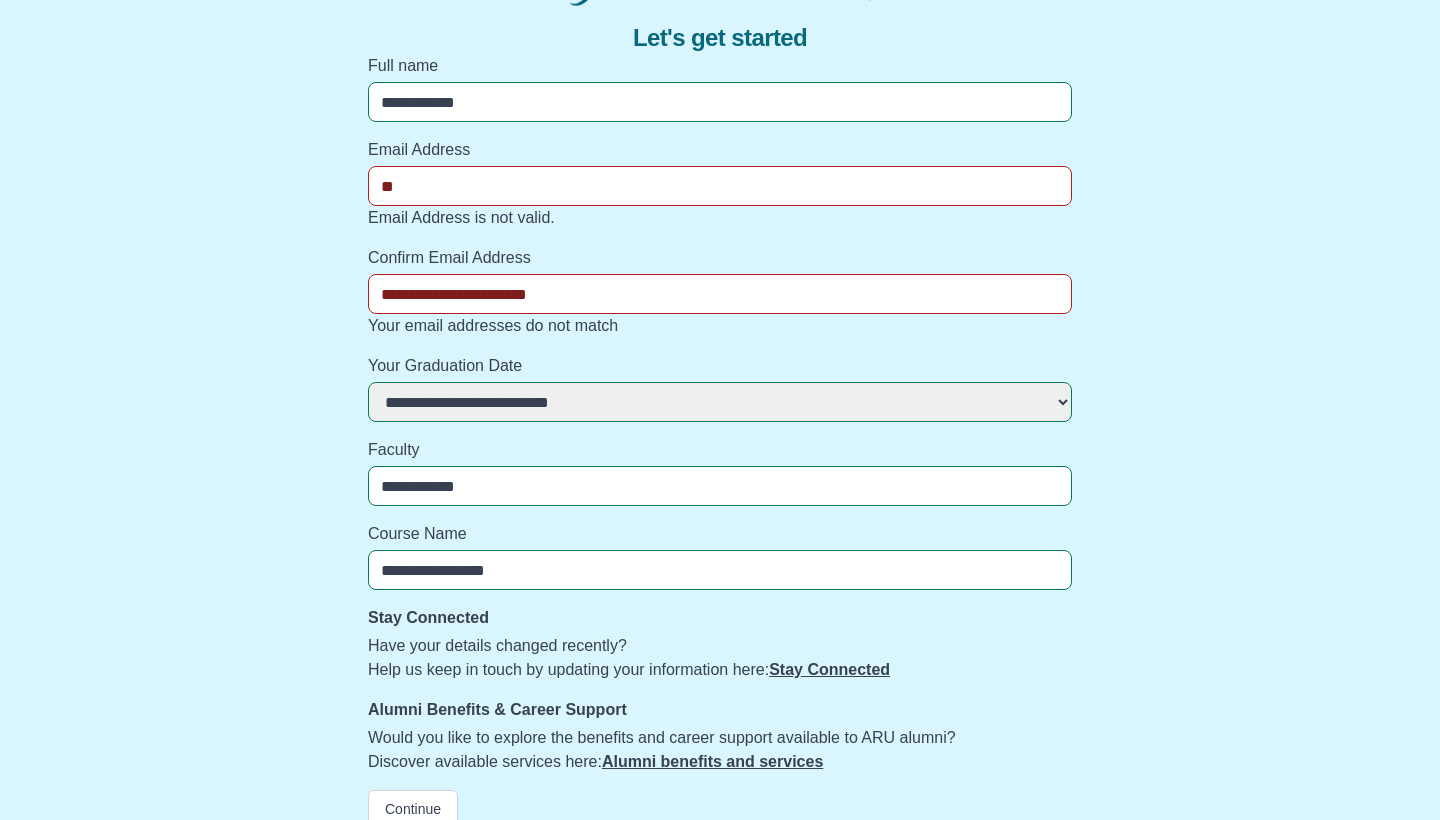 type on "*" 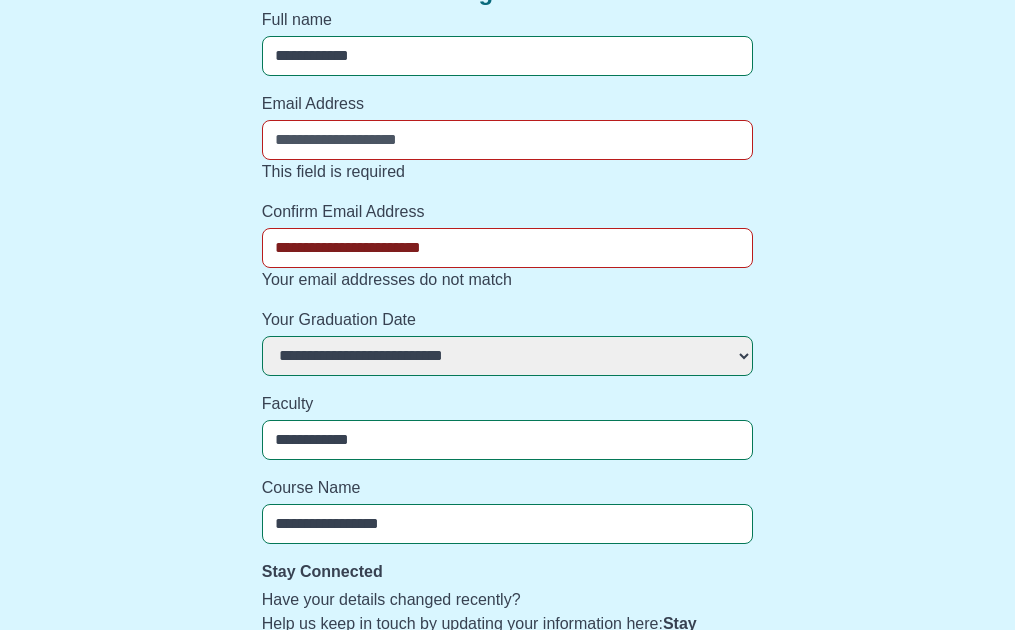 type 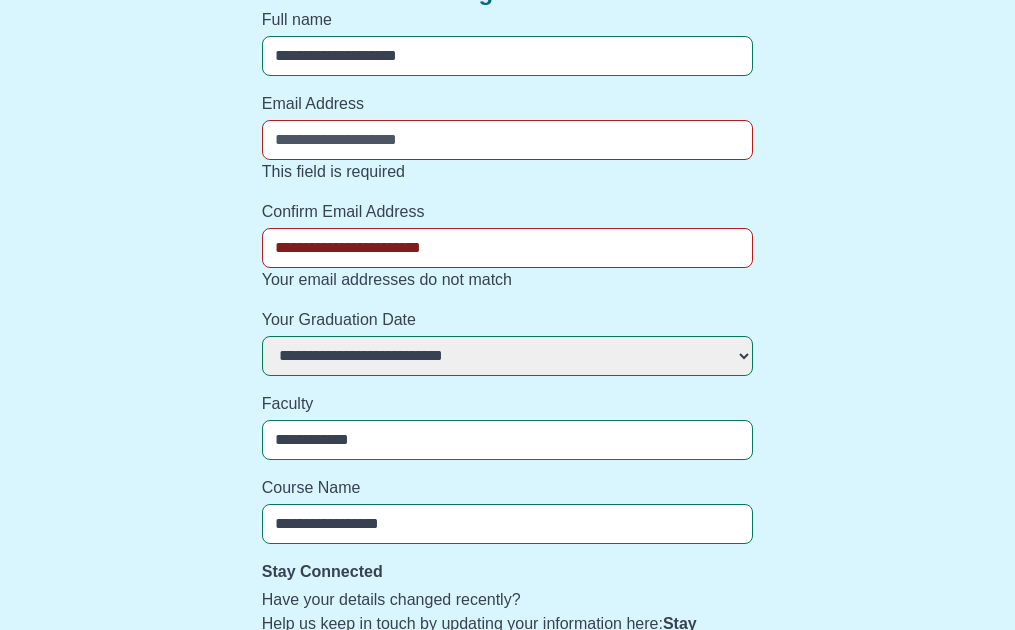 type on "**********" 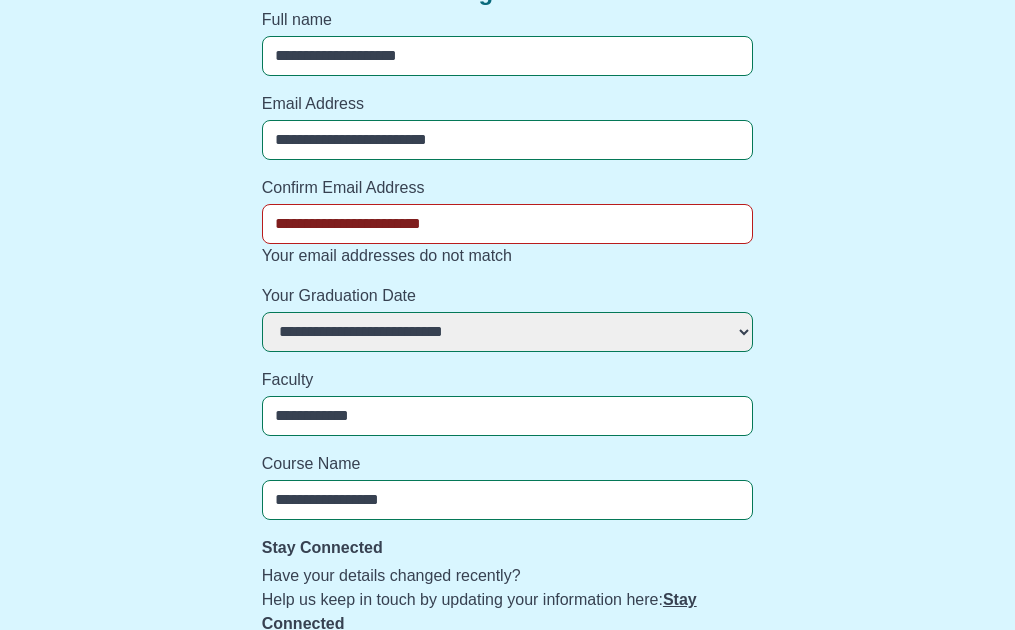 type on "**********" 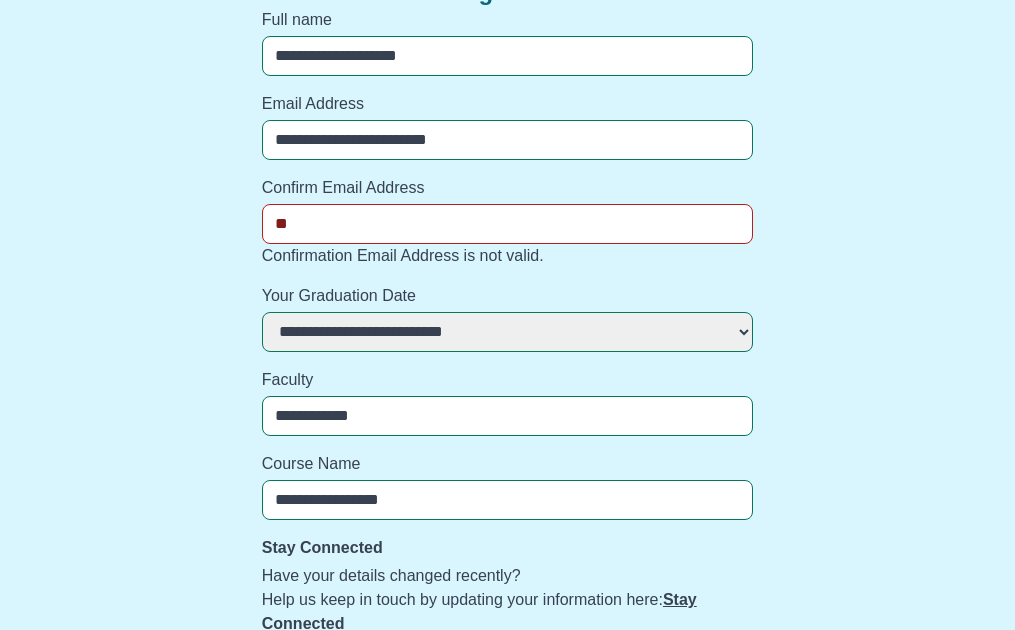 type on "*" 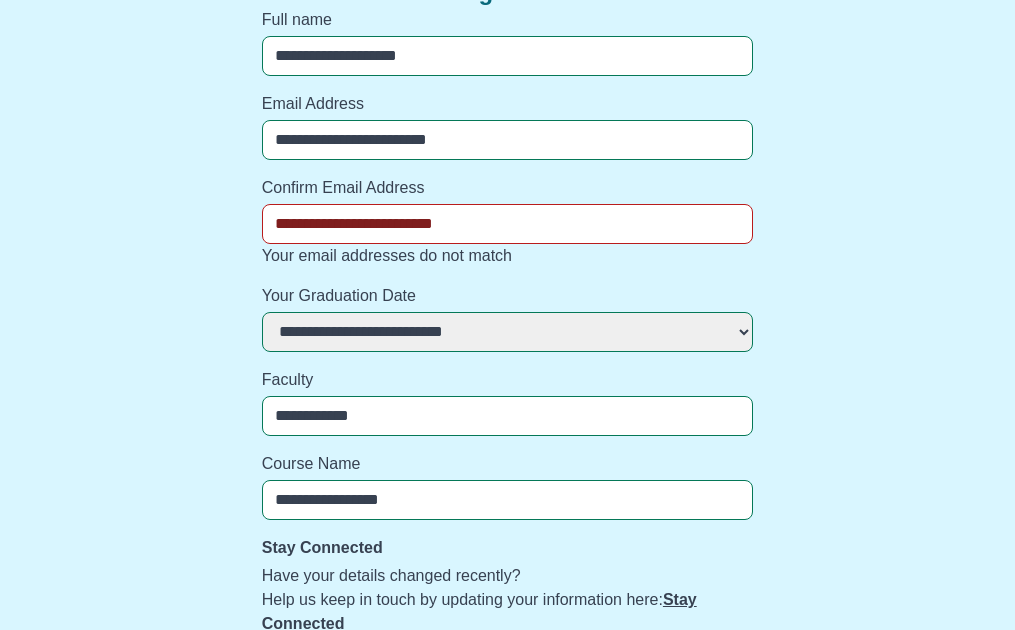 type on "**********" 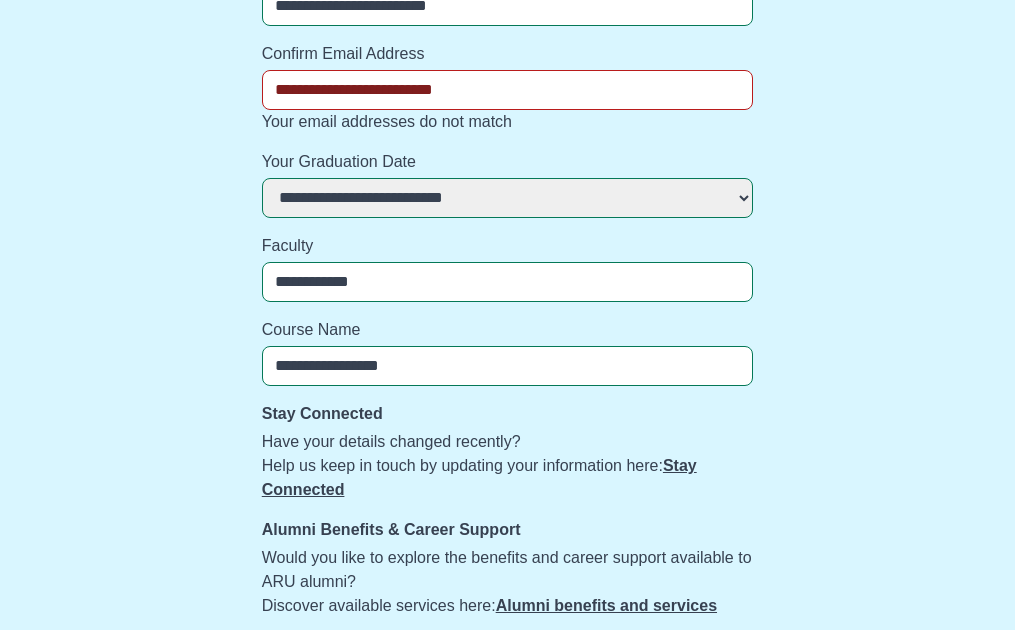 scroll, scrollTop: 355, scrollLeft: 0, axis: vertical 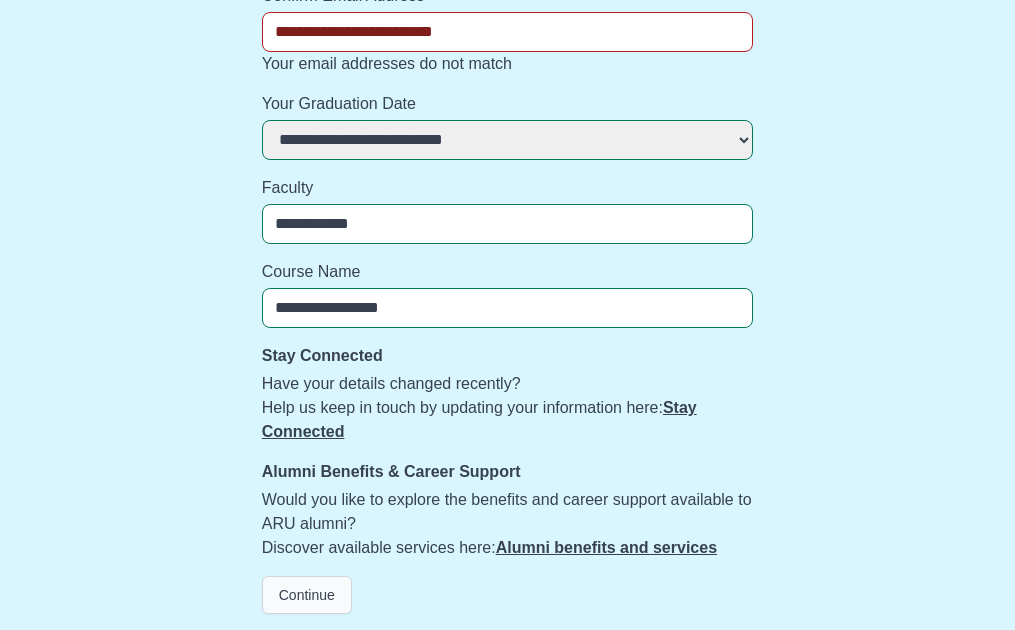 click on "Continue" at bounding box center (307, 595) 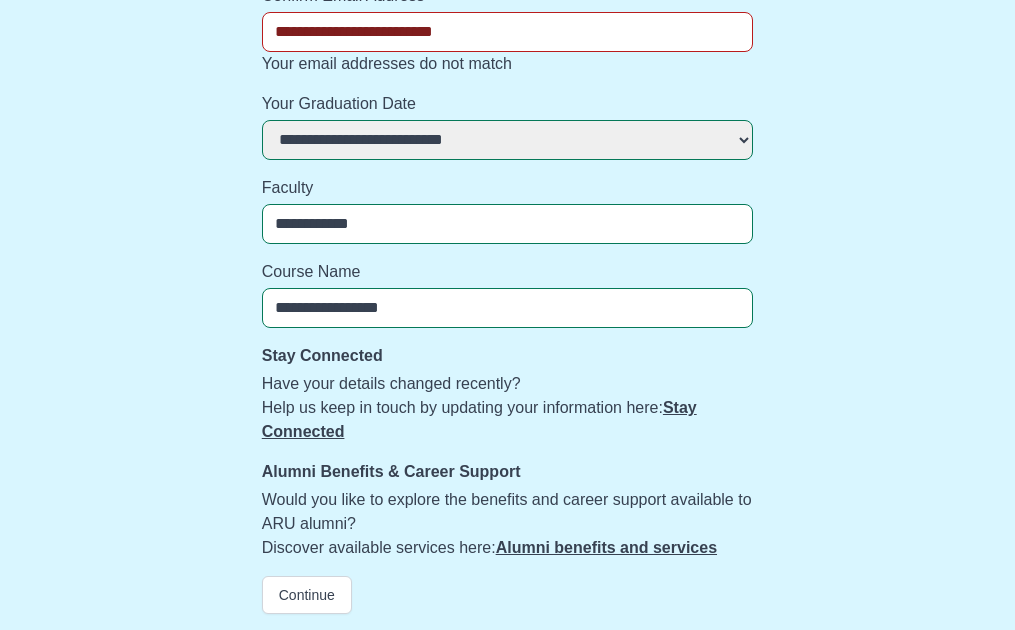 click on "**********" at bounding box center [508, 32] 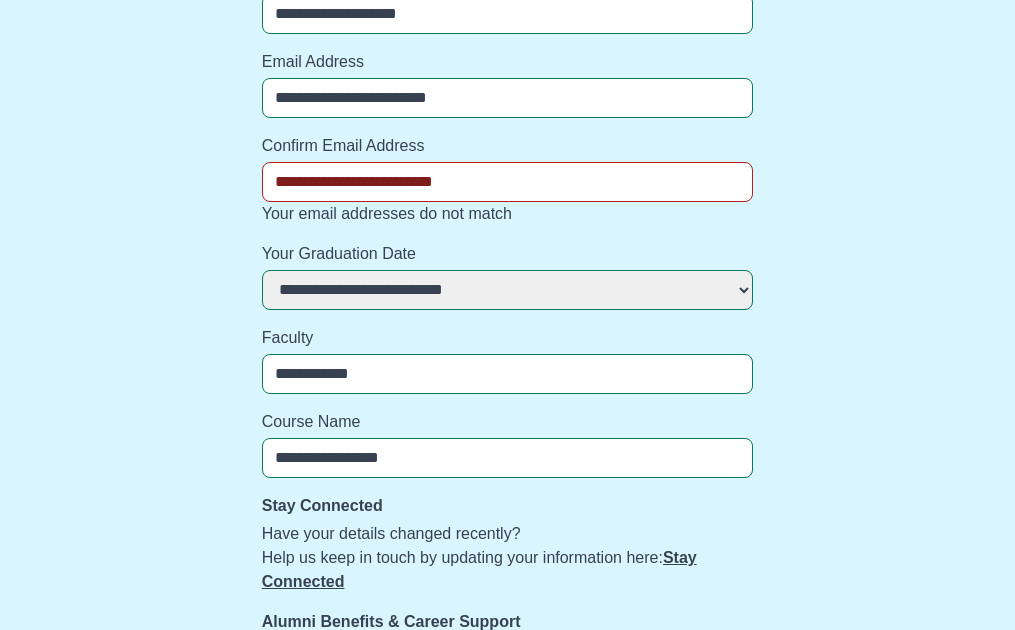 scroll, scrollTop: 188, scrollLeft: 0, axis: vertical 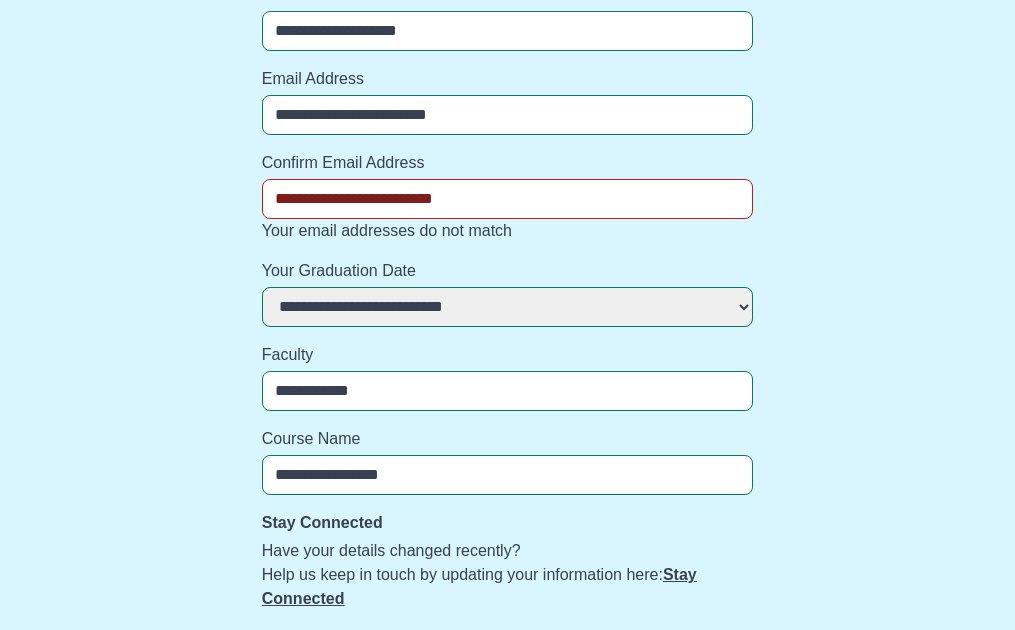 click on "**********" at bounding box center (508, 115) 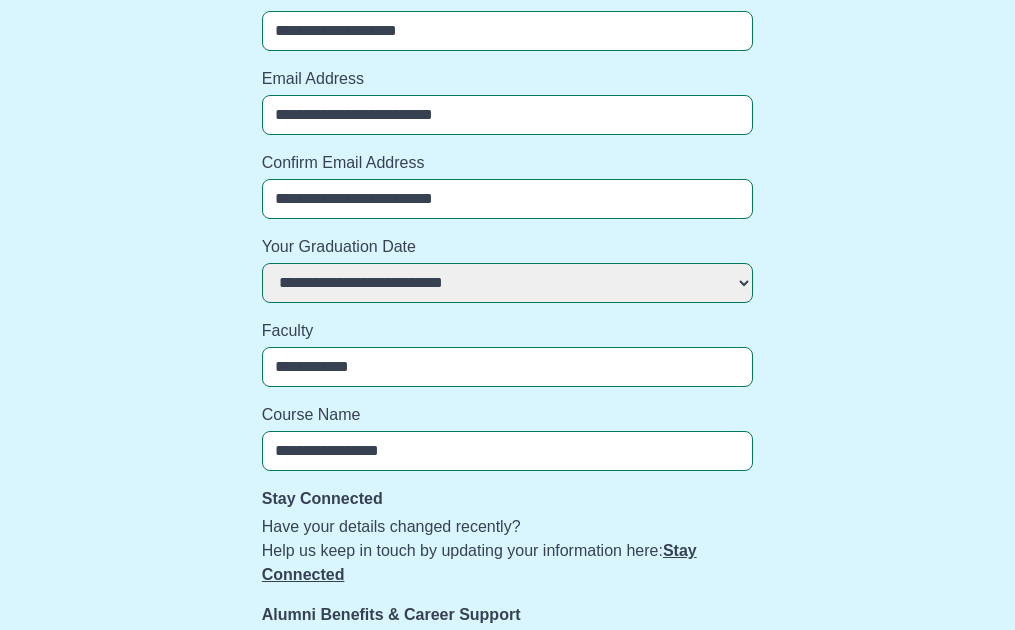 type on "**********" 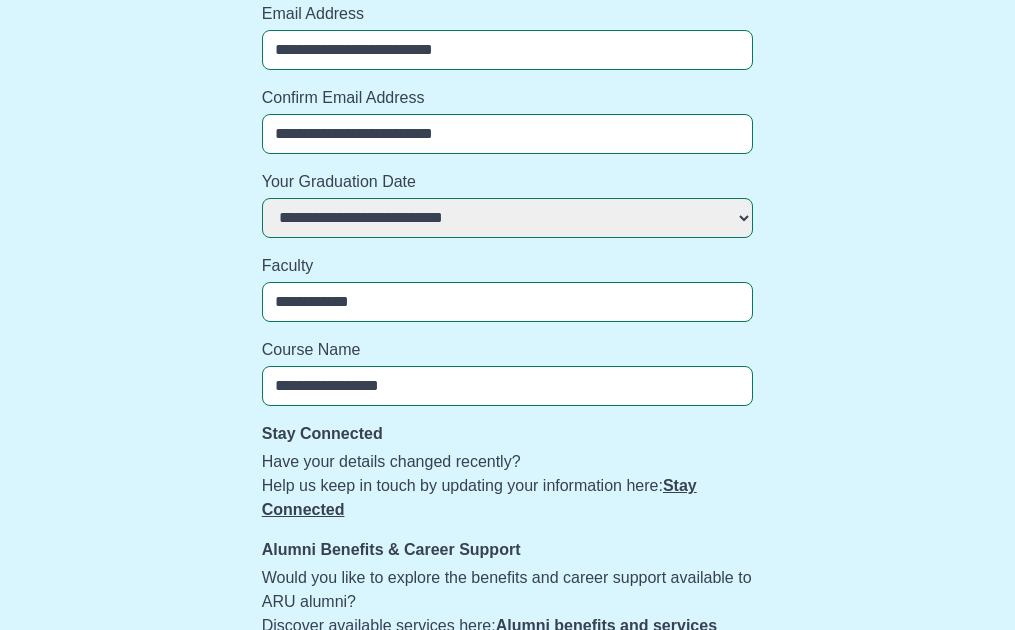 scroll, scrollTop: 331, scrollLeft: 0, axis: vertical 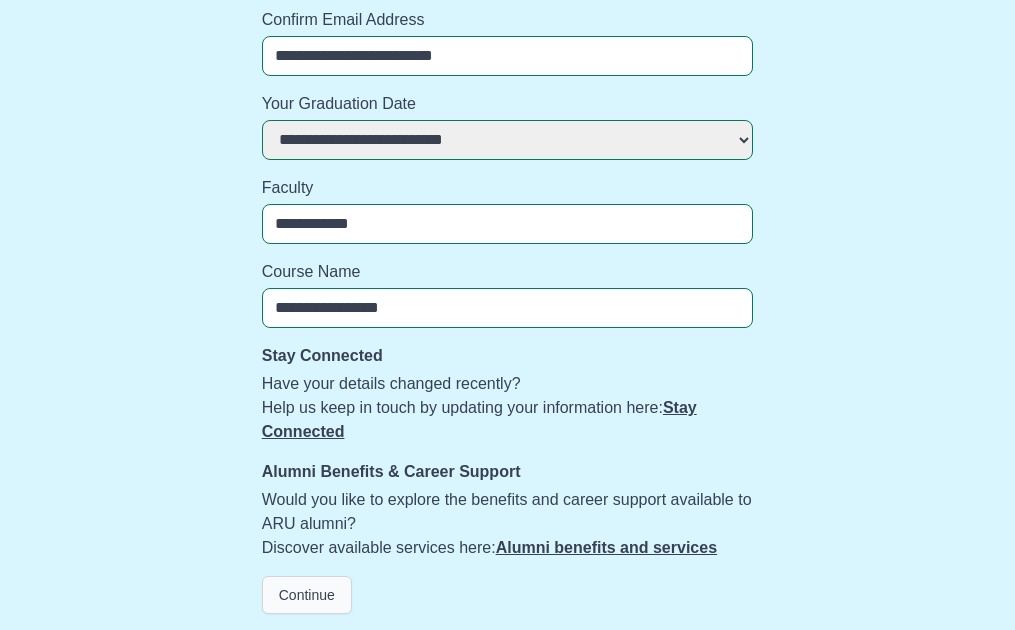 click on "Continue" at bounding box center [307, 595] 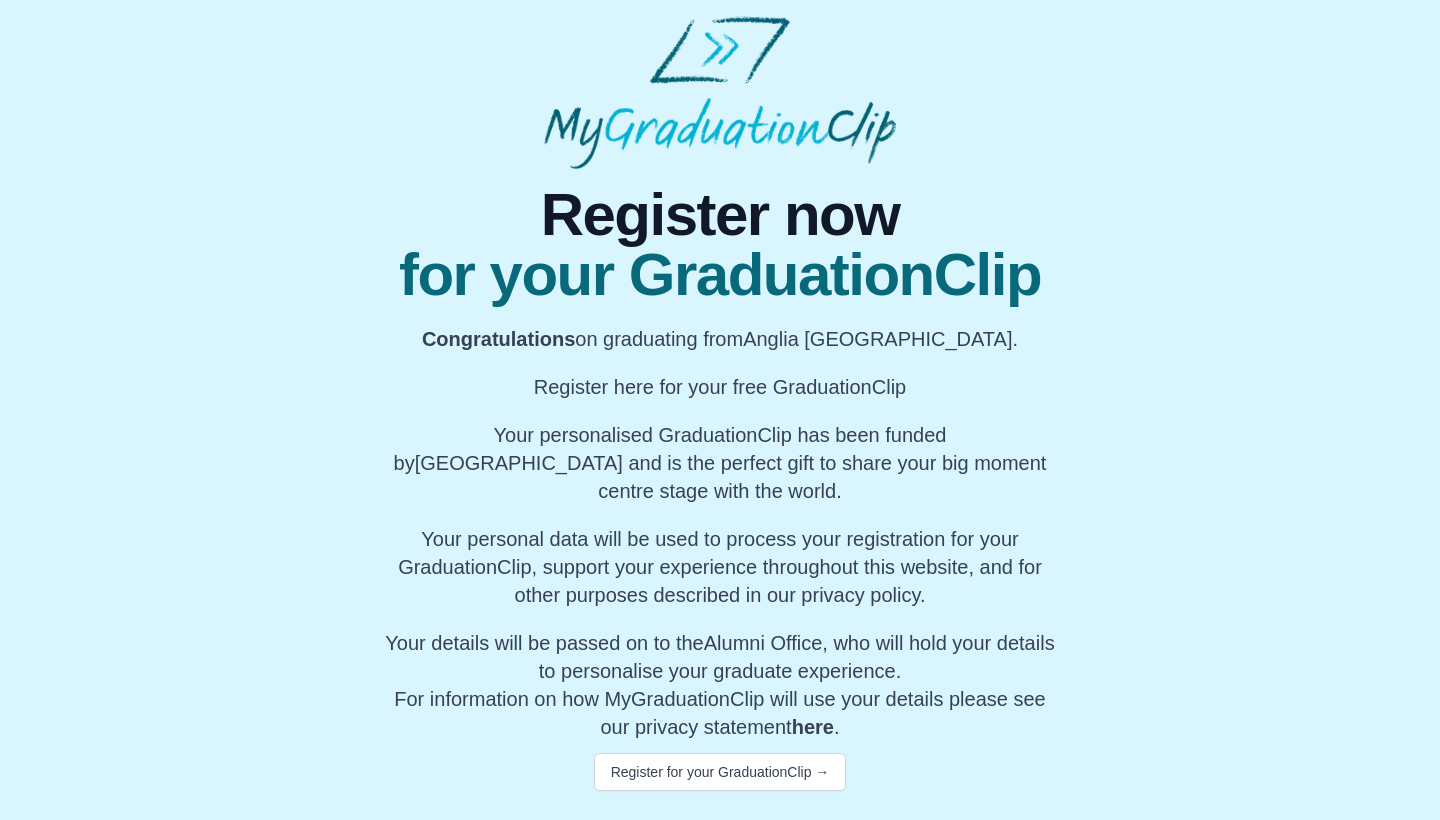scroll, scrollTop: 0, scrollLeft: 0, axis: both 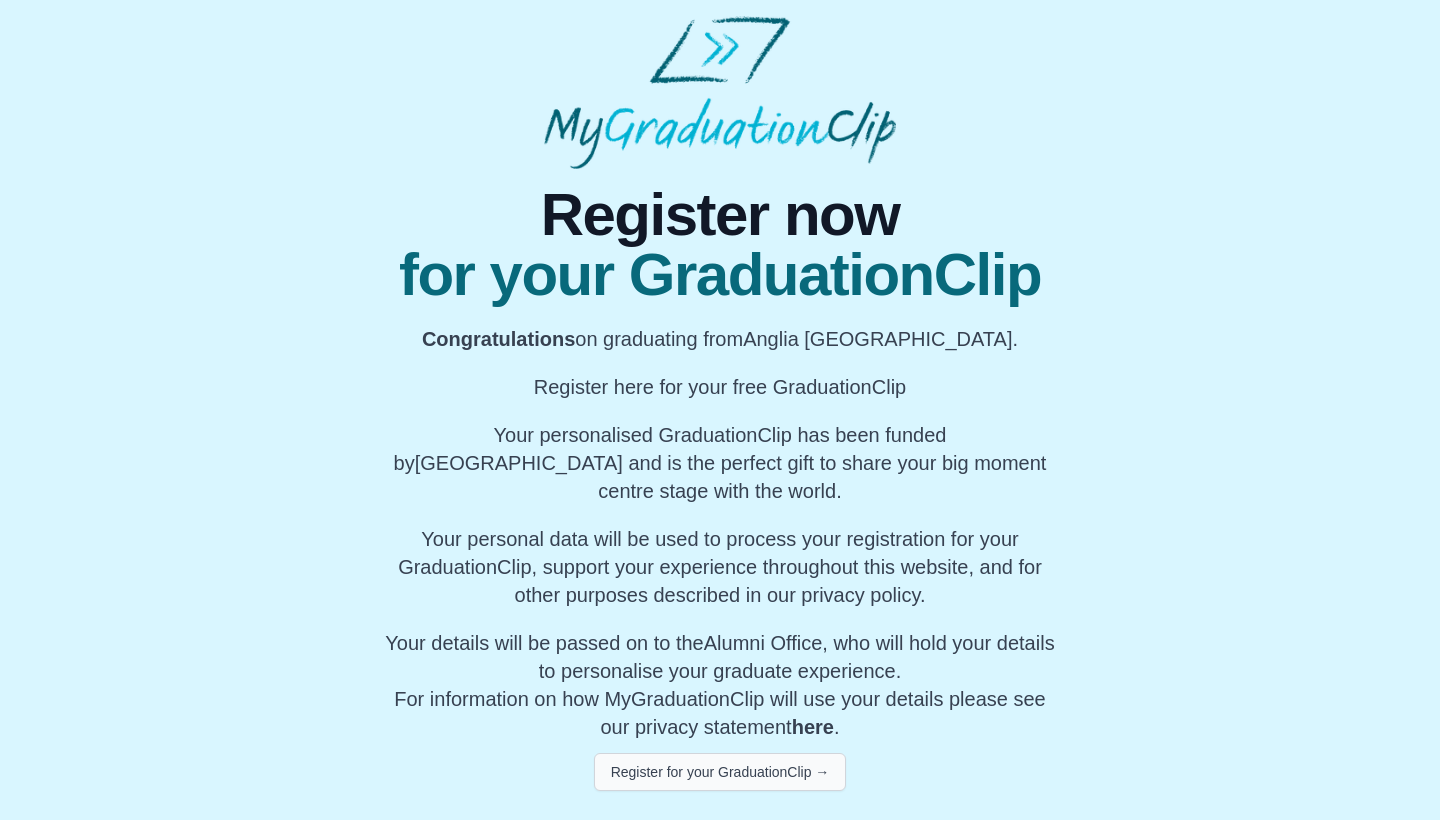 click on "Register for your GraduationClip →" at bounding box center (720, 772) 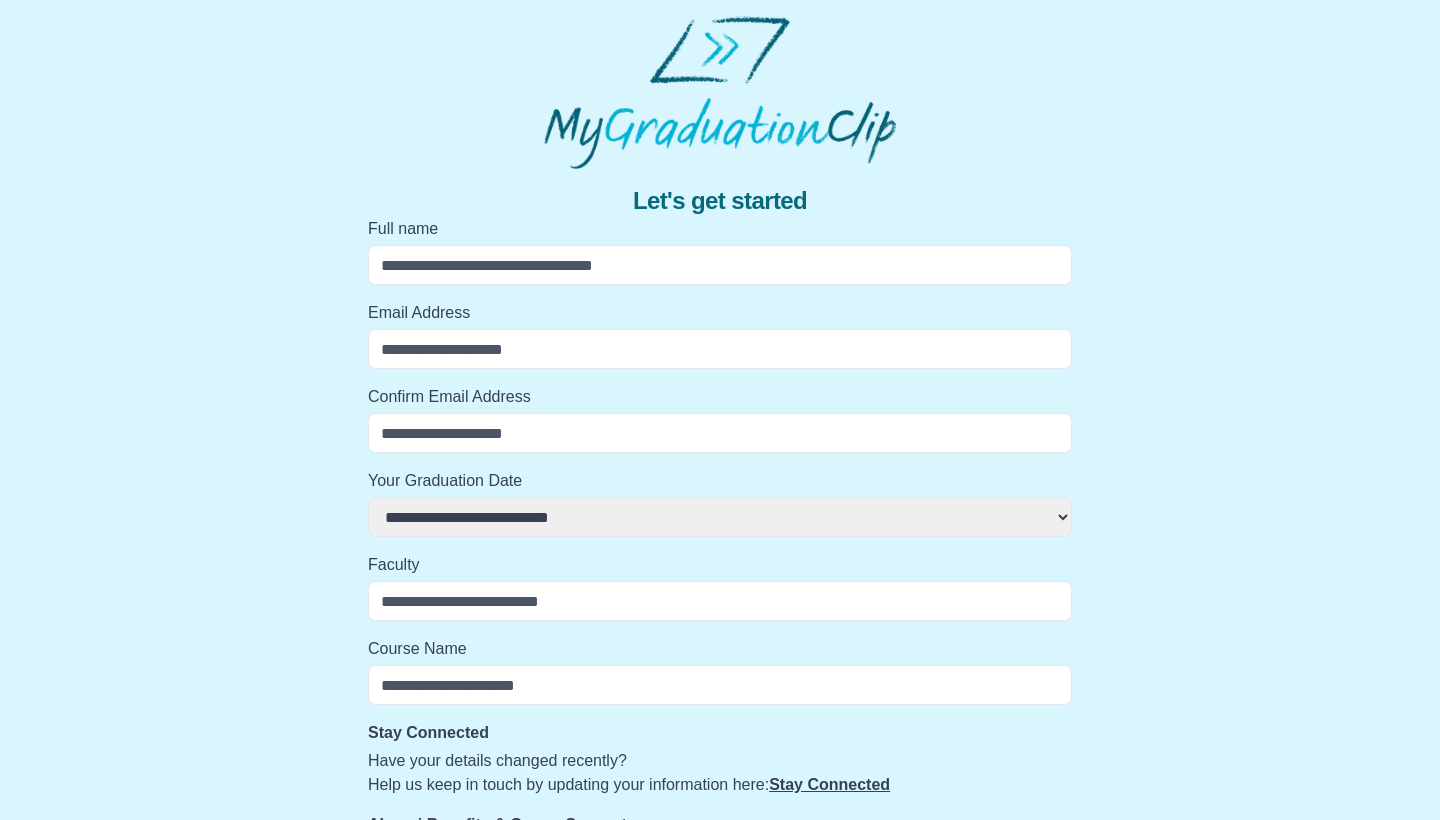 select 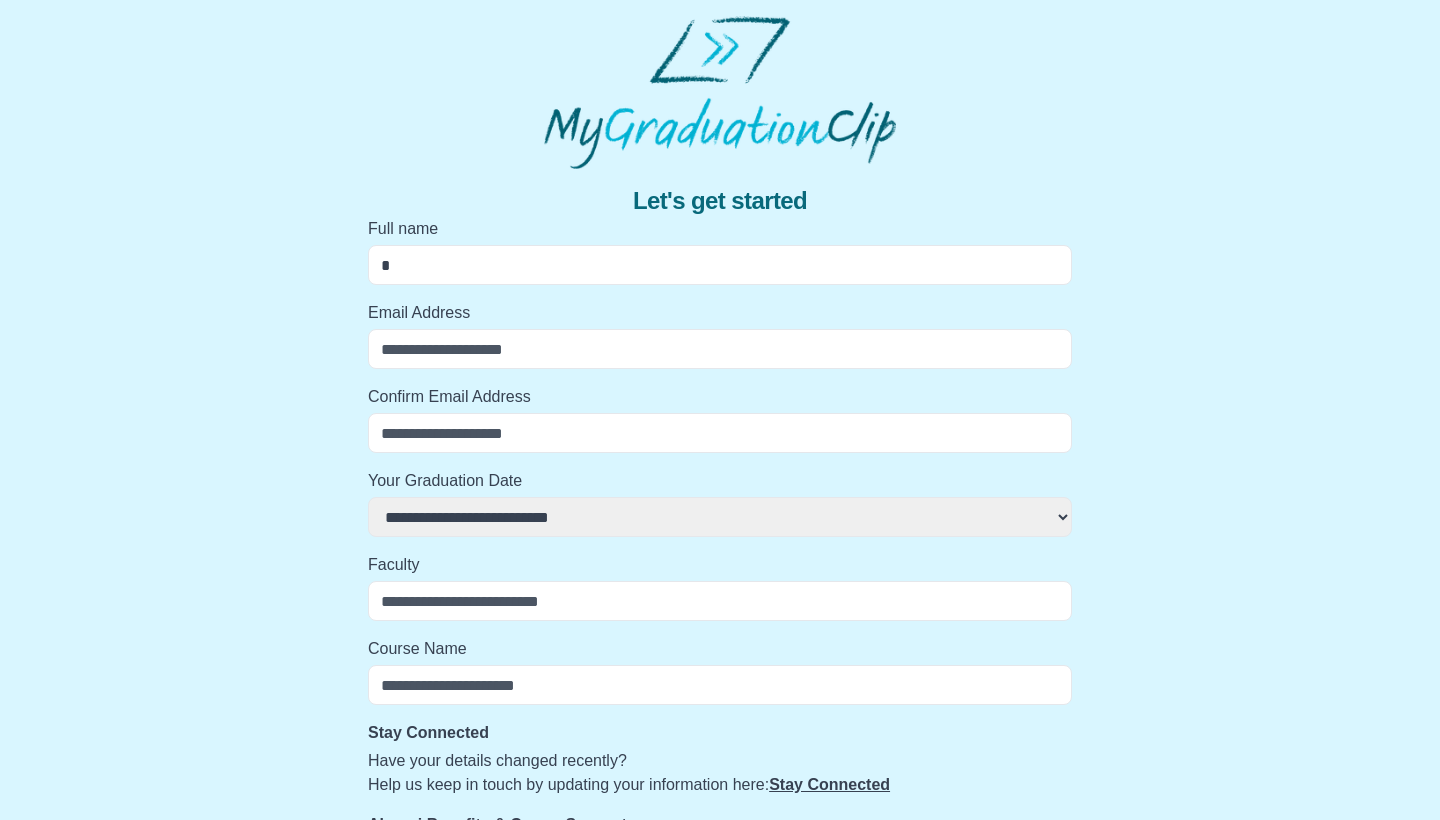 select 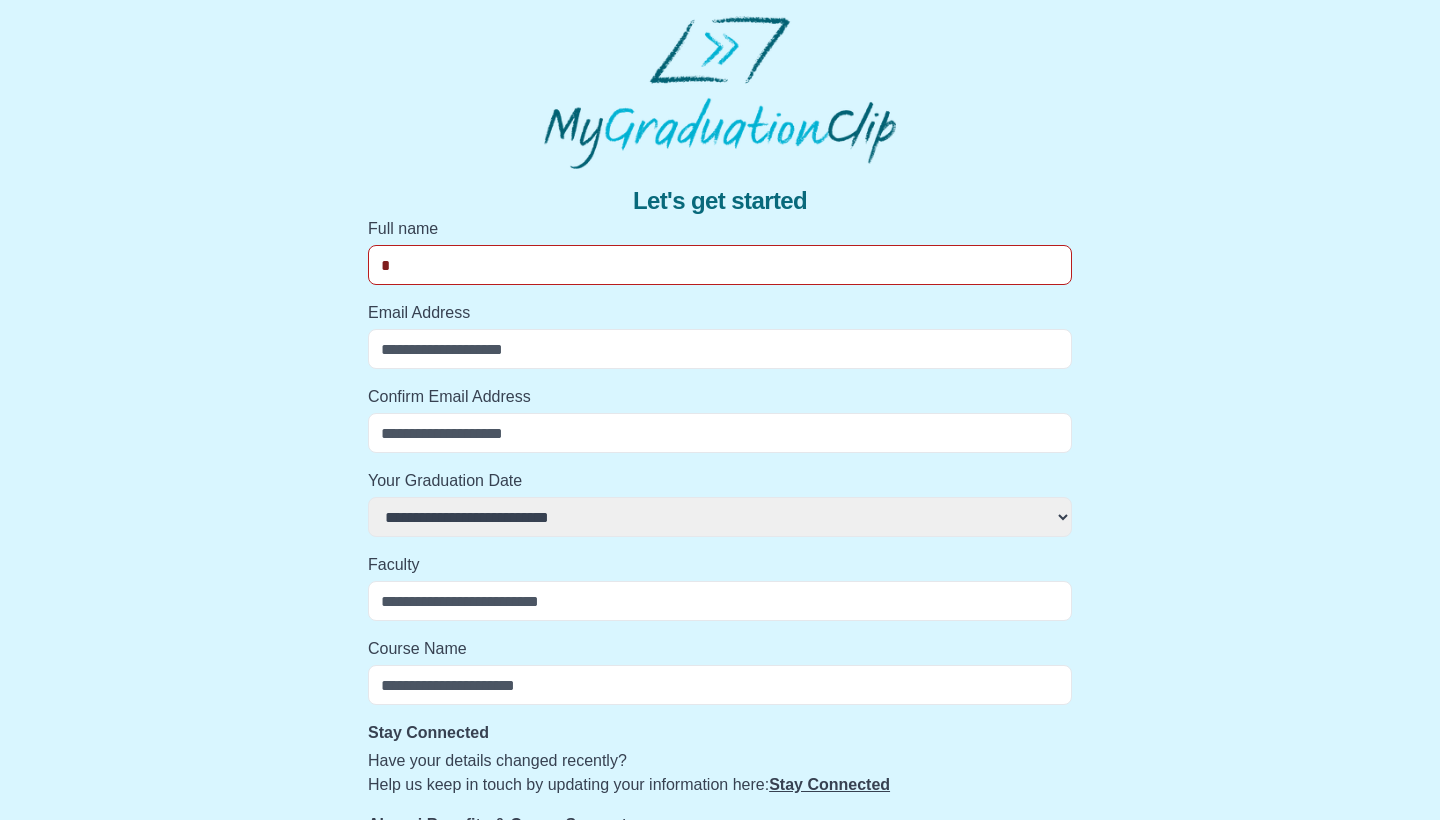 type on "**" 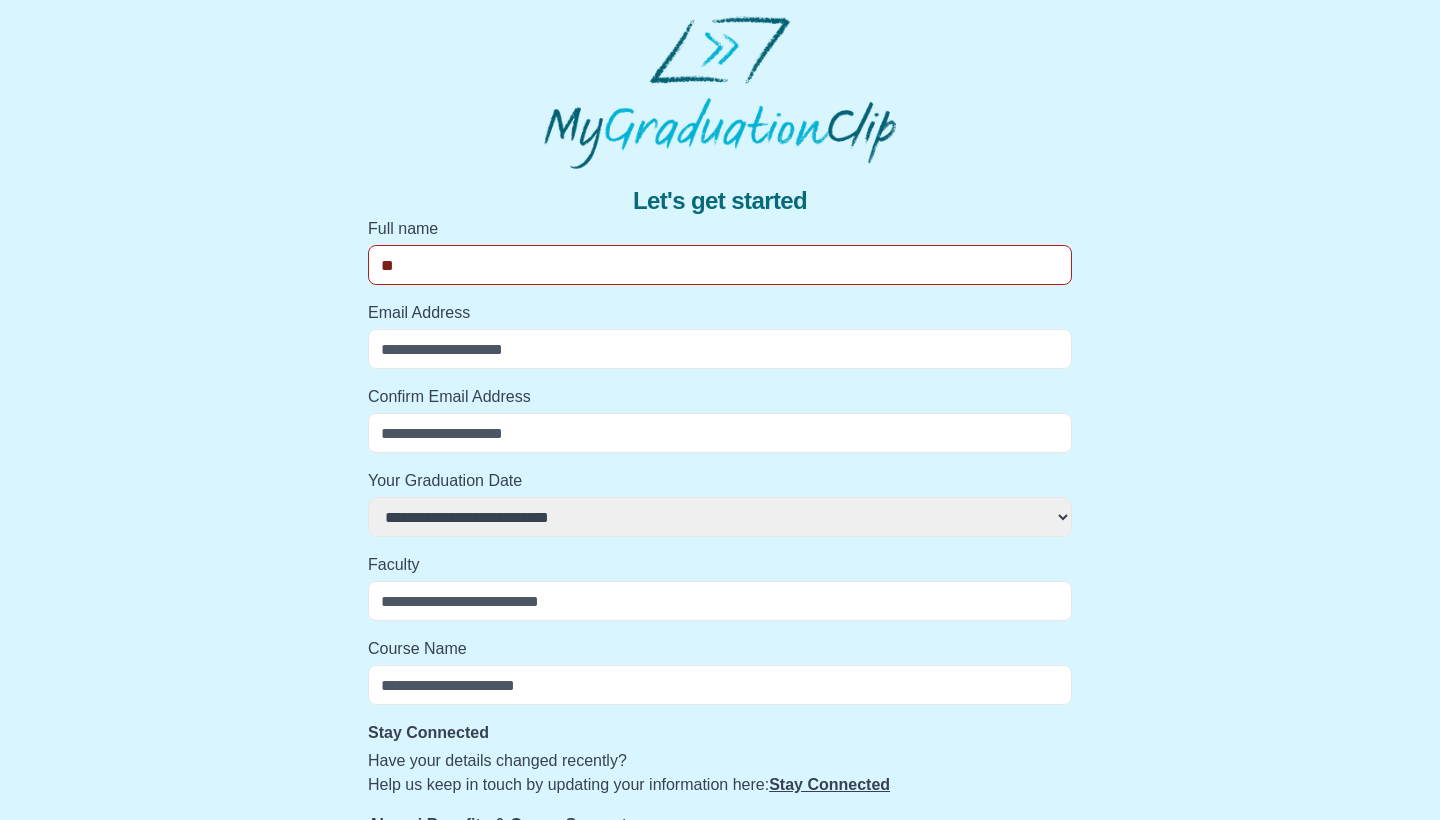 select 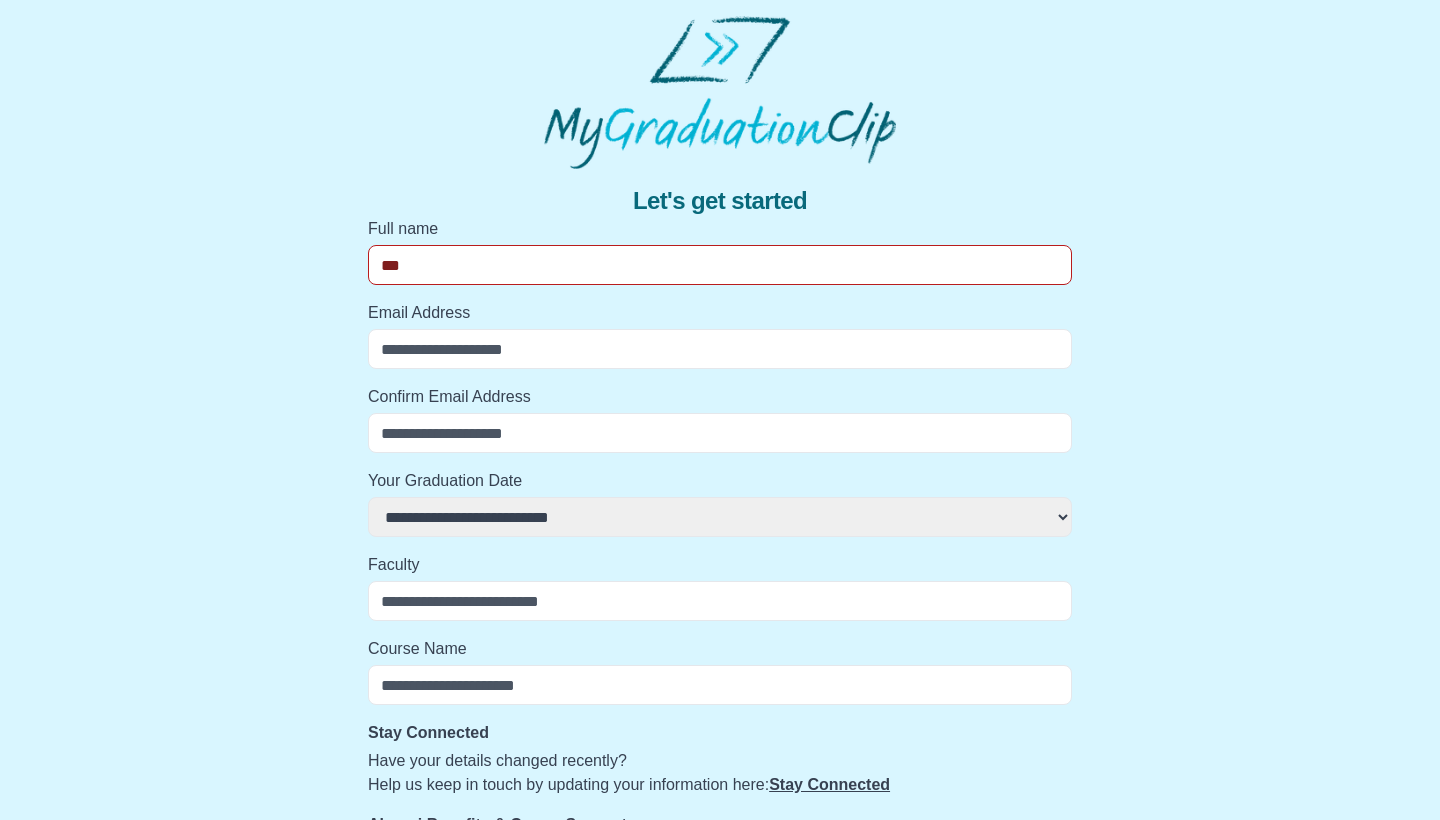 select 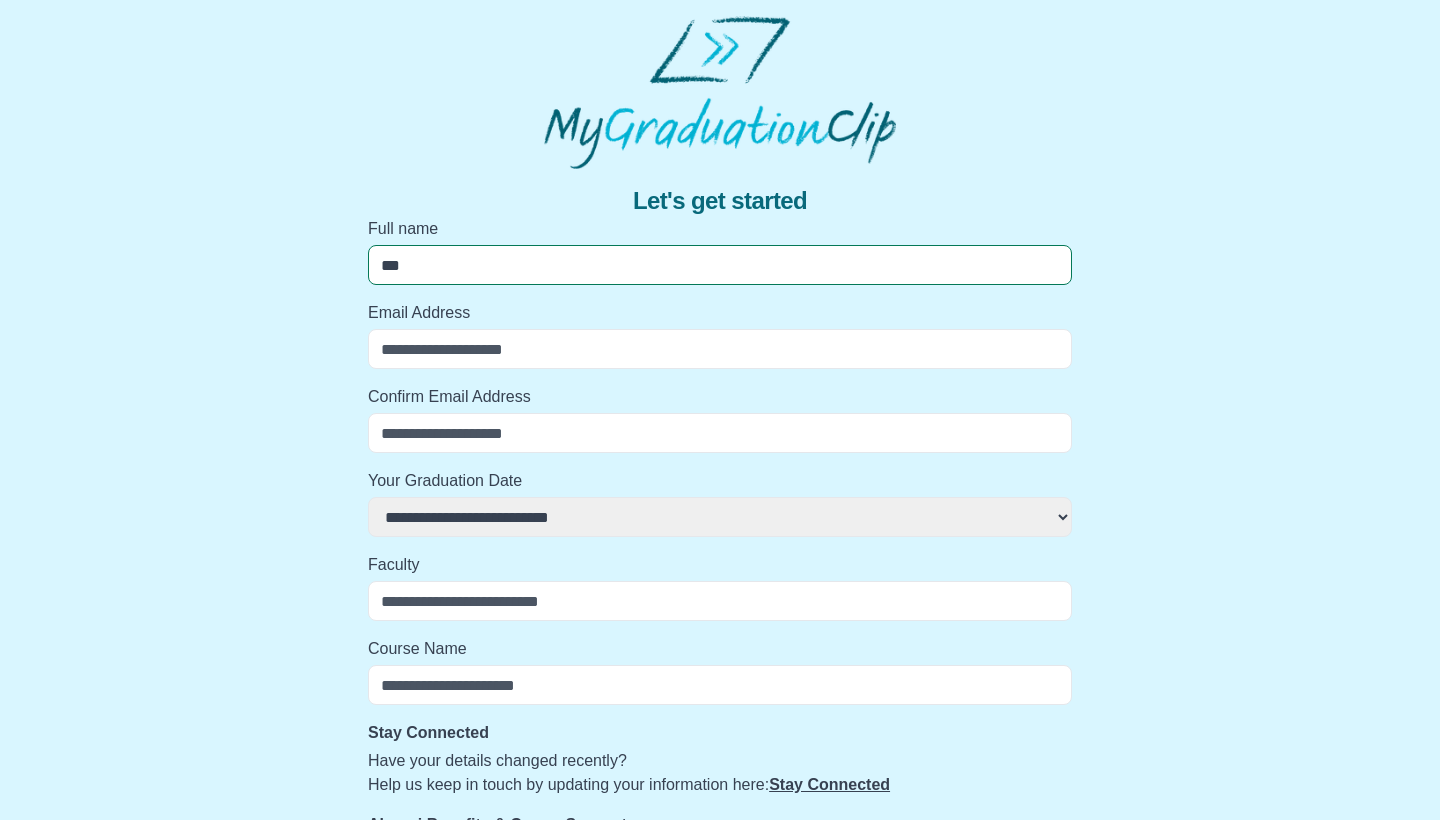 type on "****" 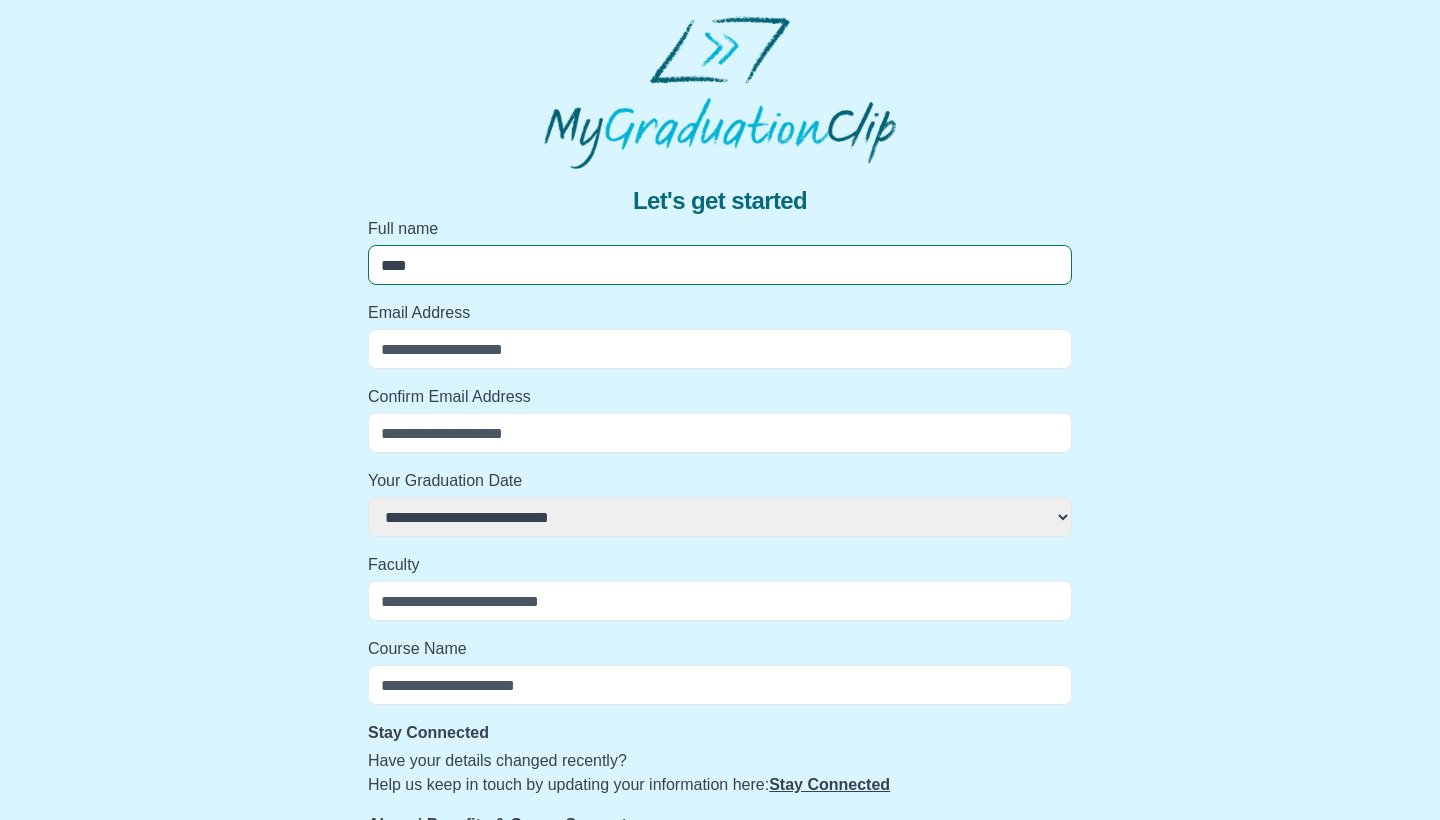 select 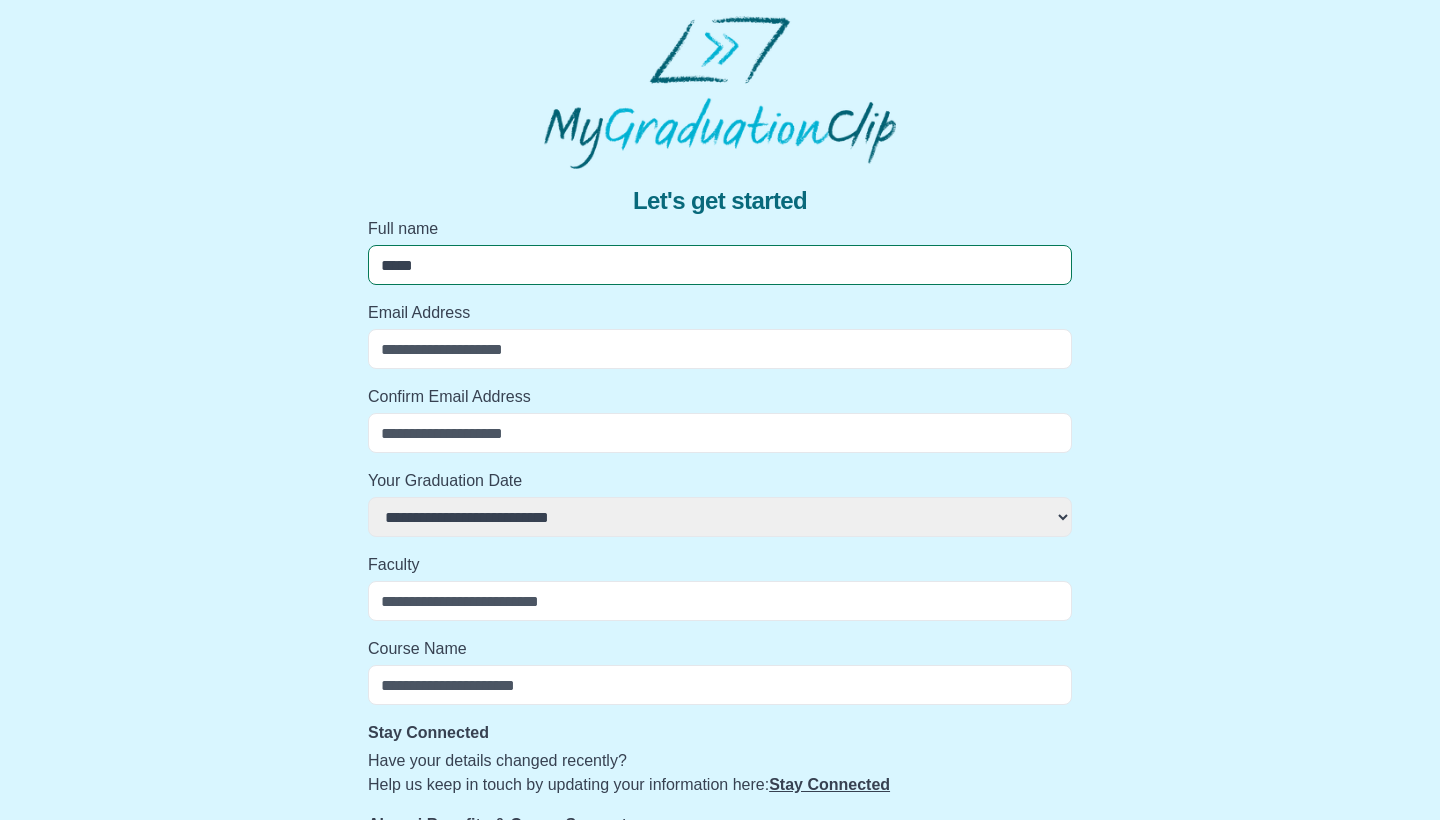 select 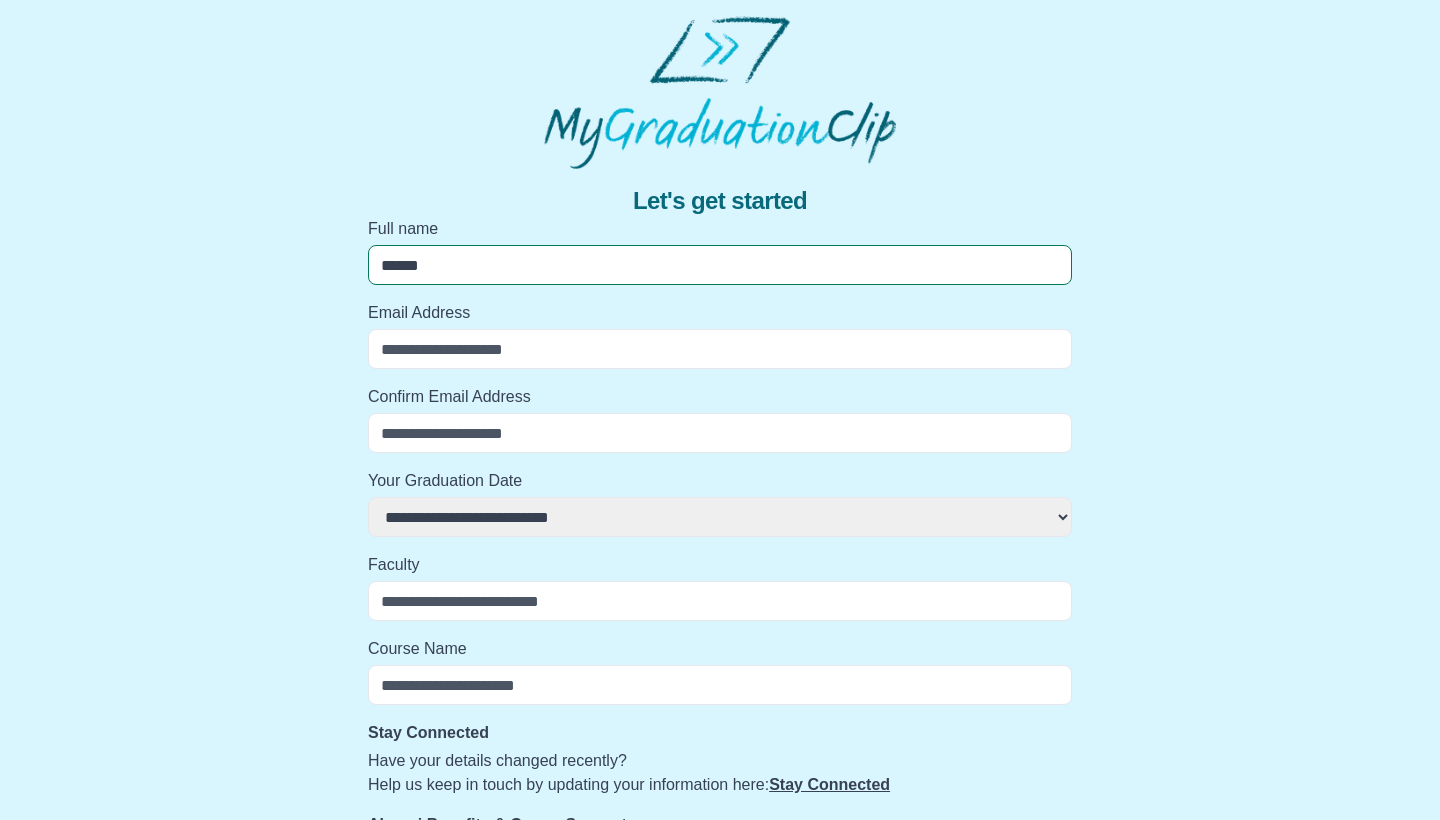 select 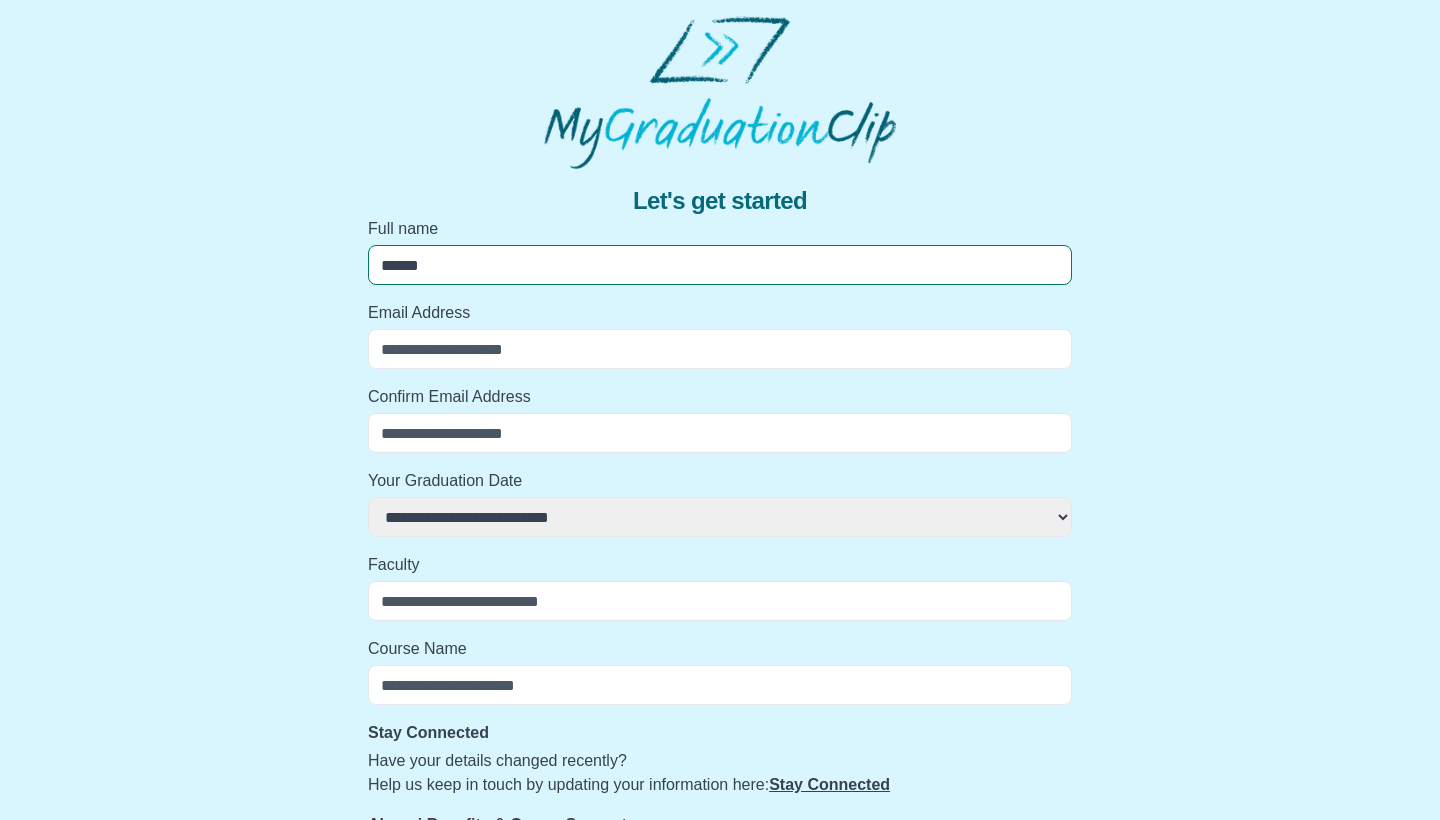 type on "*******" 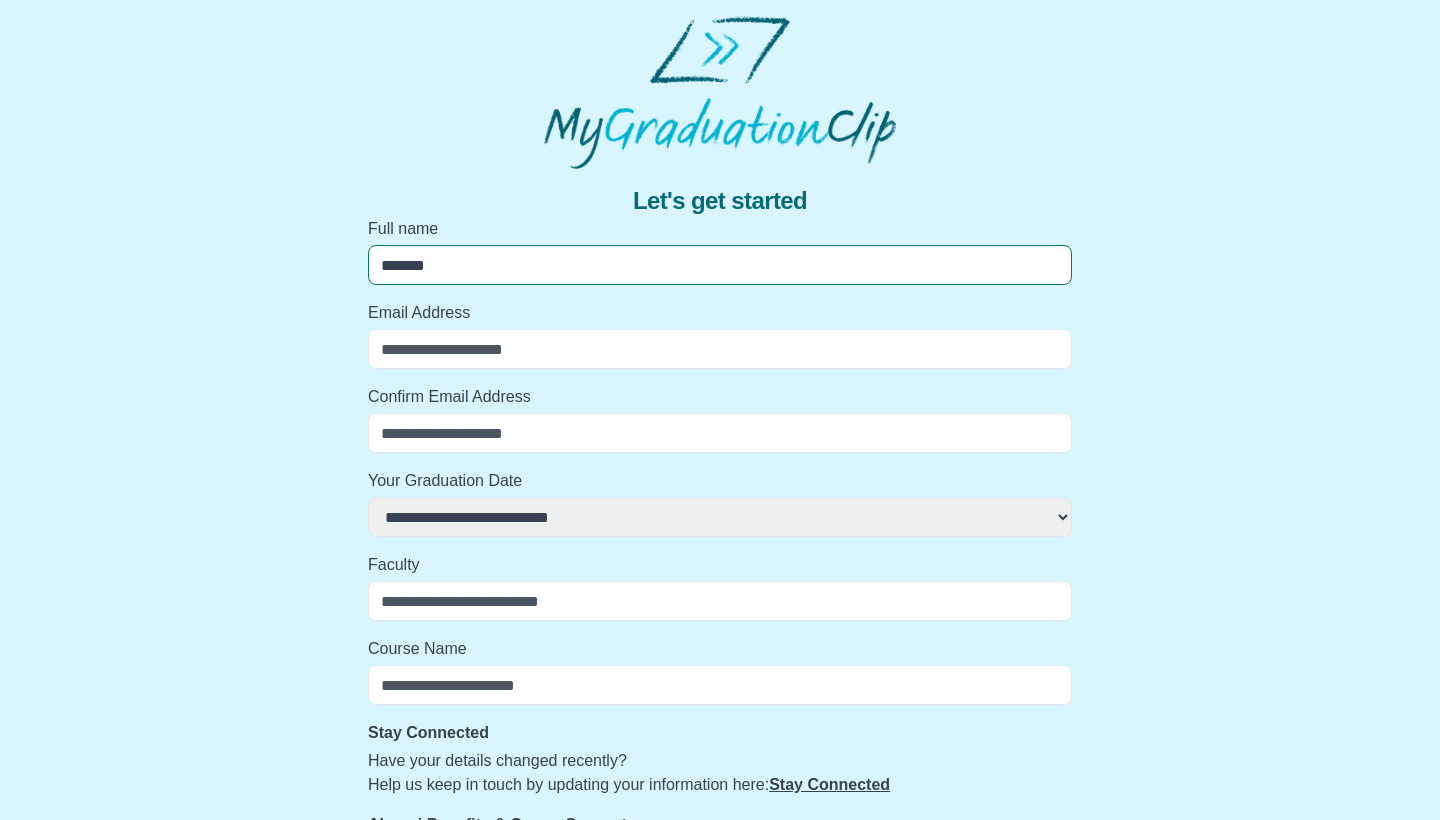 select 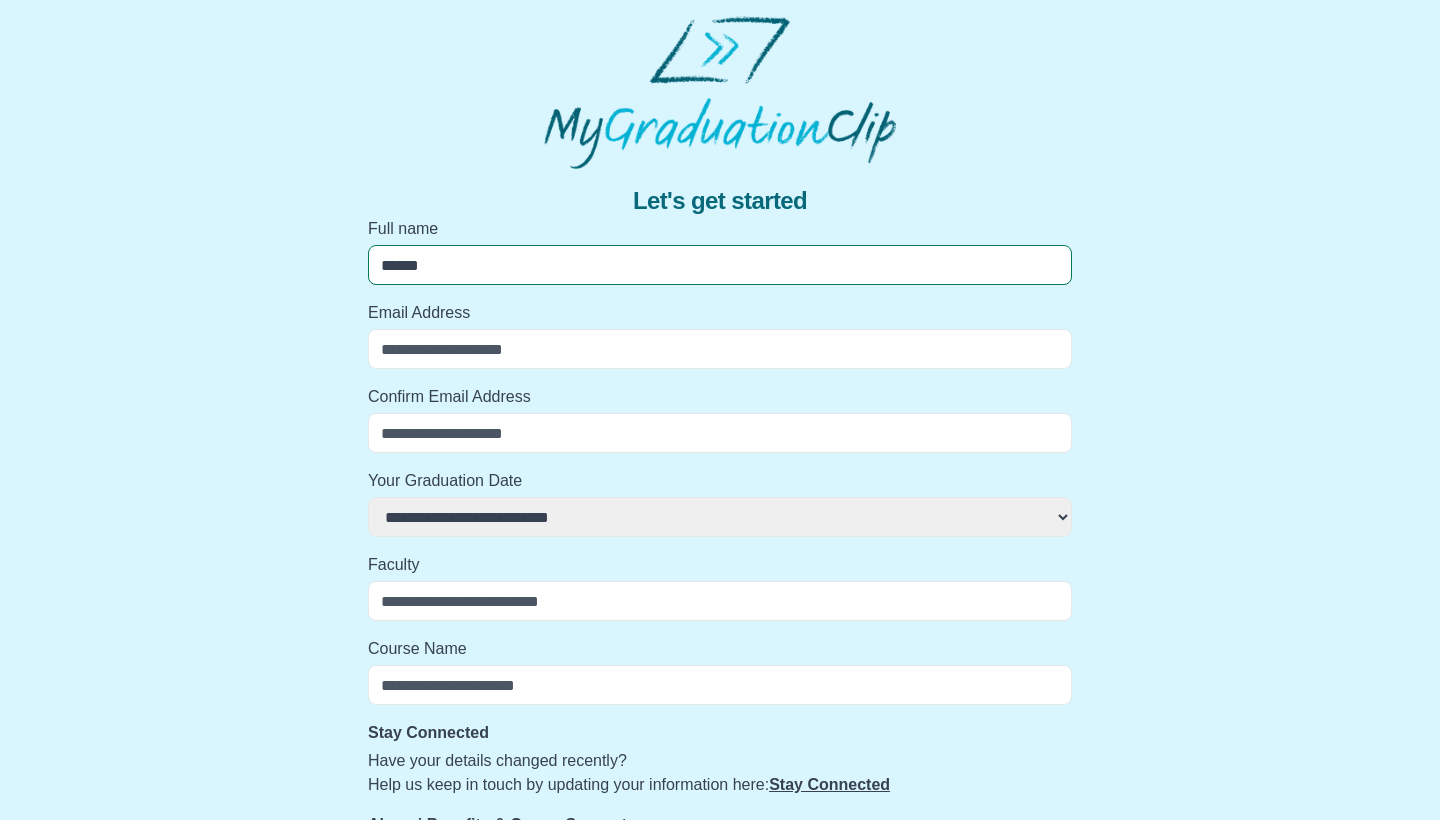 select 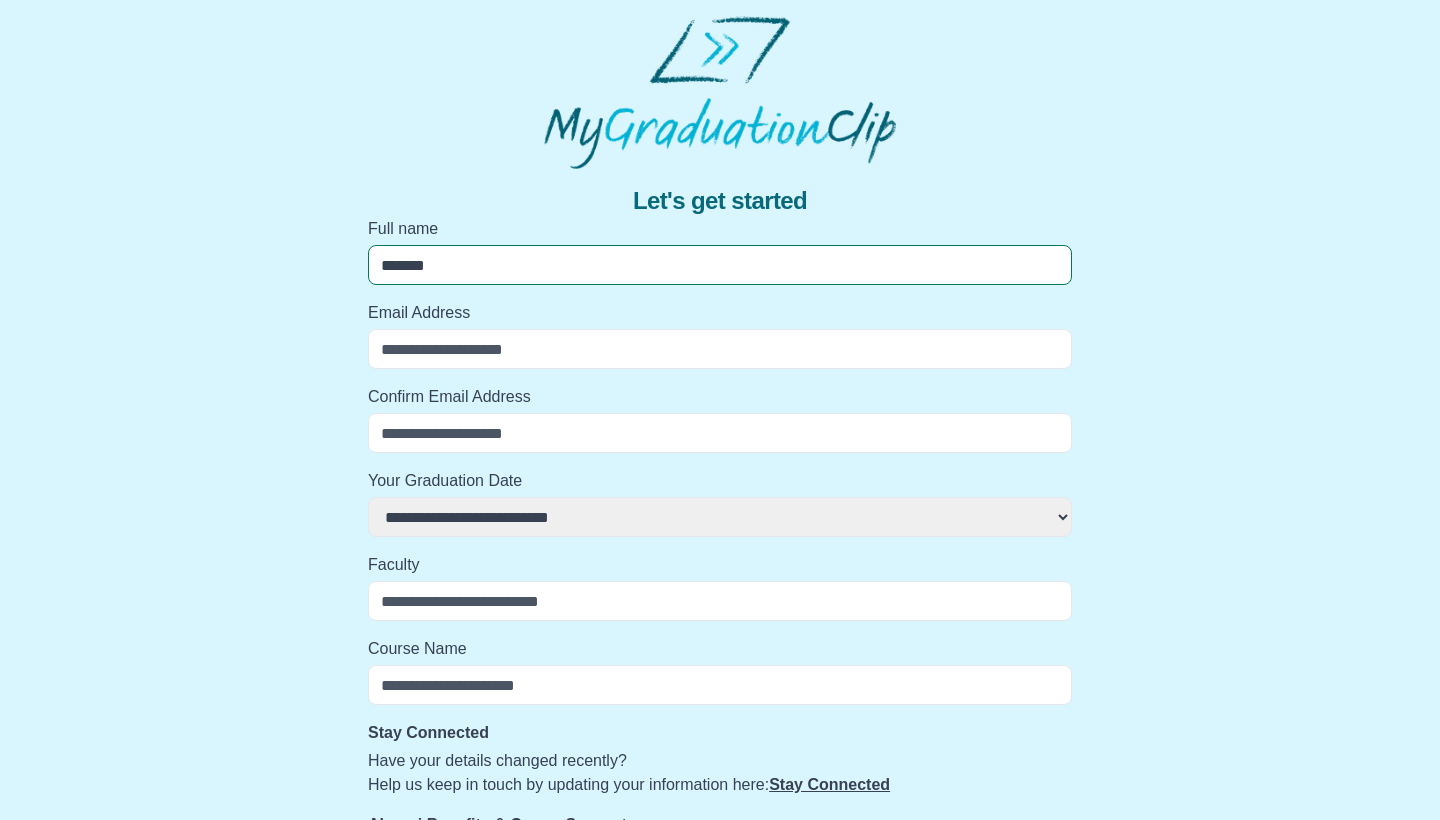 select 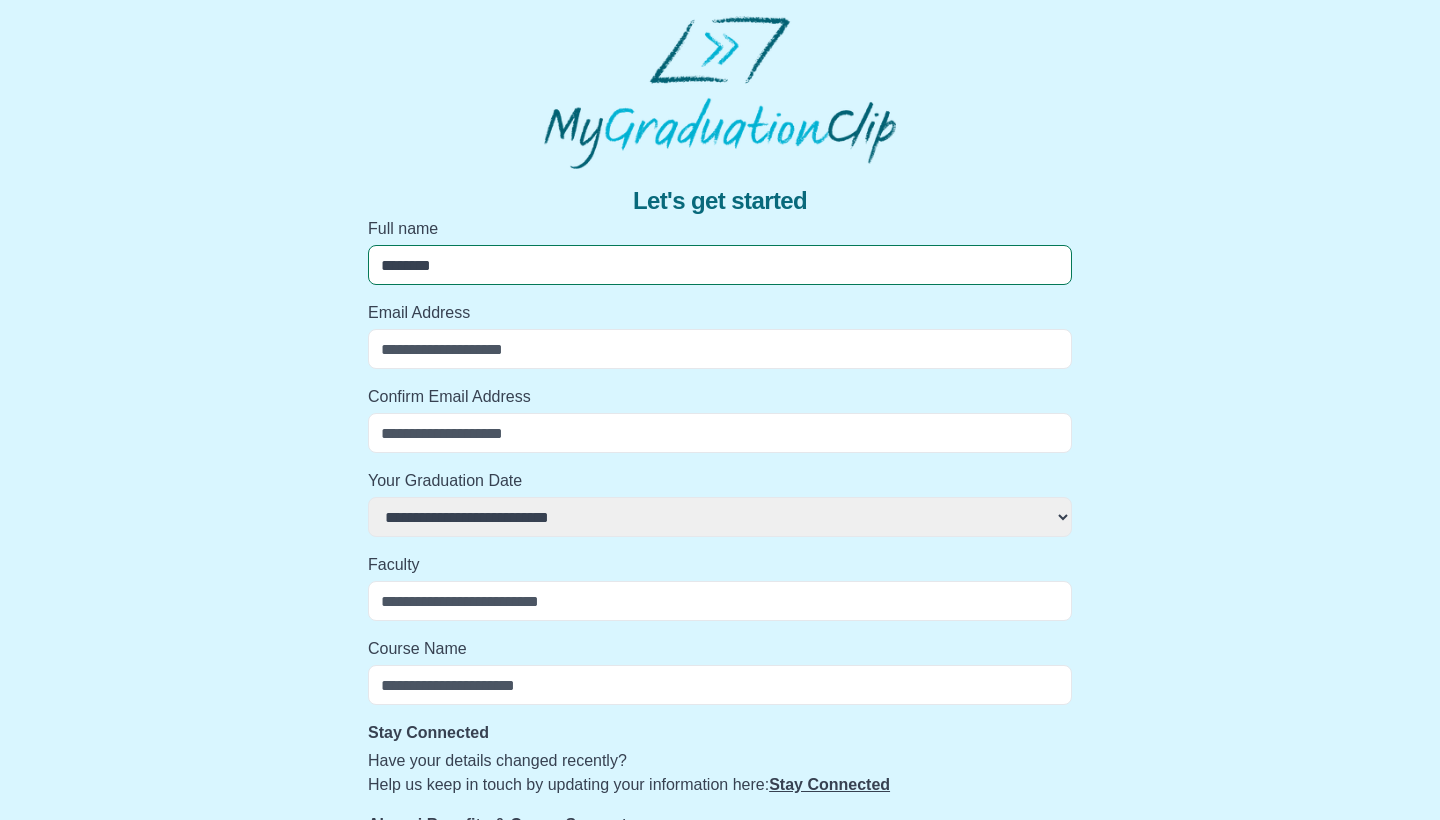 select 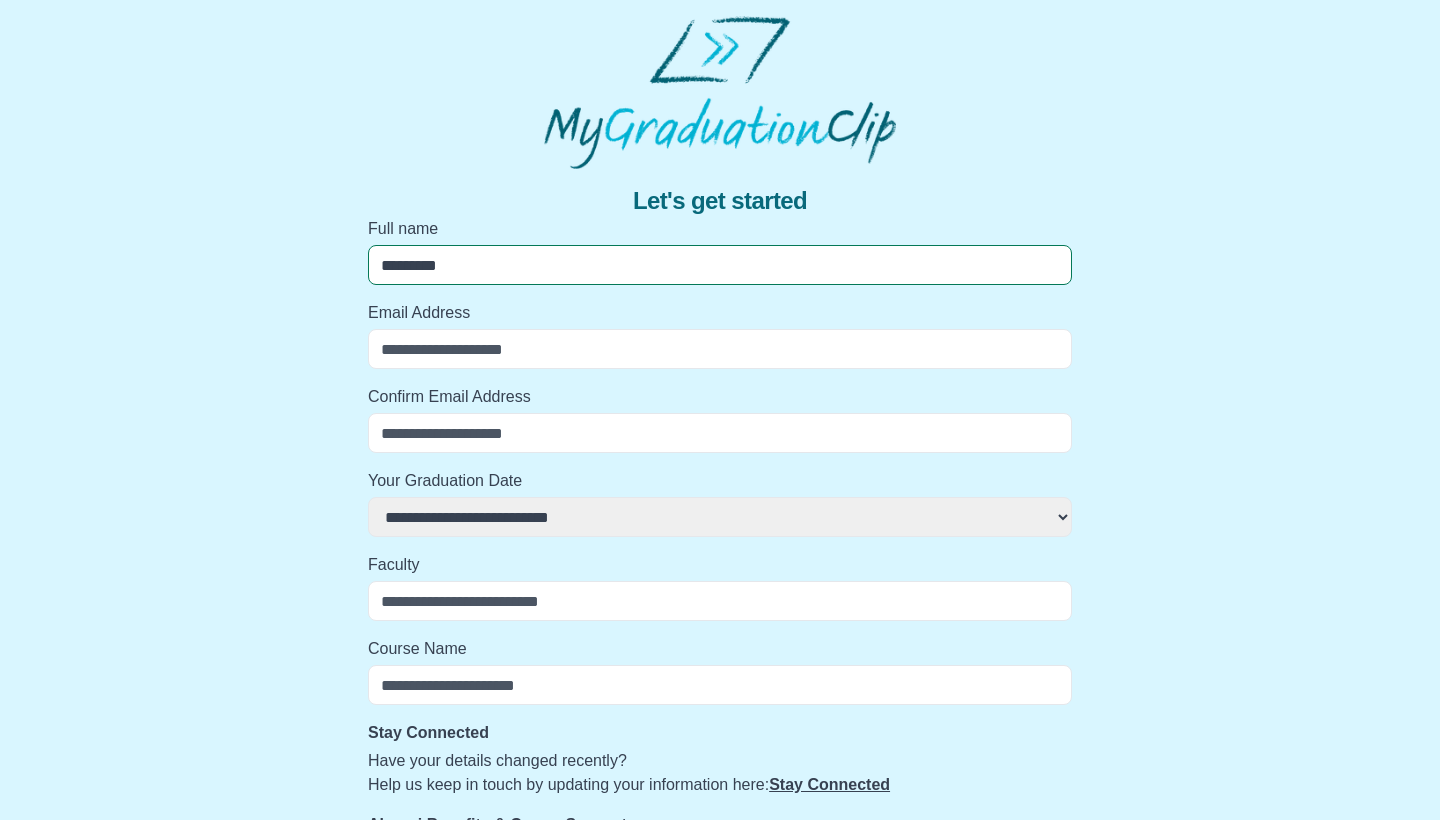 select 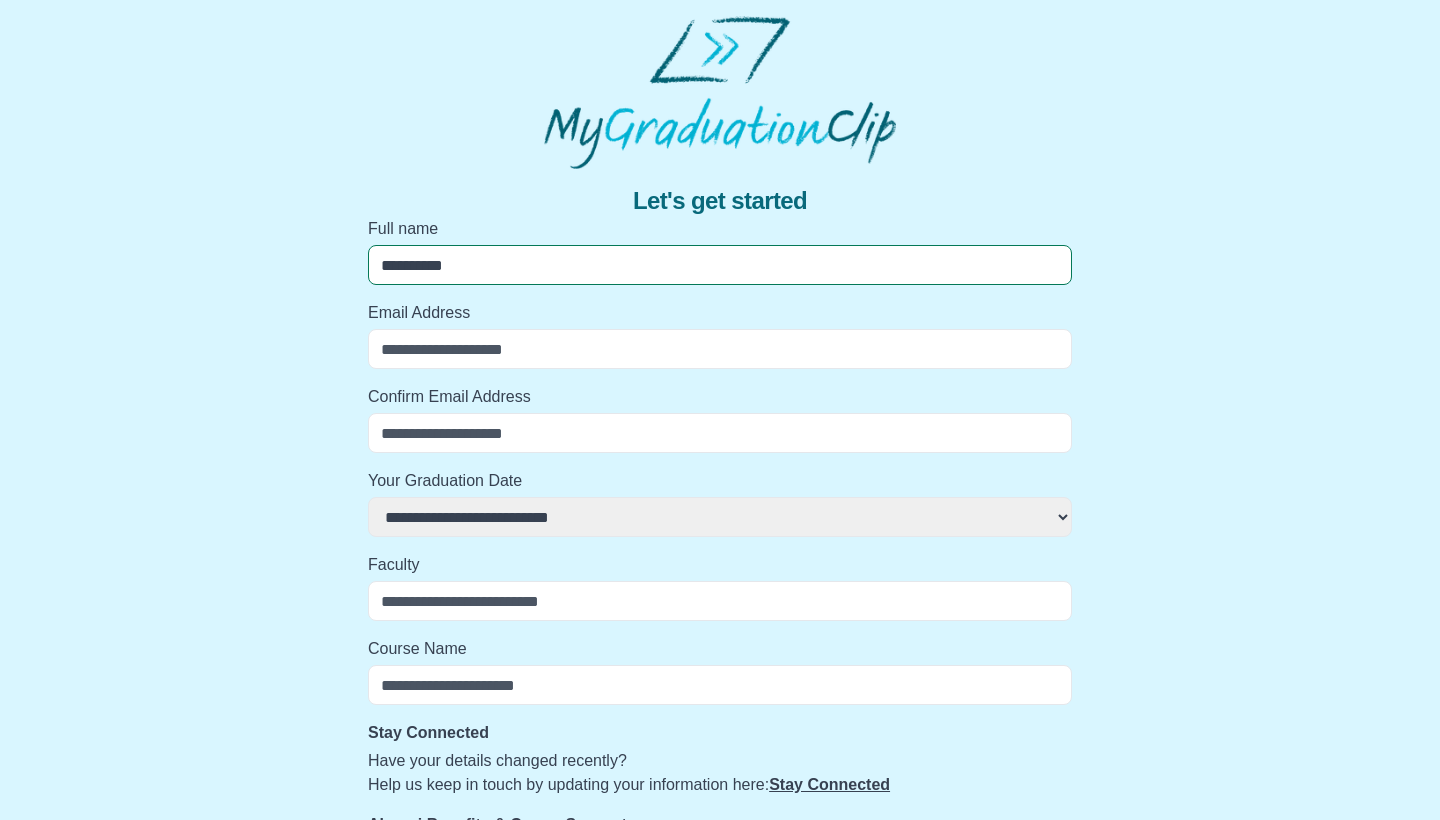 select 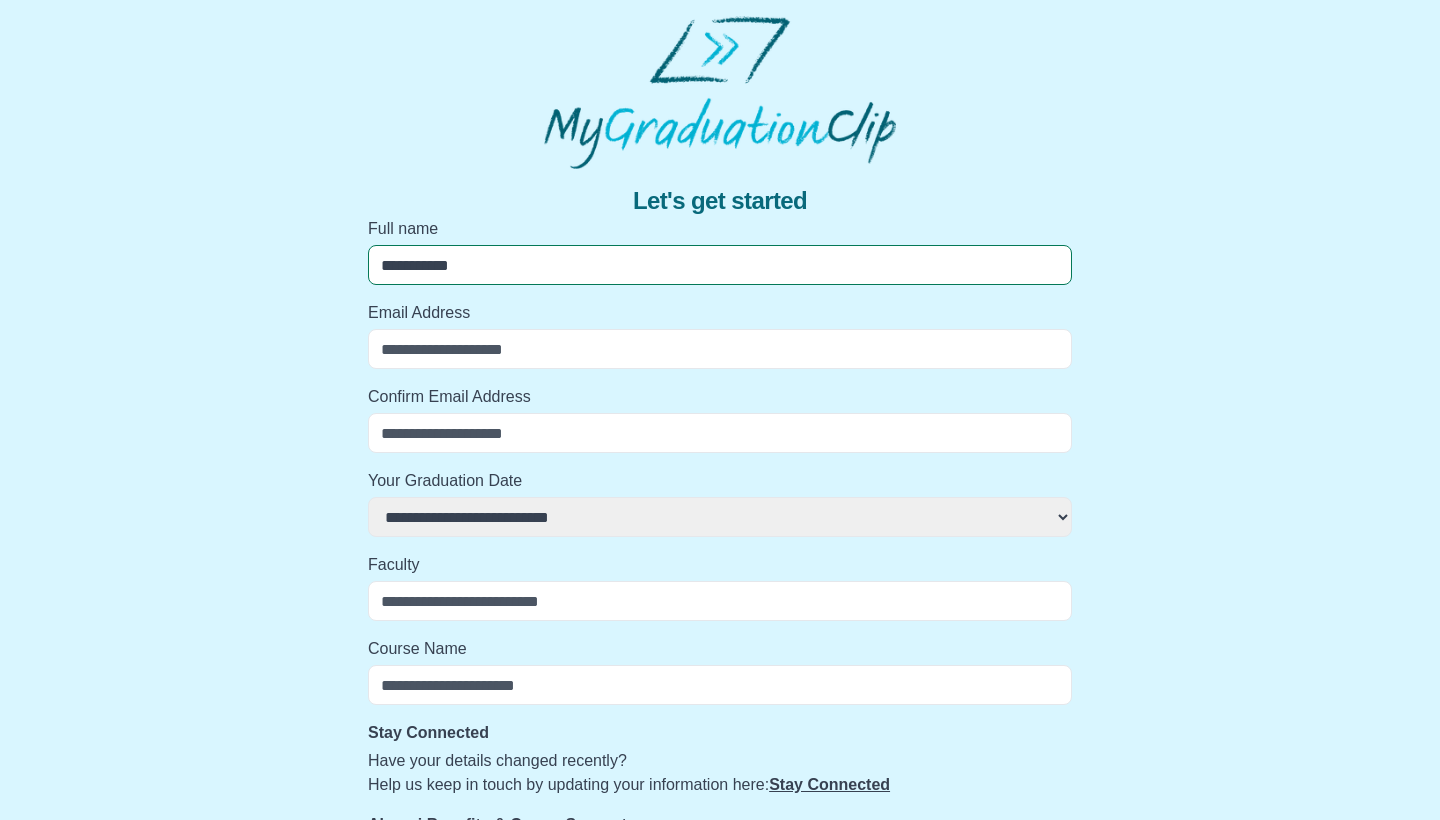 select 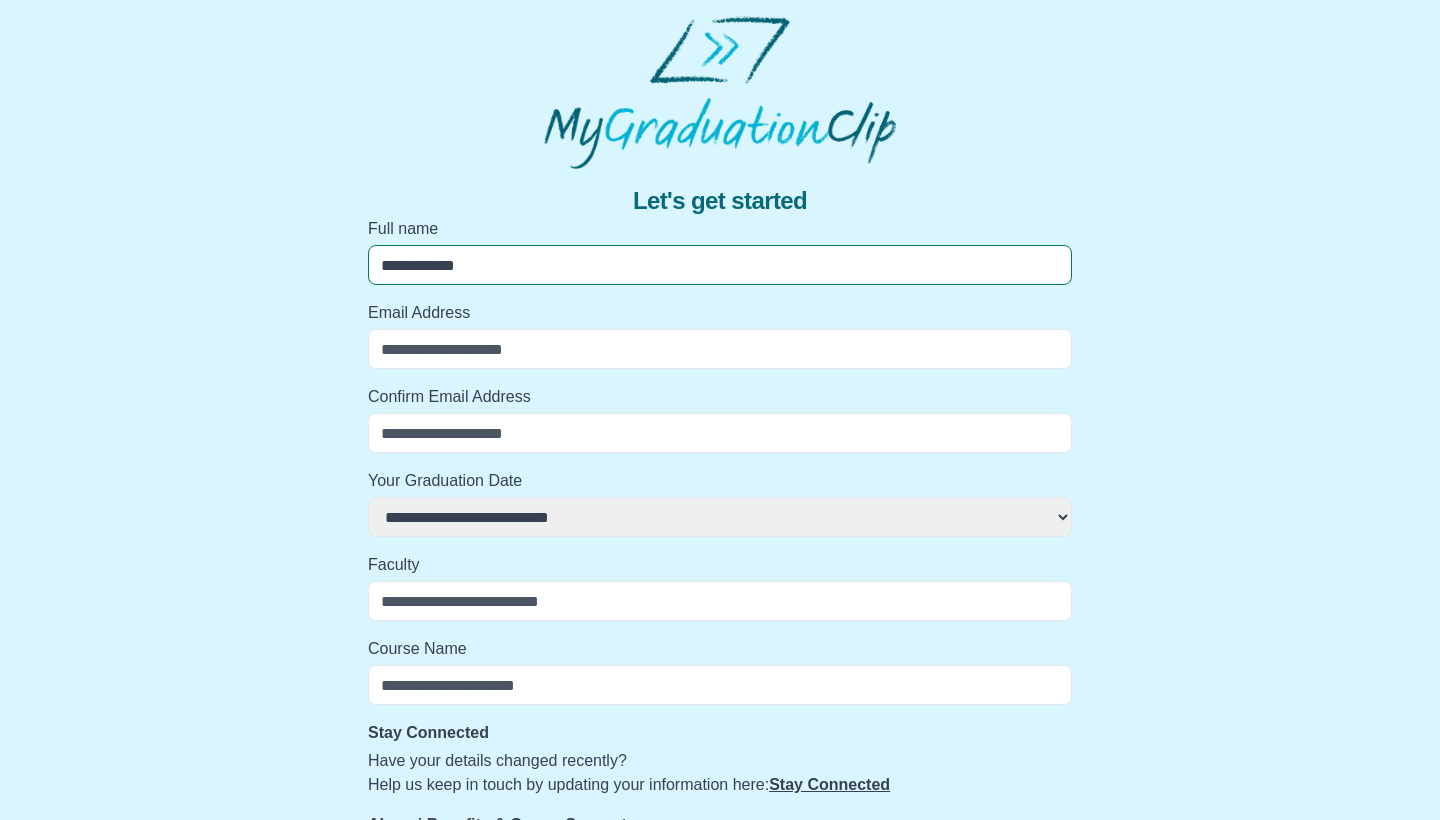 select 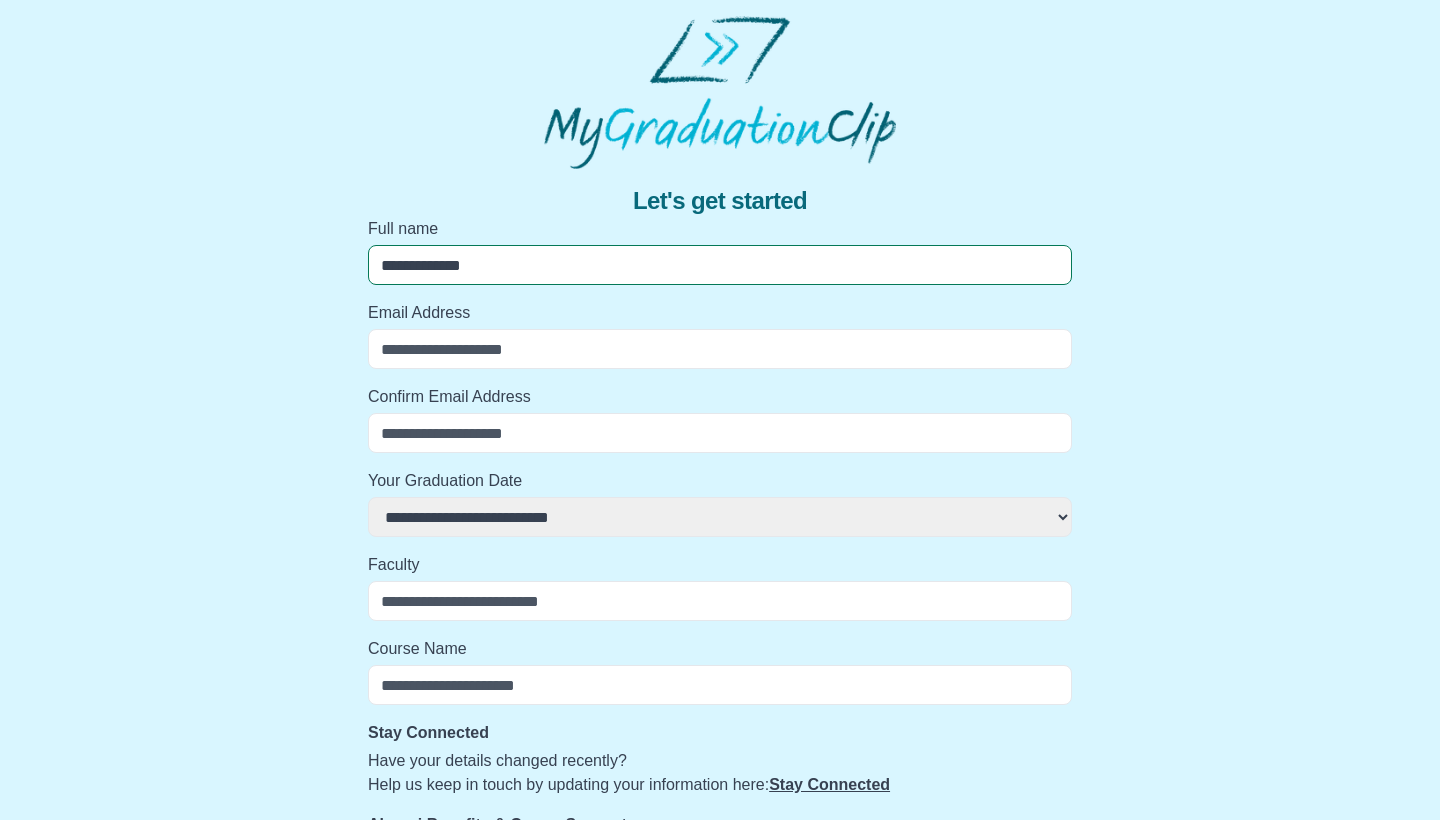 select 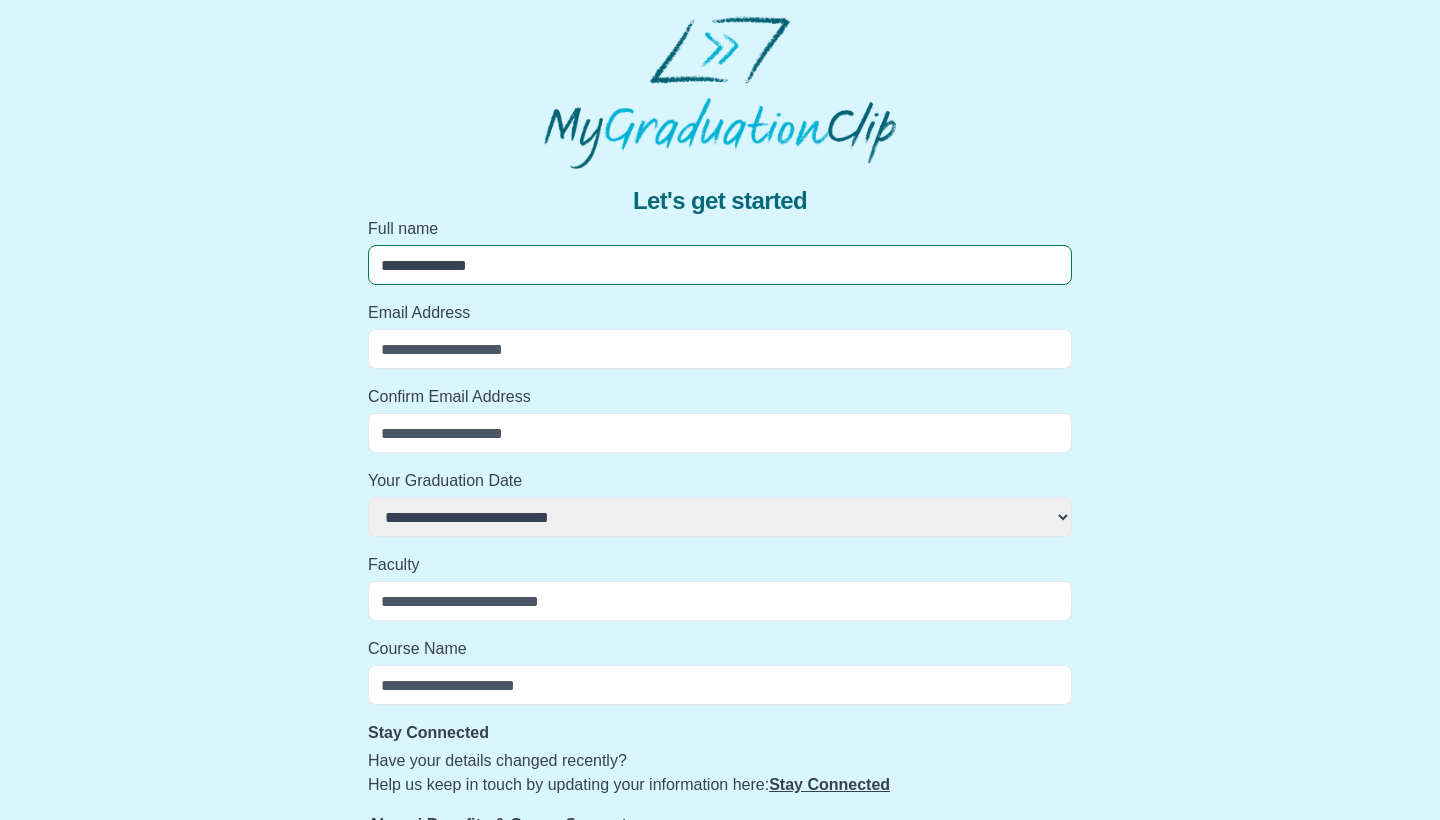 select 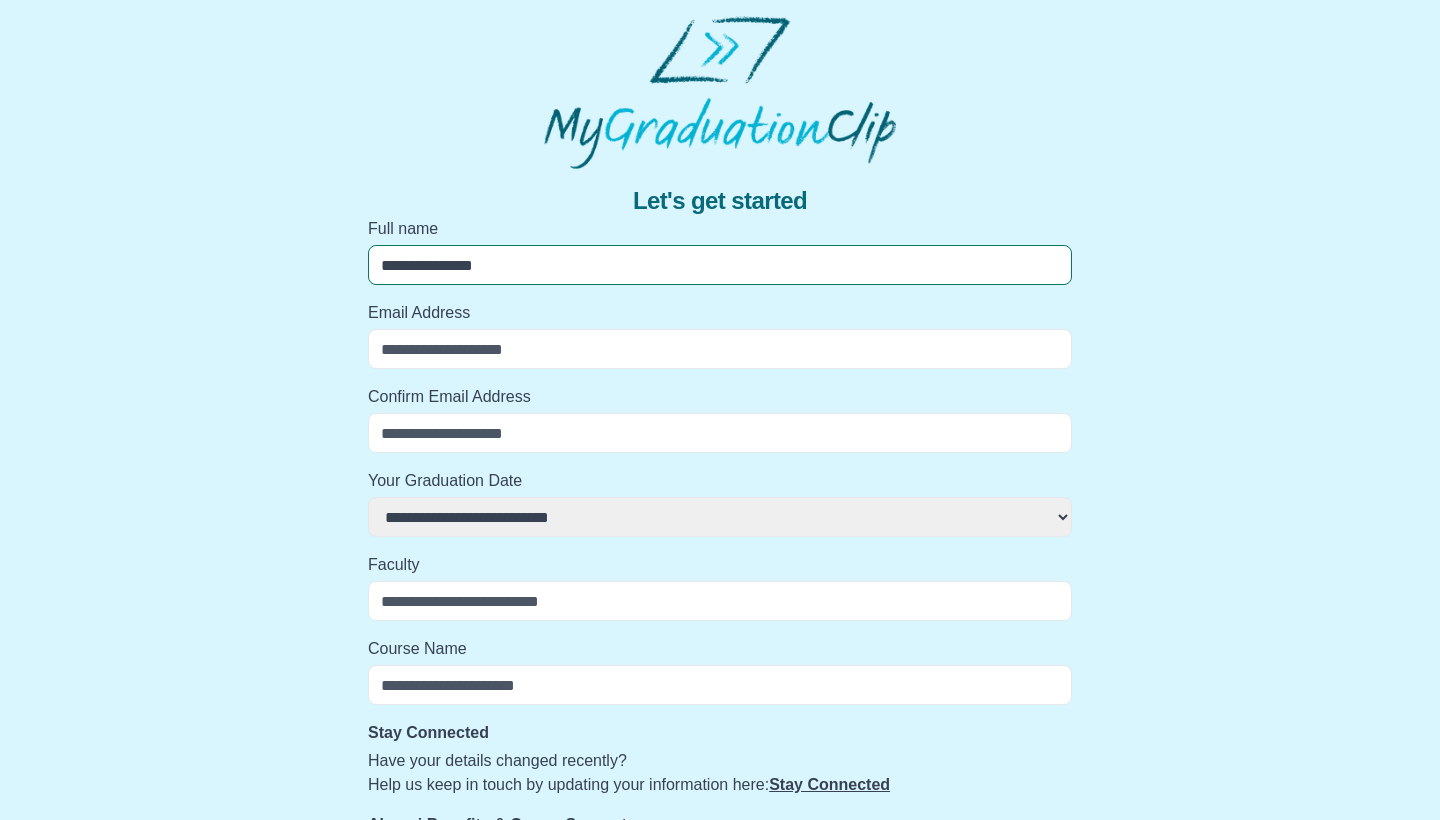 select 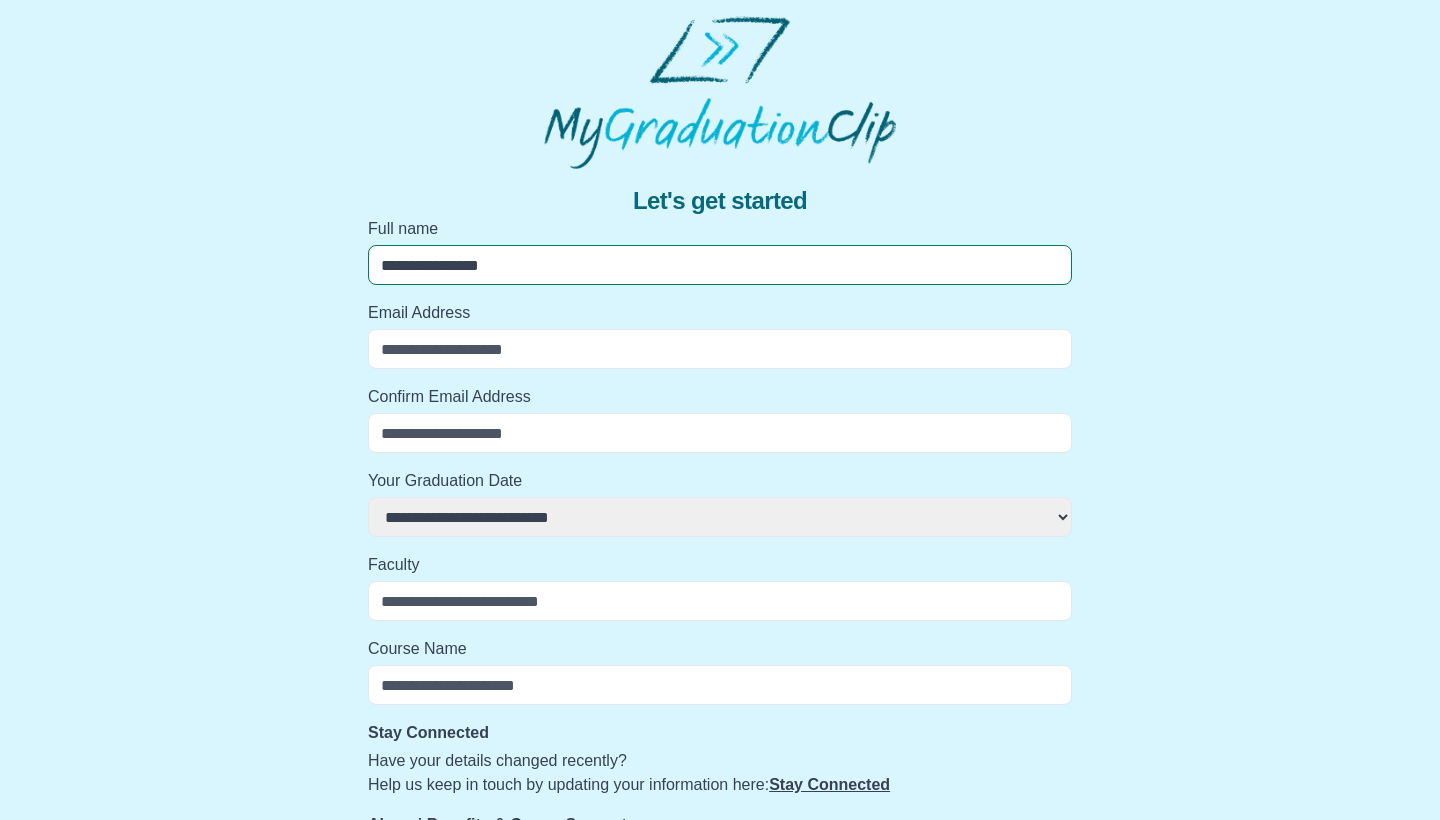 select 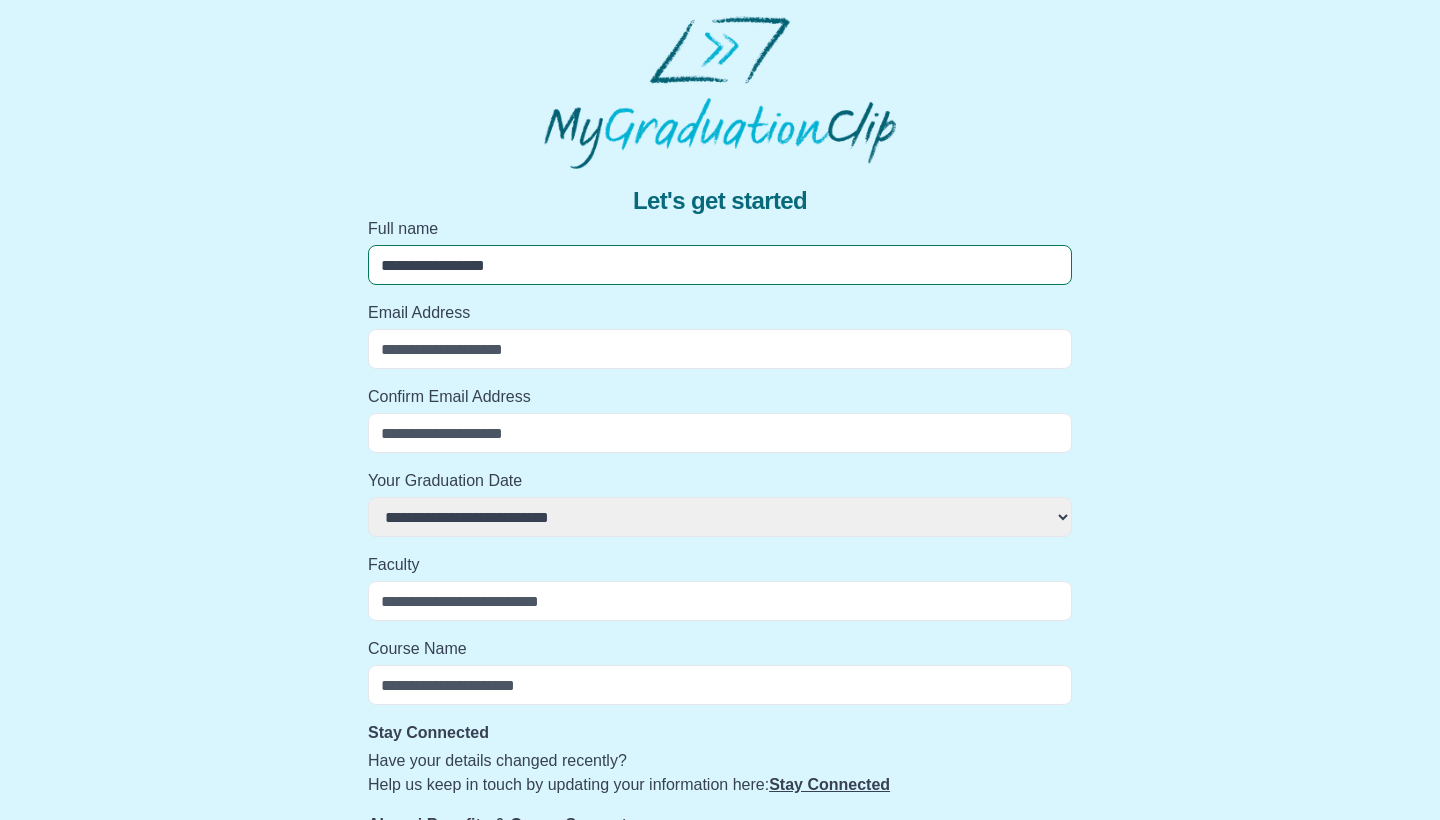select 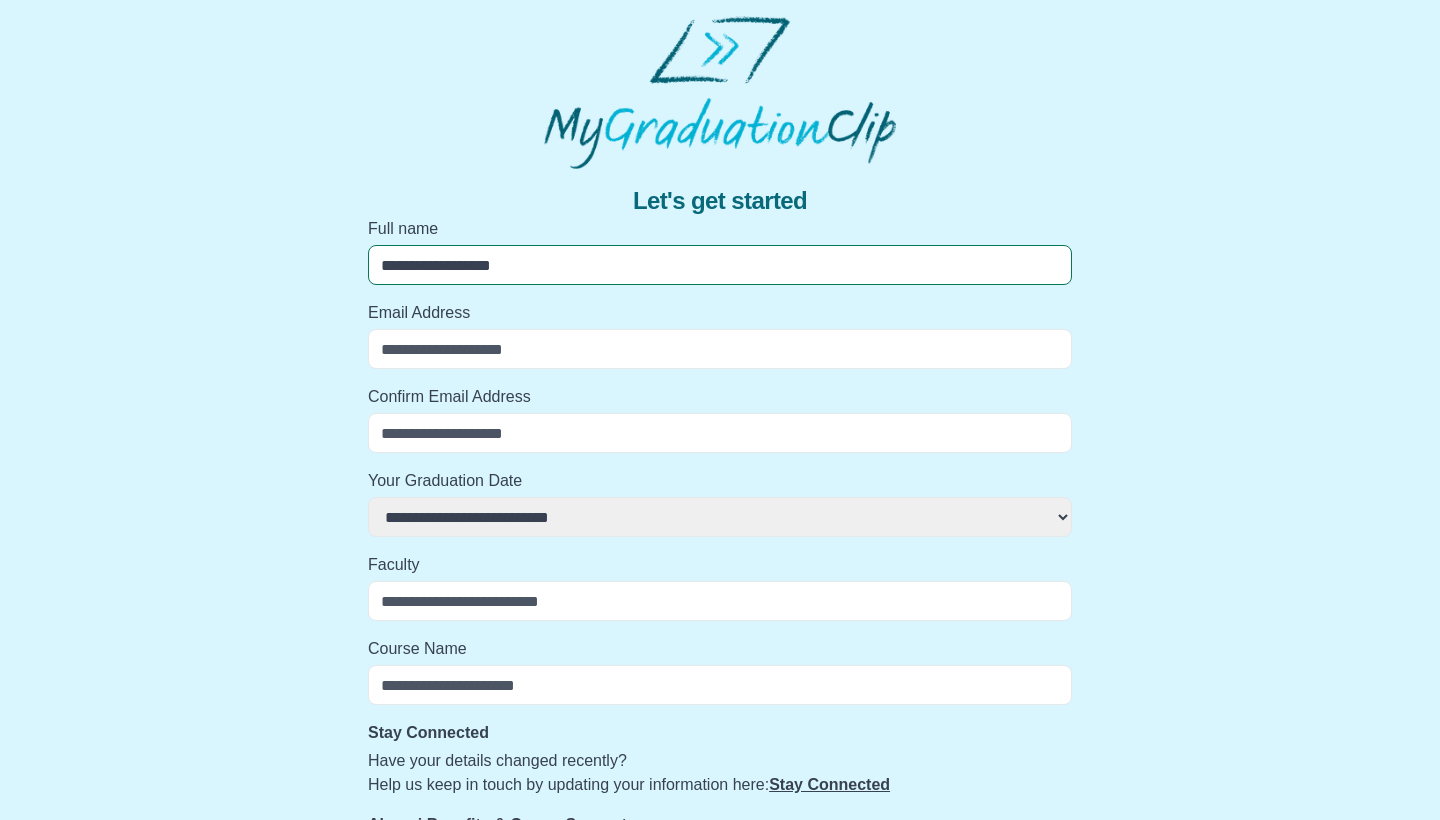 select 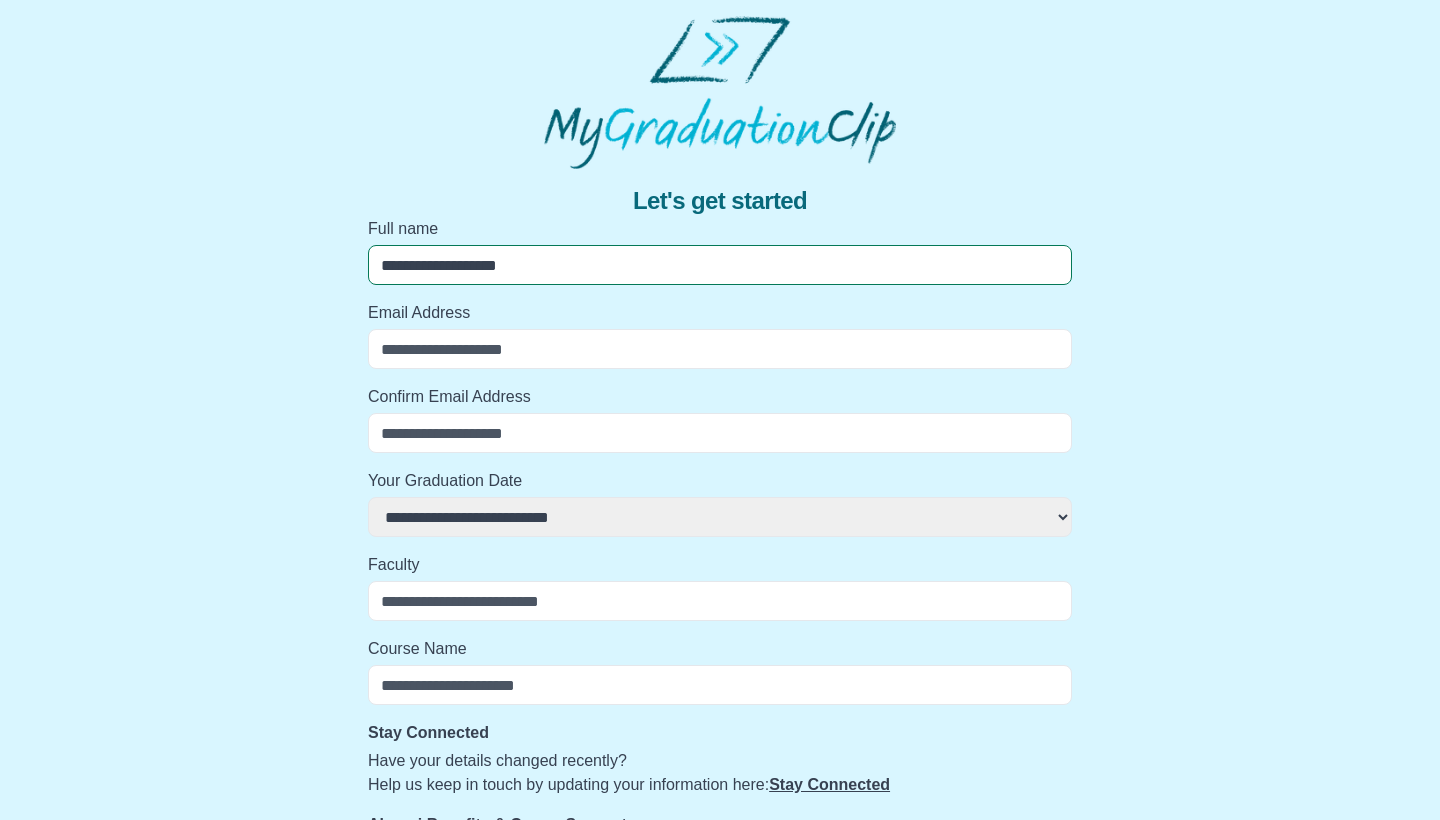 select 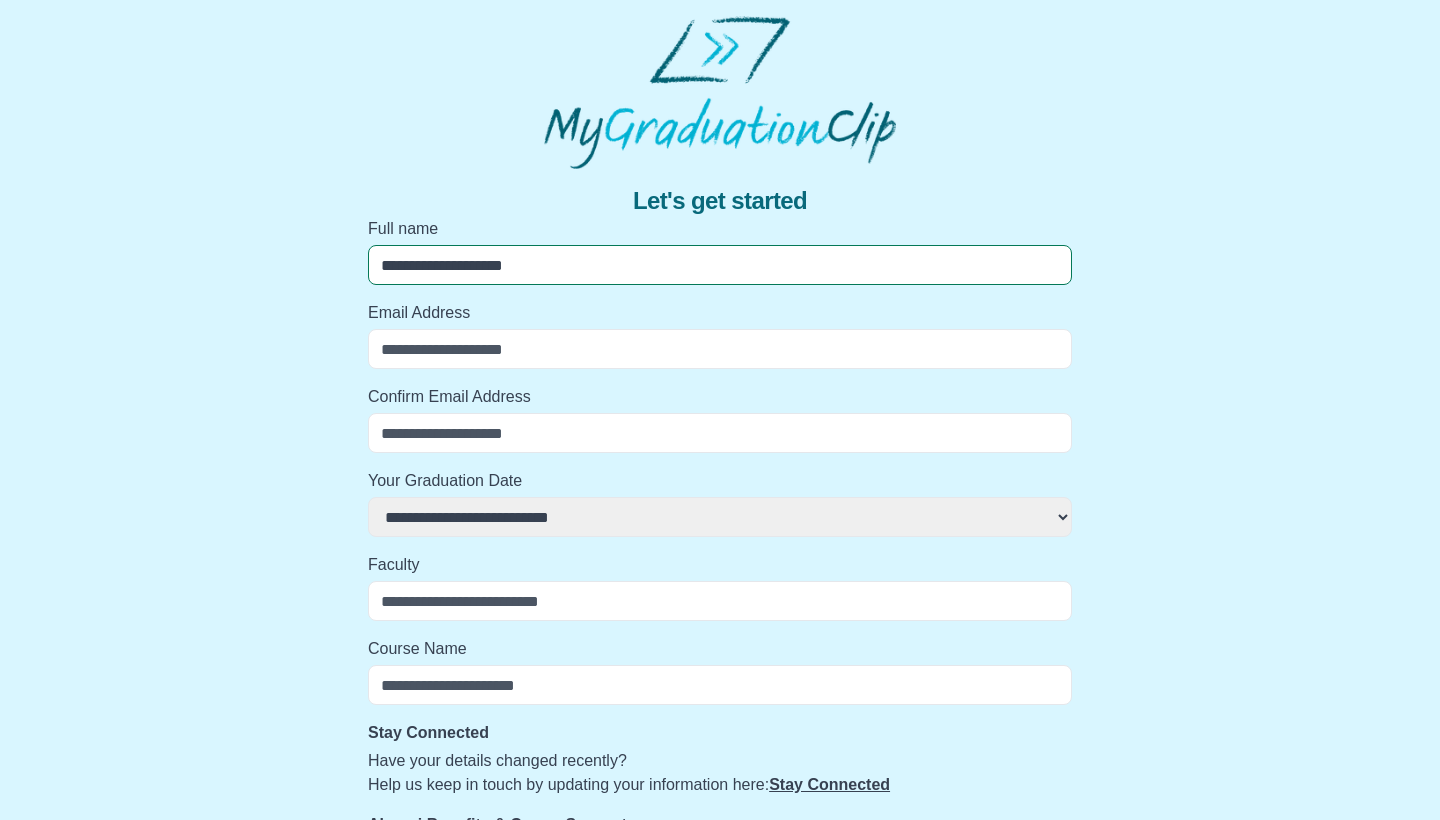select 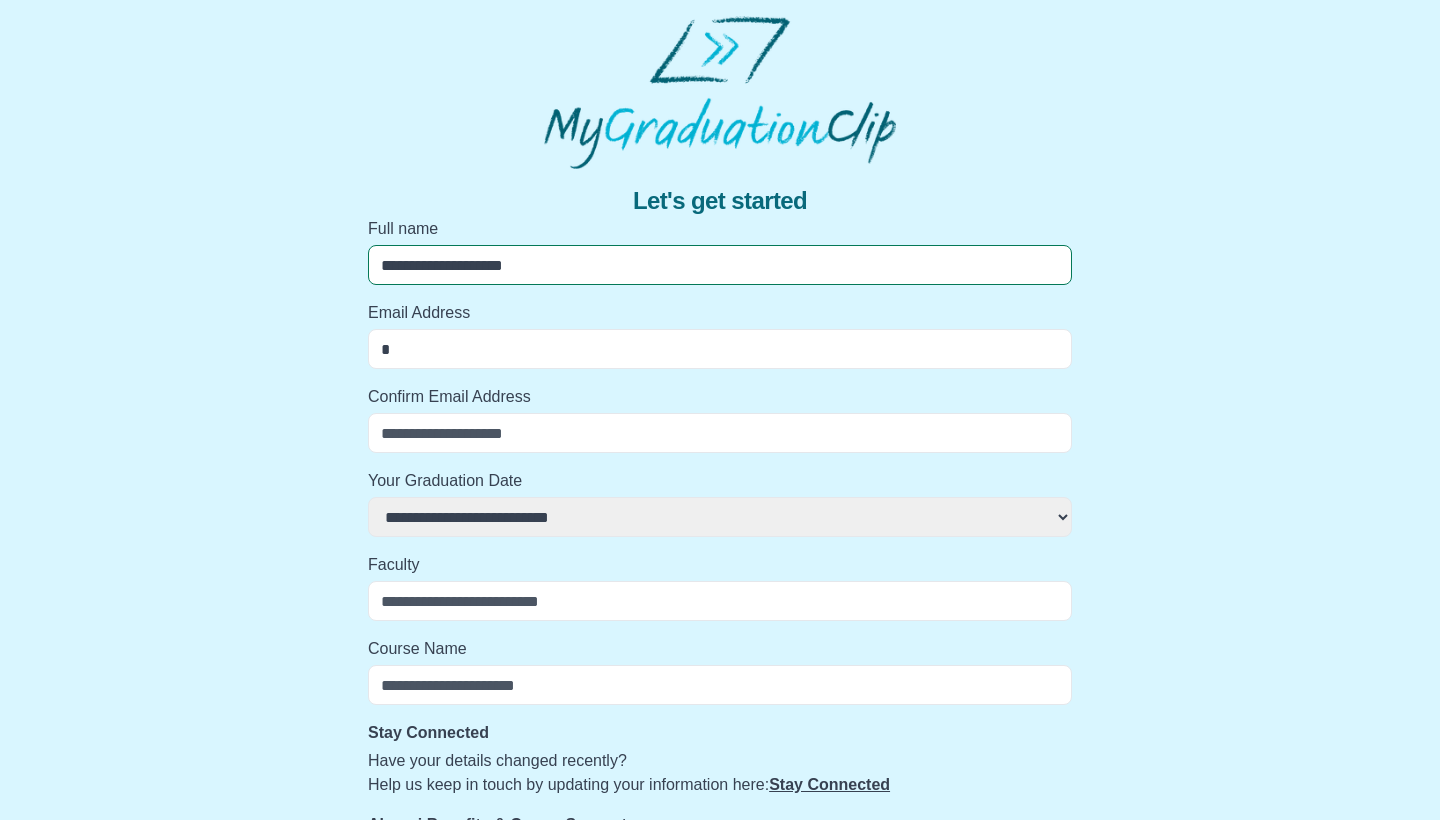 select 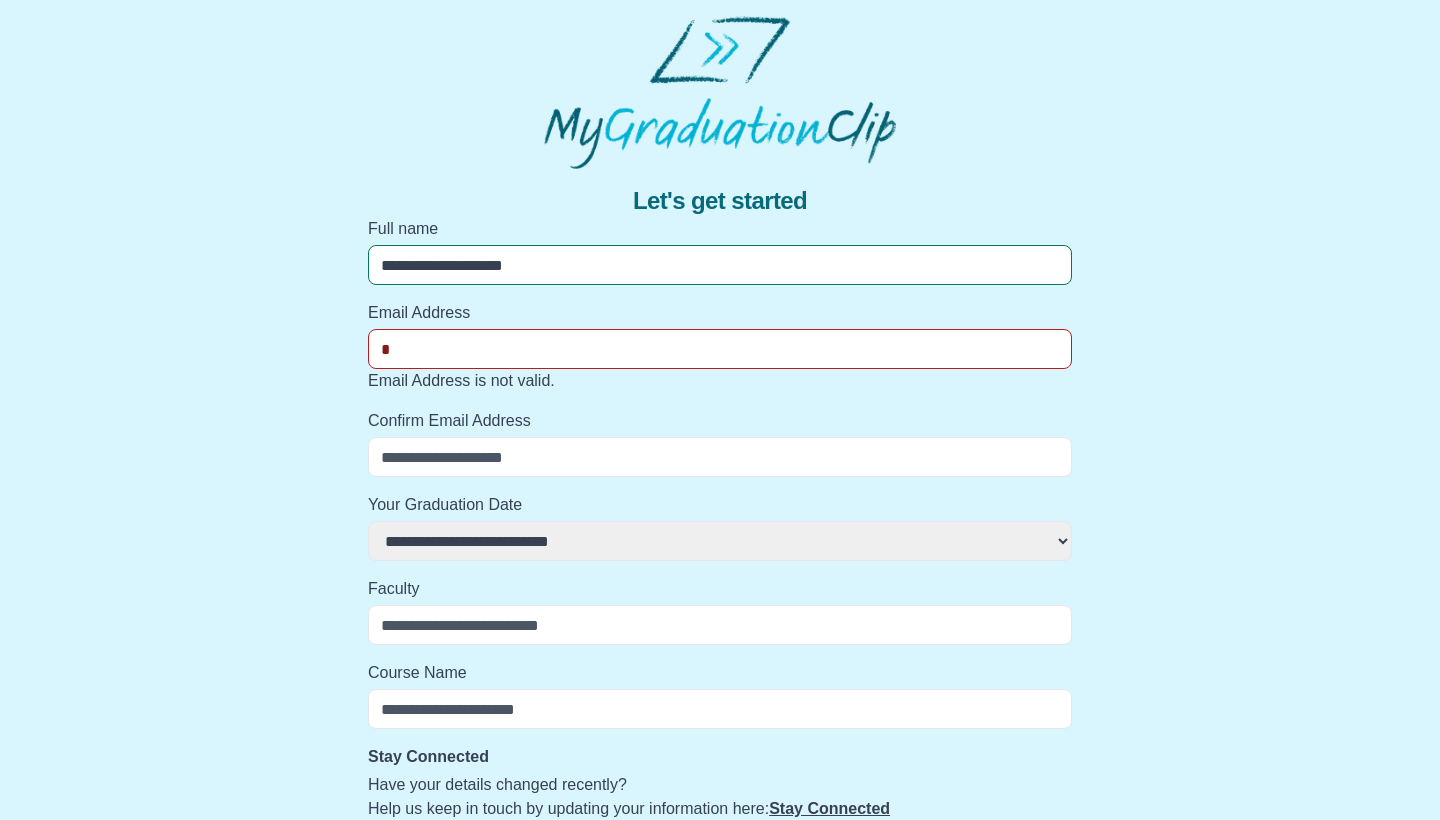 type on "**" 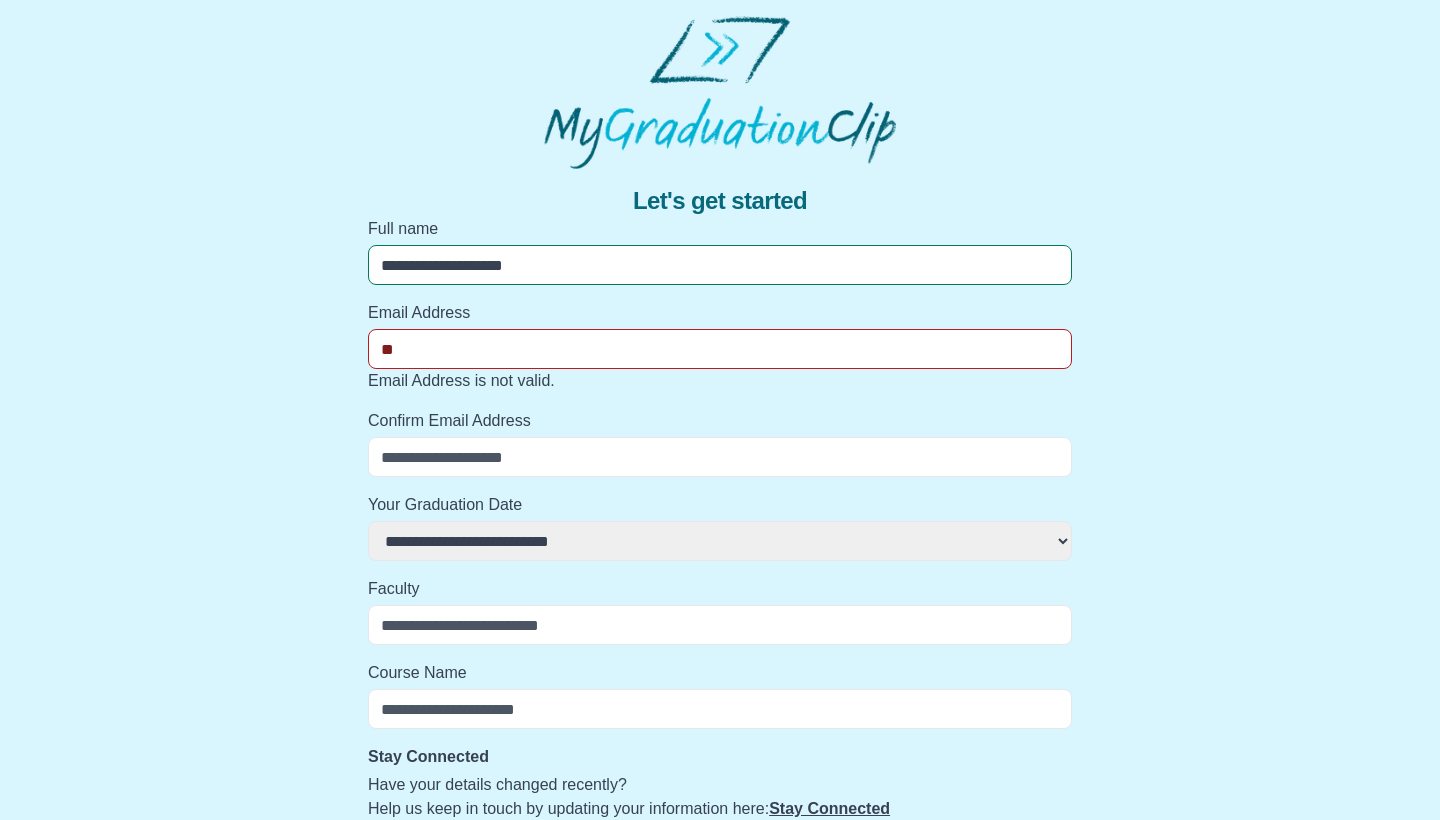 select 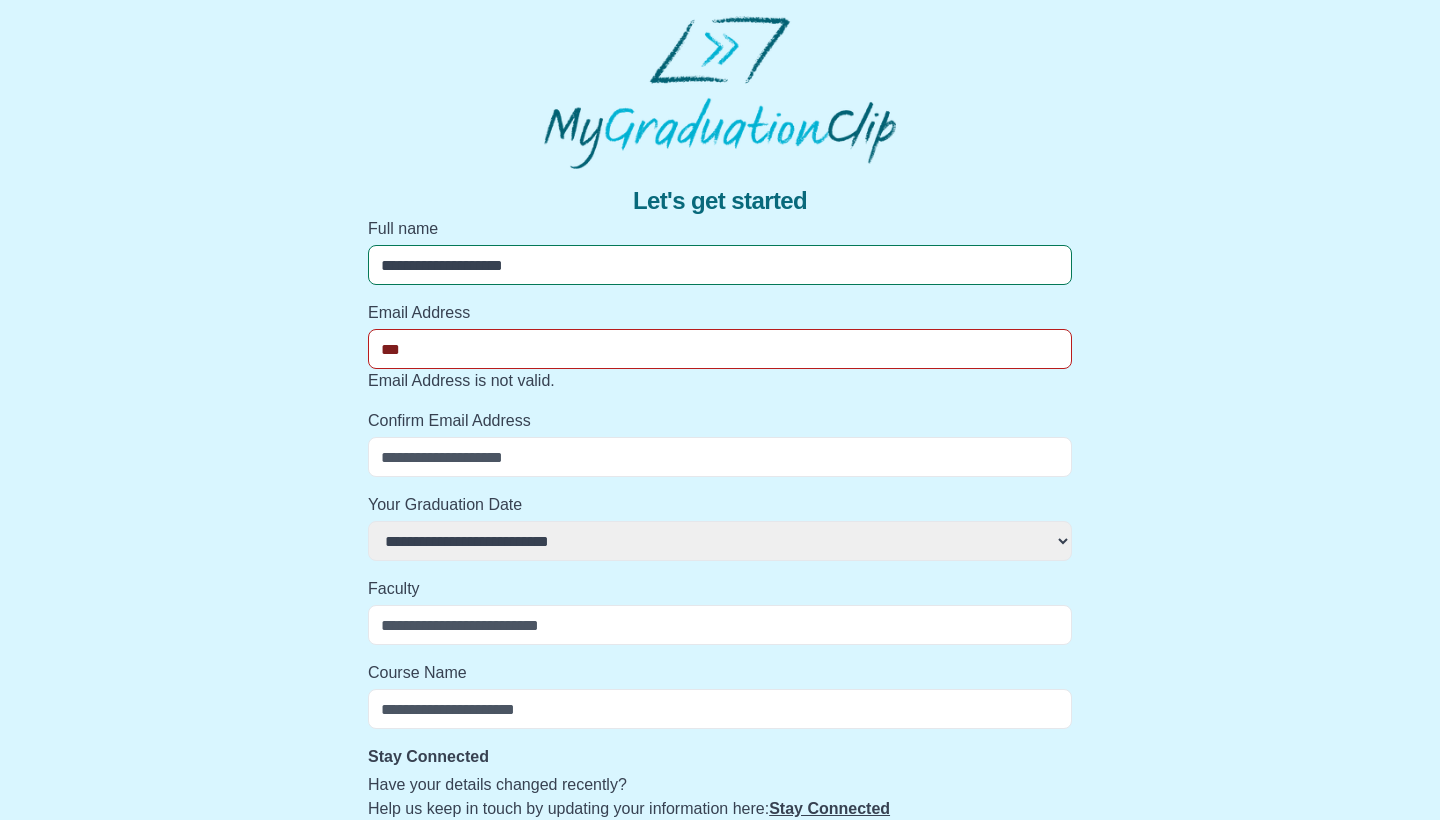 select 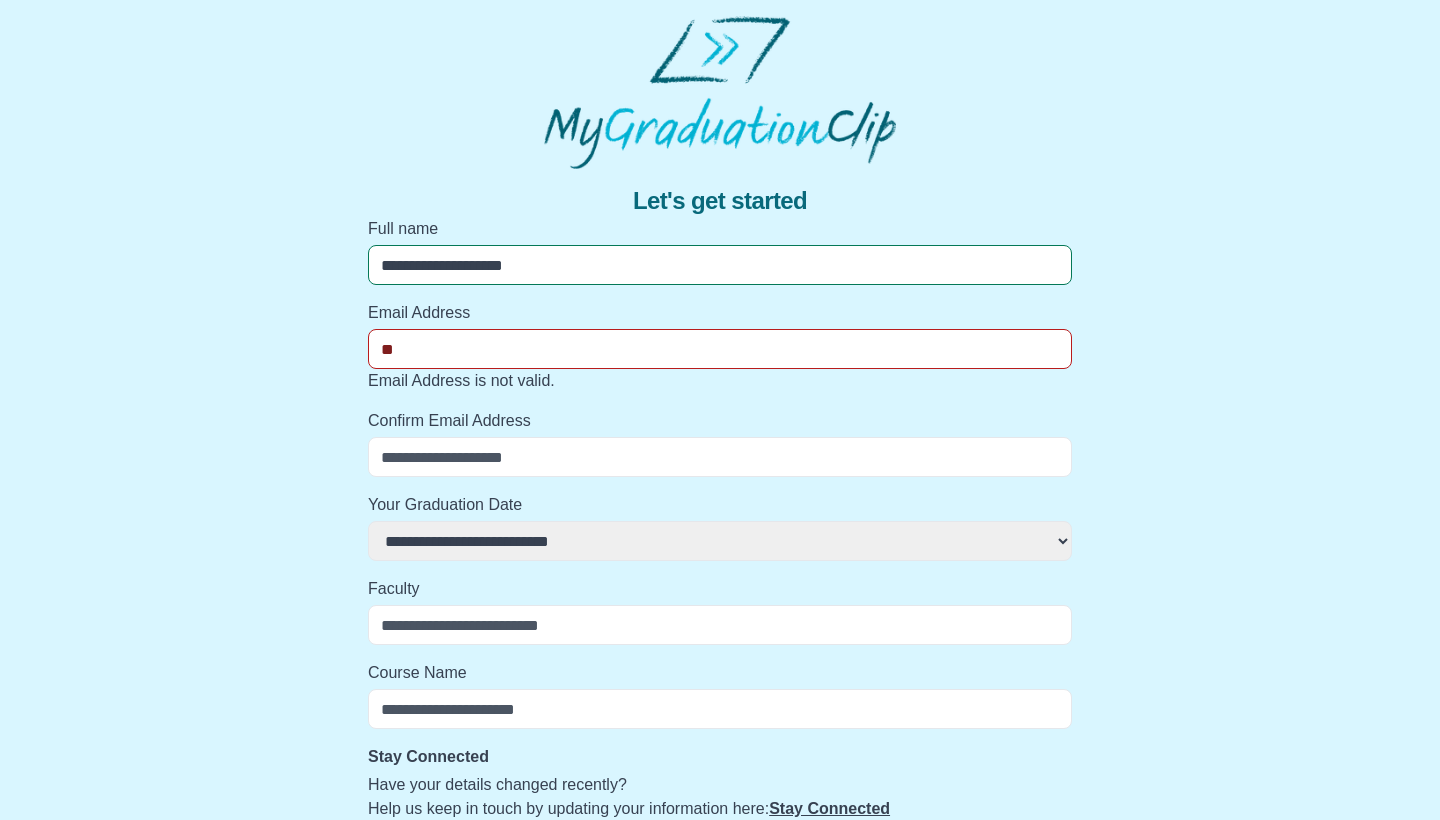 select 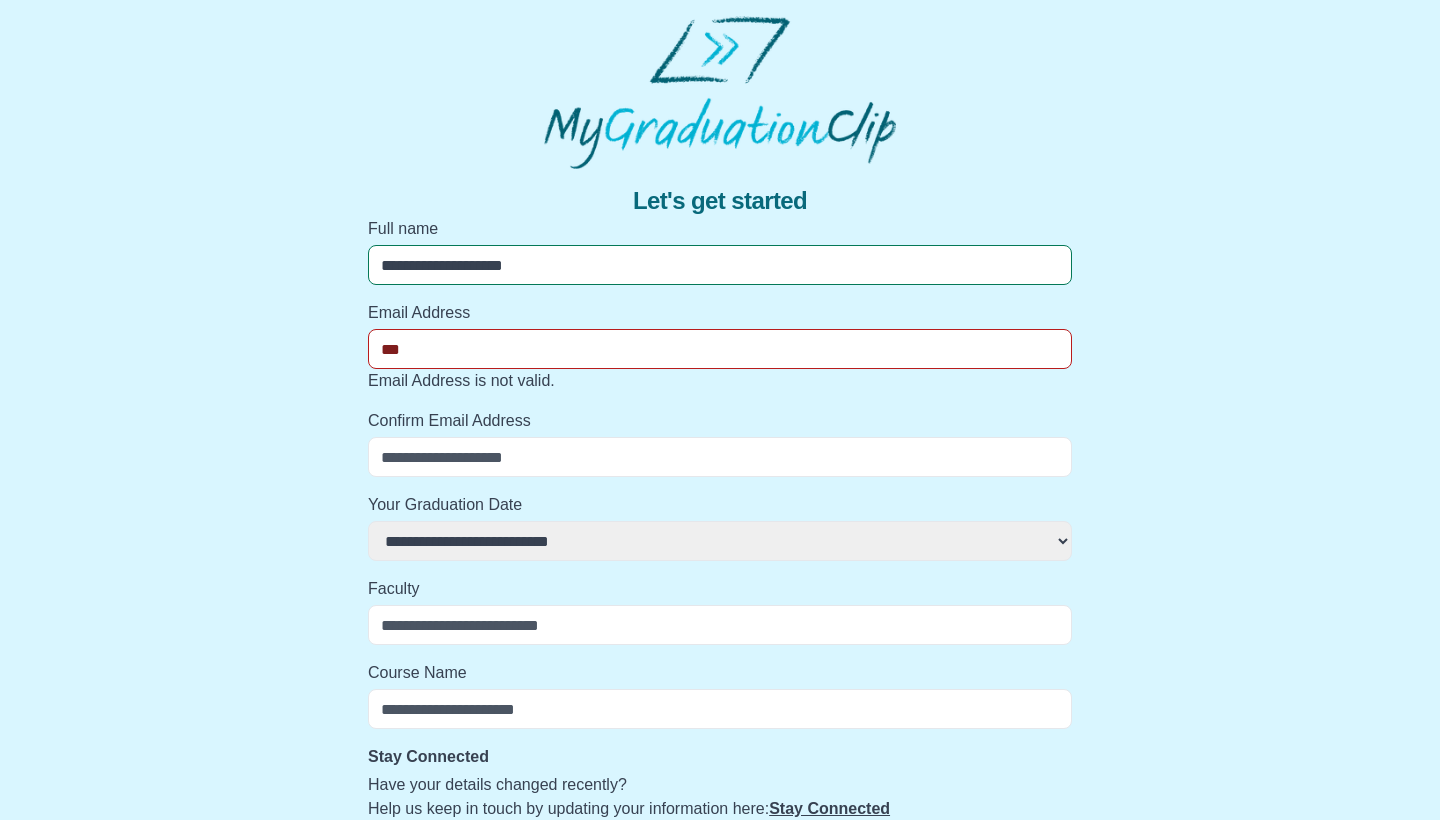 select 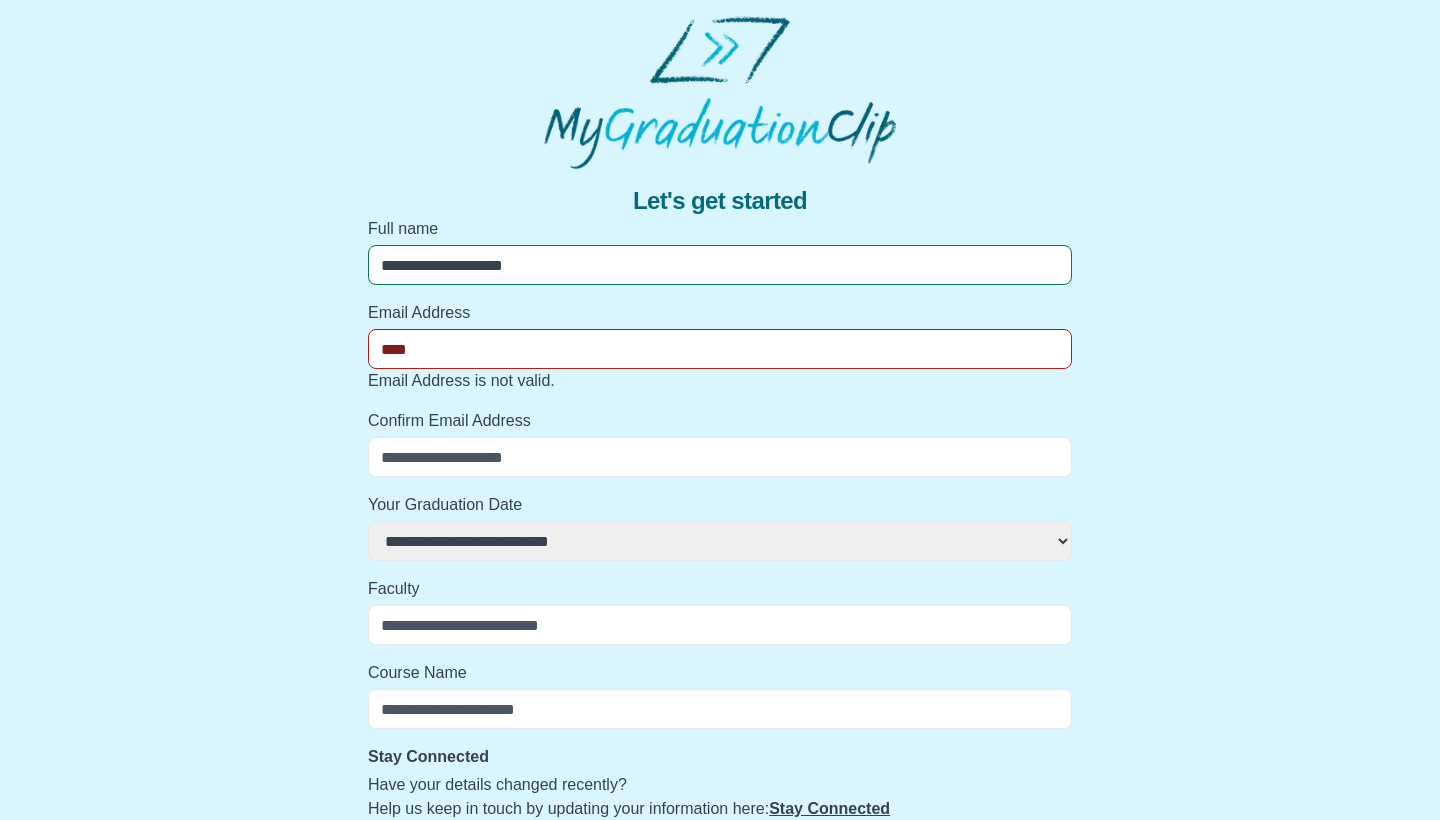 select 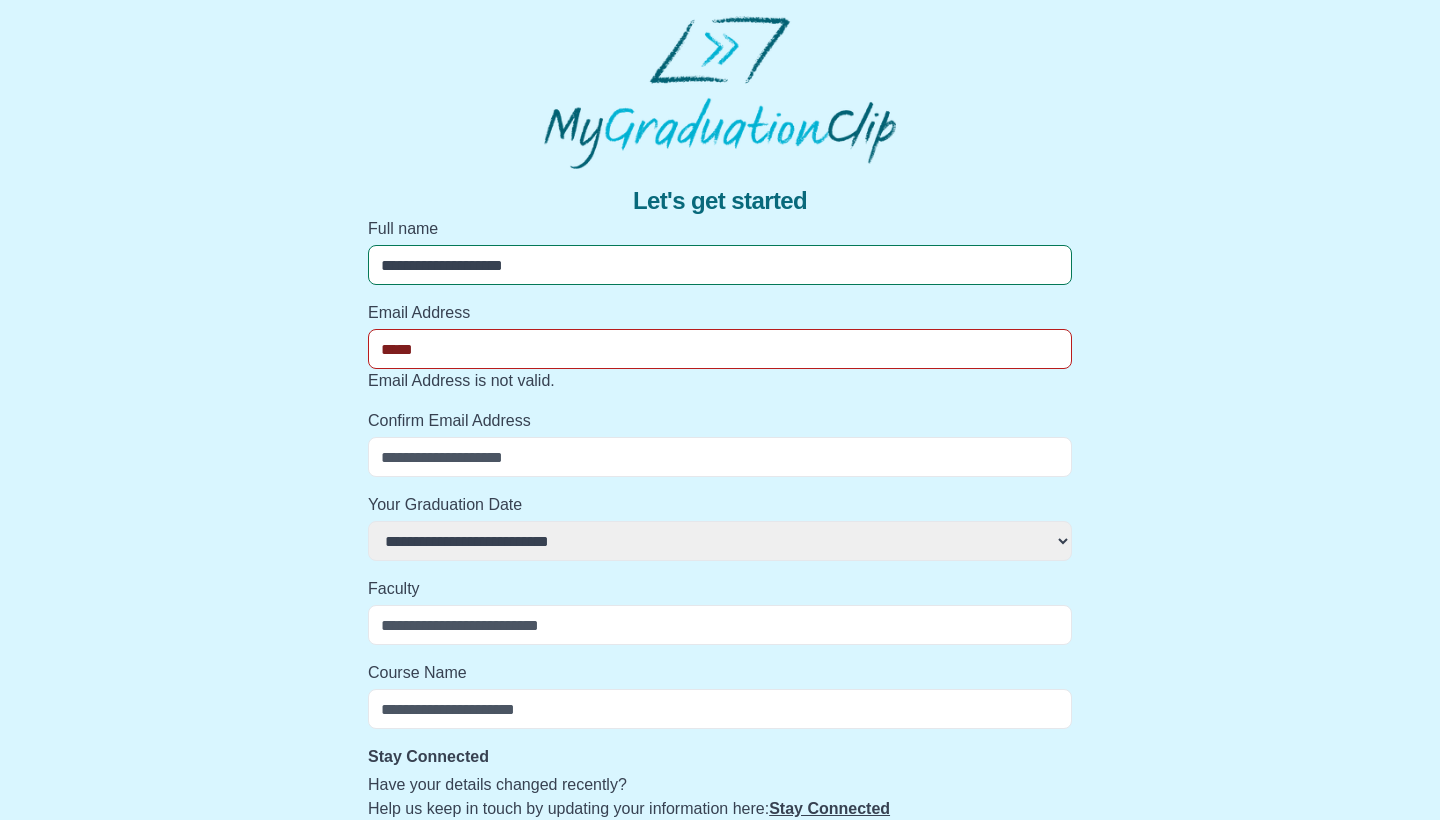 select 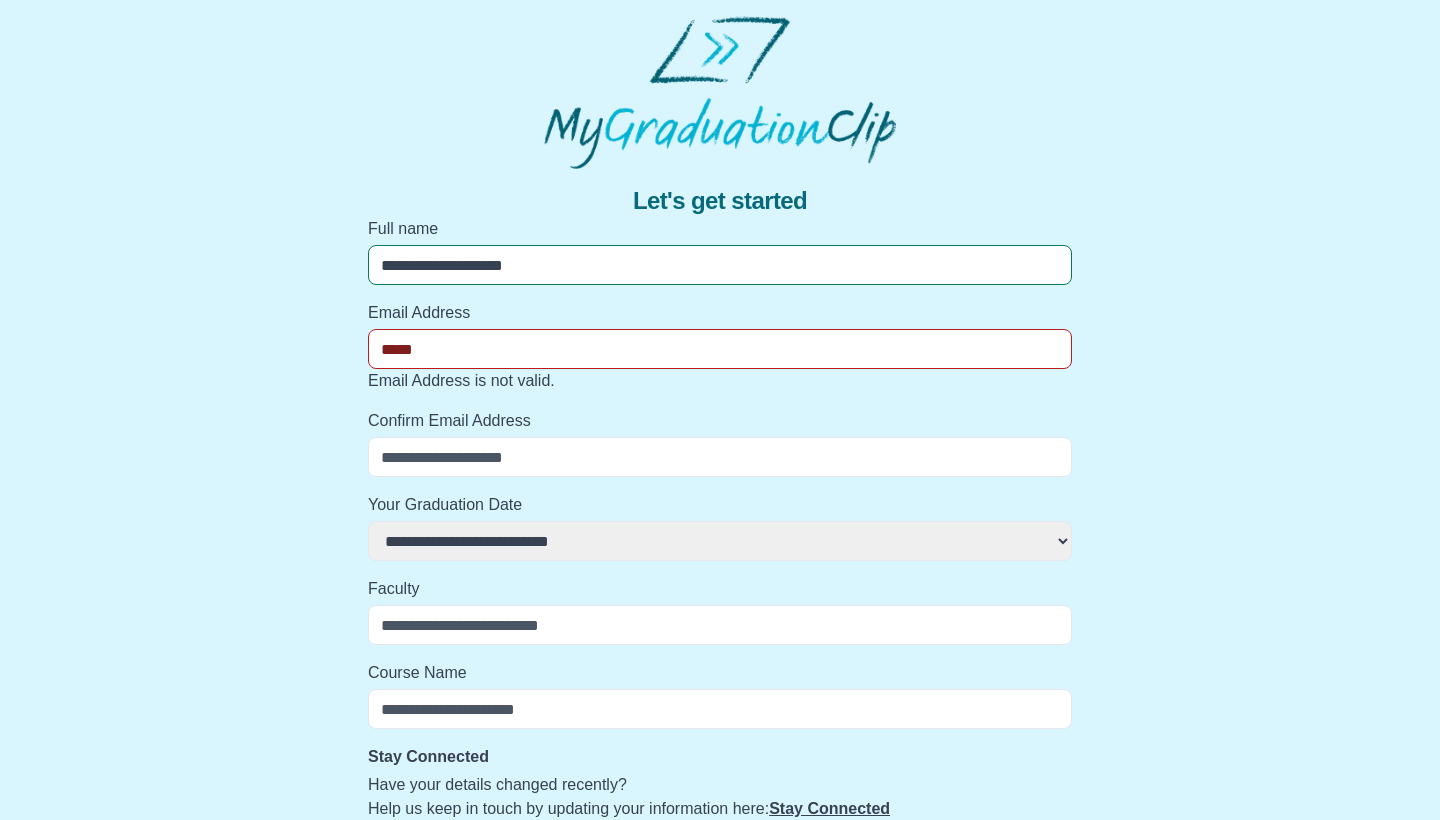 type on "******" 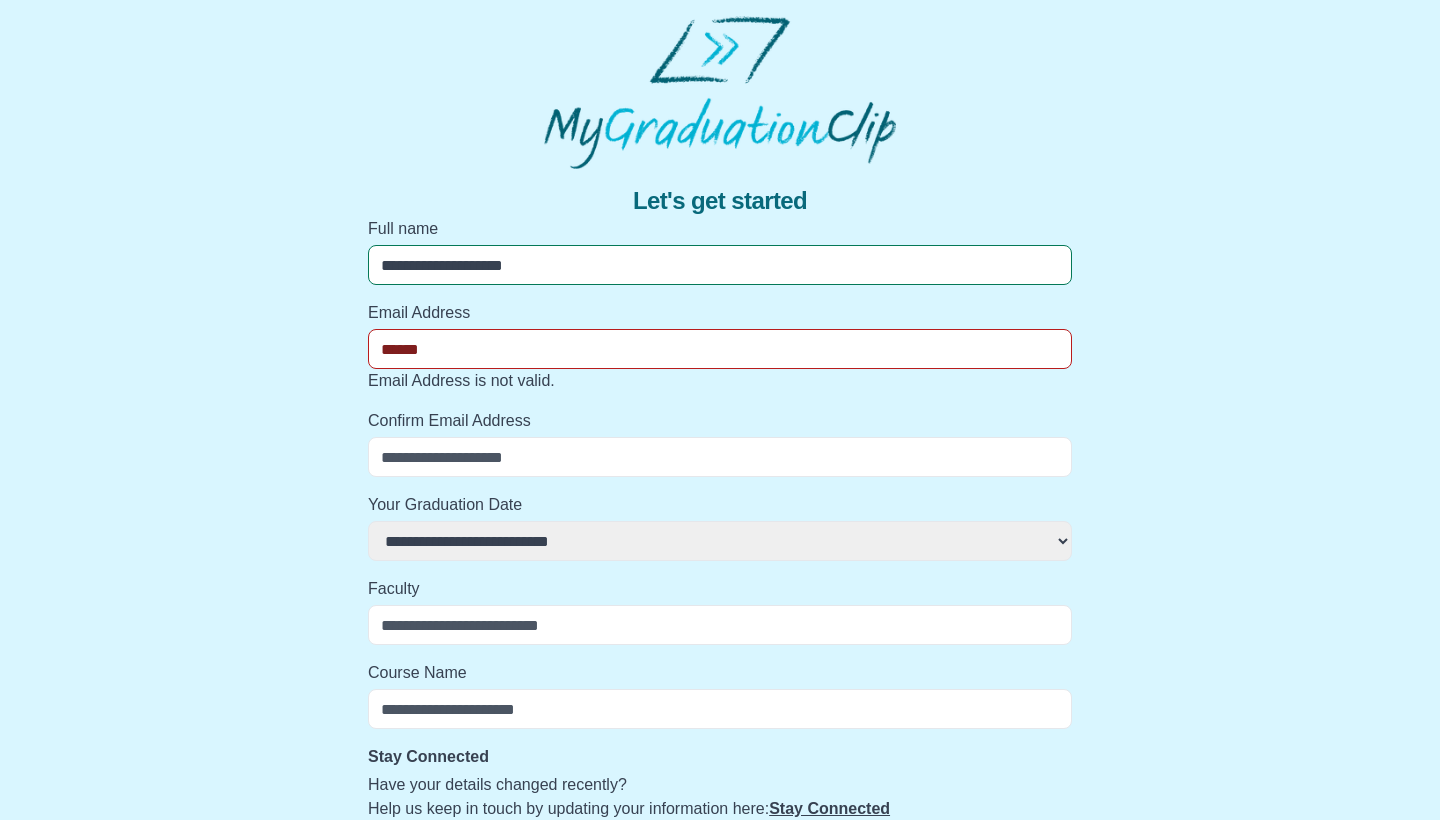 select 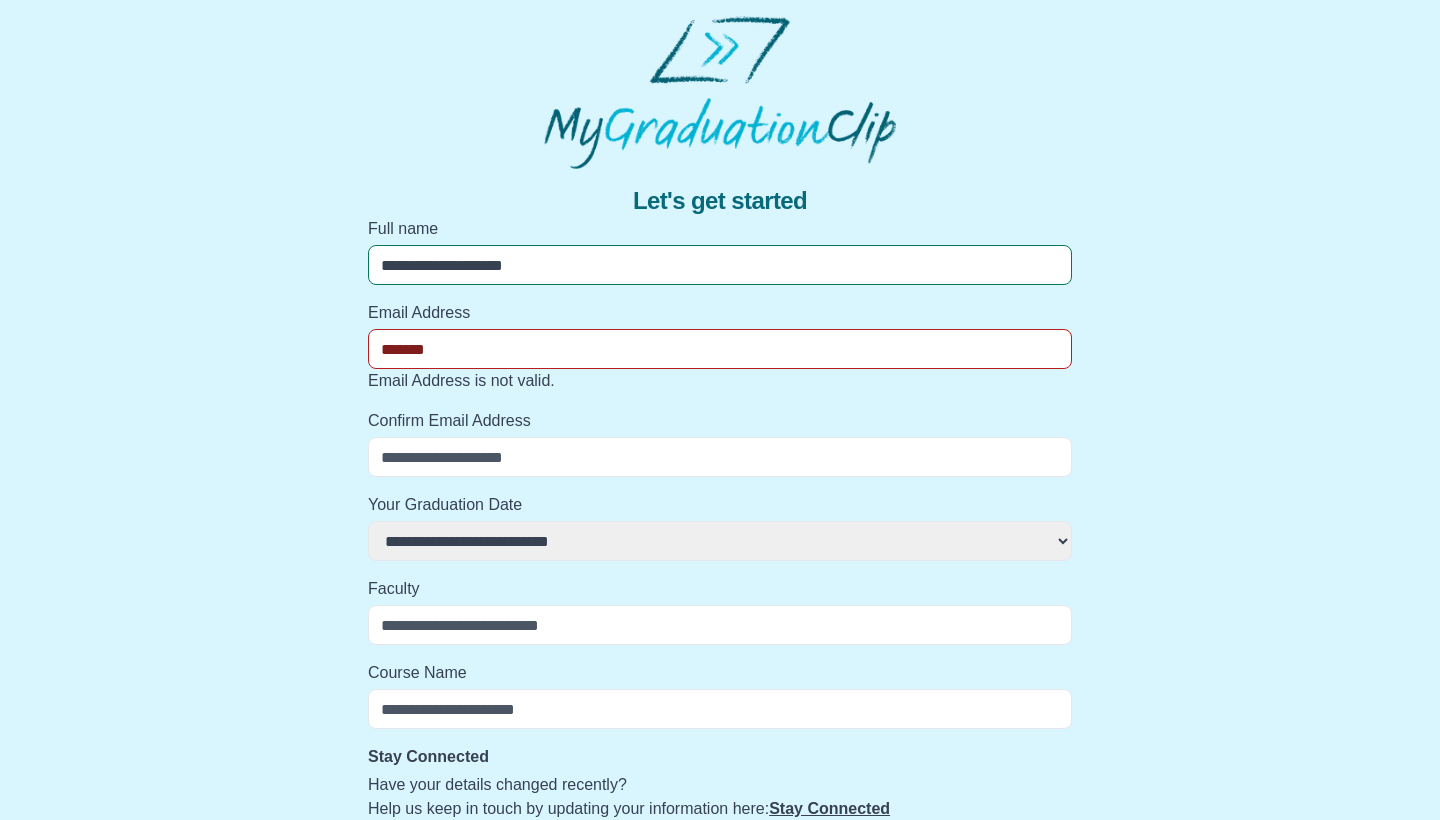 select 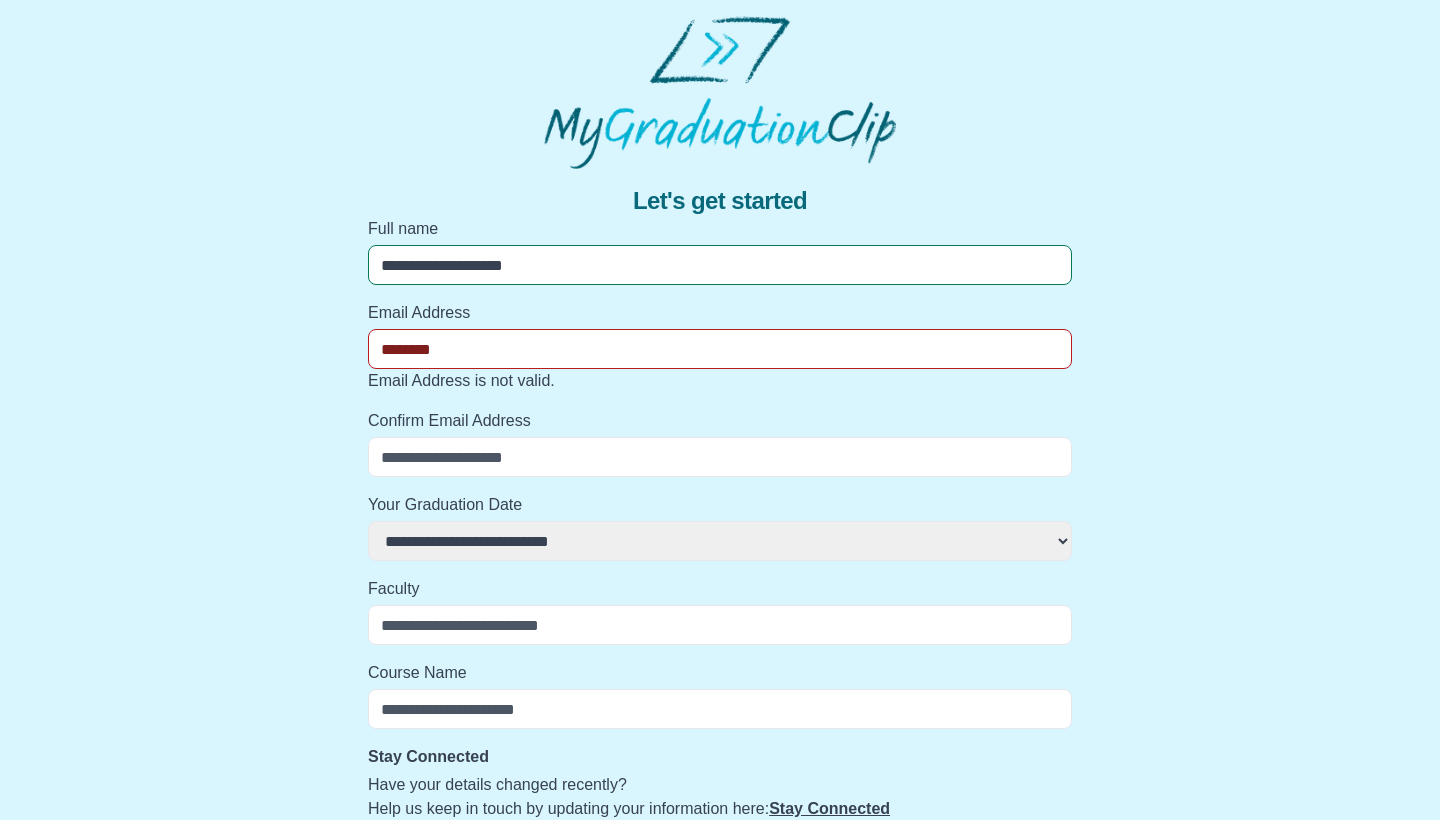 select 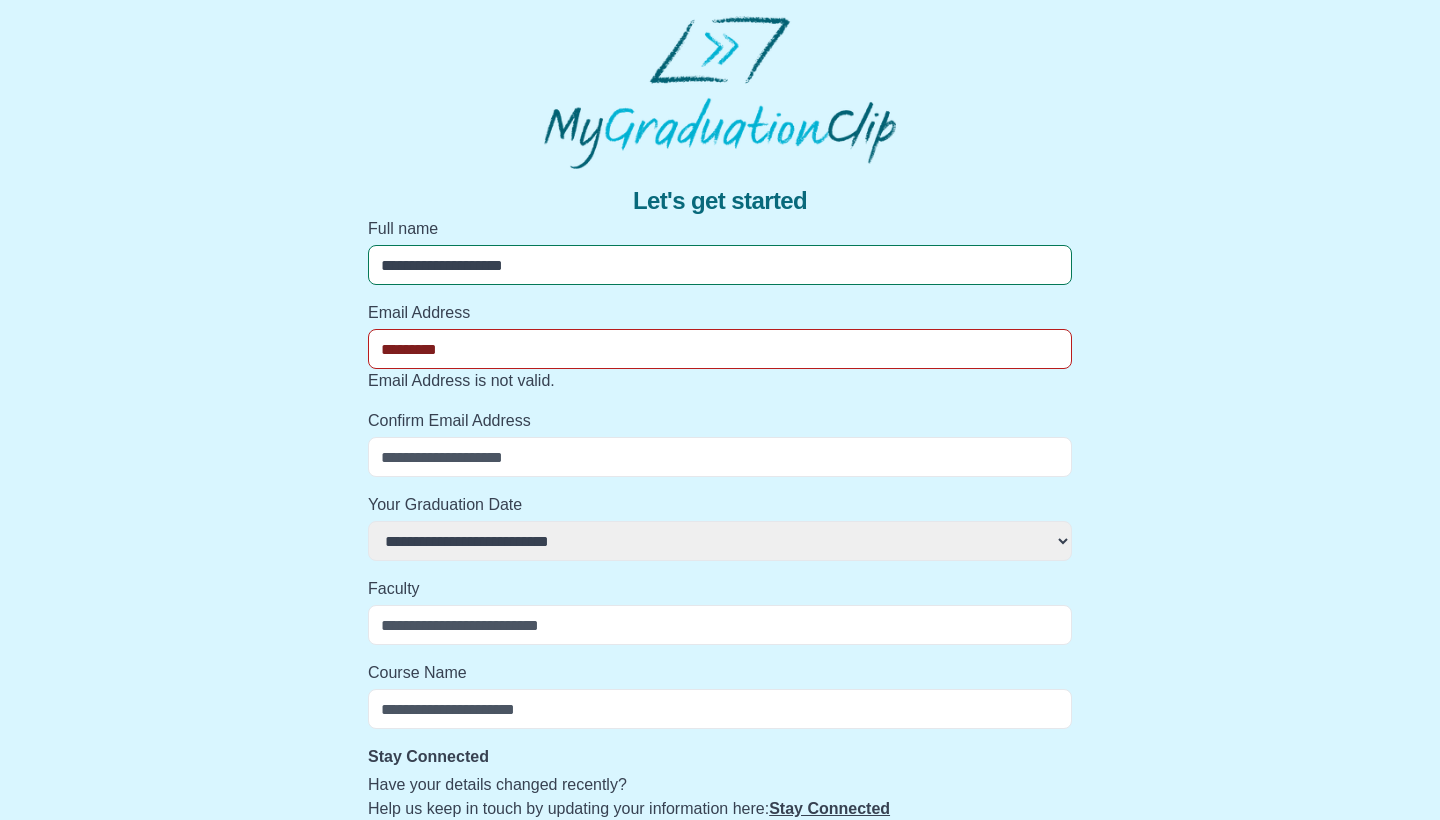 select 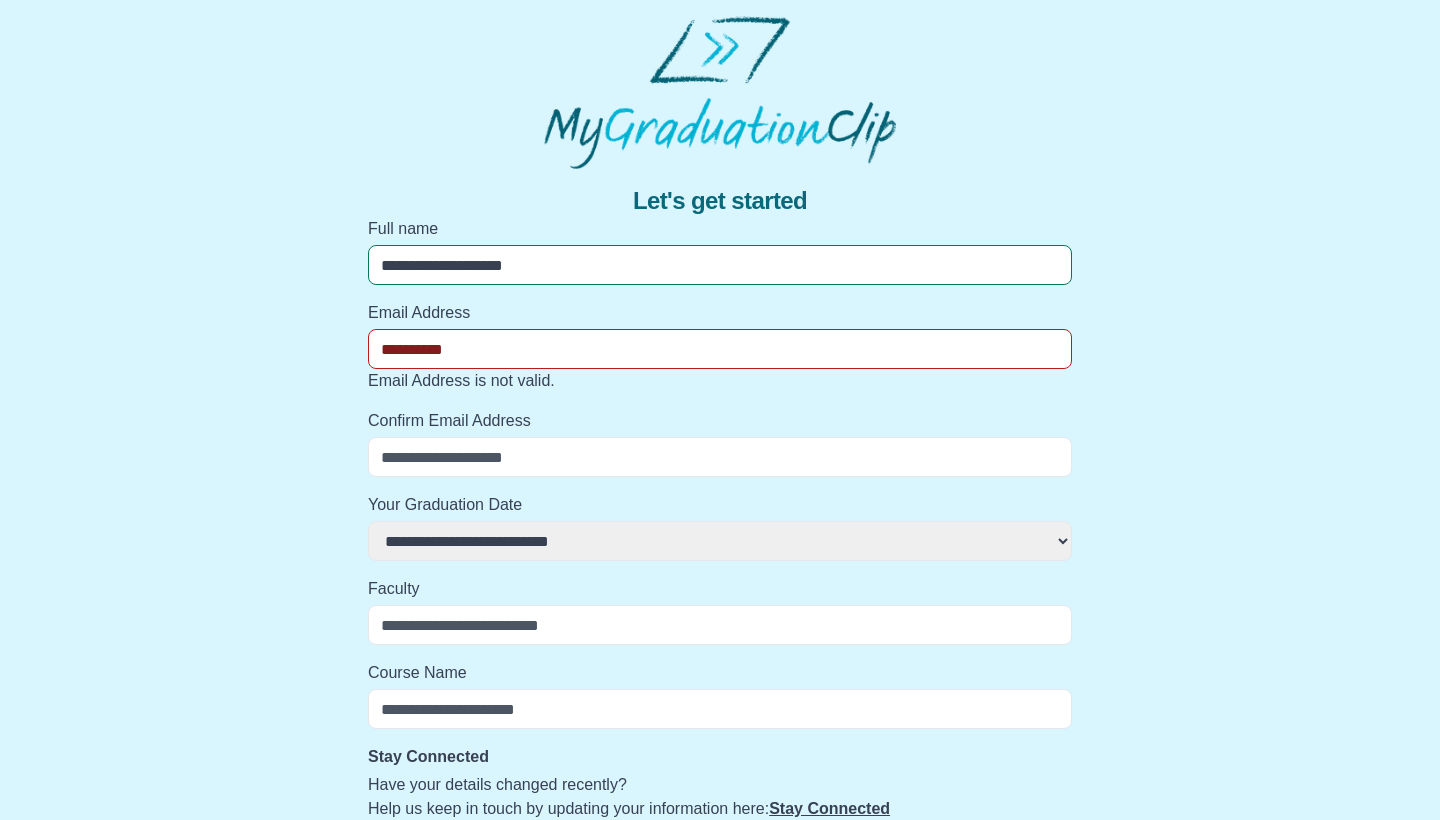 select 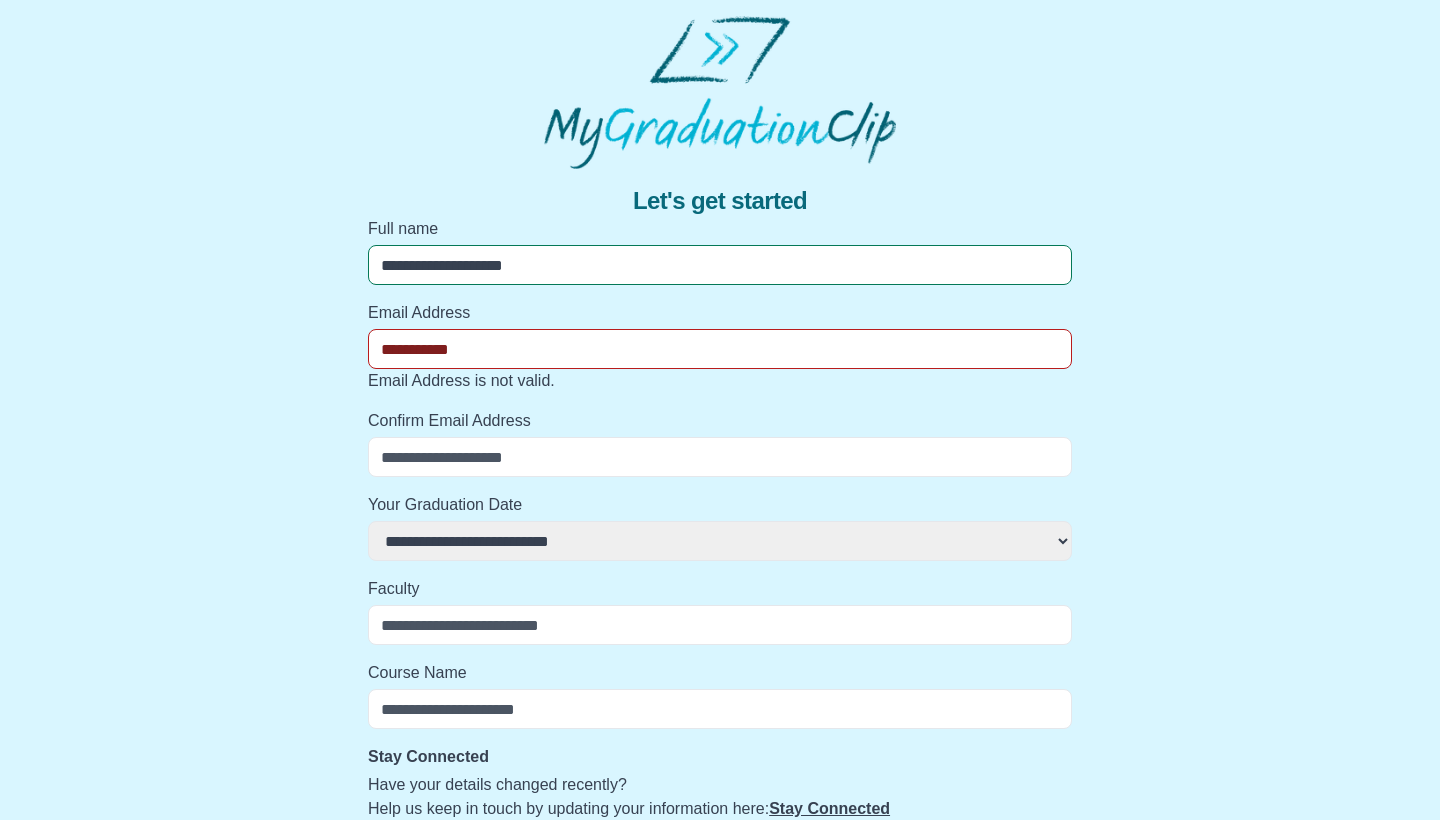 select 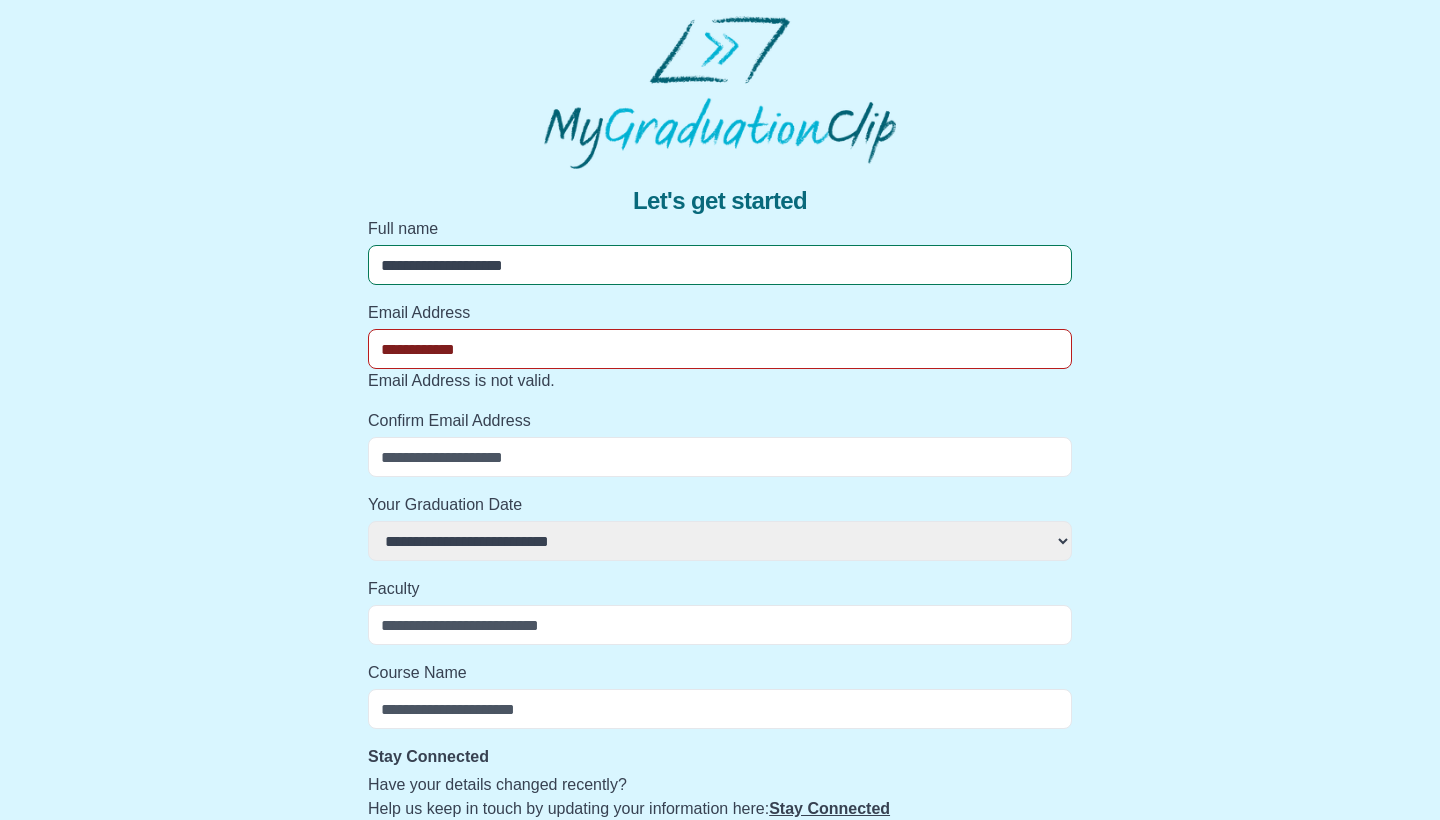 select 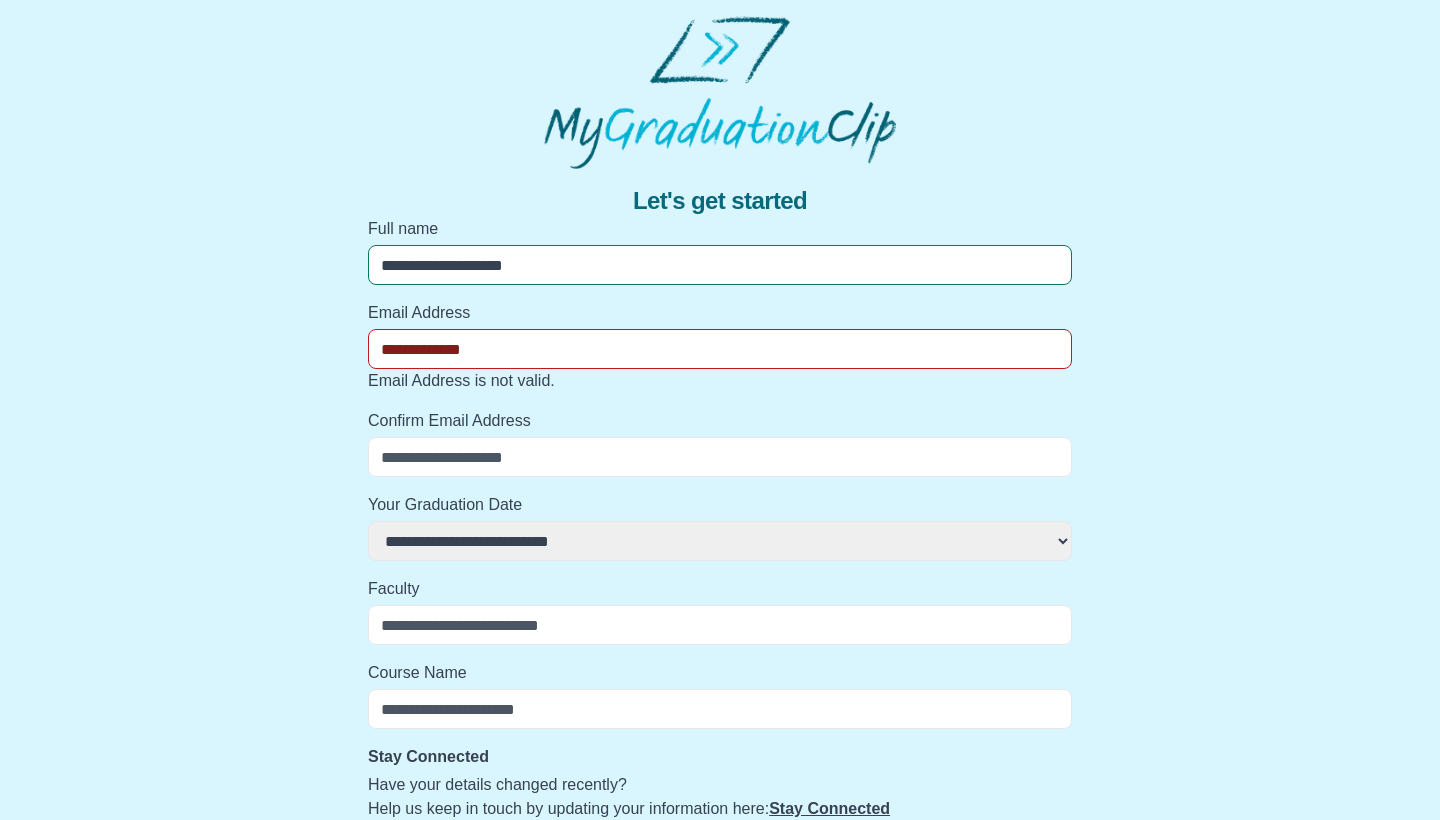 select 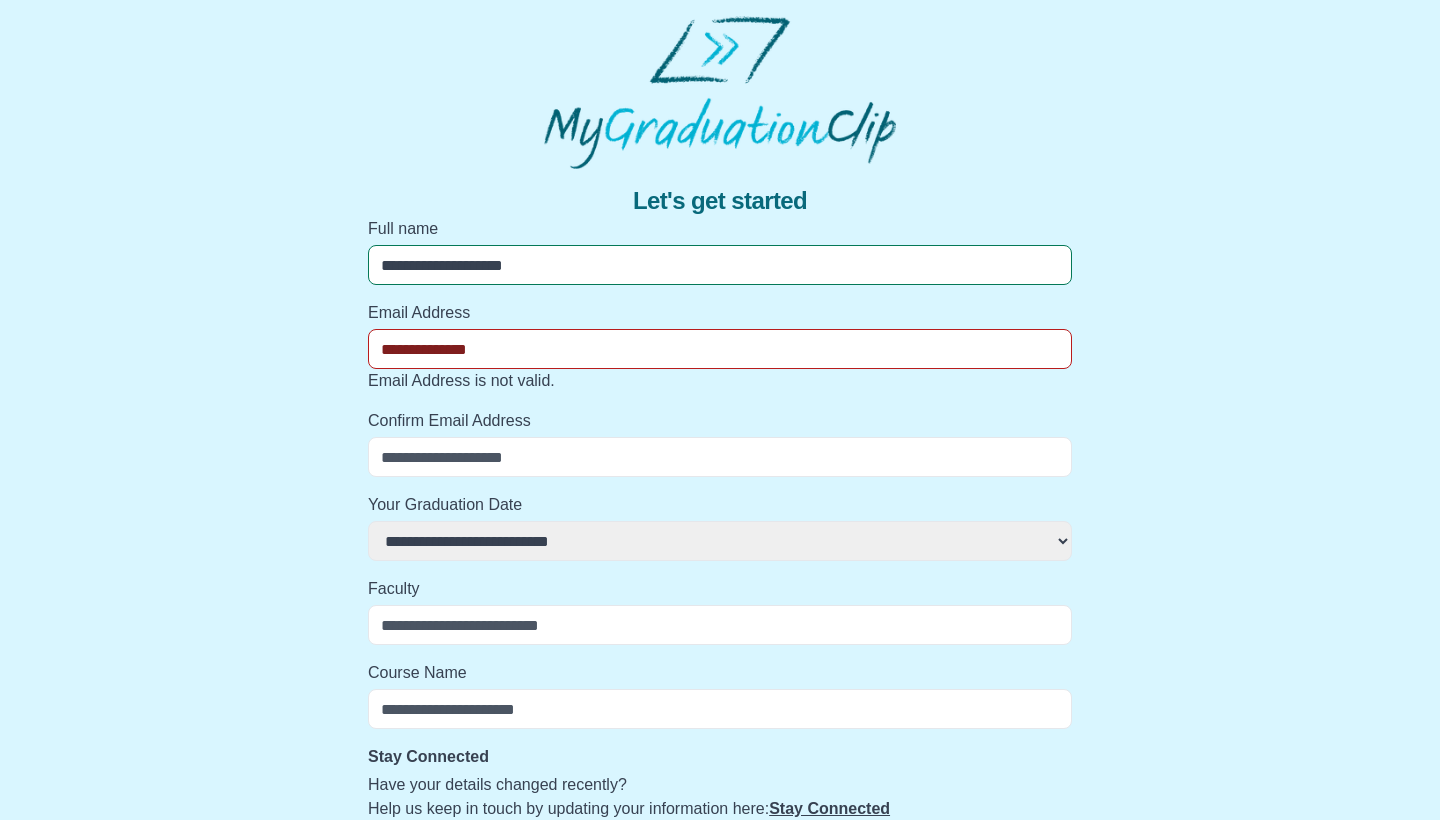 select 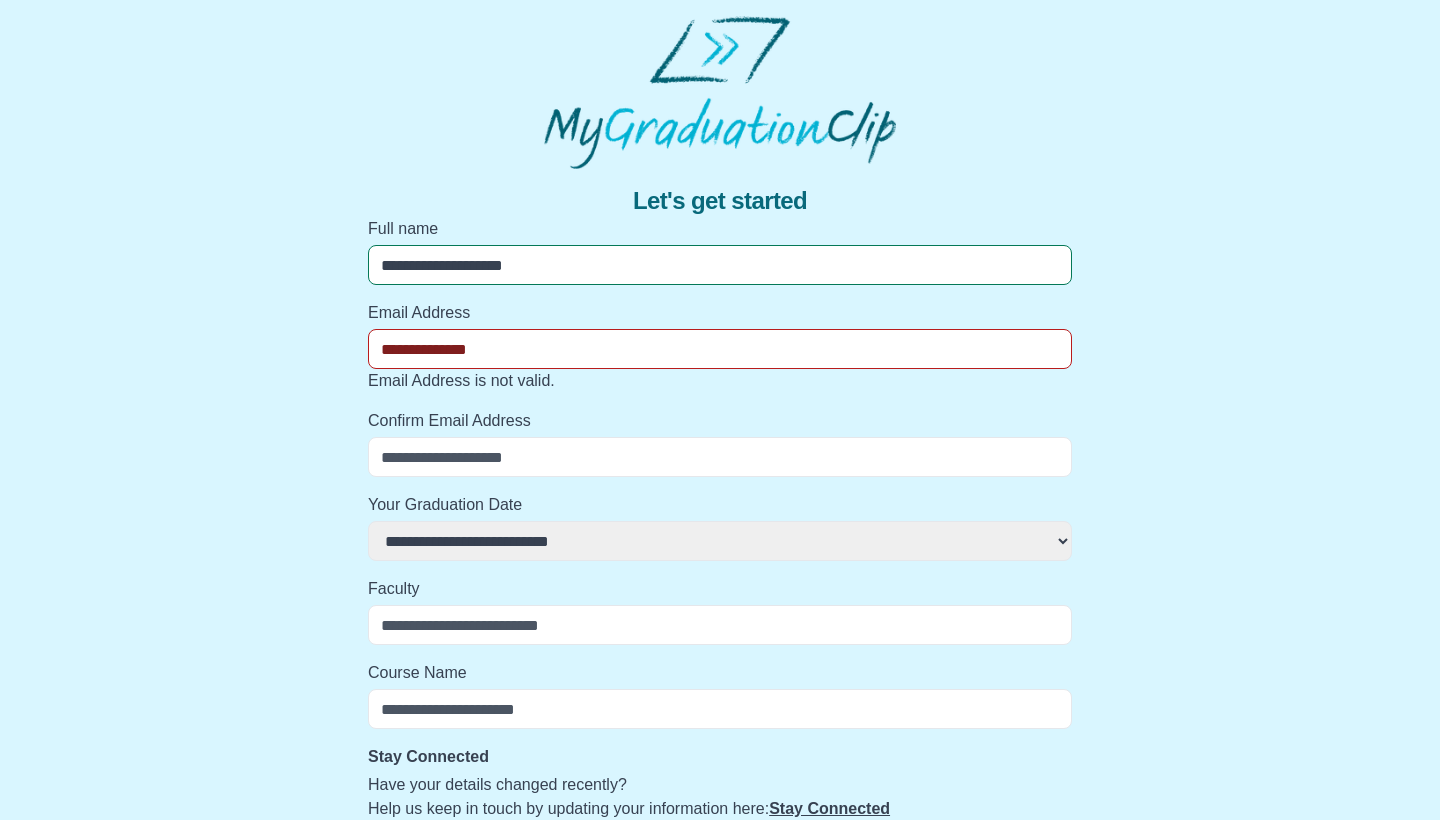 type on "**********" 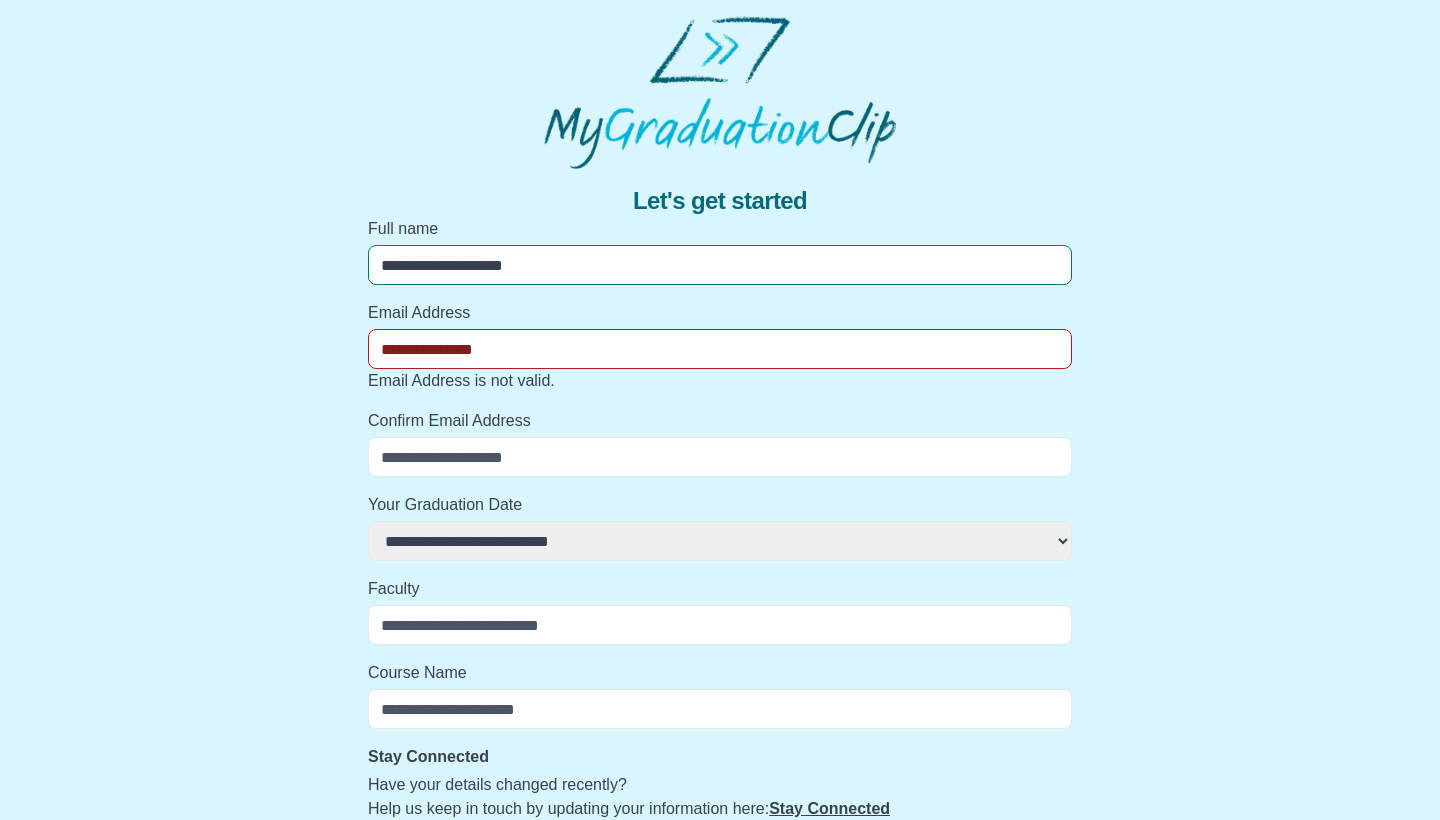 select 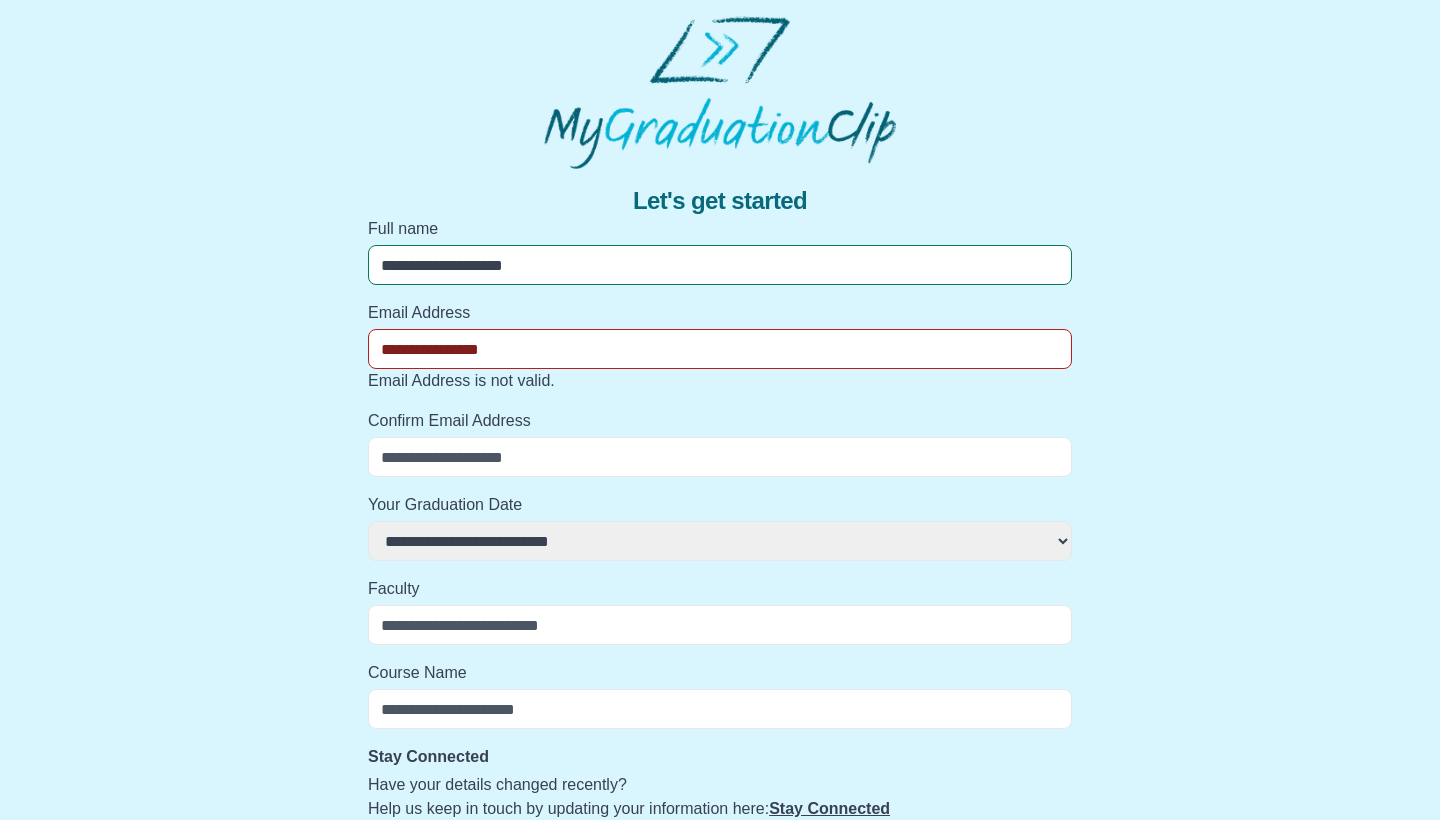select 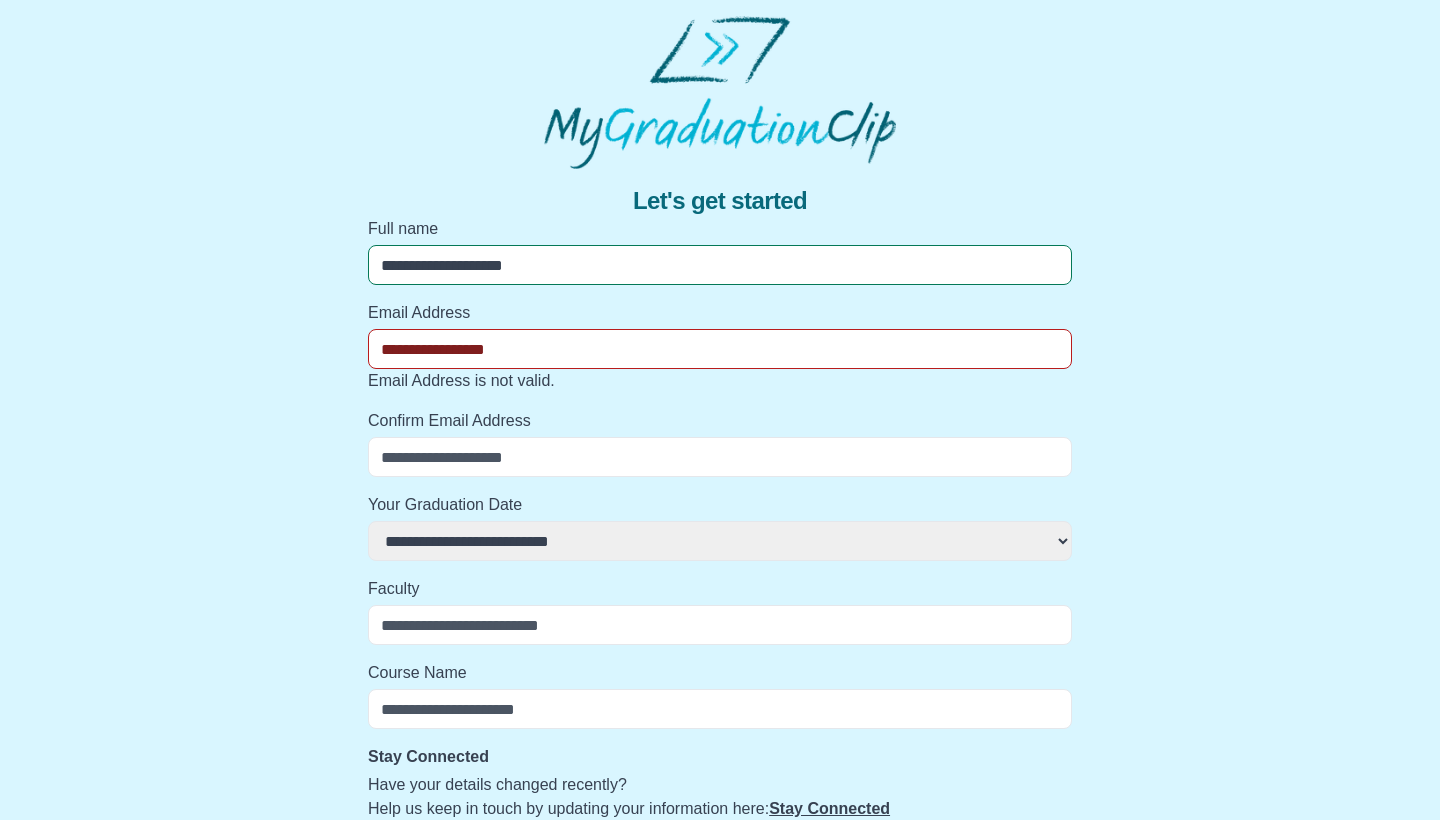 select 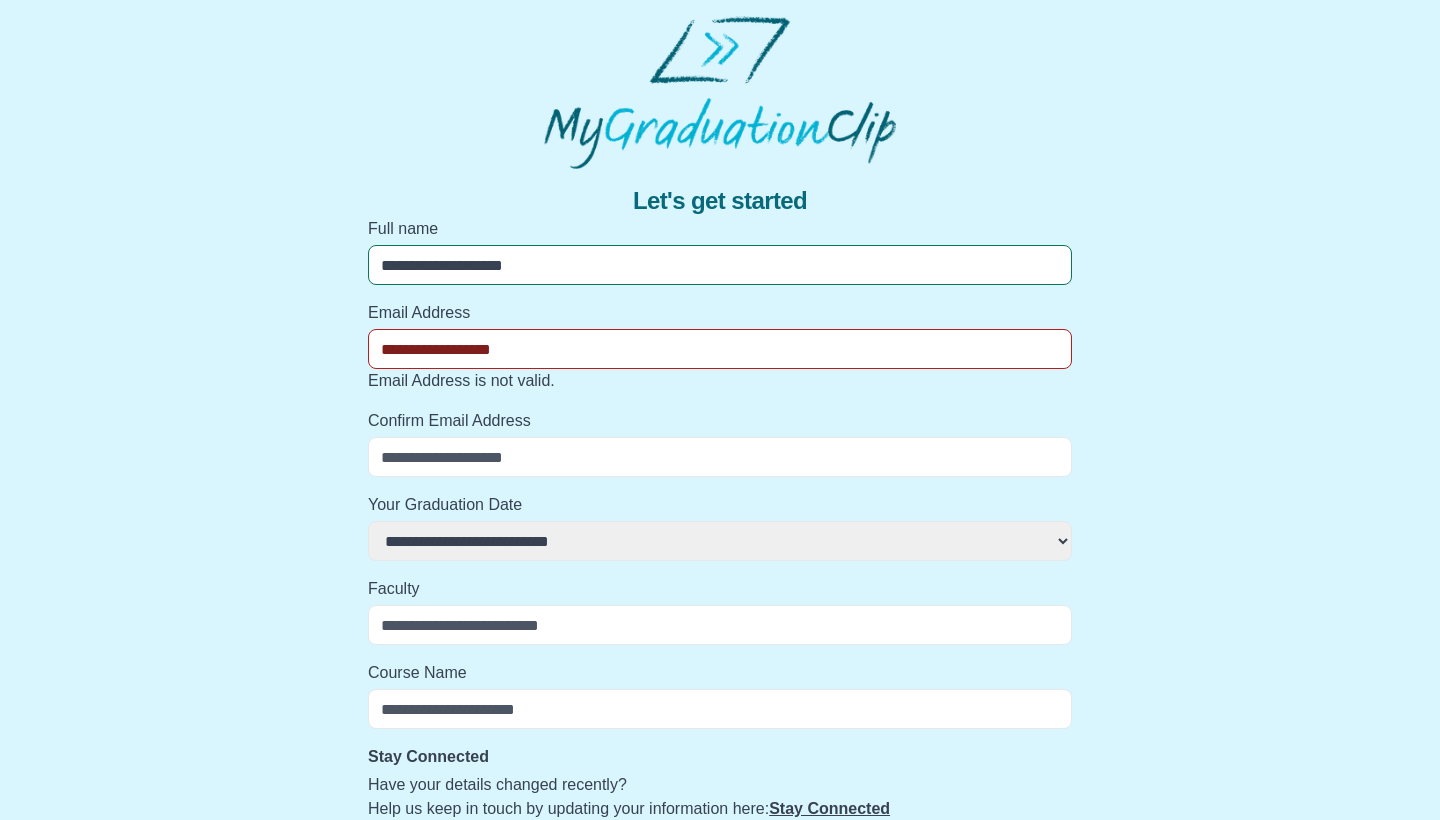 select 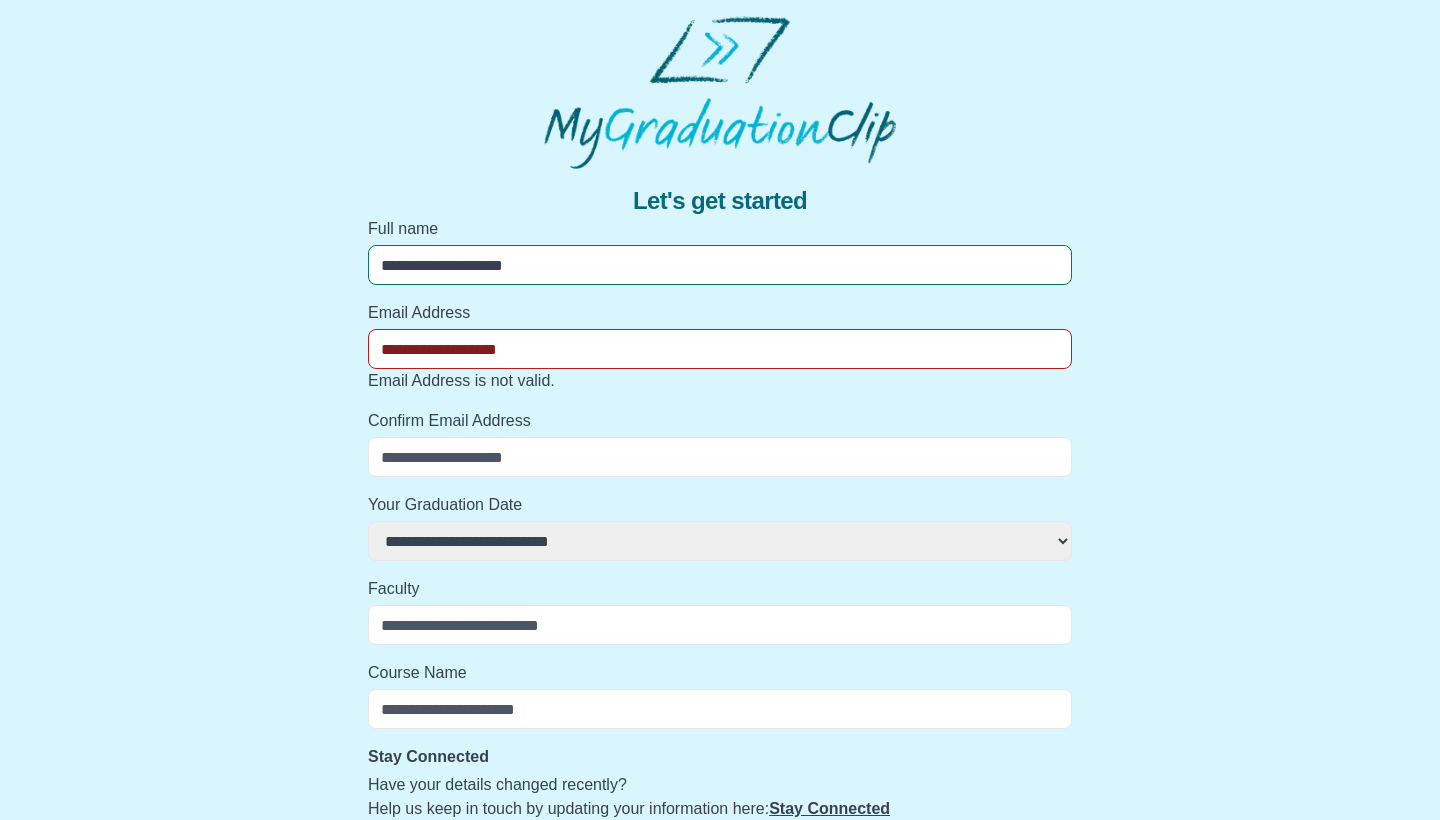 select 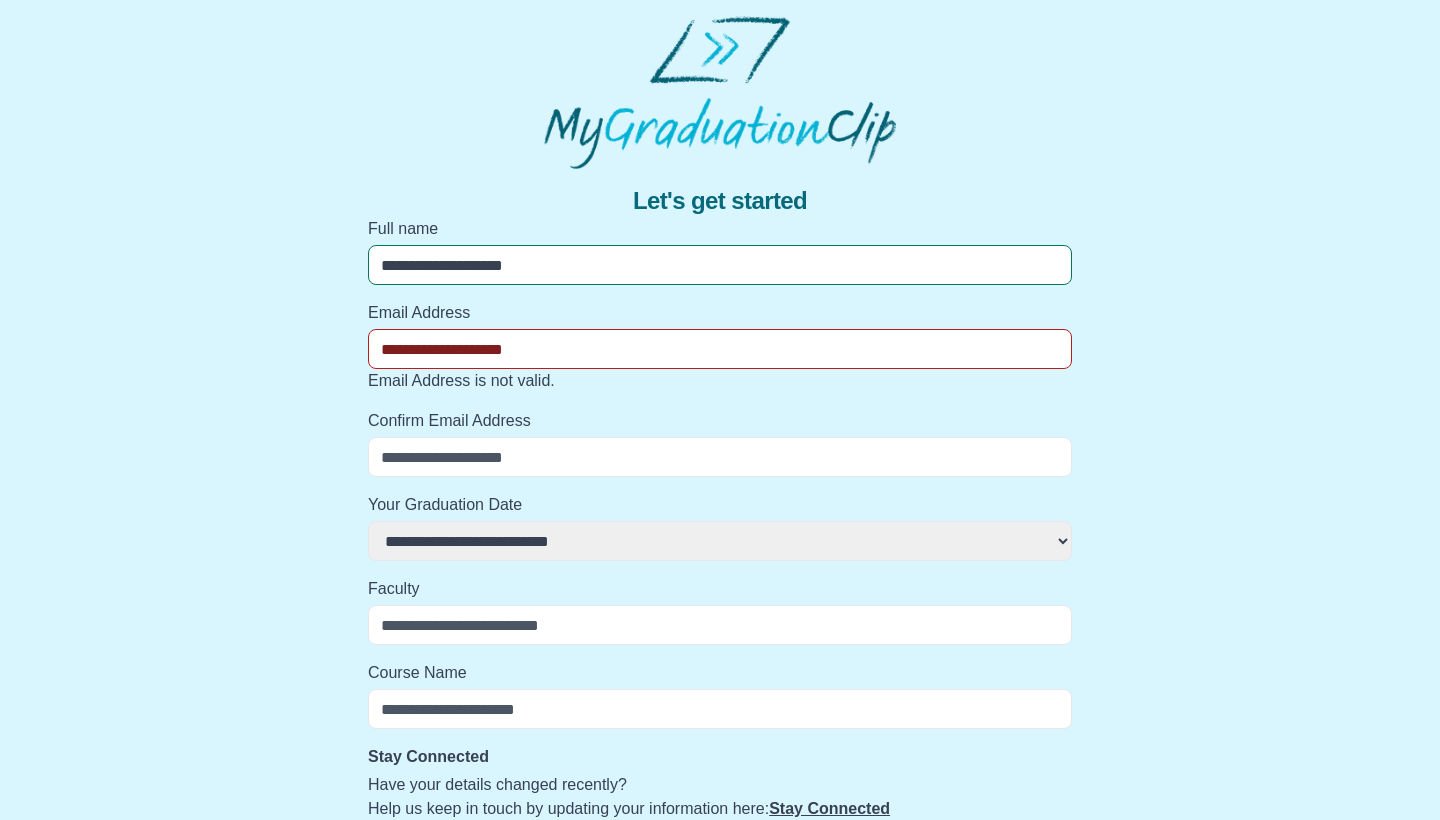 select 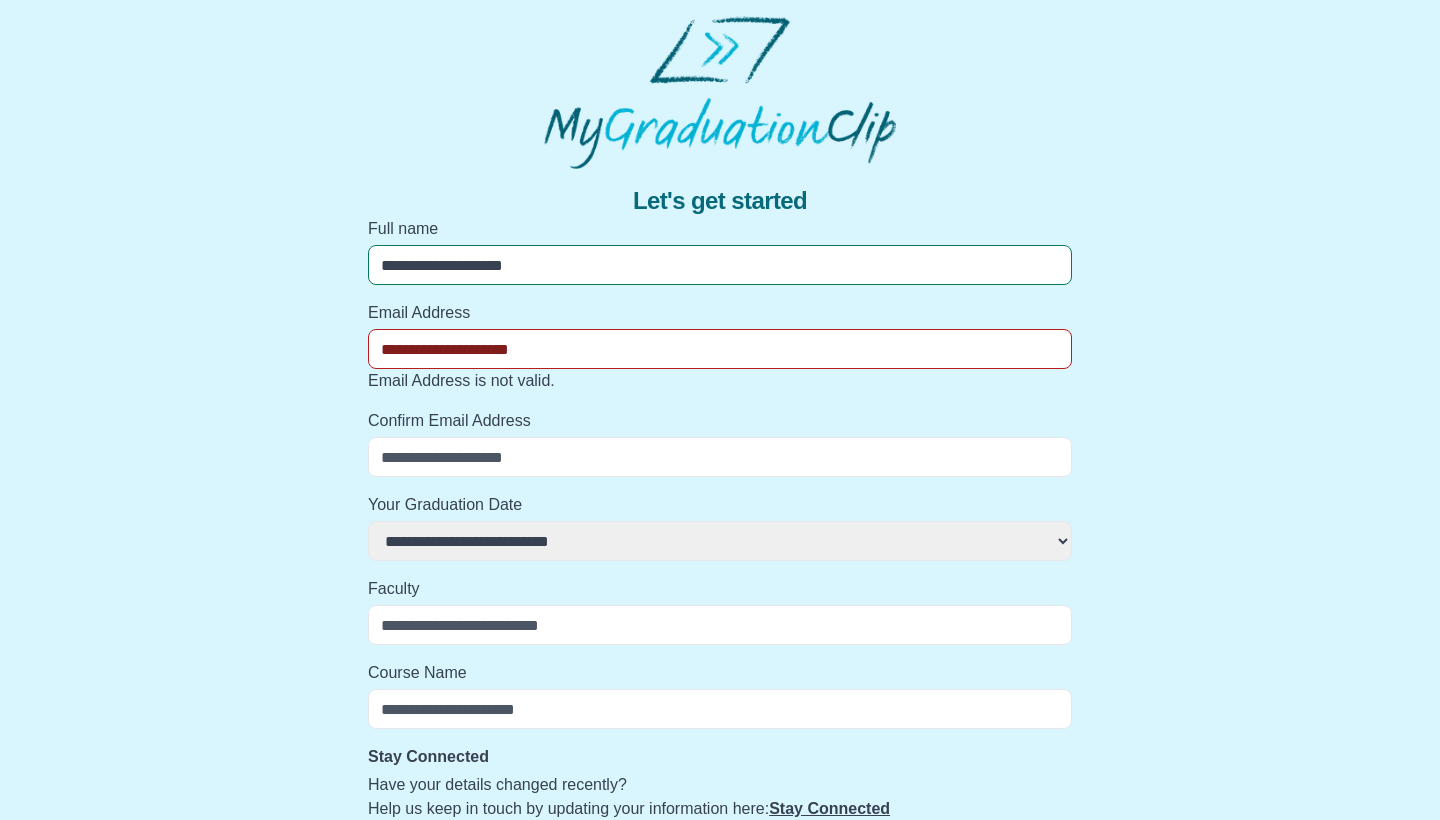 select 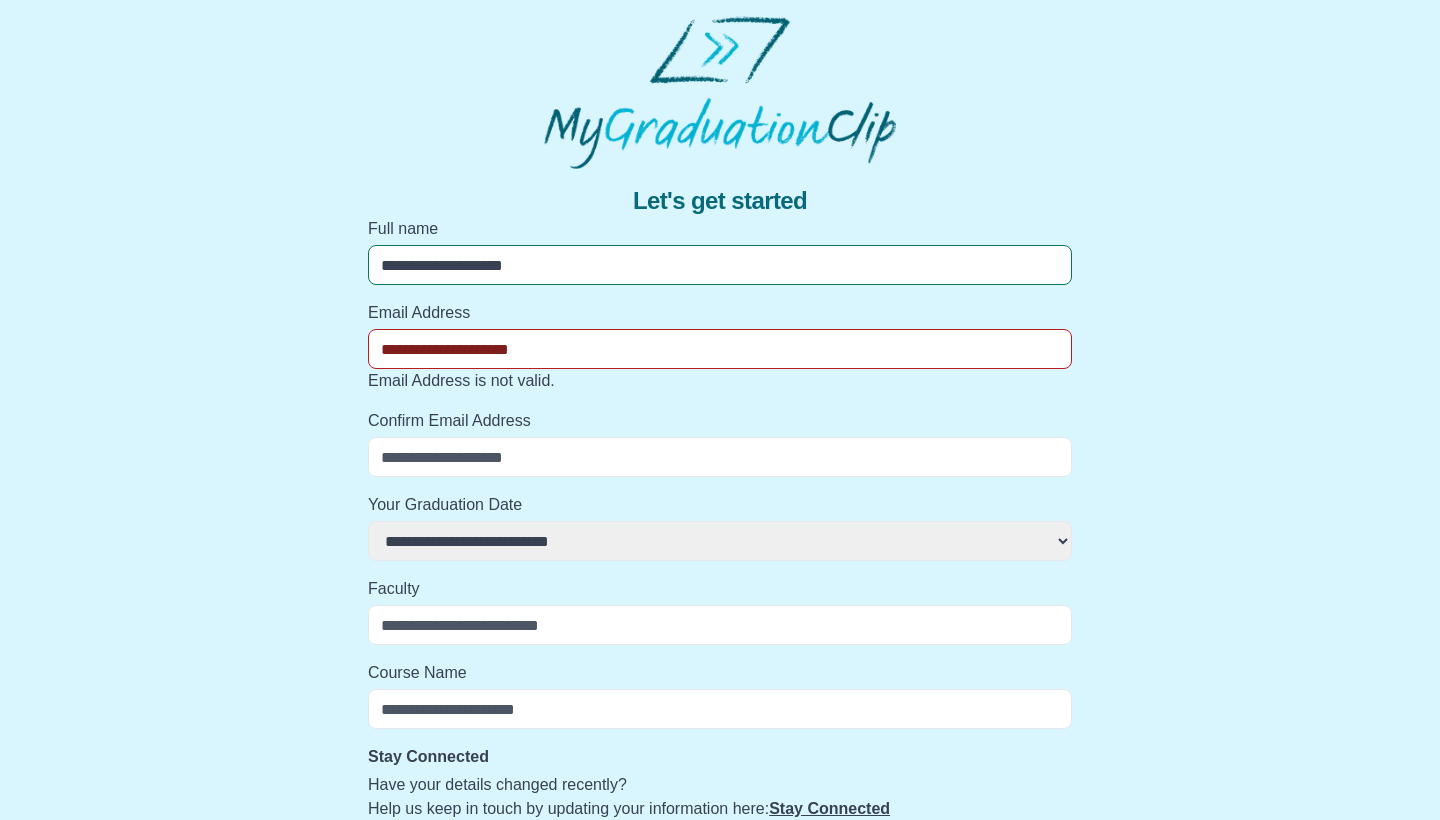 type on "**********" 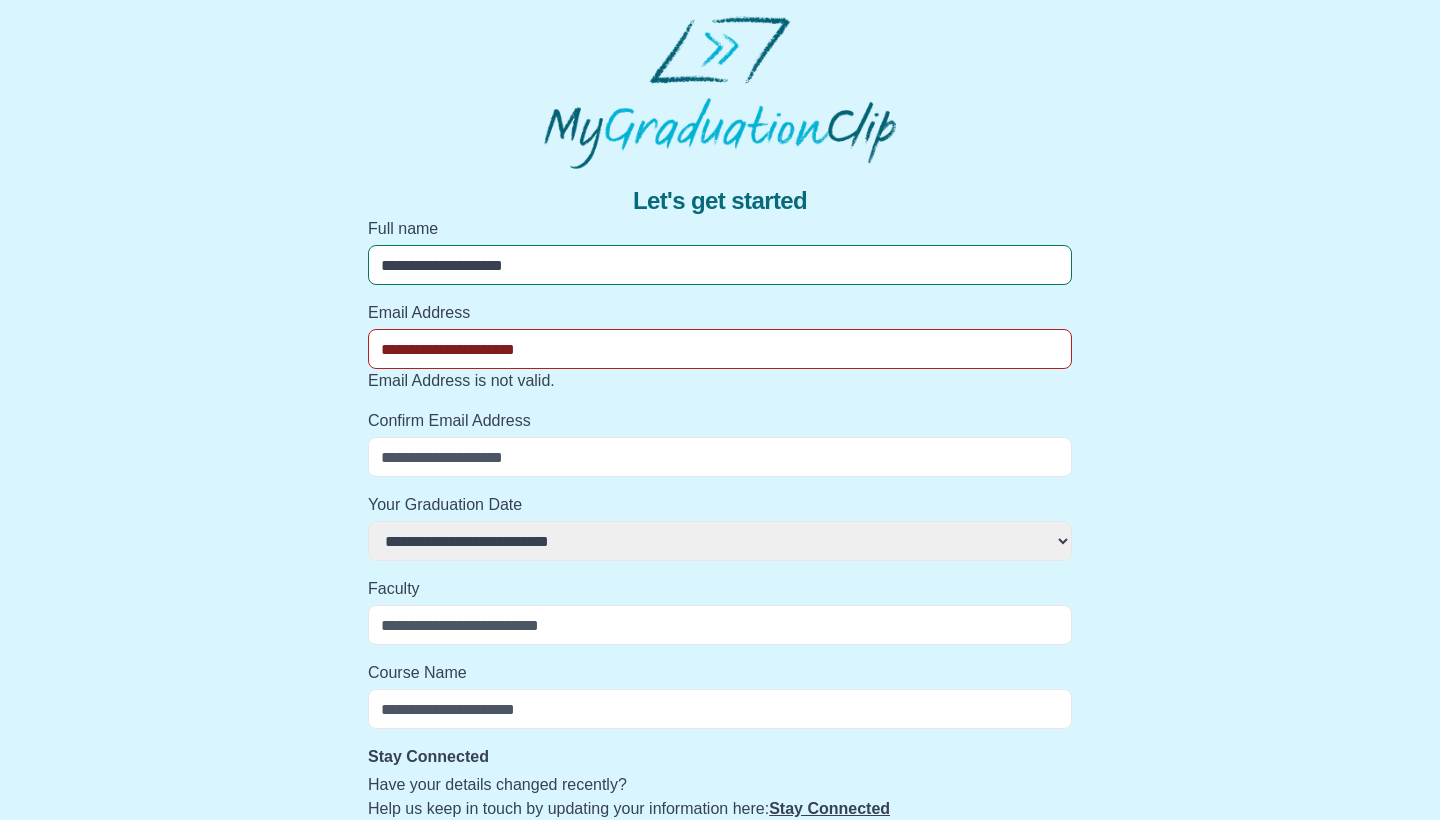 select 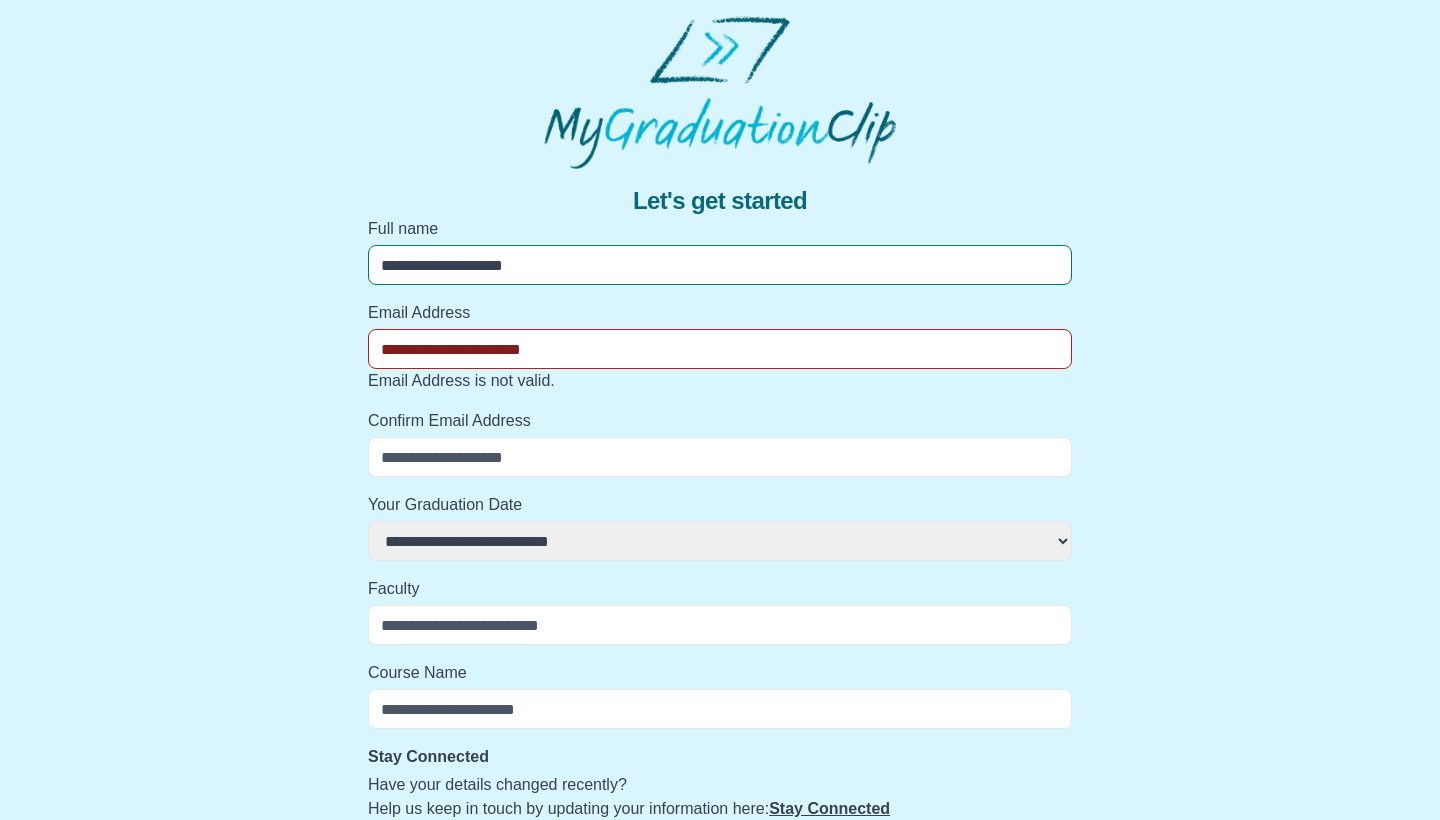 select 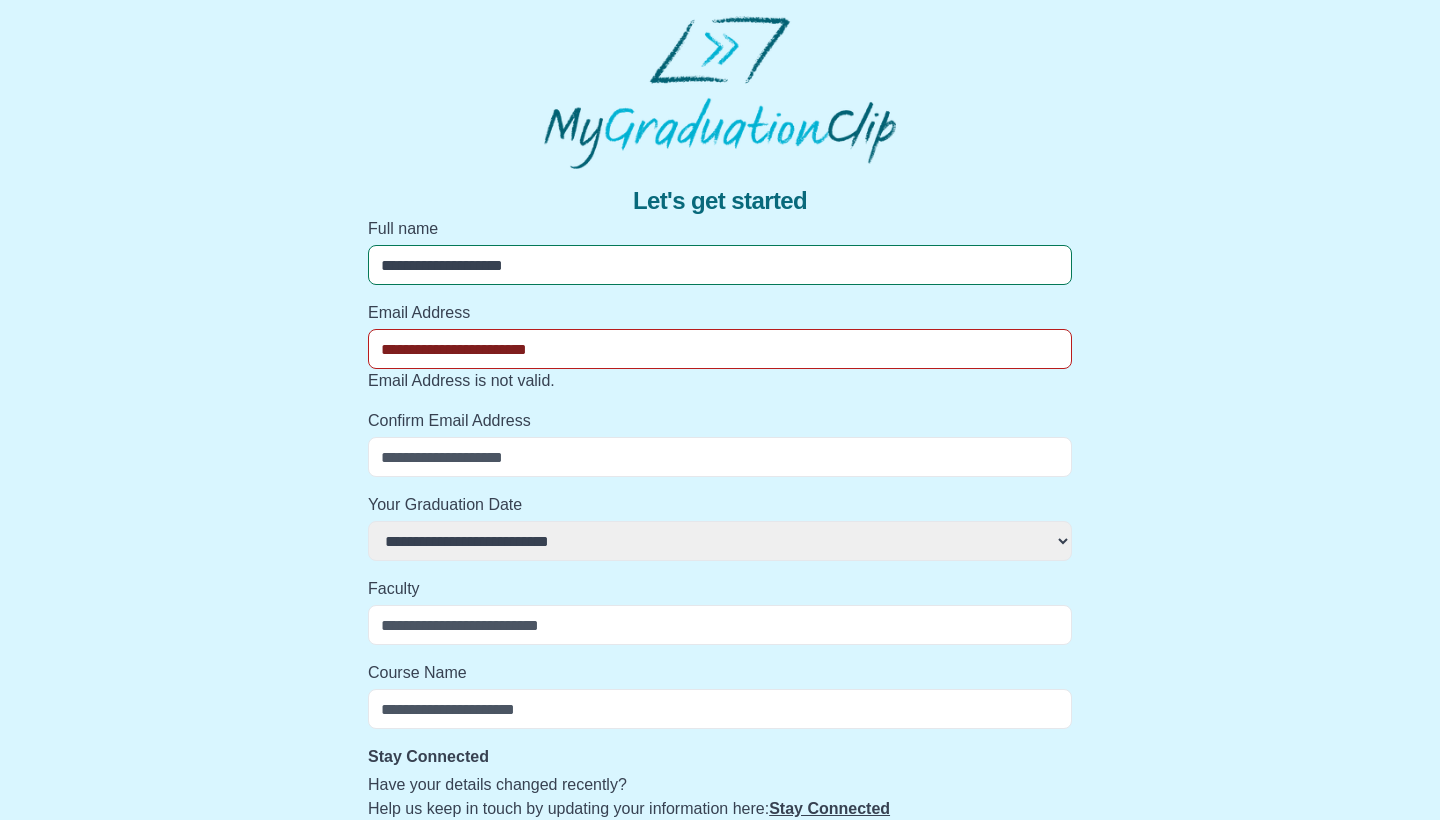 select 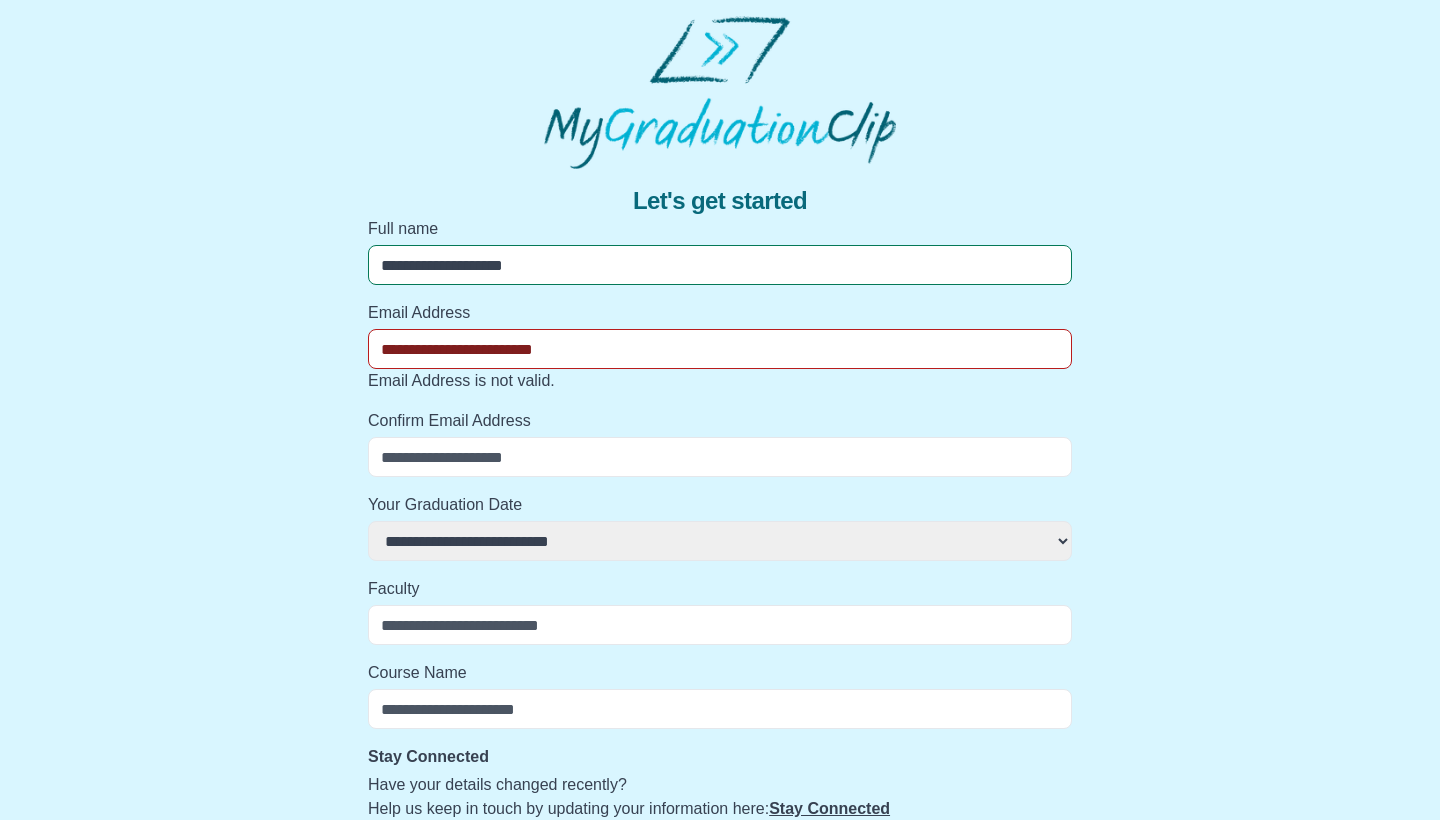 select 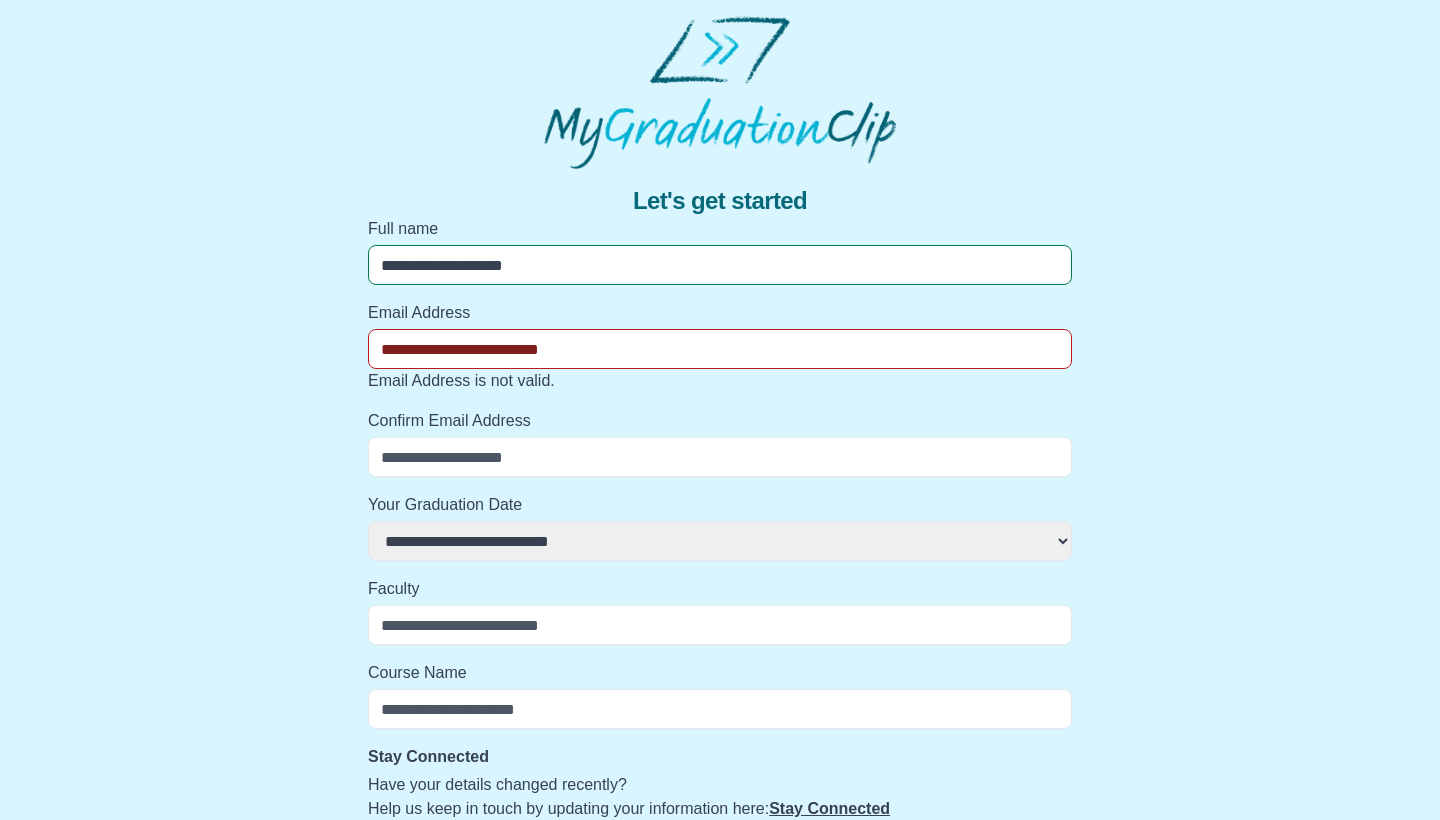 select 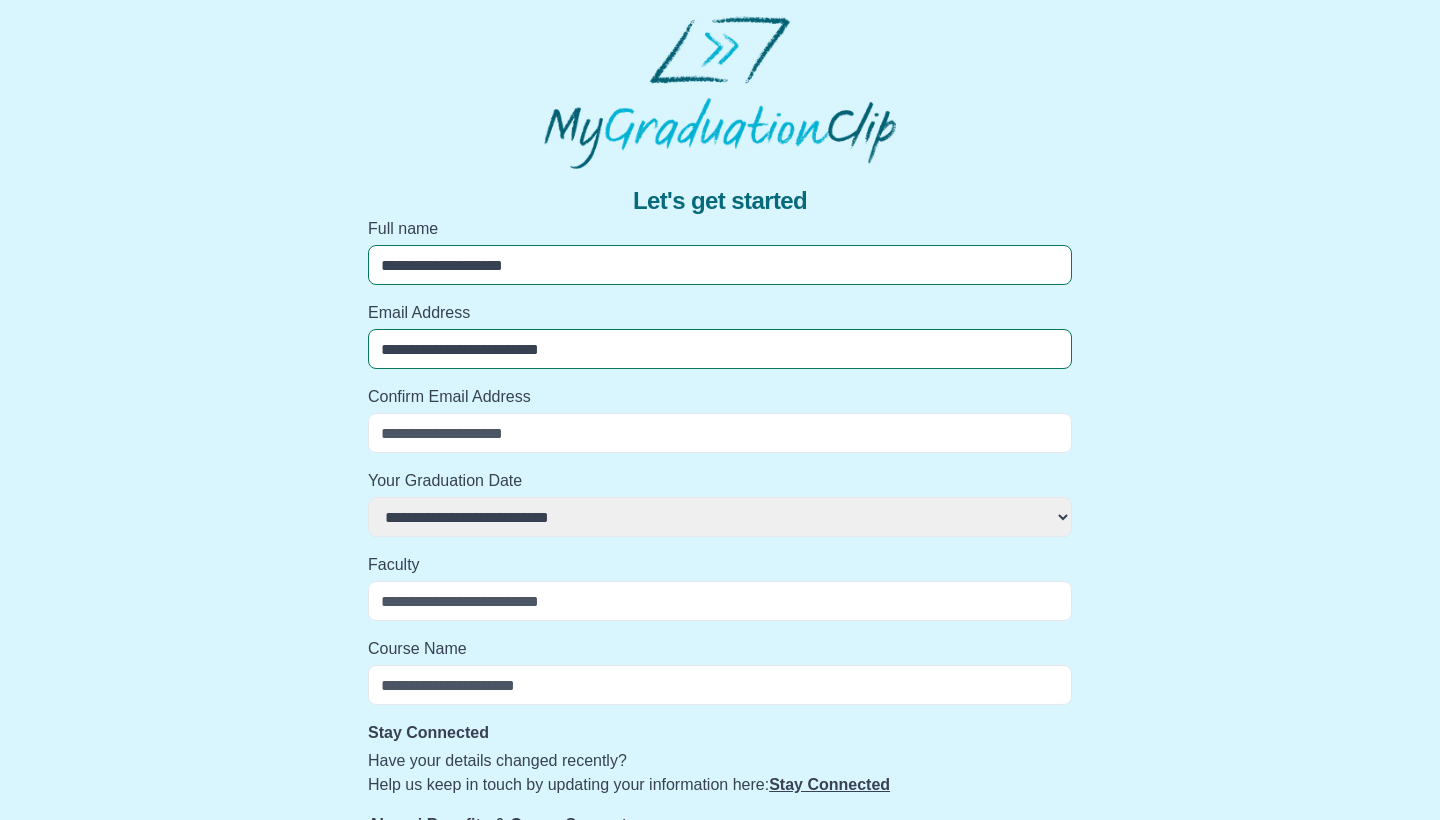 type on "**********" 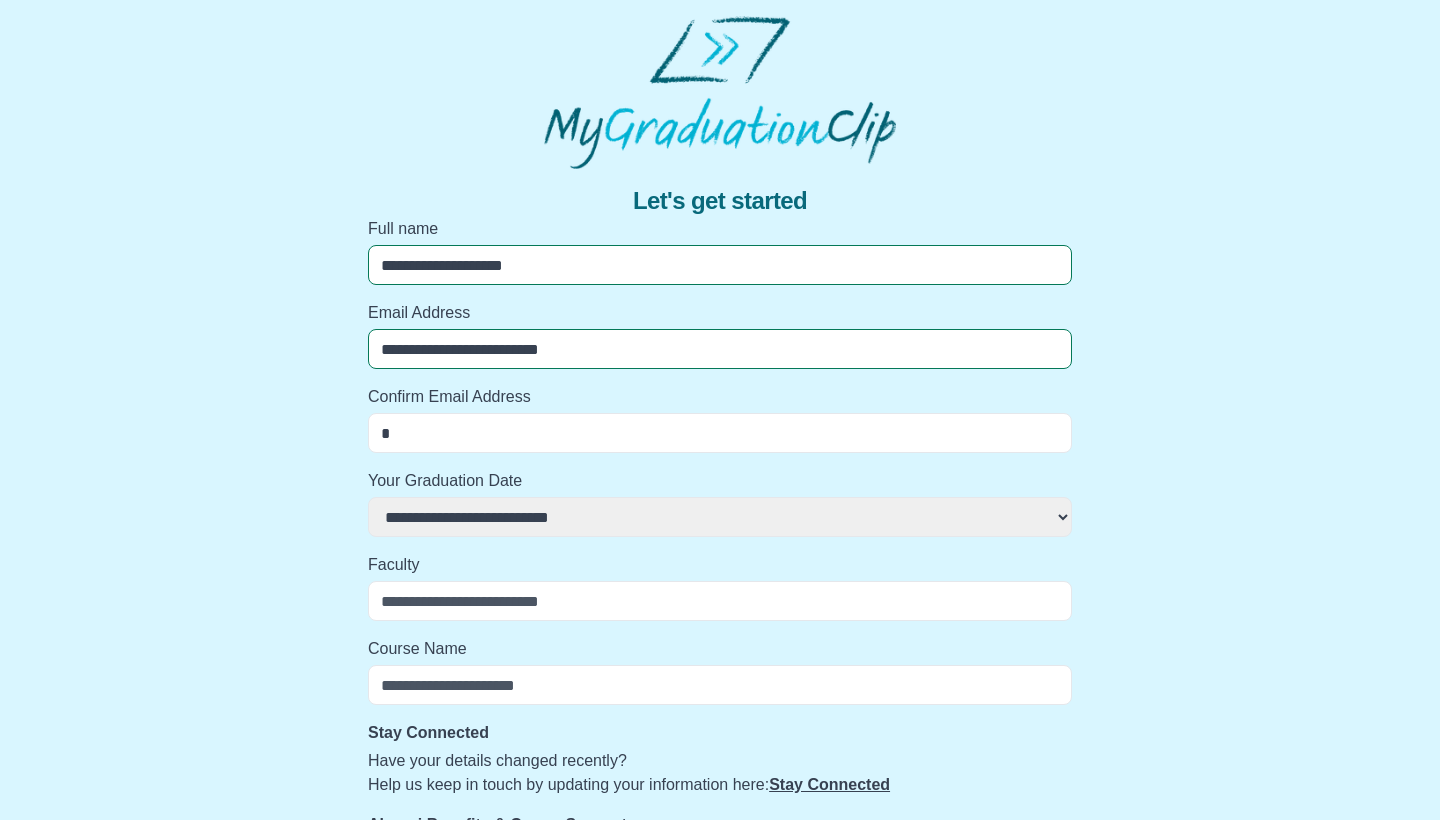 select 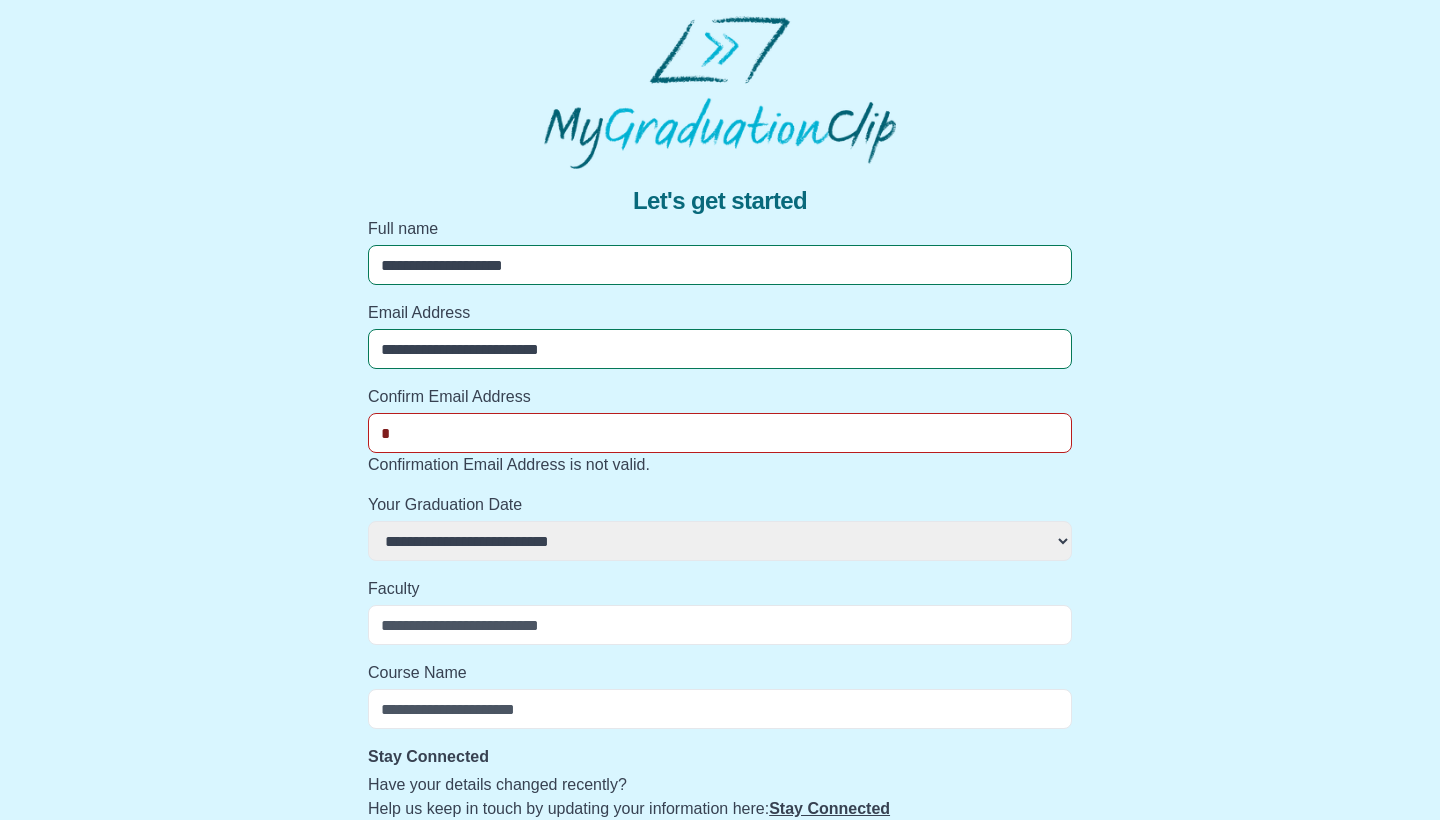 type on "**" 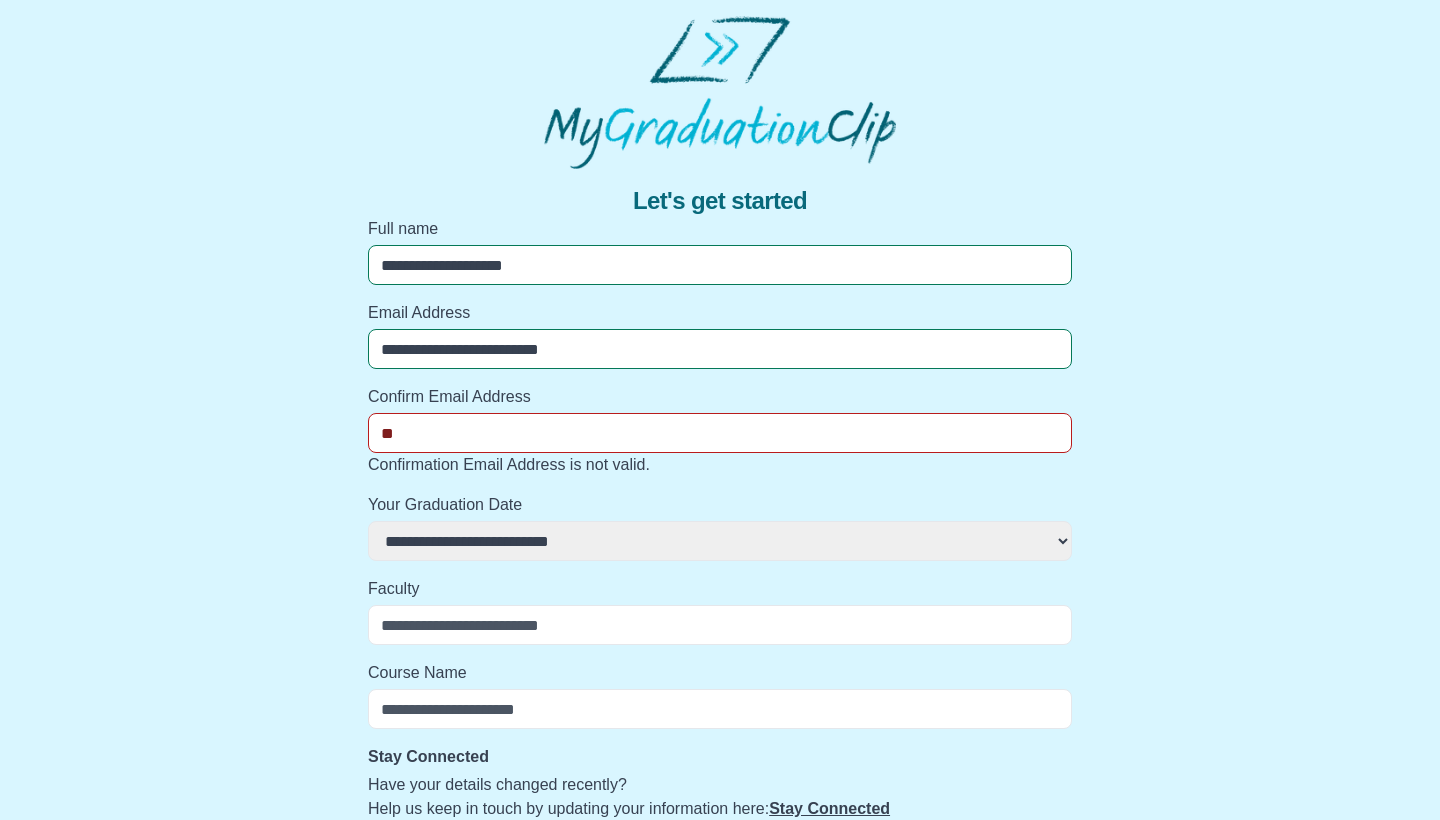 select 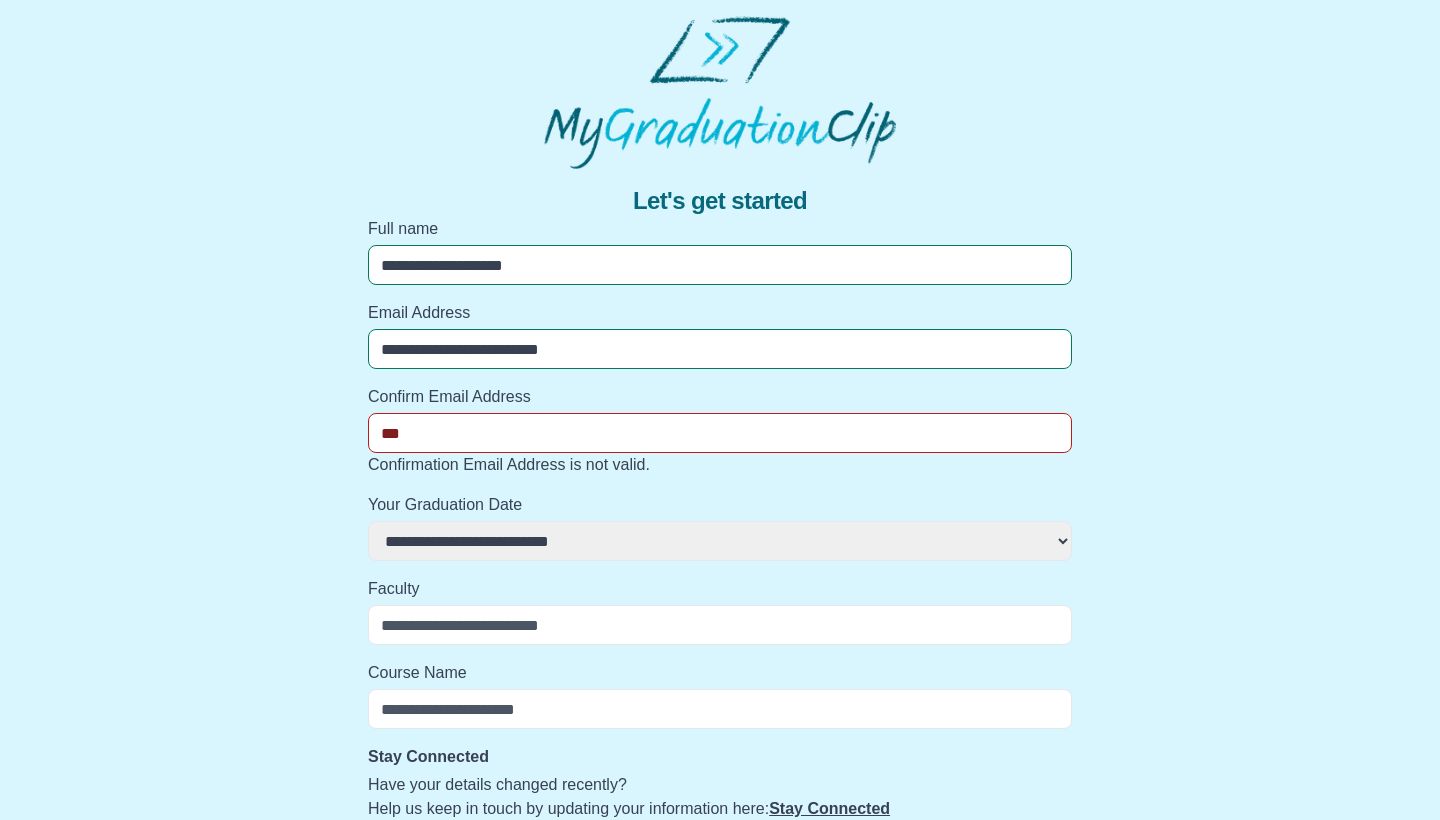 select 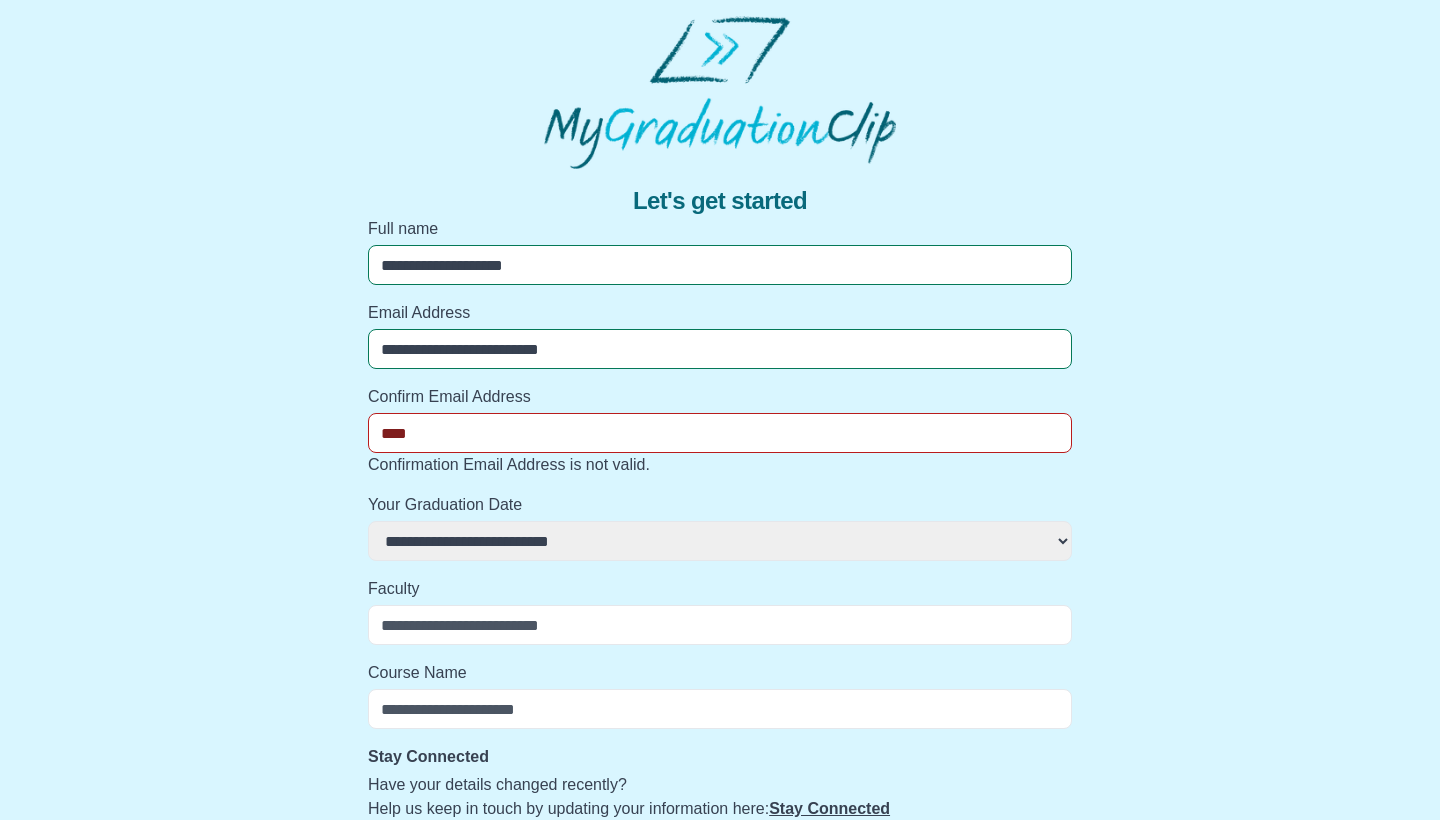 select 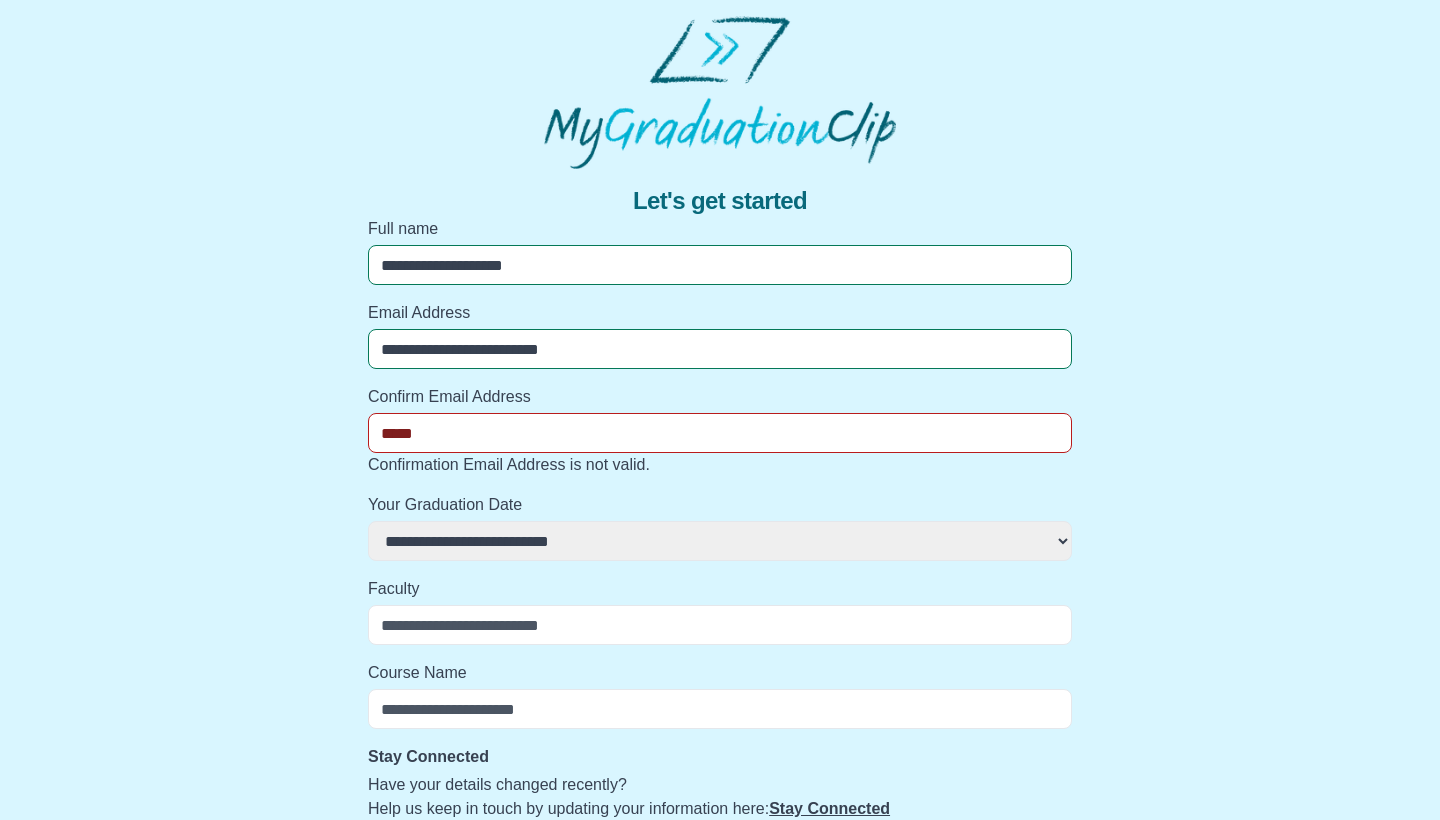 select 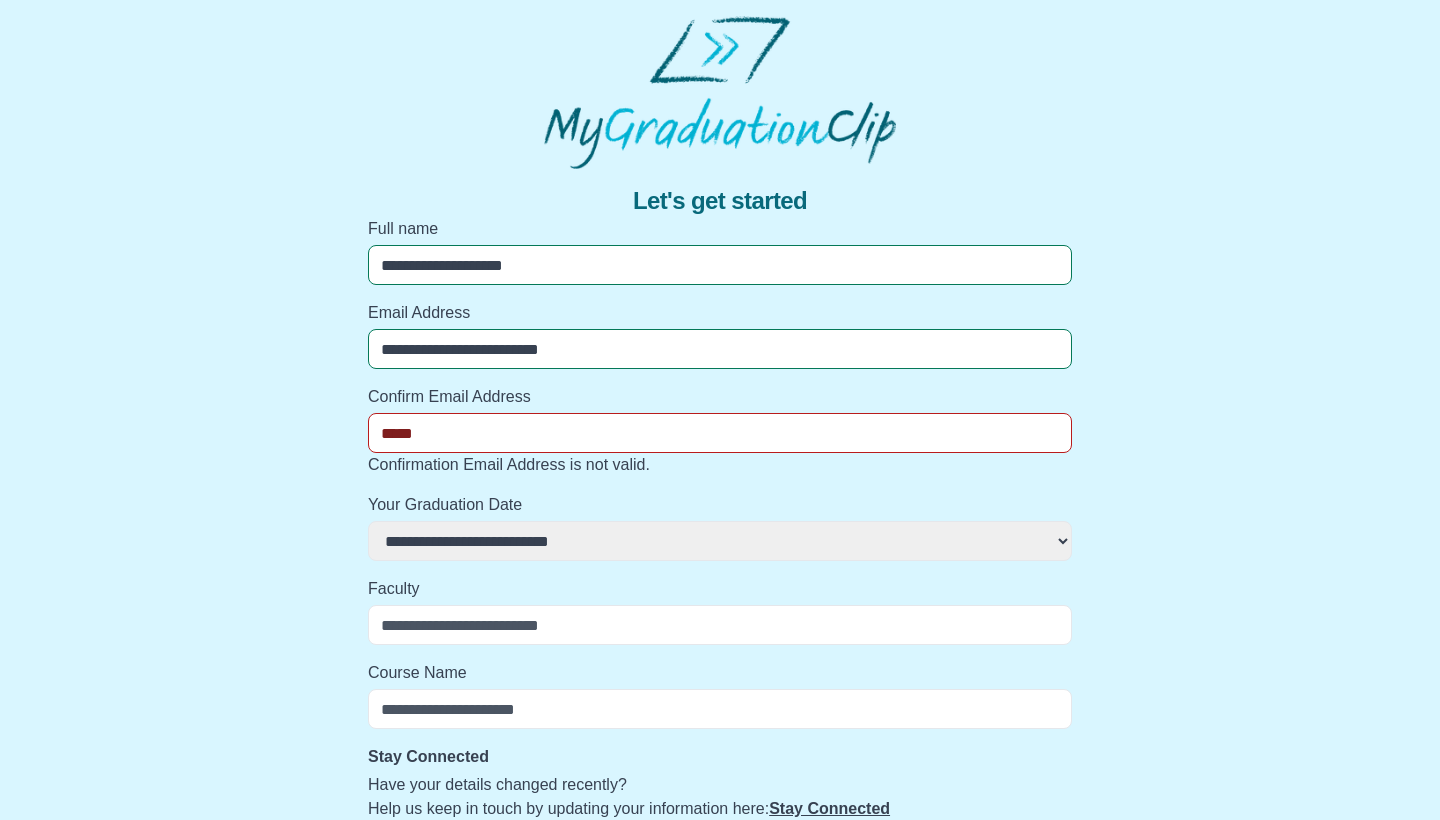 type on "******" 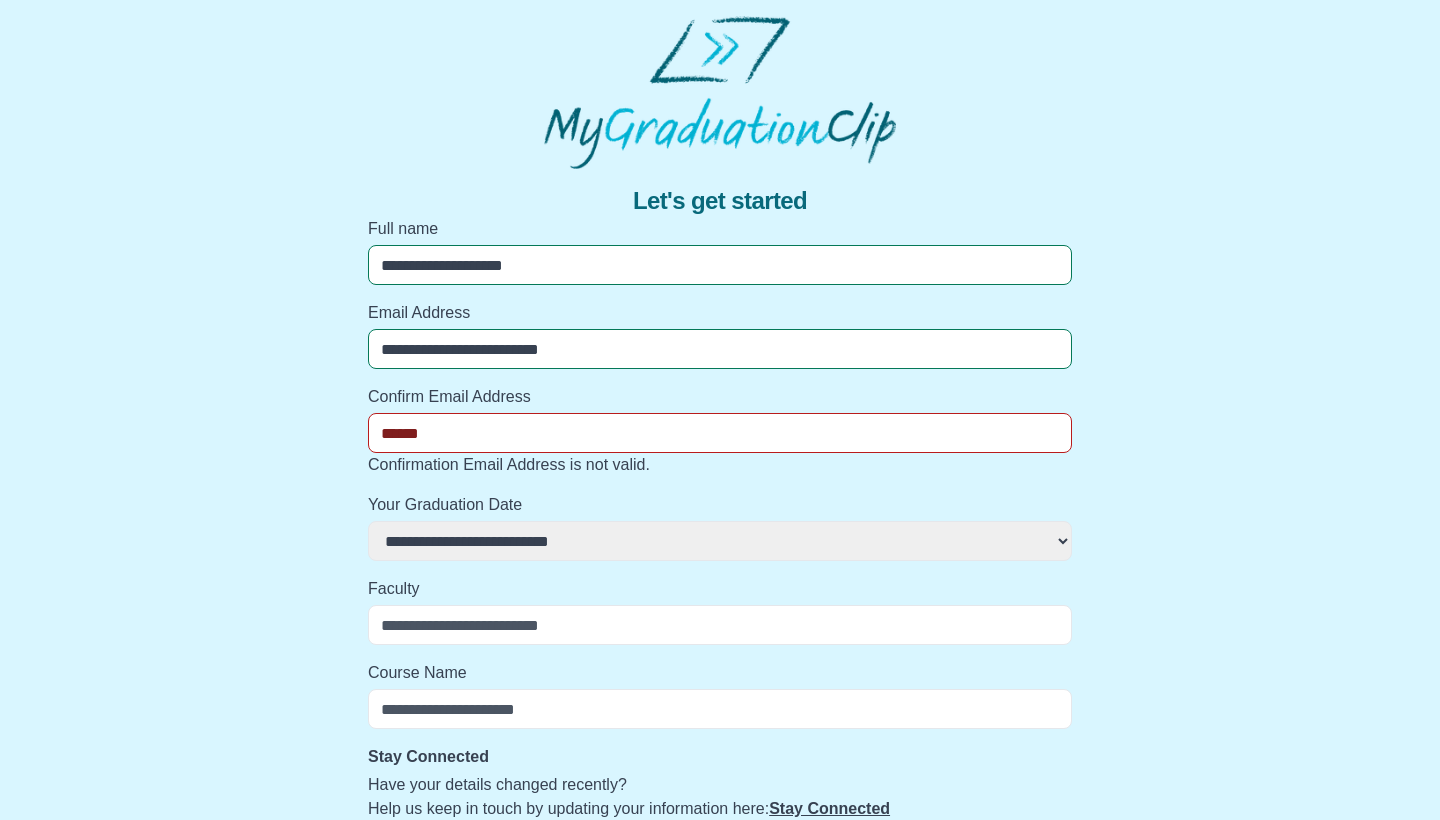 select 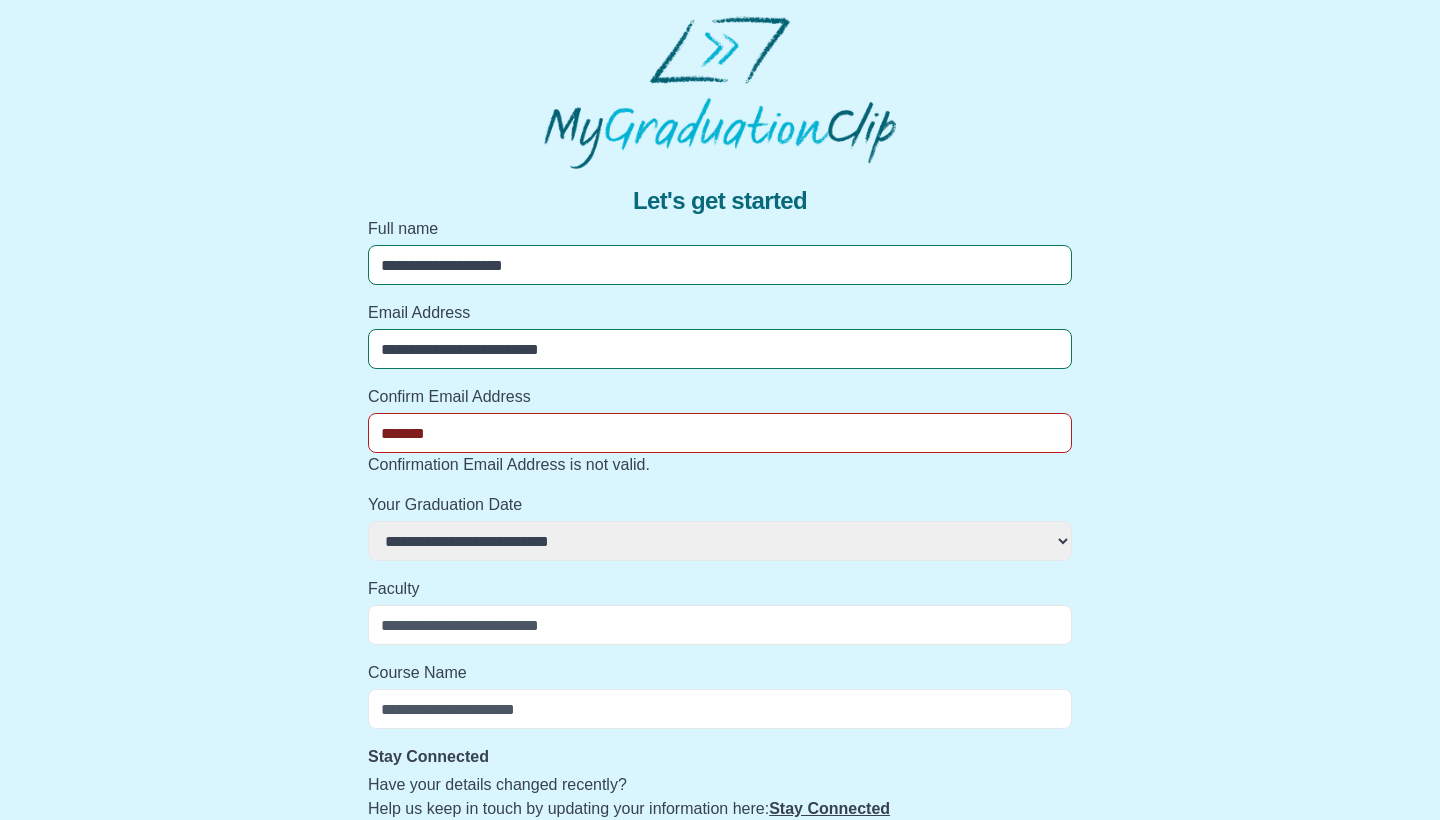 select 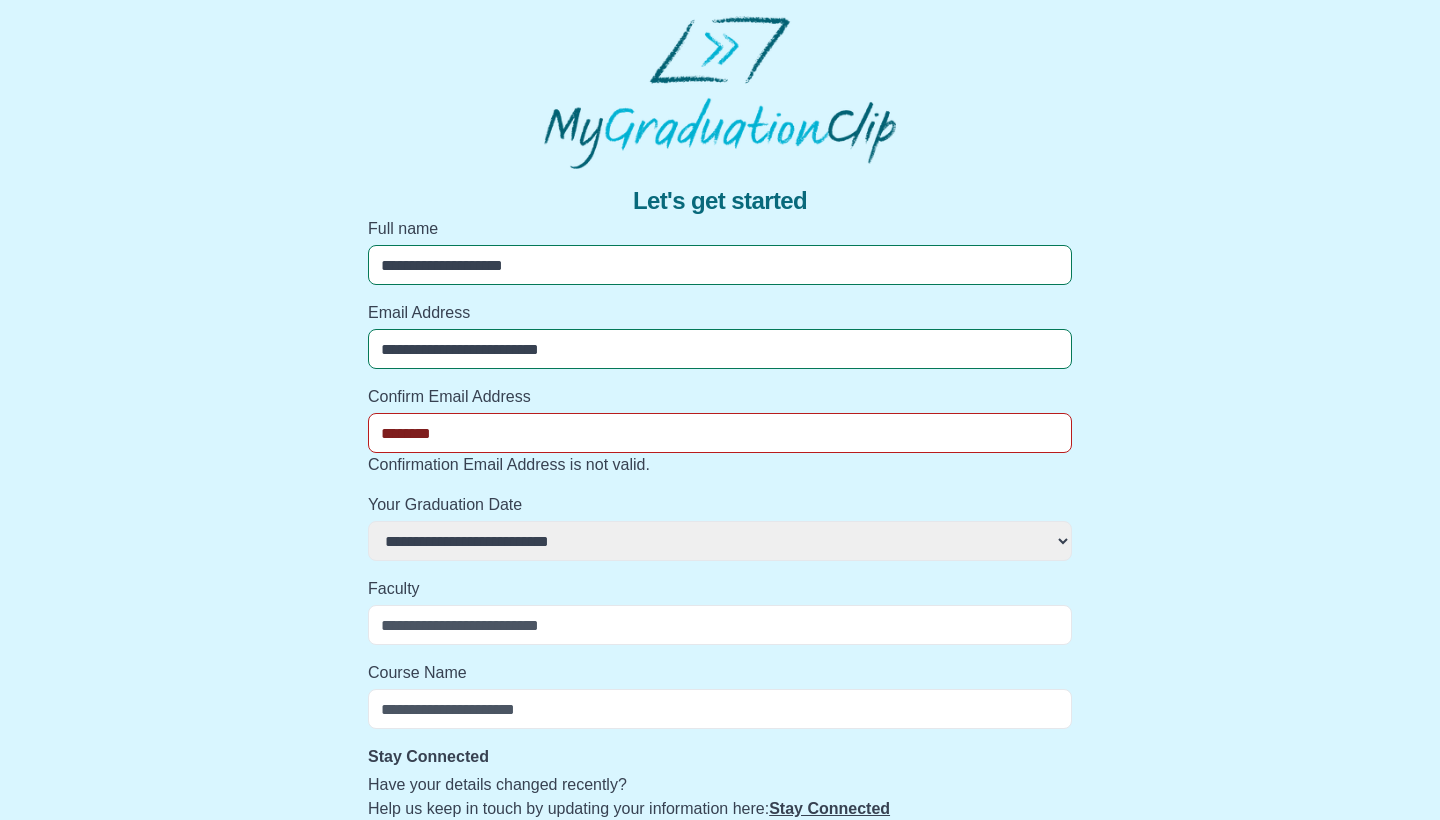select 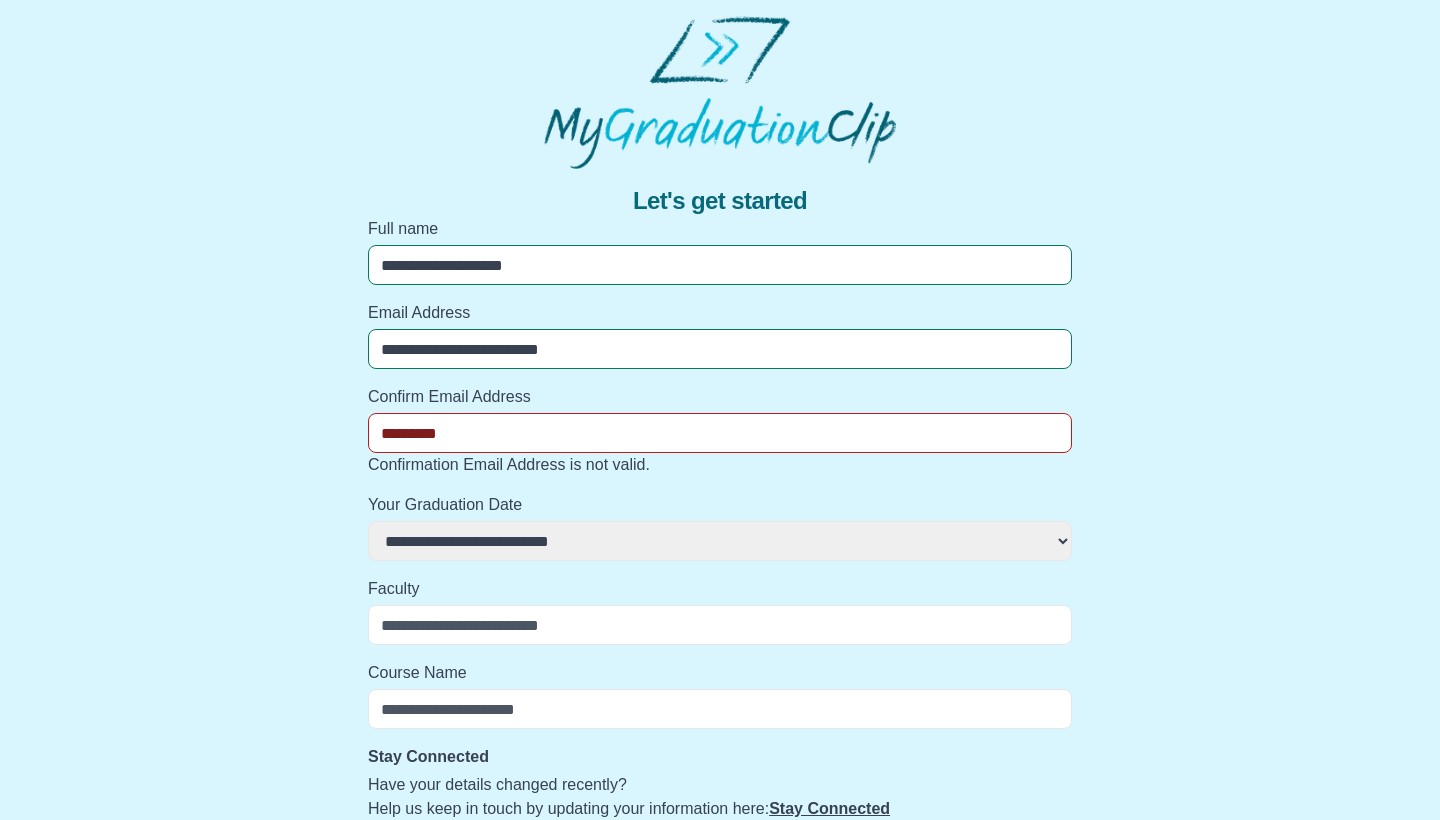 select 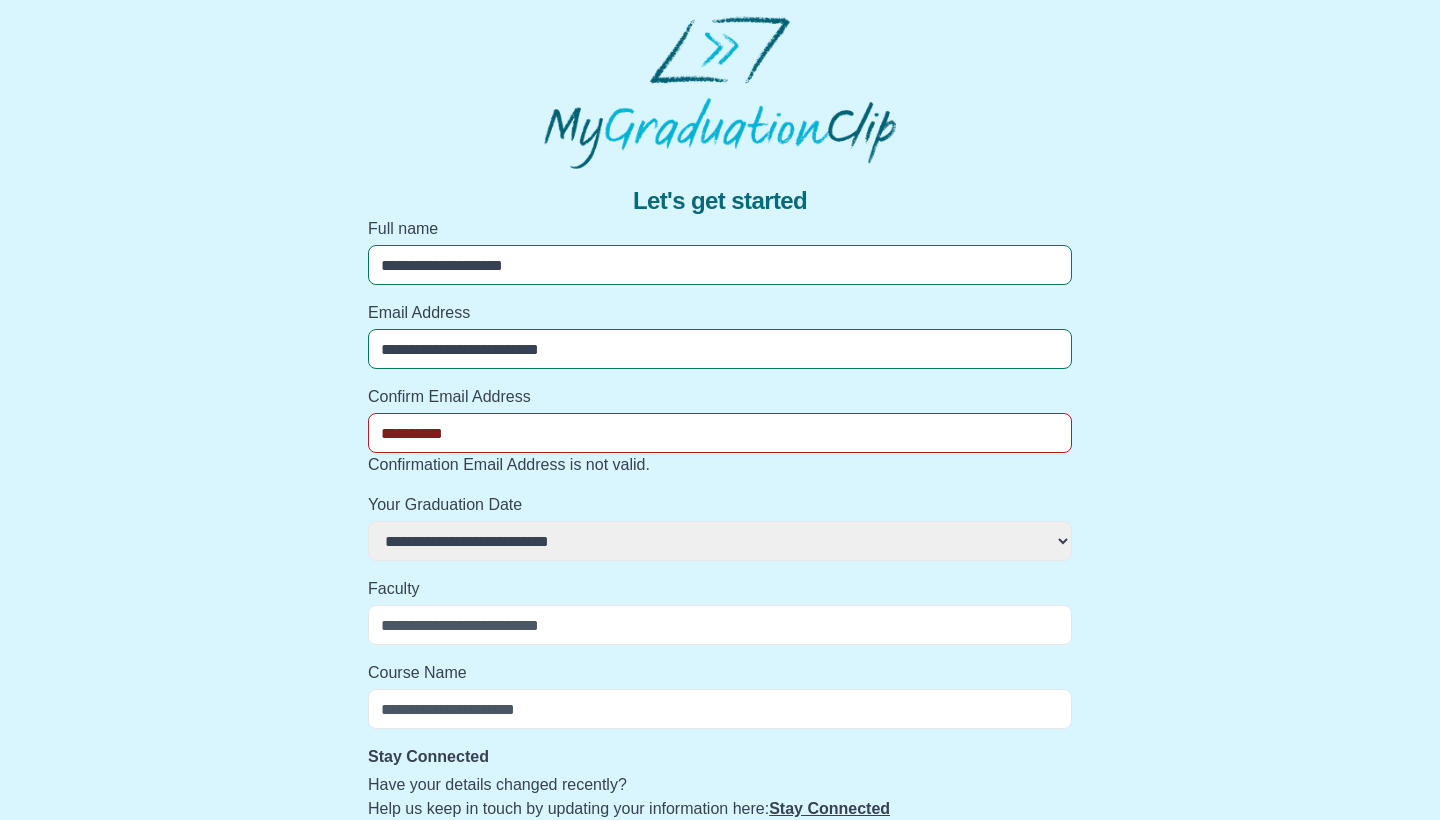 select 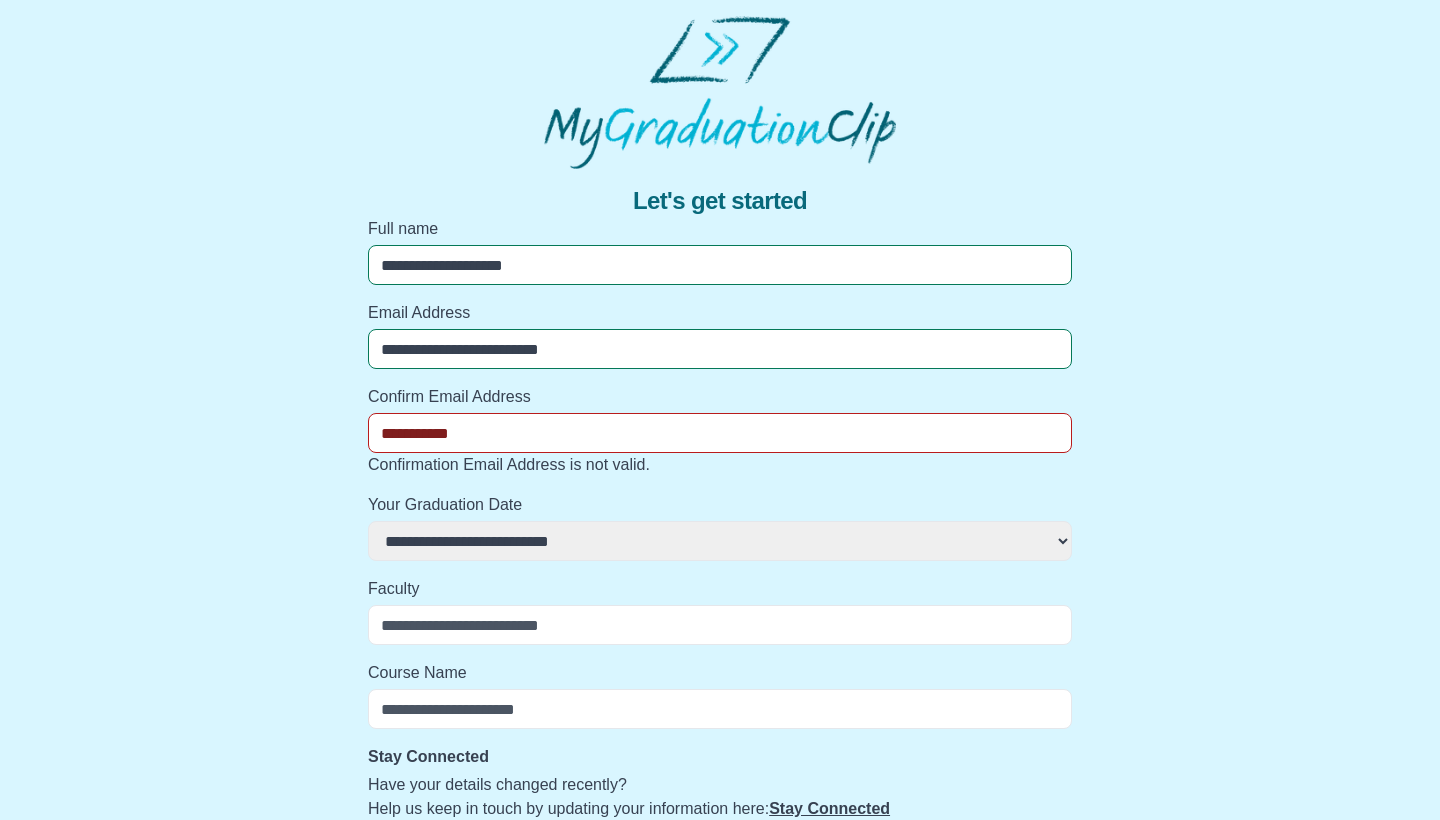 select 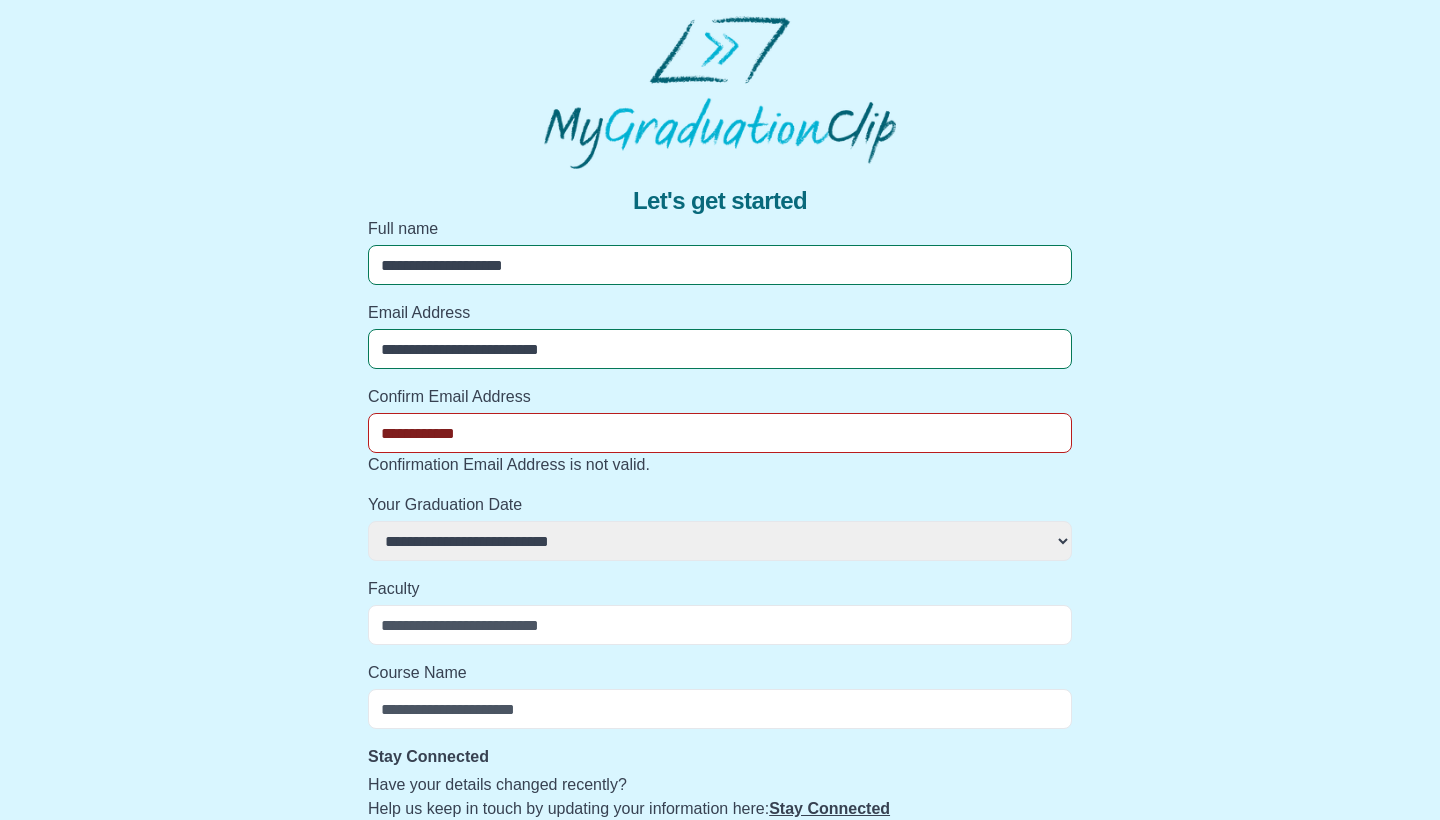 select 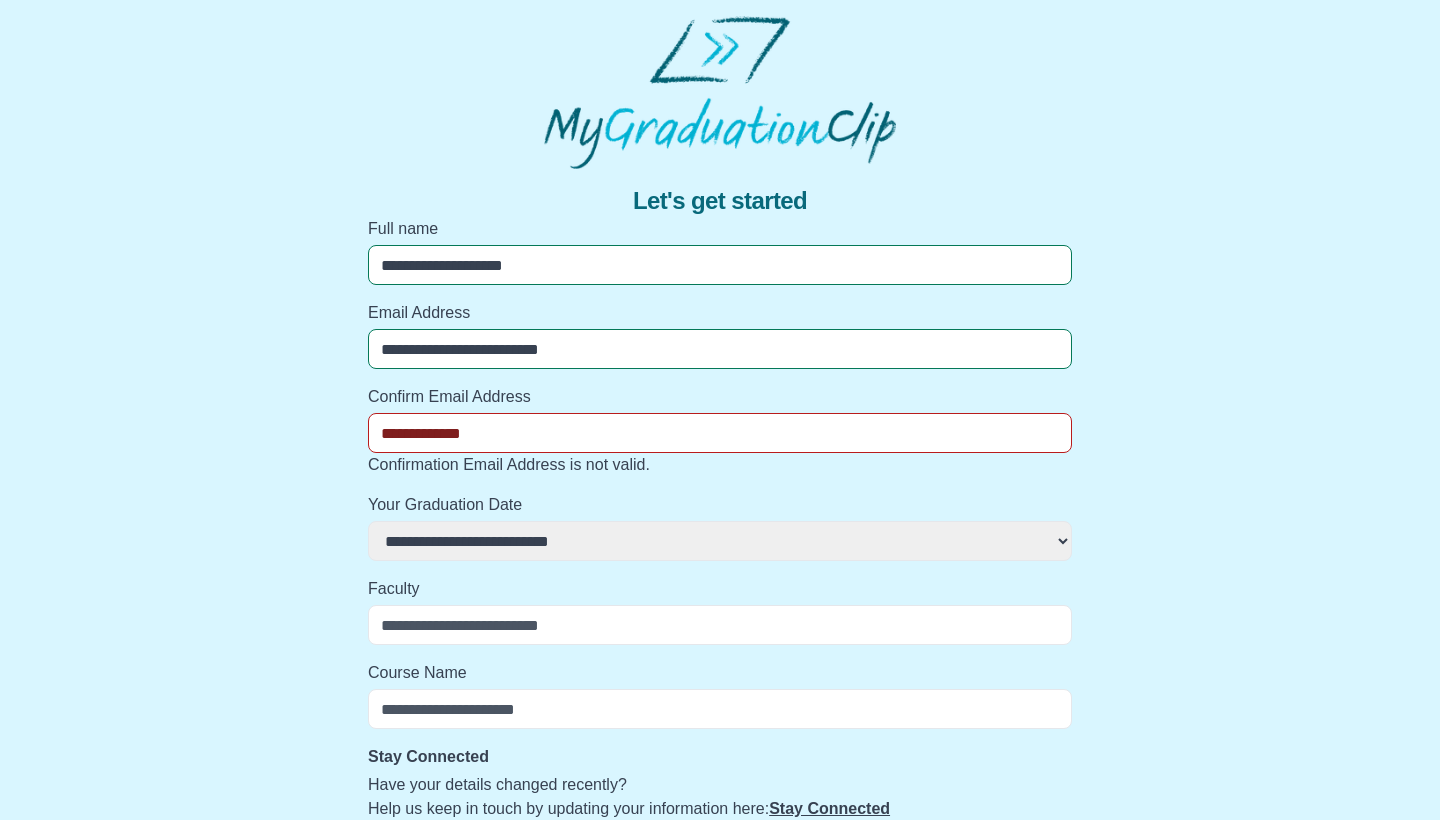 select 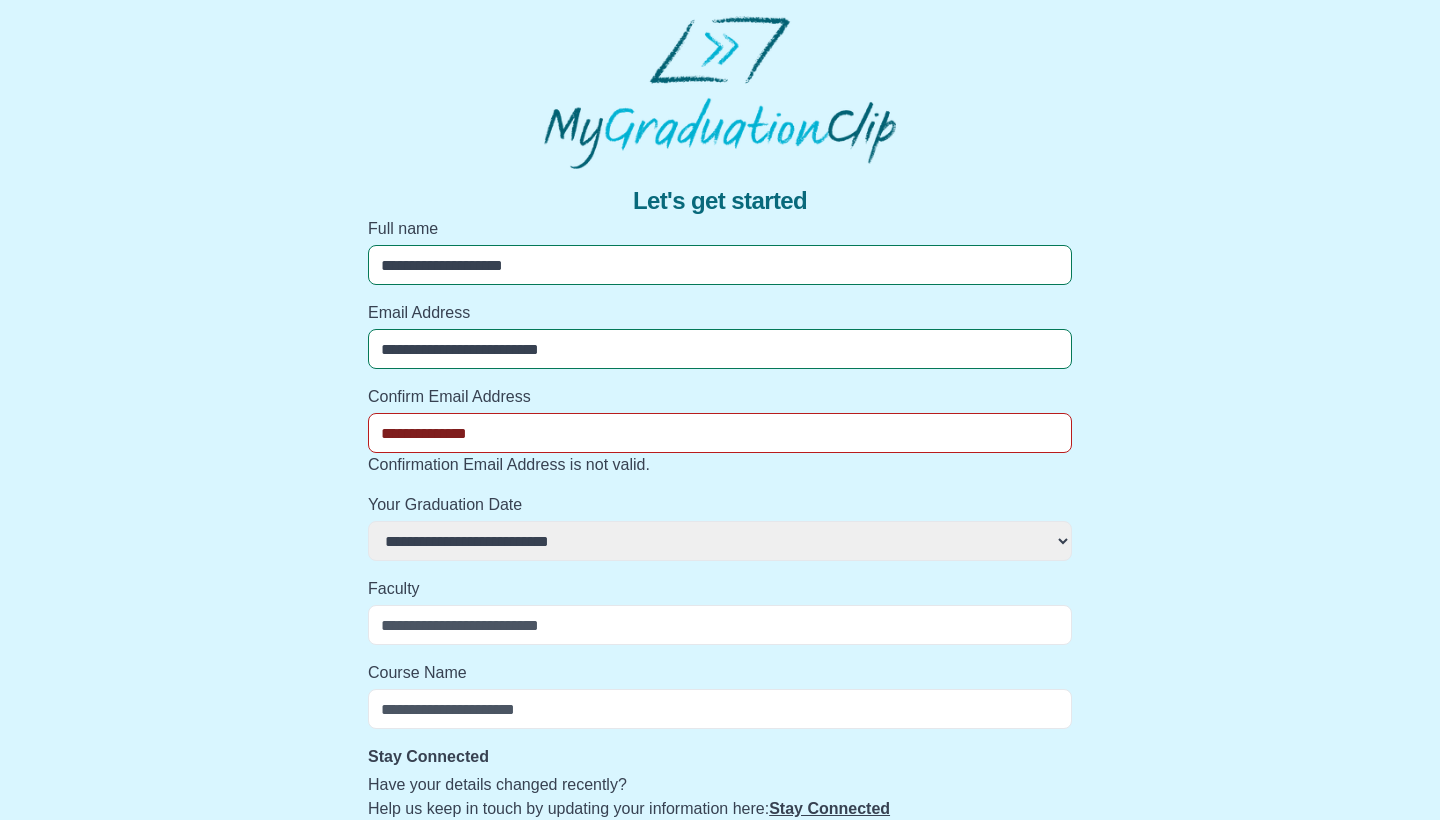 select 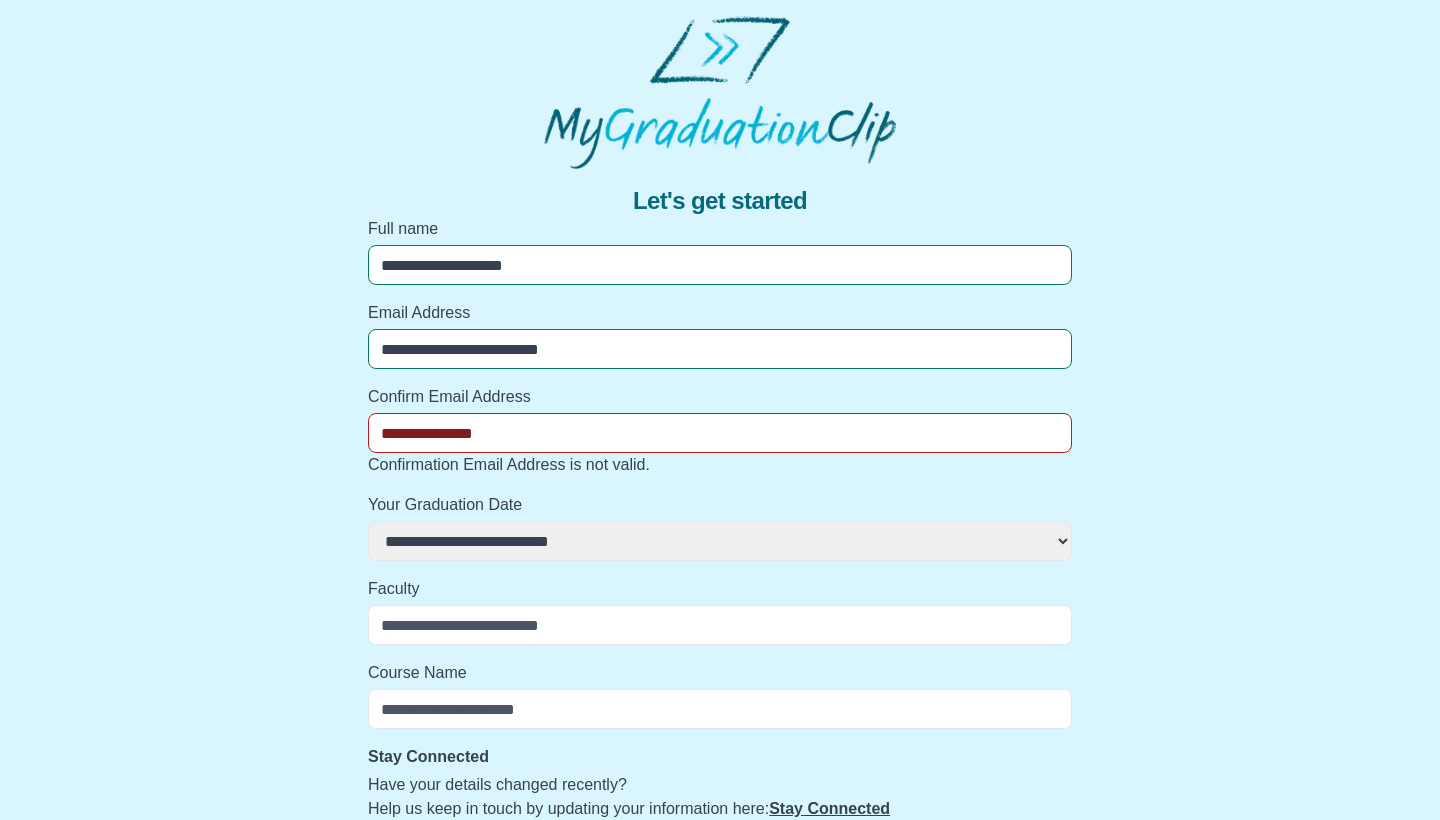 select 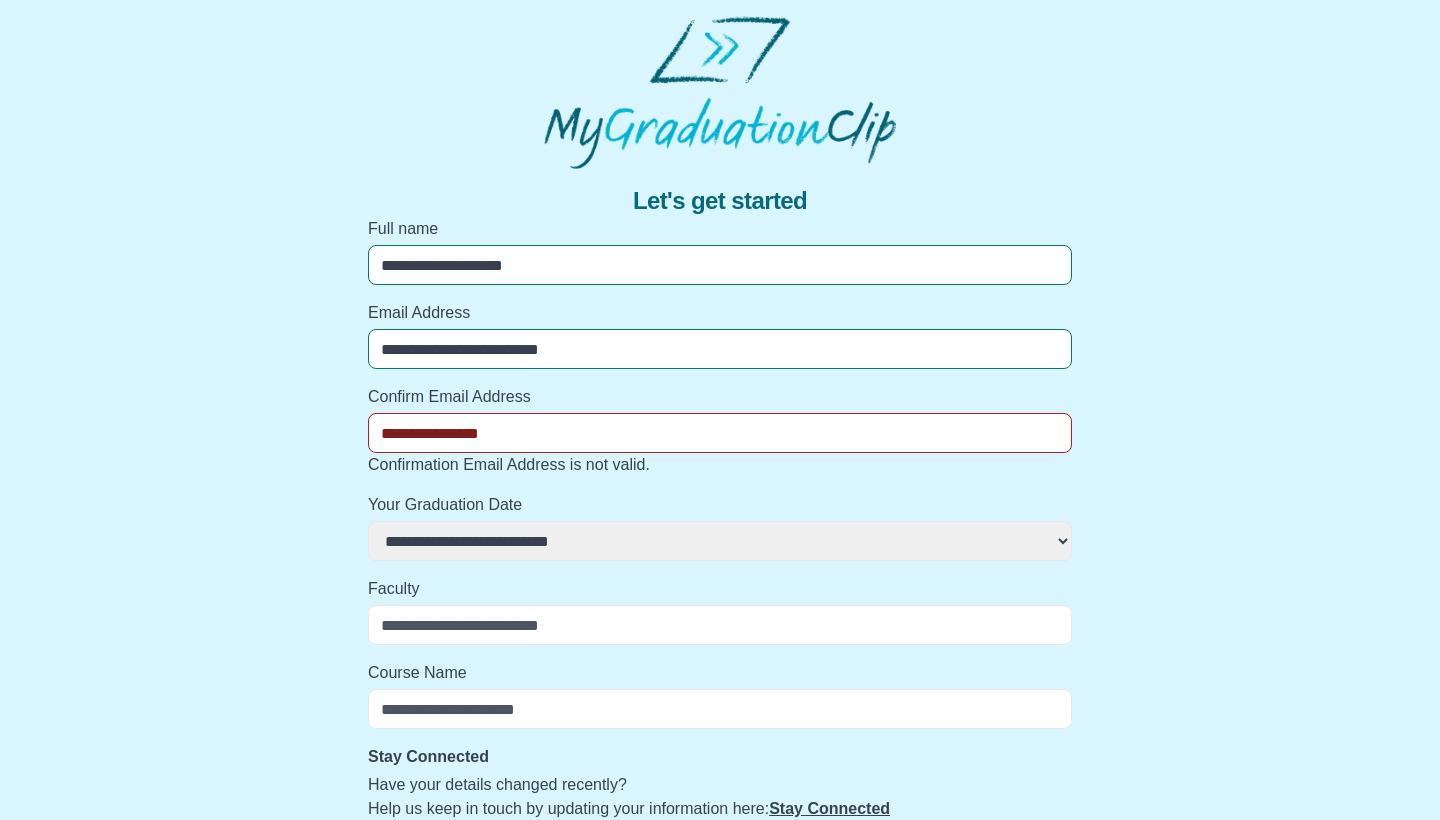 select 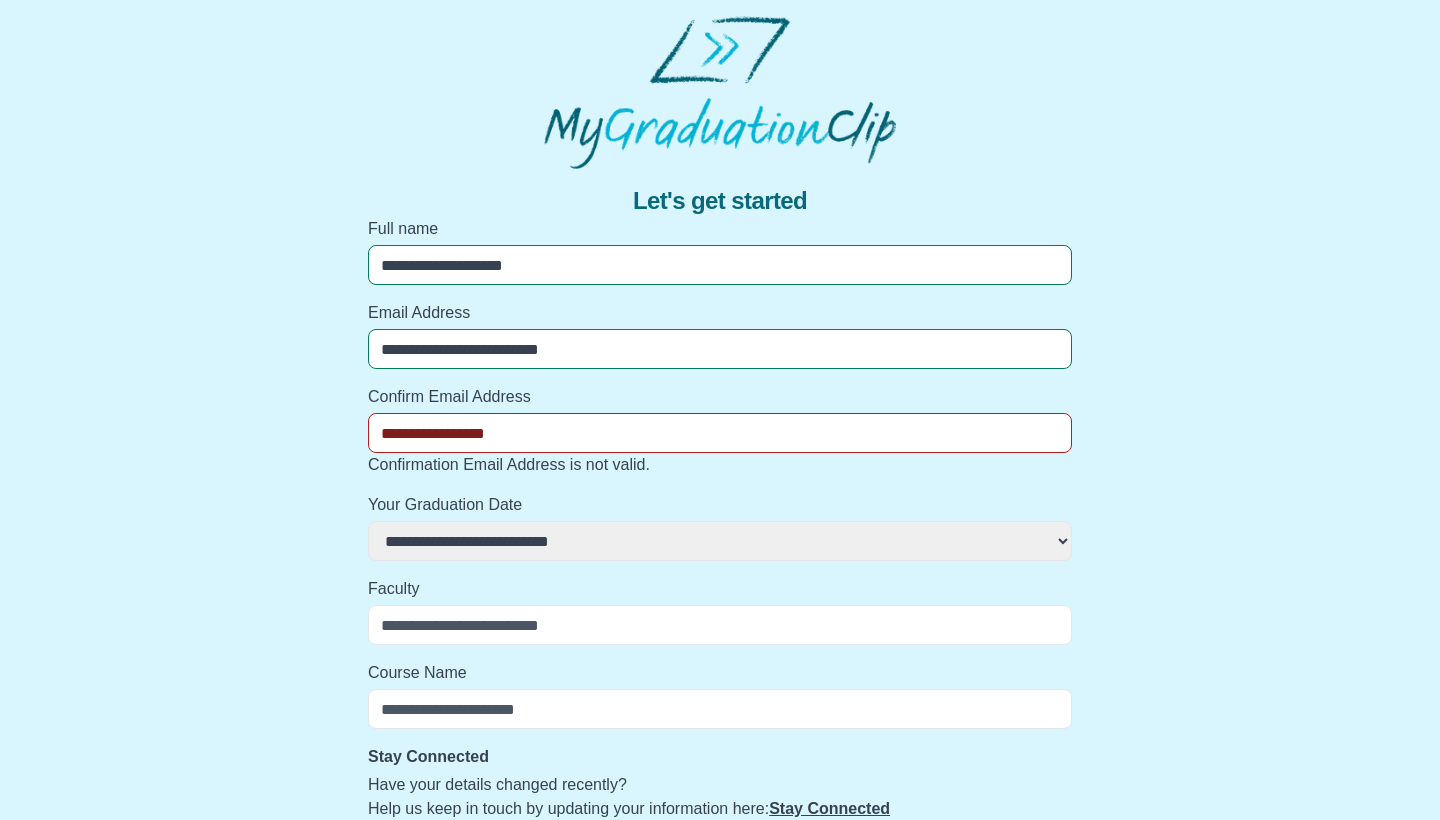 select 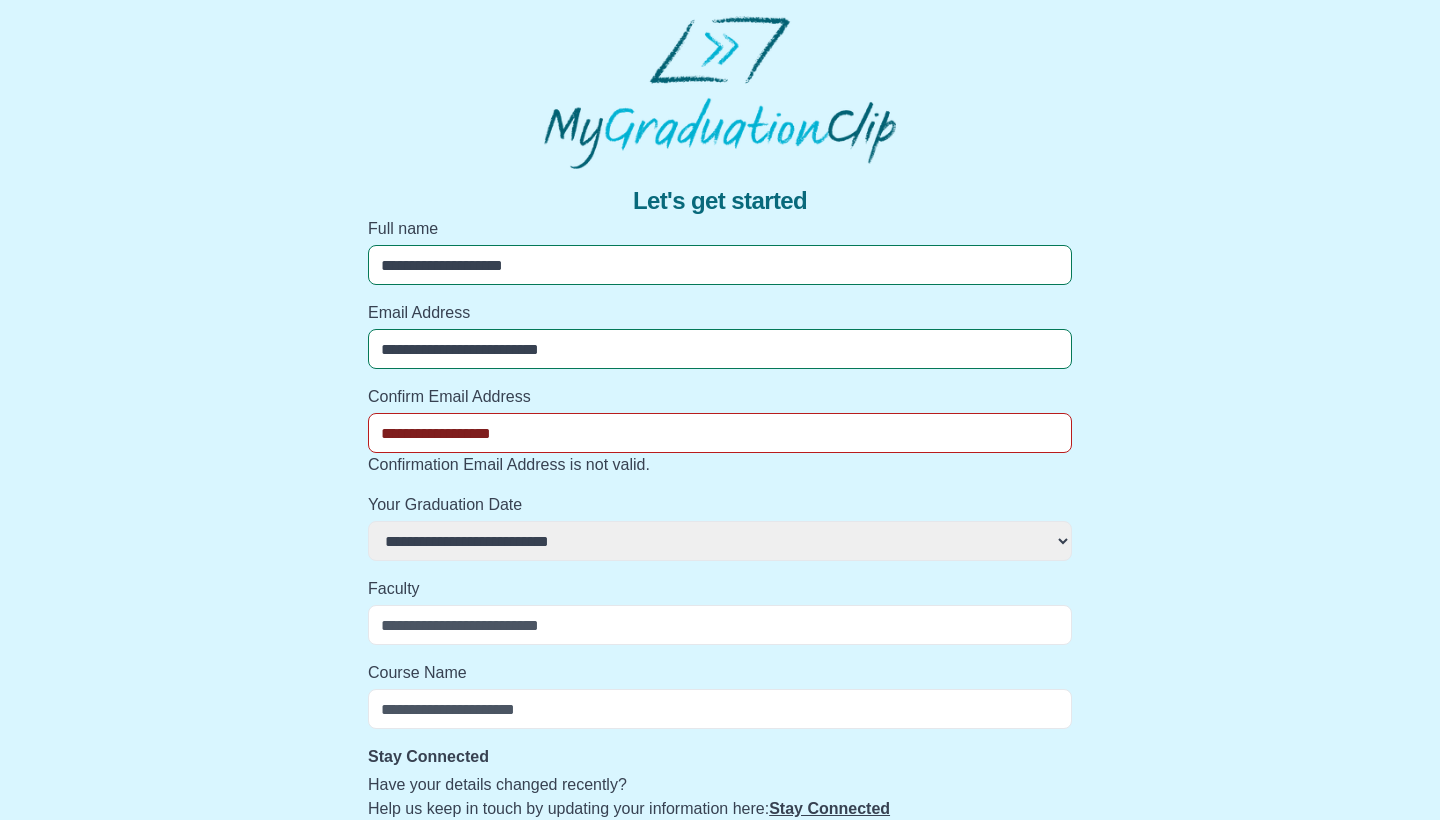 select 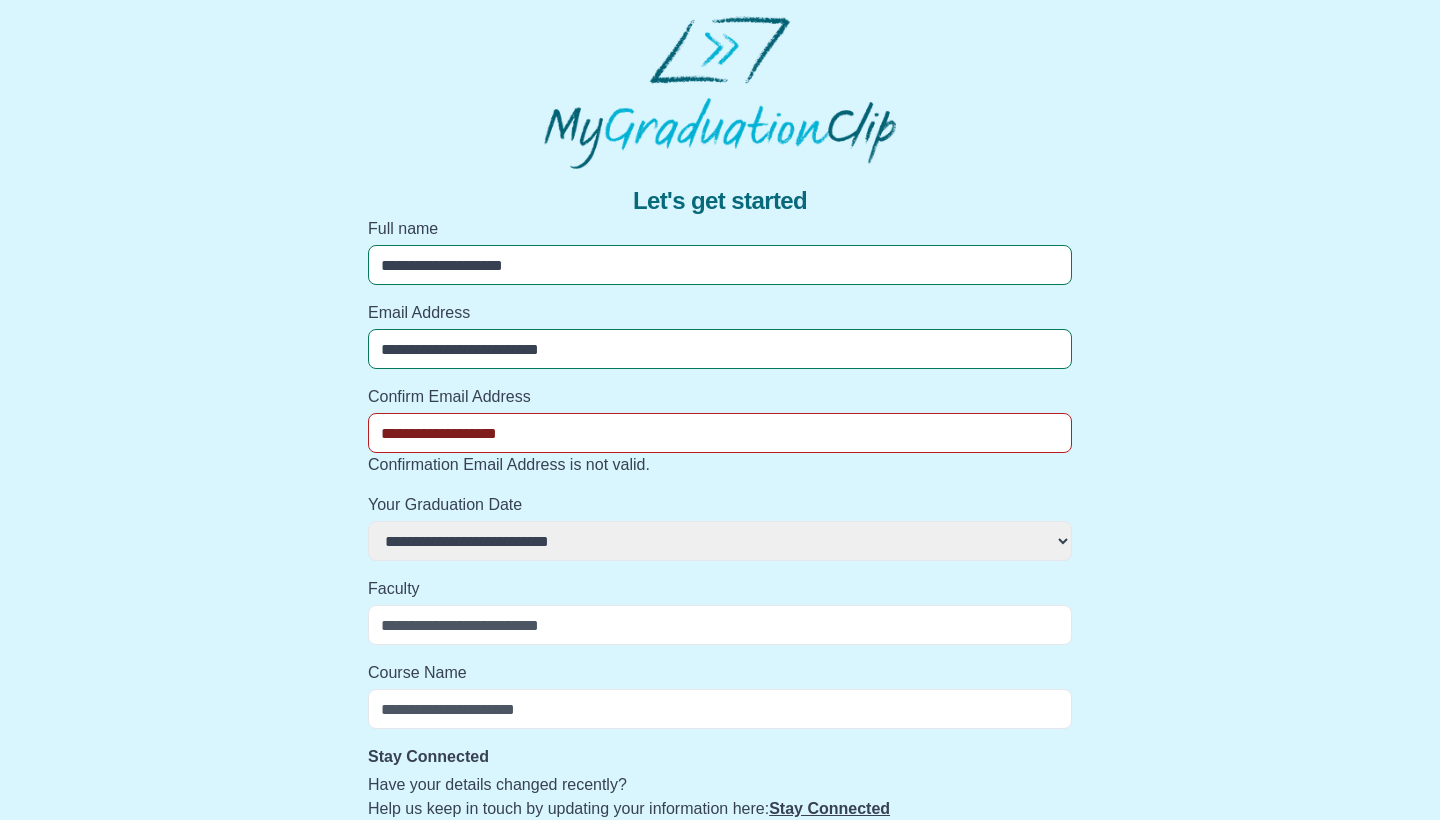 select 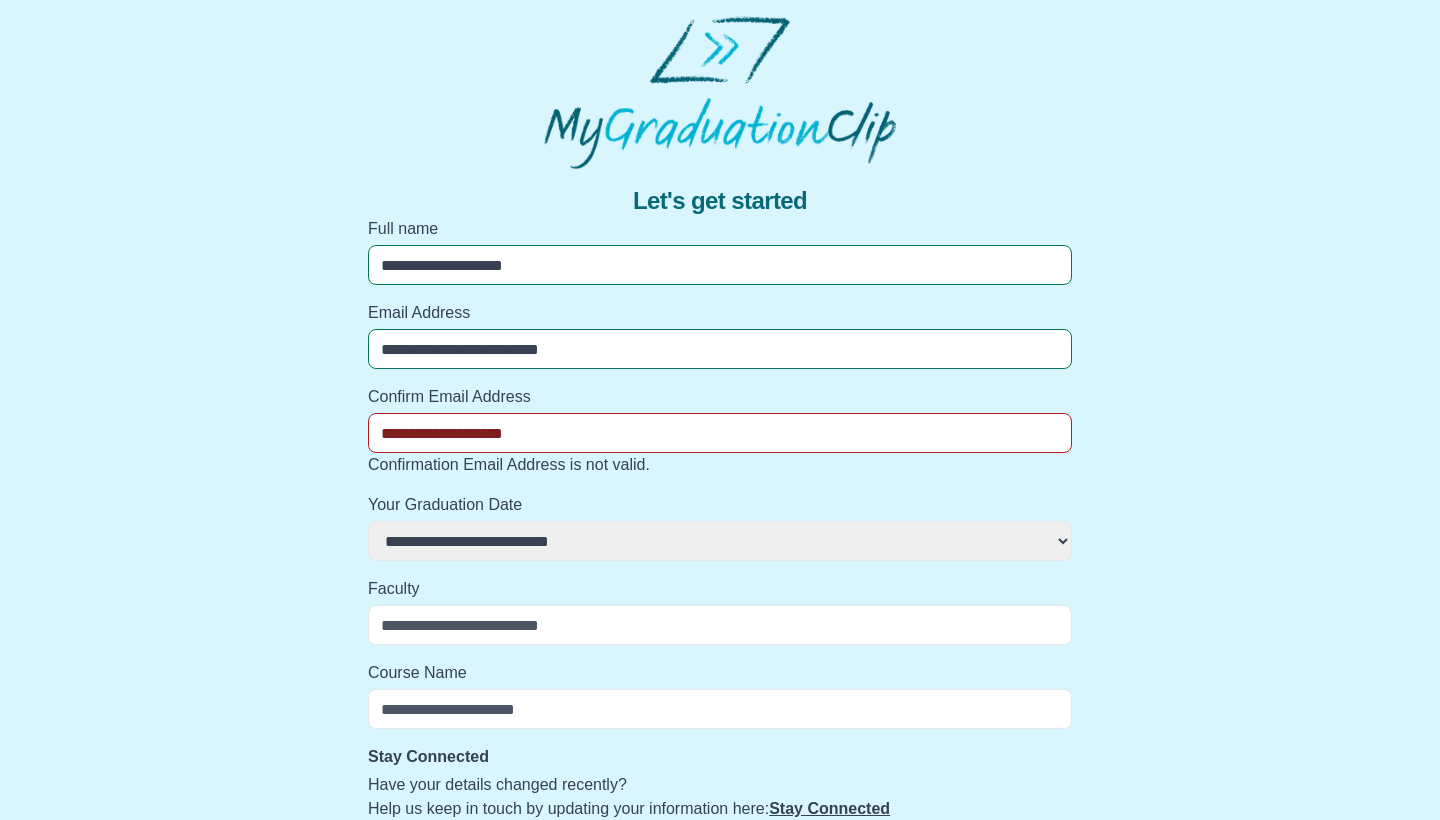select 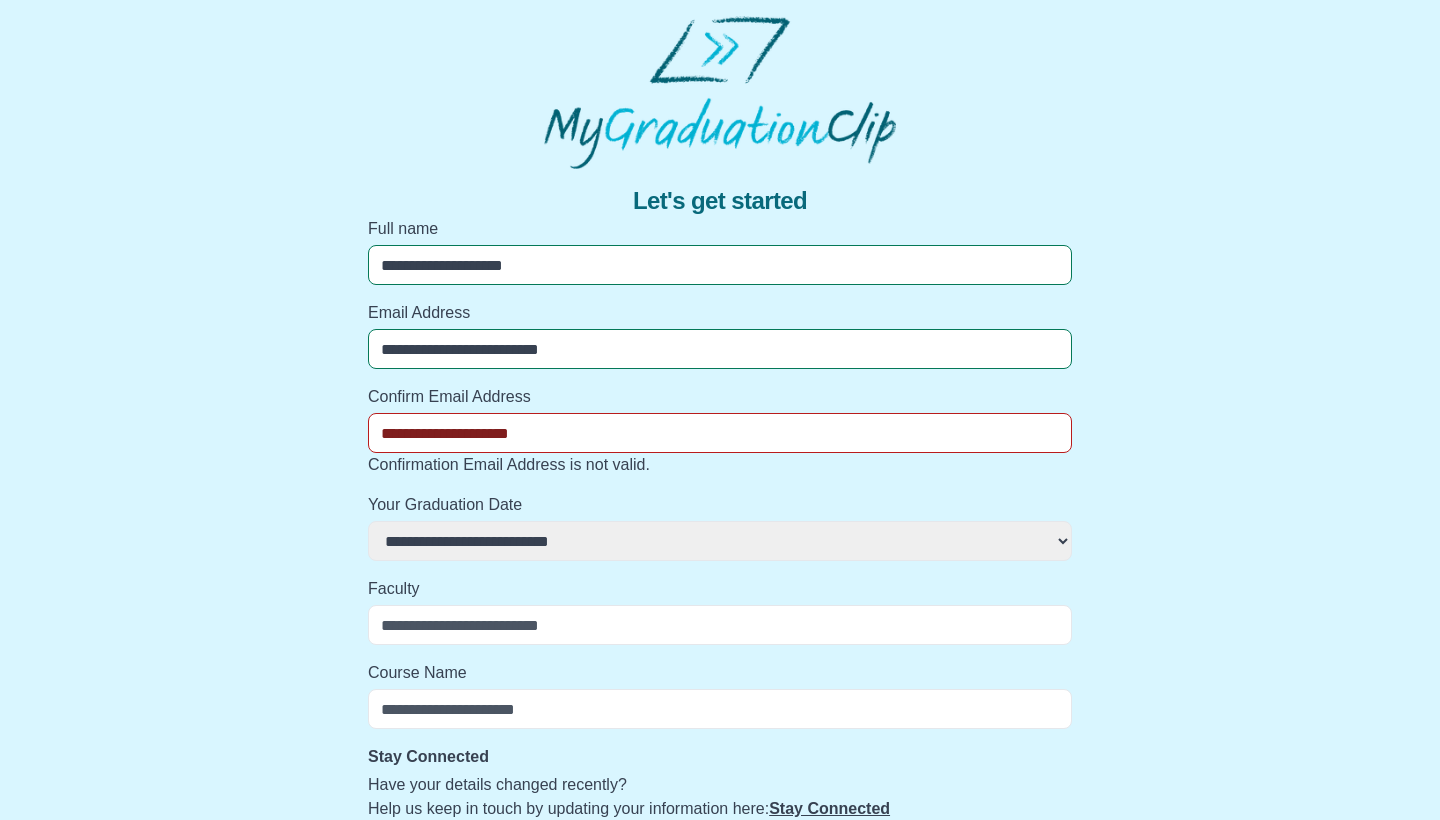 select 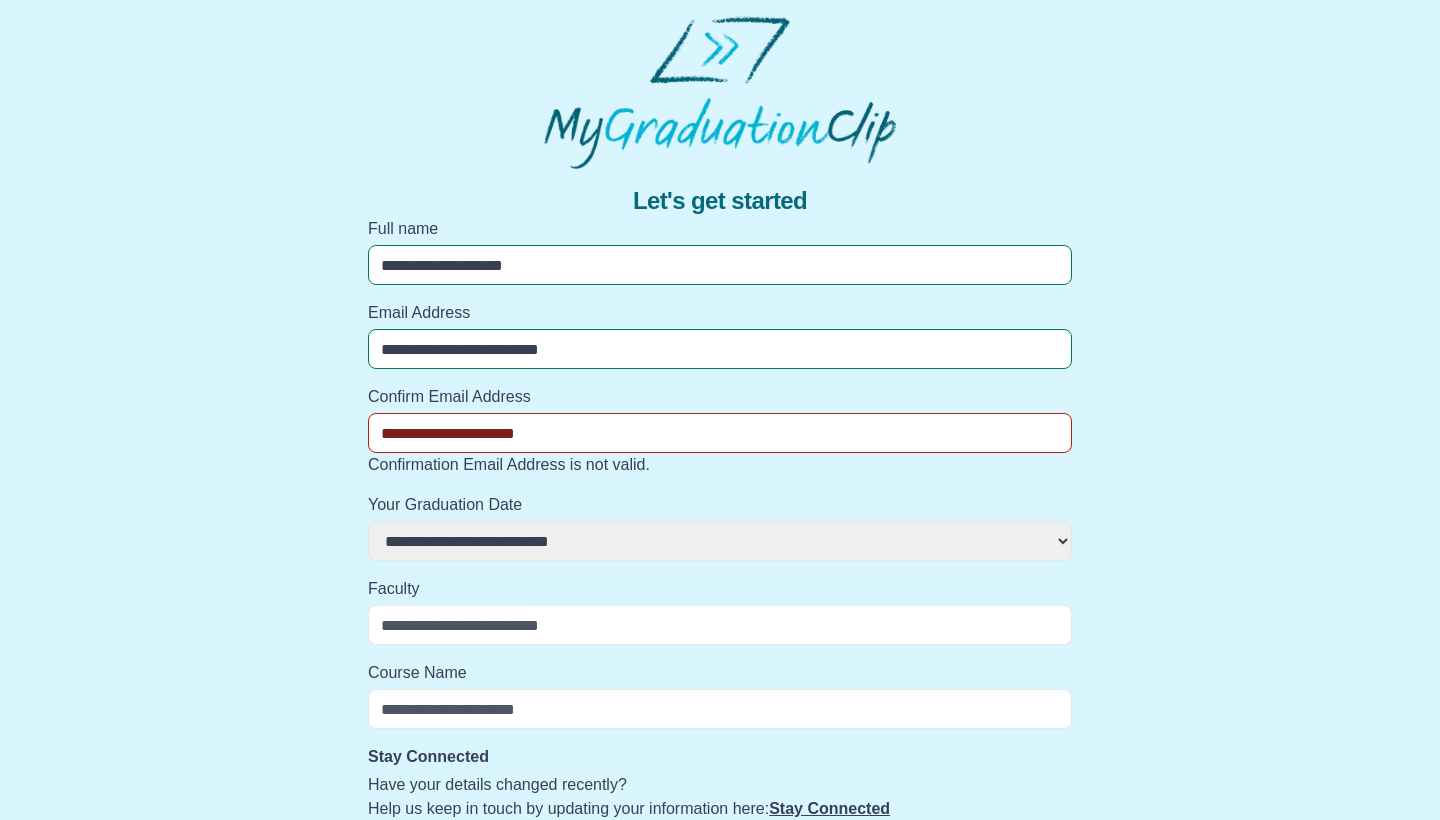 select 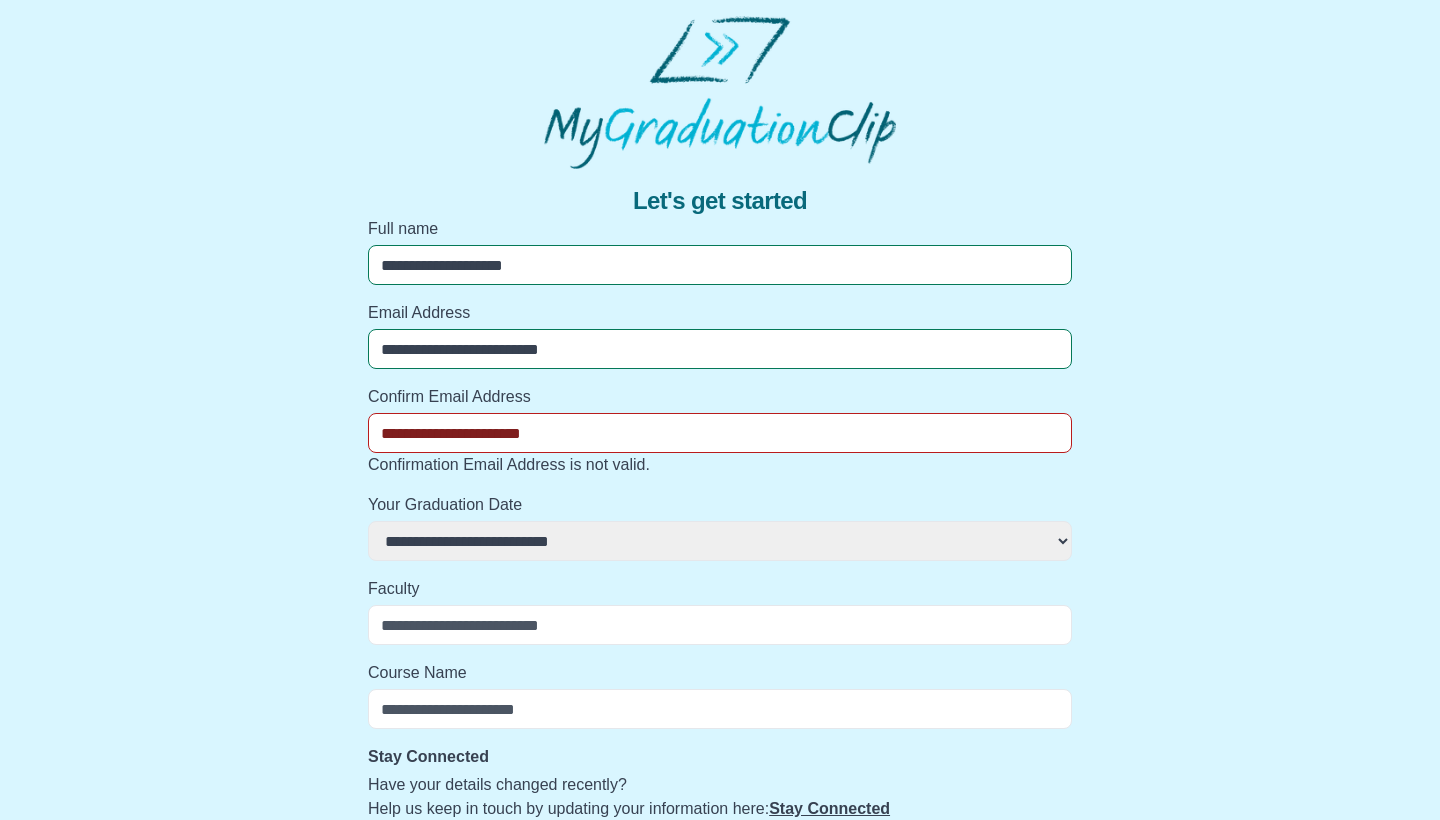 select 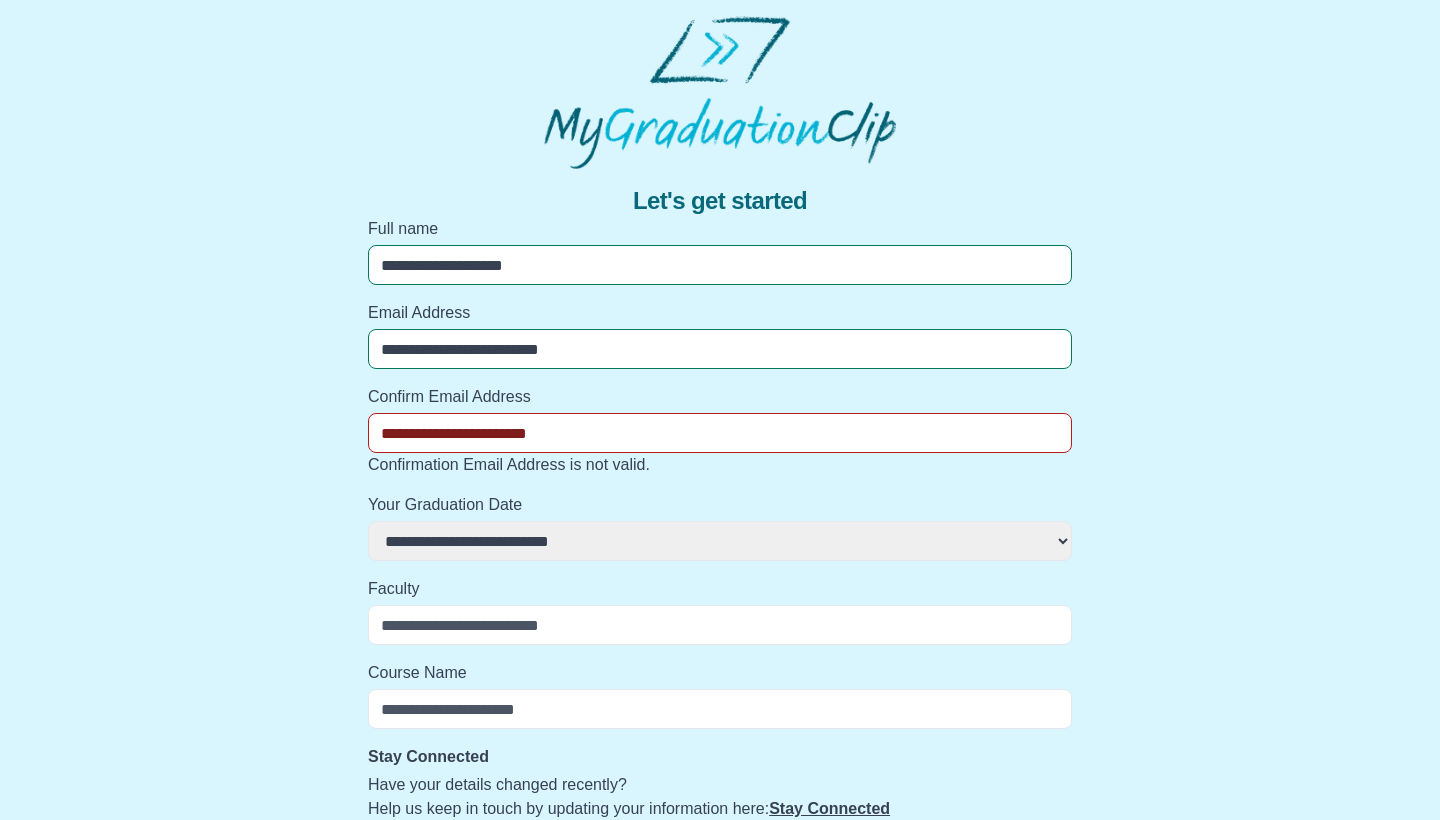 select 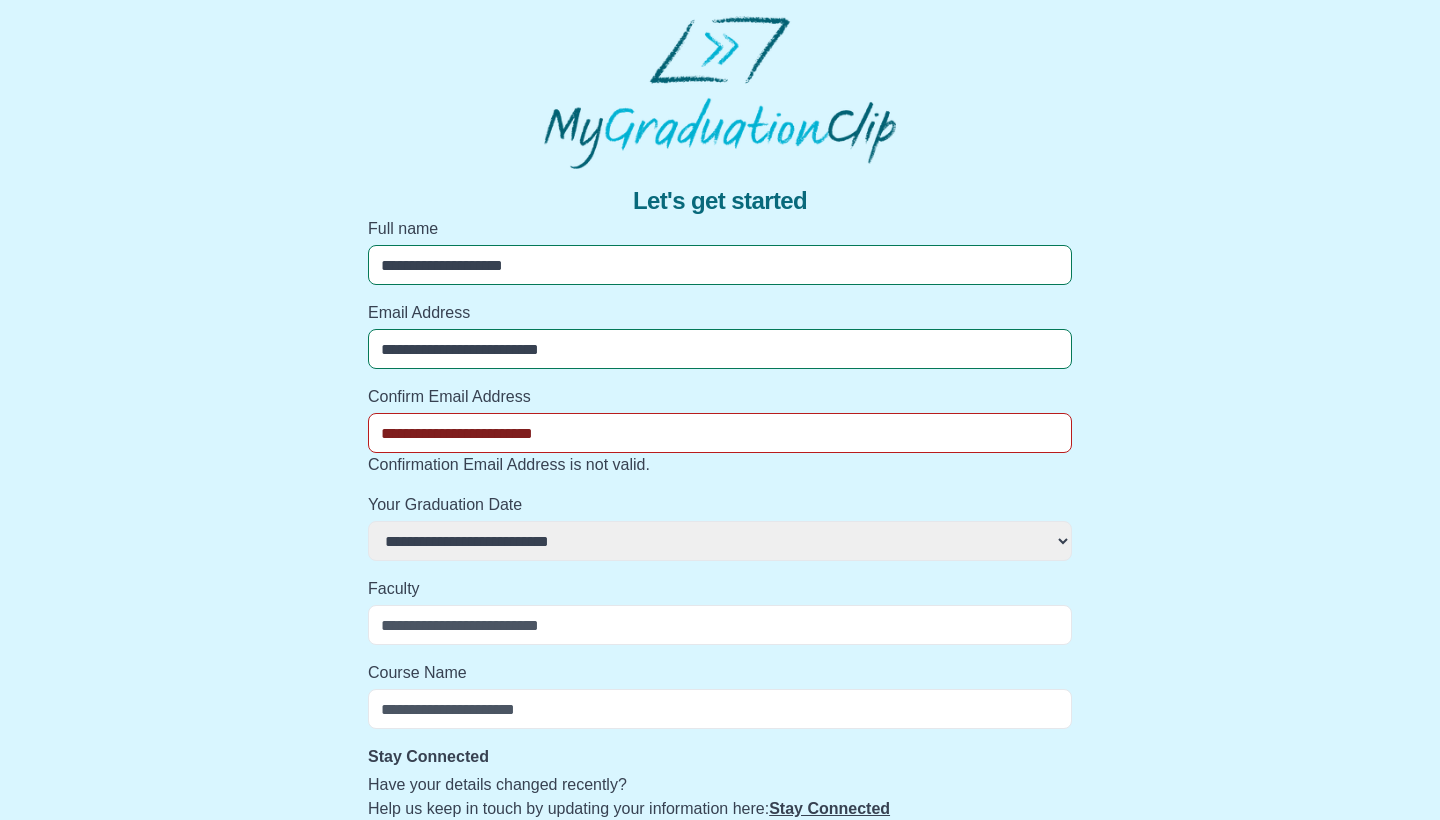 select 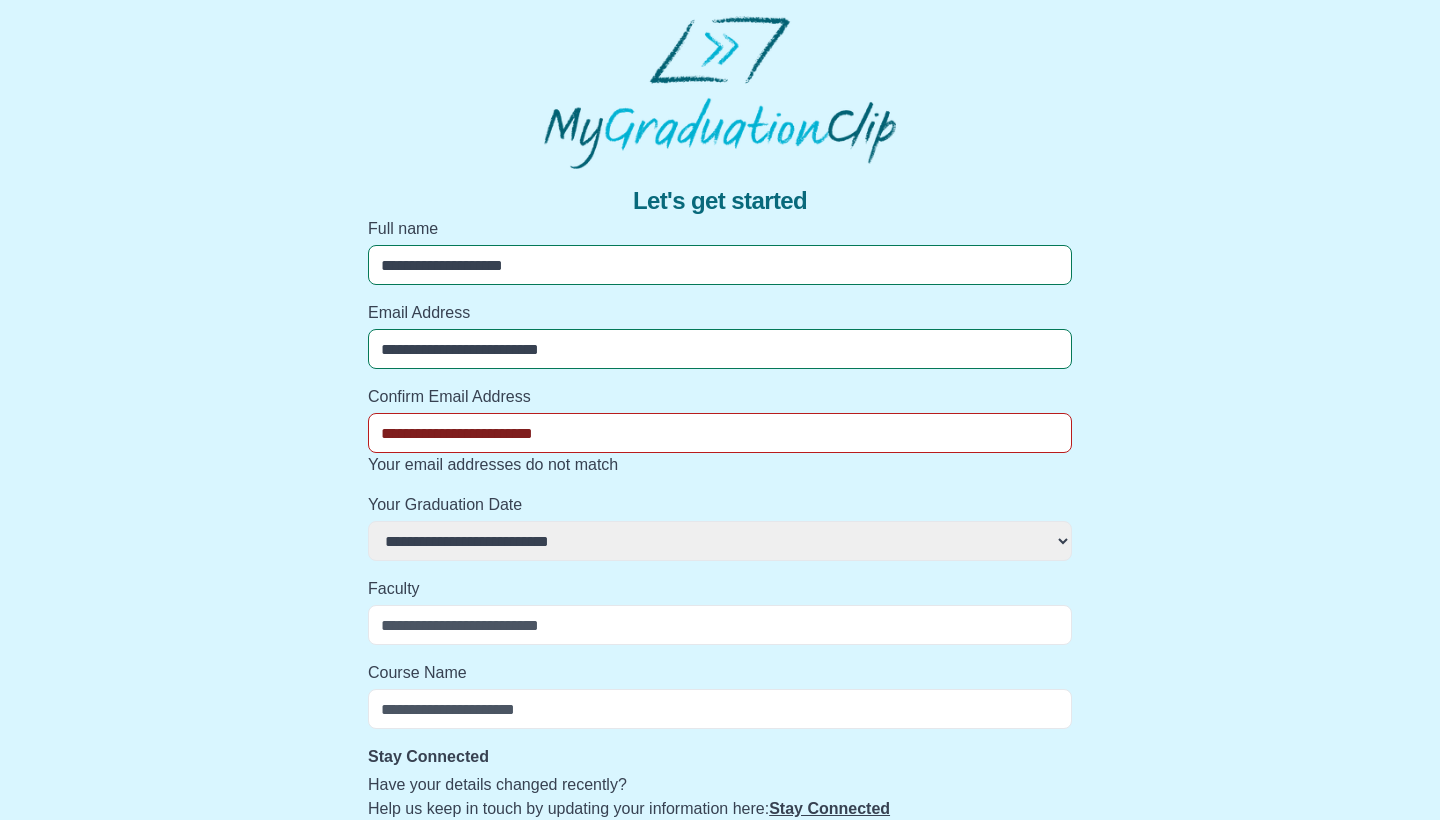 type on "**********" 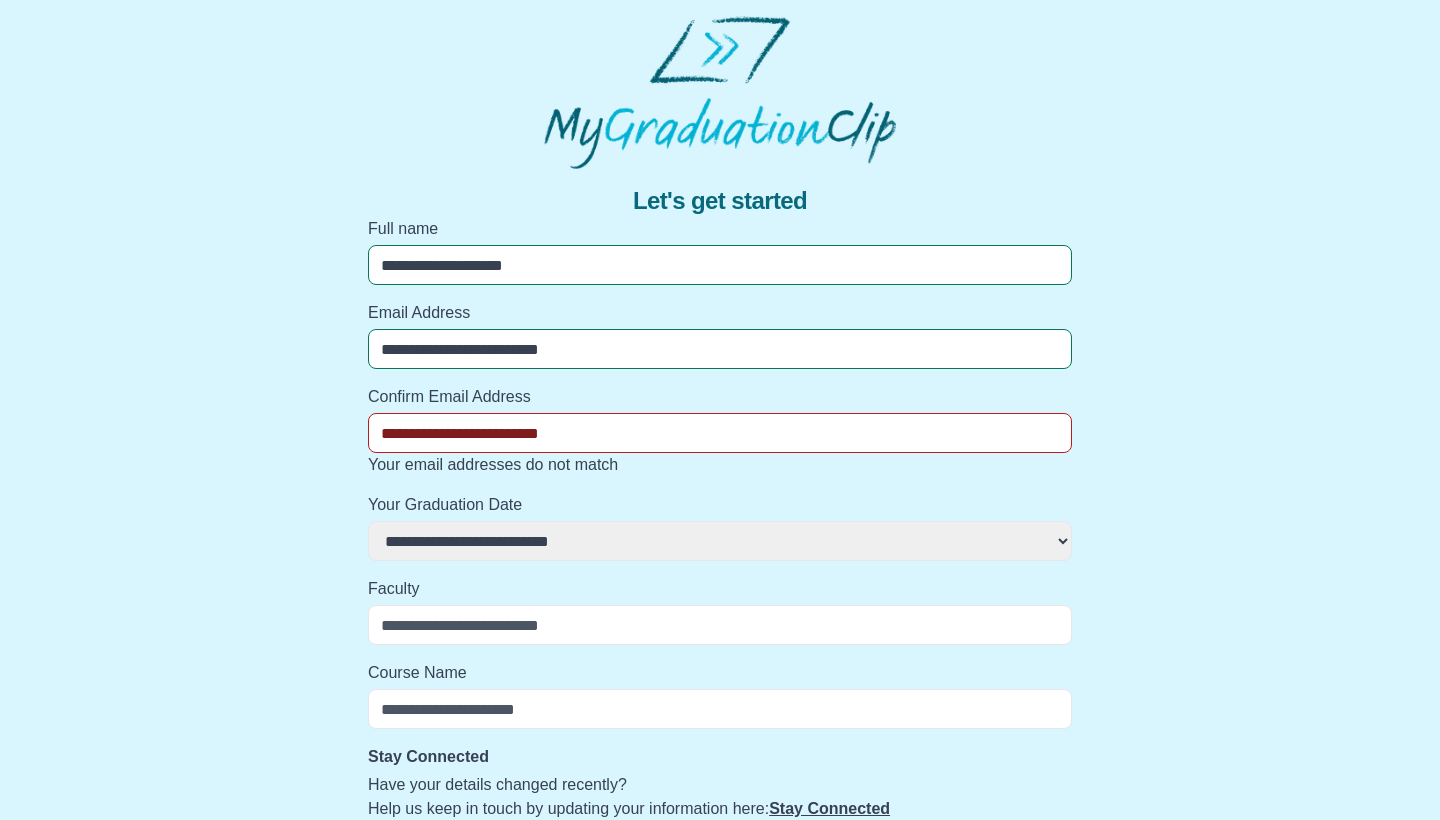 select 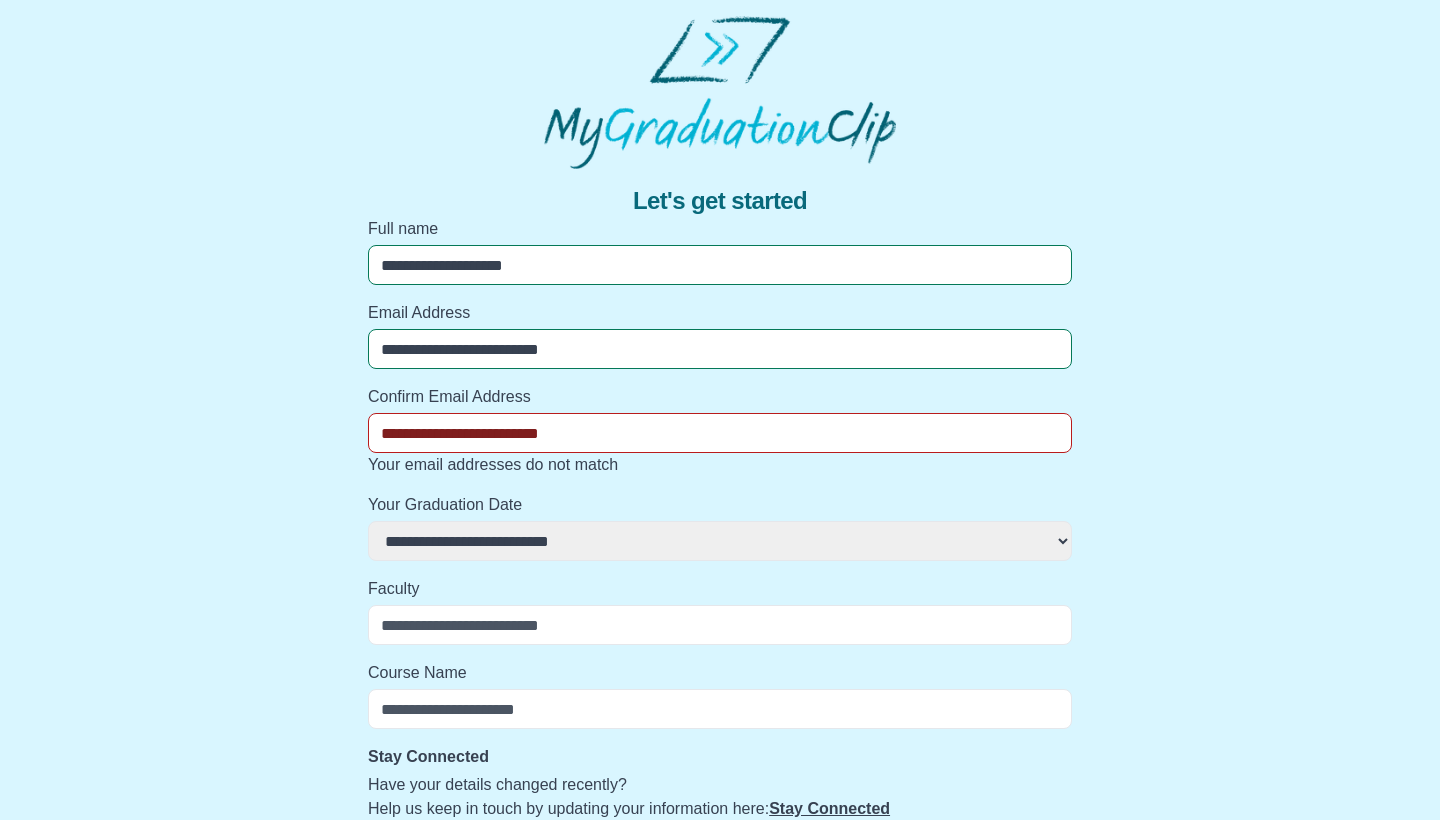 type on "**********" 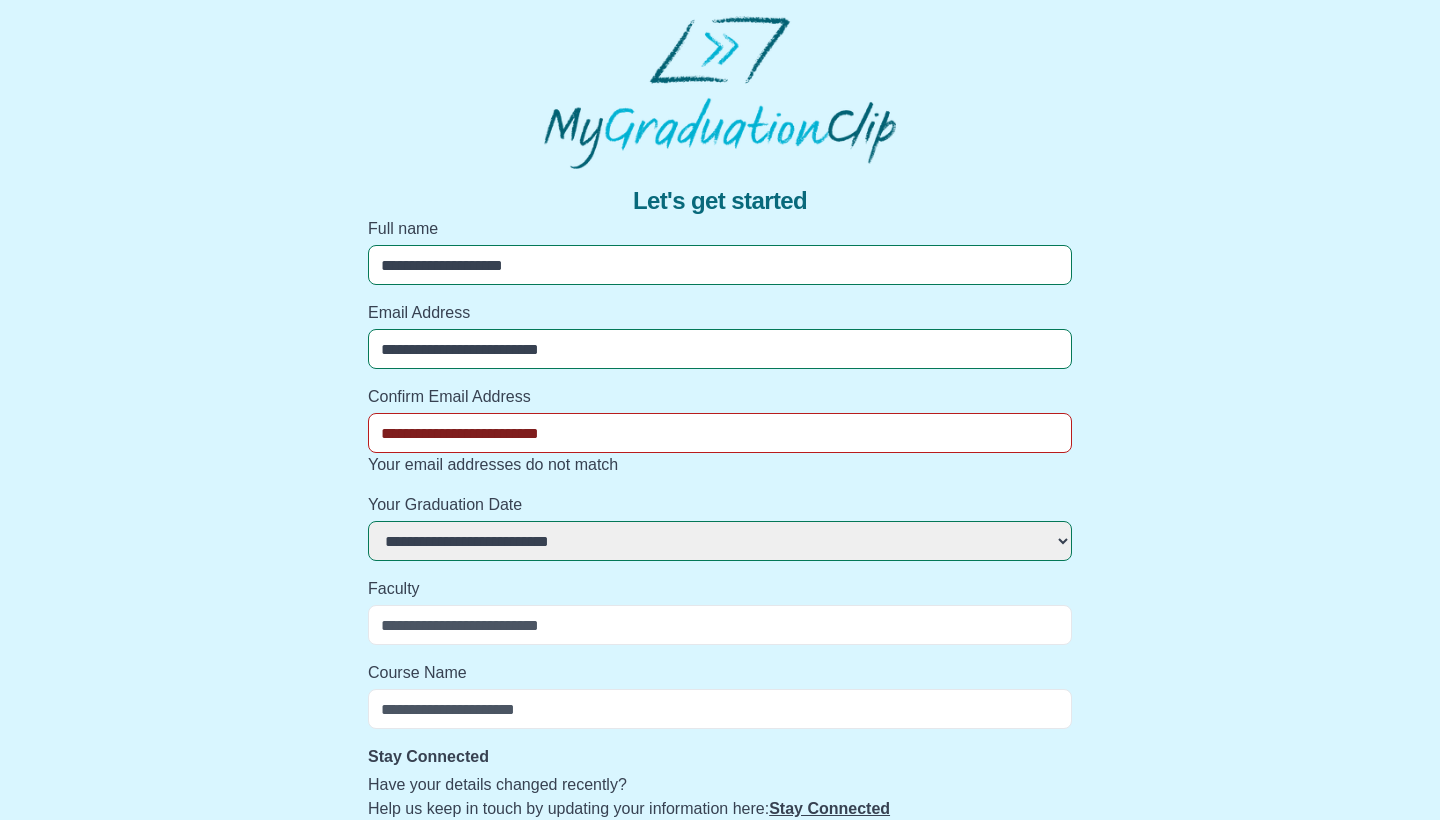 click on "**********" at bounding box center [720, 349] 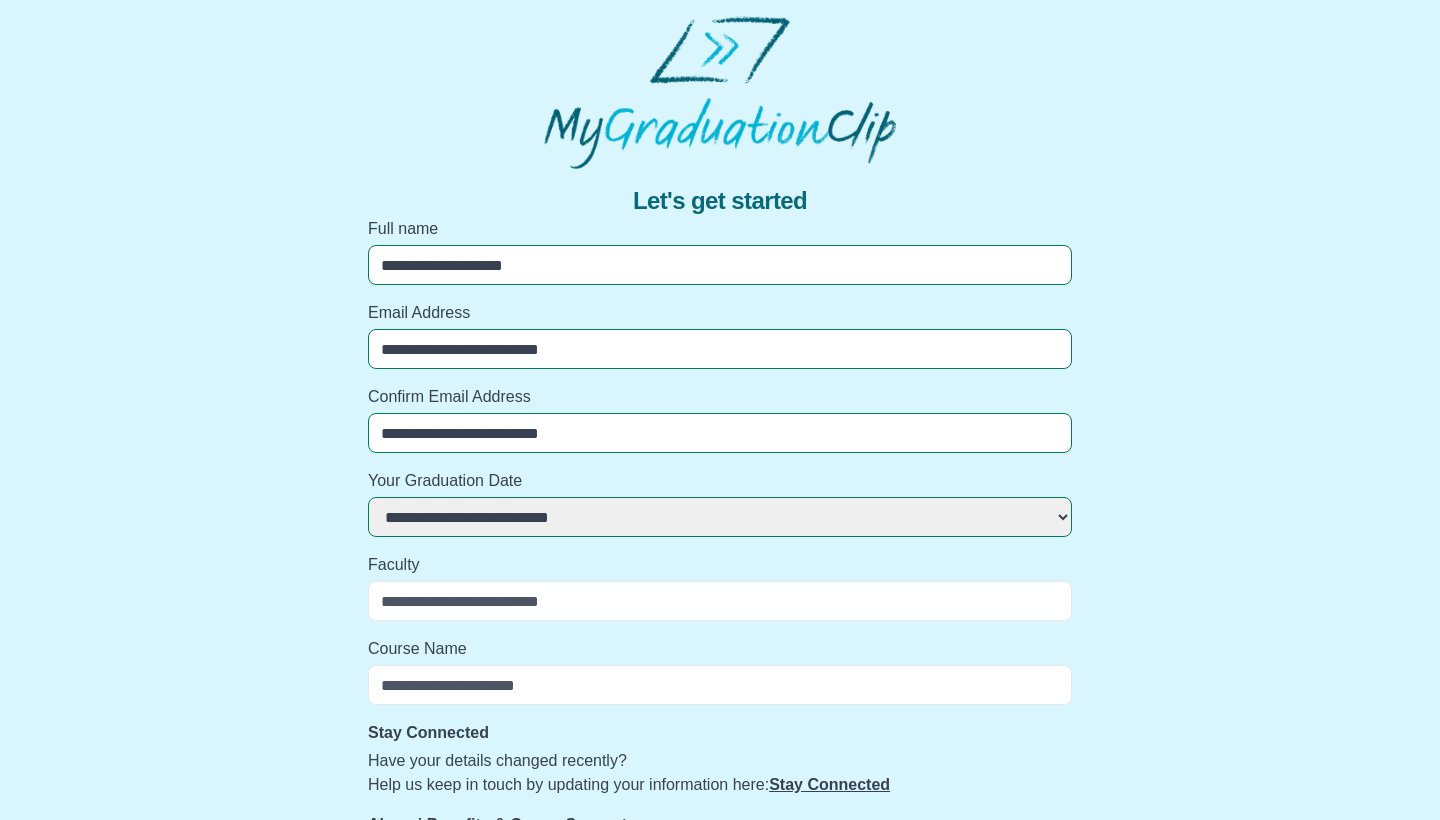 type on "**********" 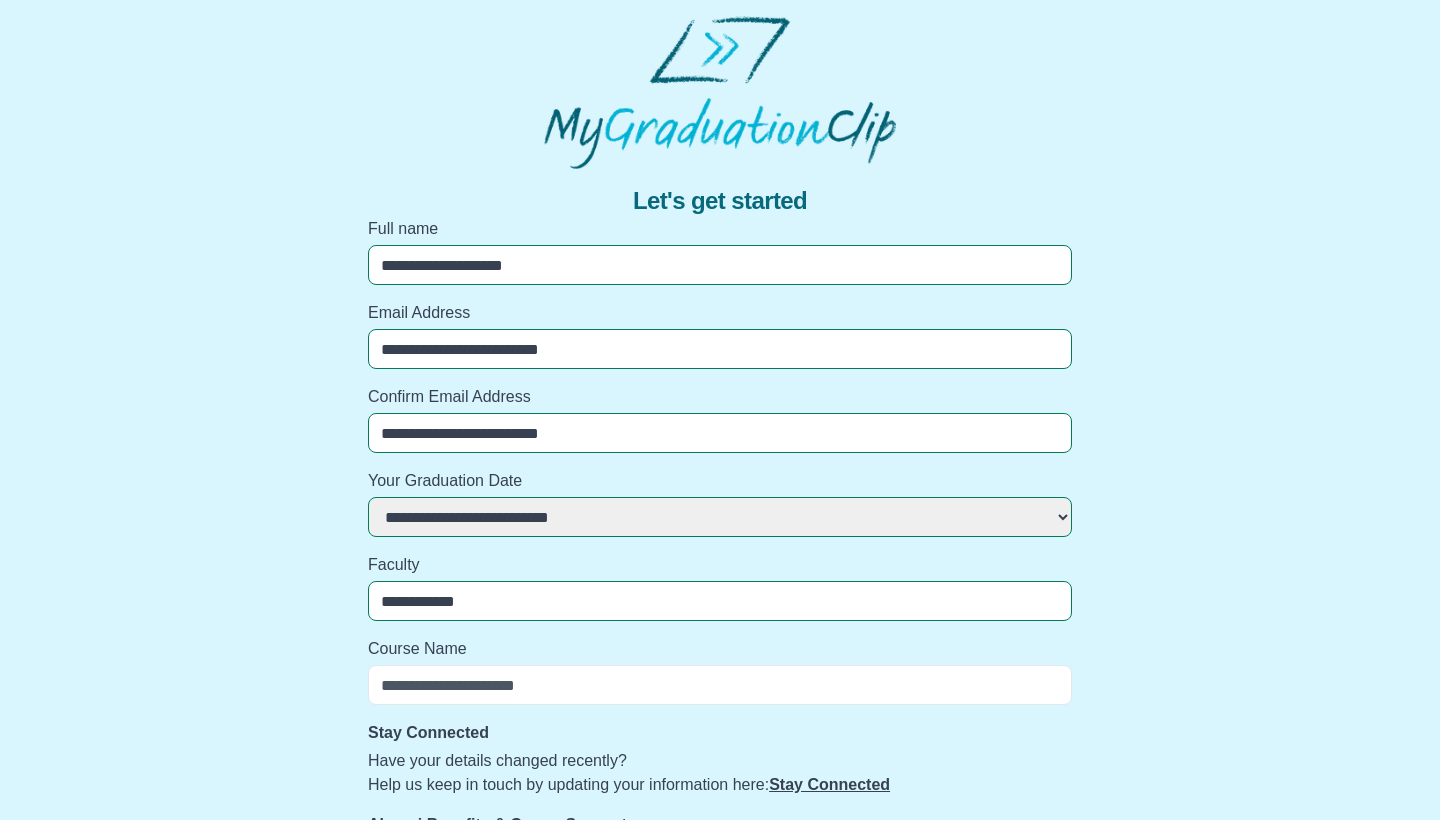 type on "**********" 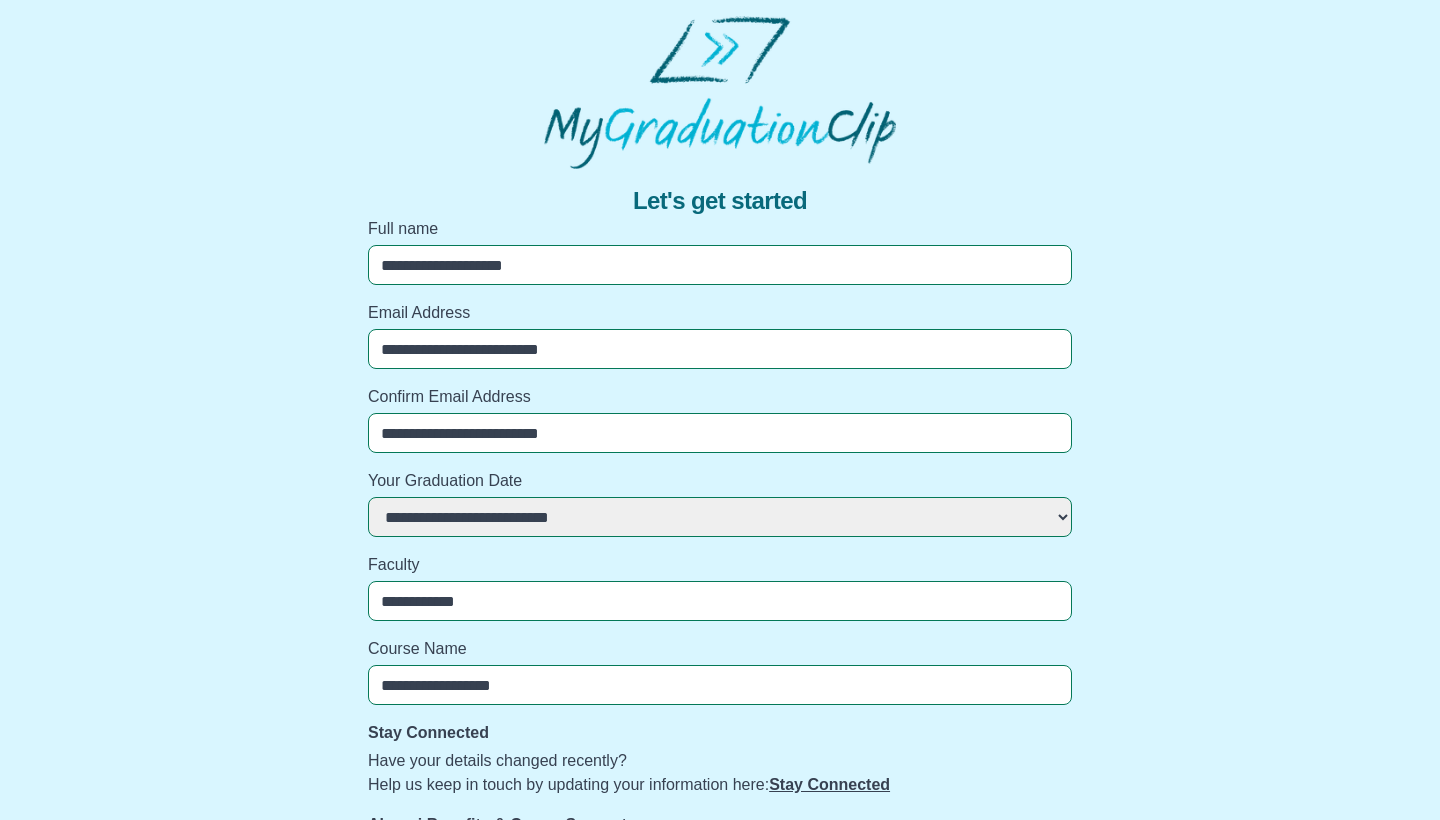 type on "**********" 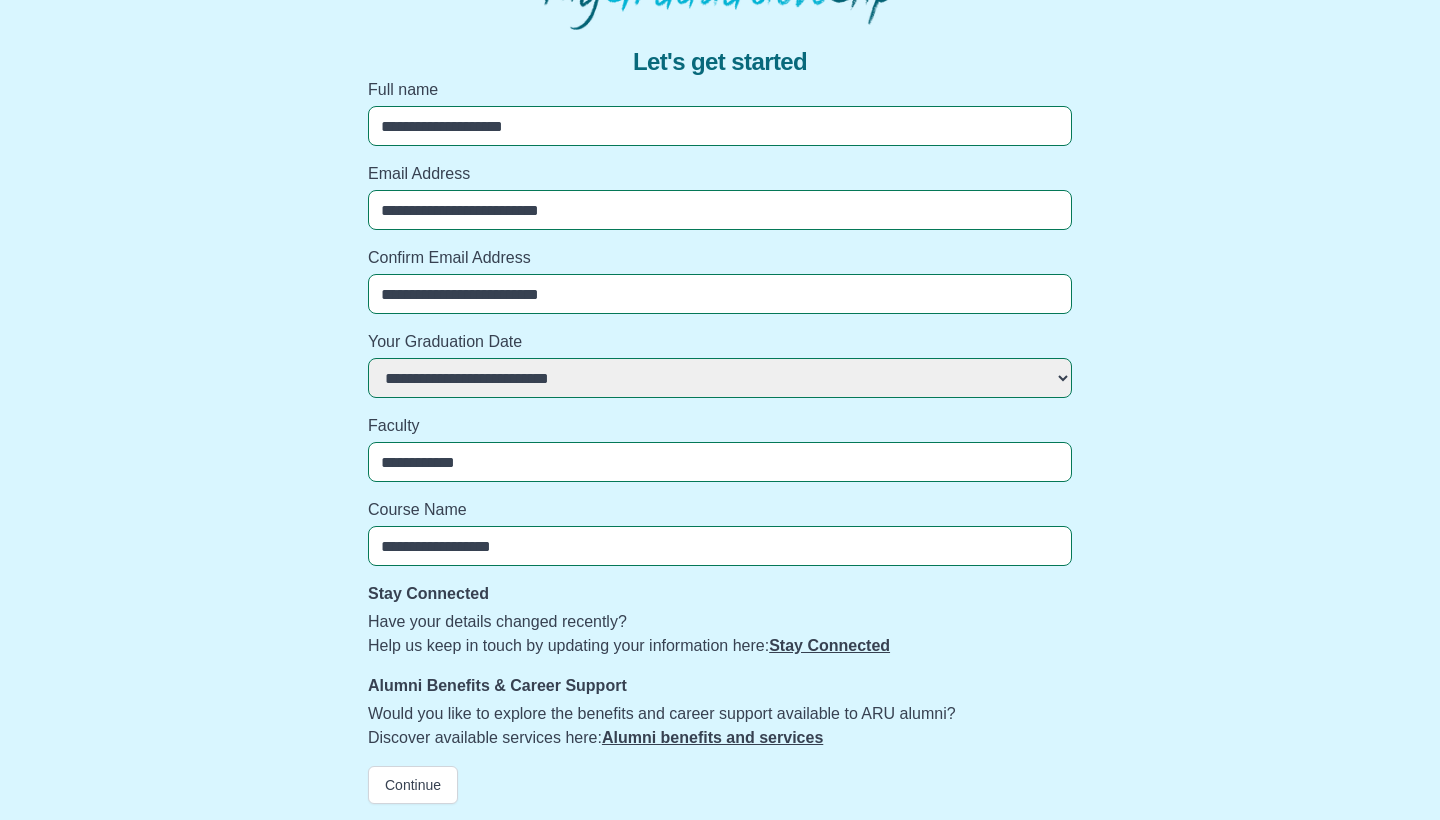 scroll, scrollTop: 139, scrollLeft: 0, axis: vertical 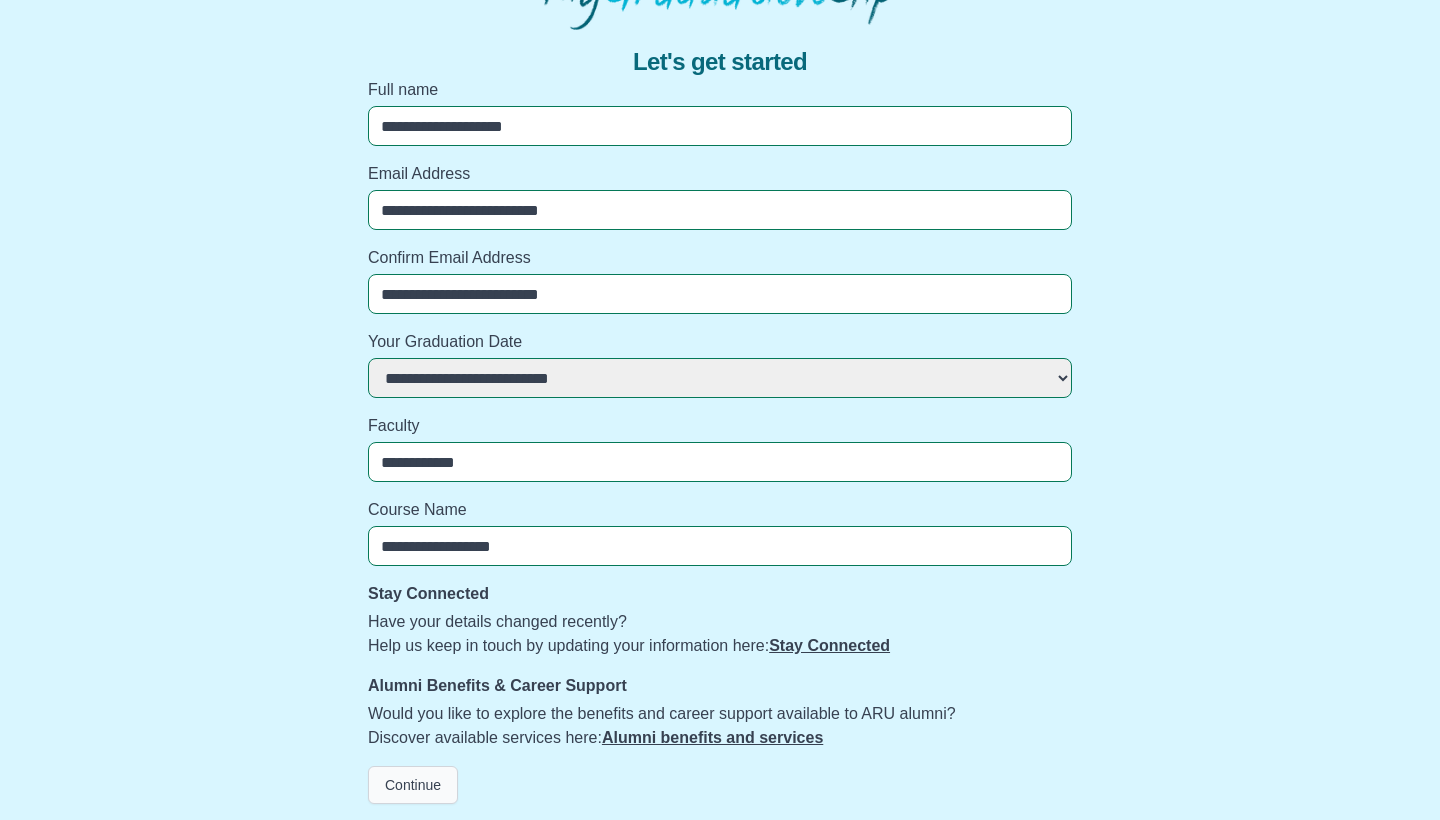 click on "Continue" at bounding box center [413, 785] 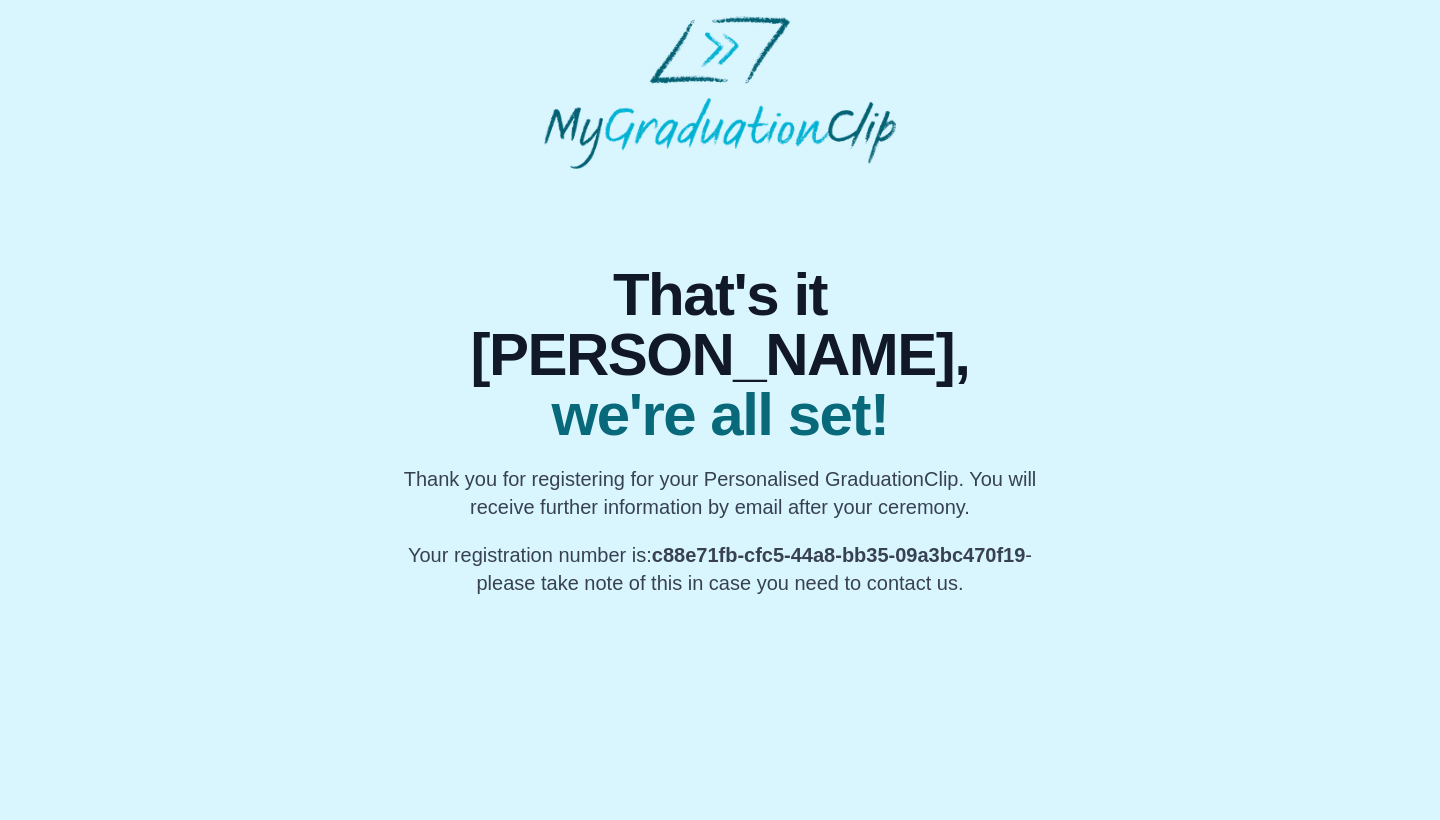 click on "That's it Yusra, we're all set!  Thank you for registering for your Personalised GraduationClip. You will receive further information by email after your ceremony.   Your registration number is:  c88e71fb-cfc5-44a8-bb35-09a3bc470f19  - please take note of this in case you need to contact us." at bounding box center [720, 306] 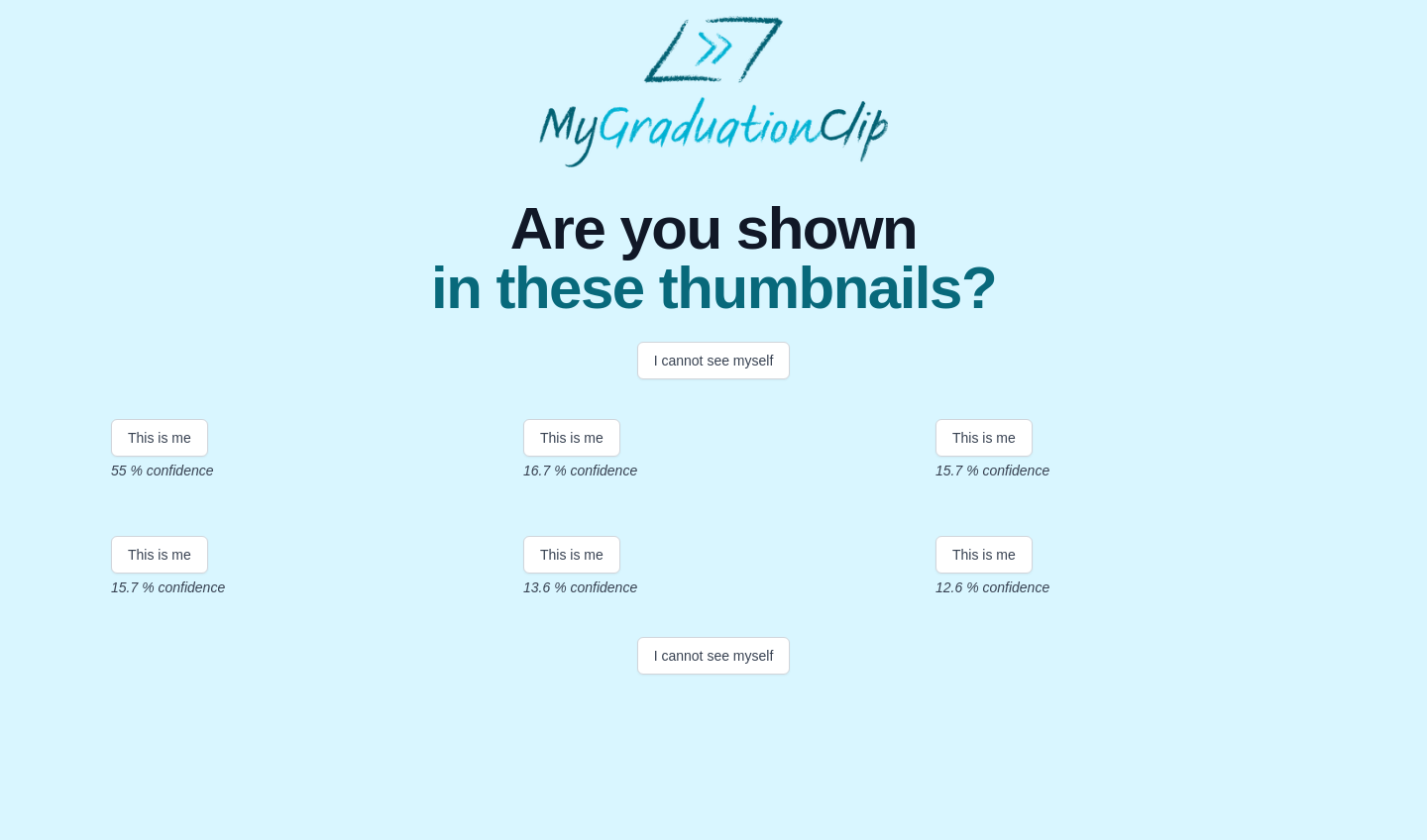 scroll, scrollTop: 286, scrollLeft: 0, axis: vertical 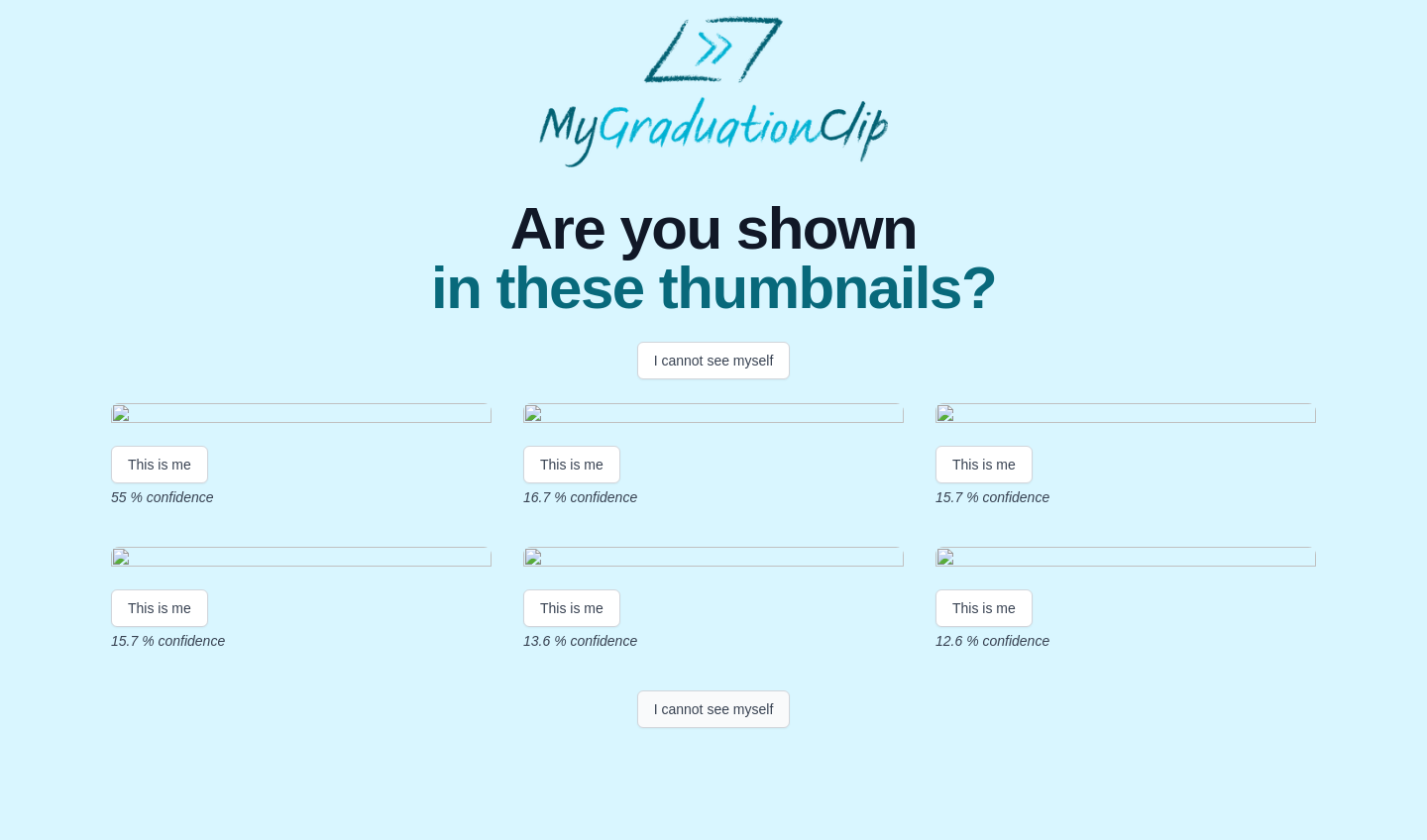 click on "I cannot see myself" at bounding box center (714, 709) 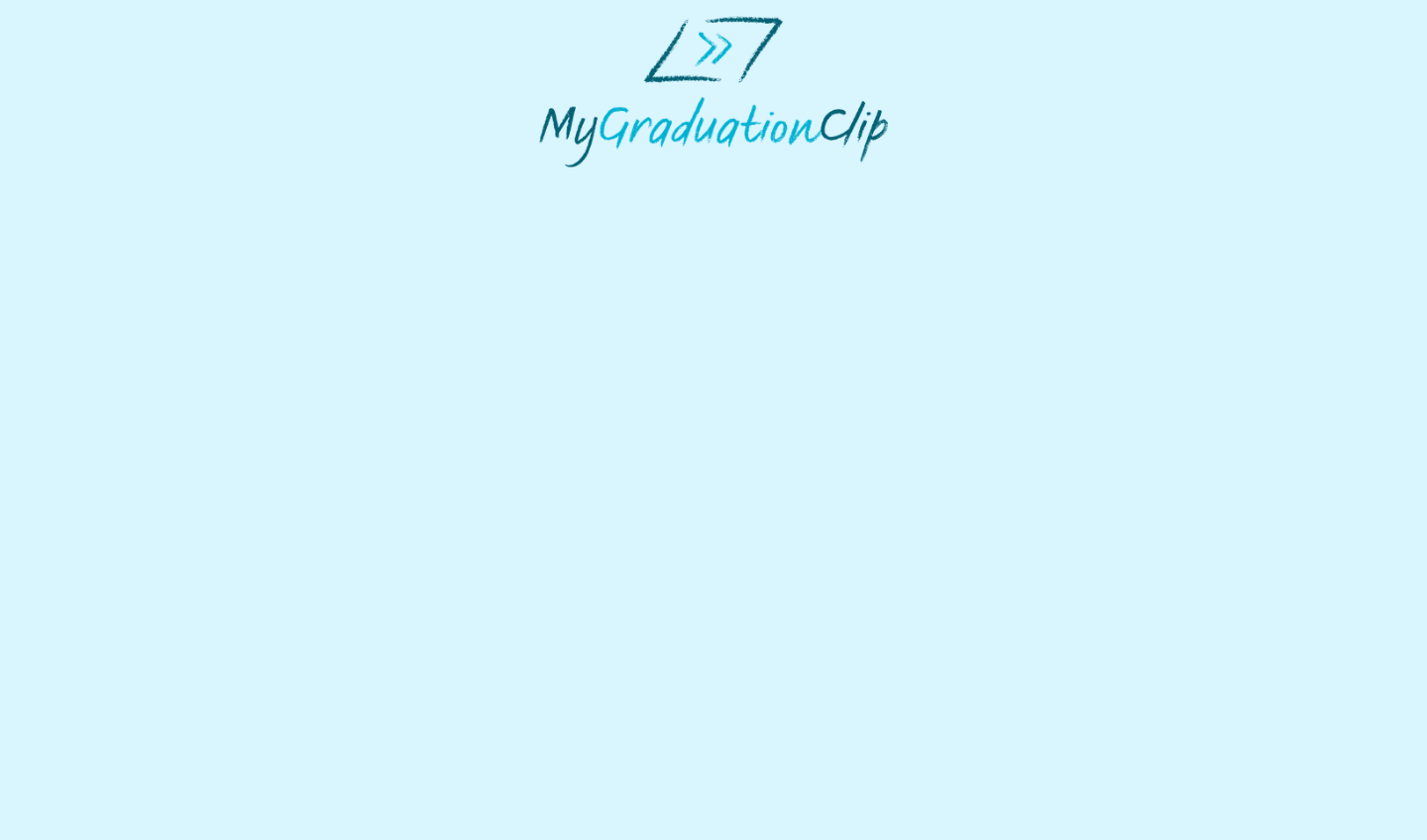 scroll, scrollTop: 0, scrollLeft: 0, axis: both 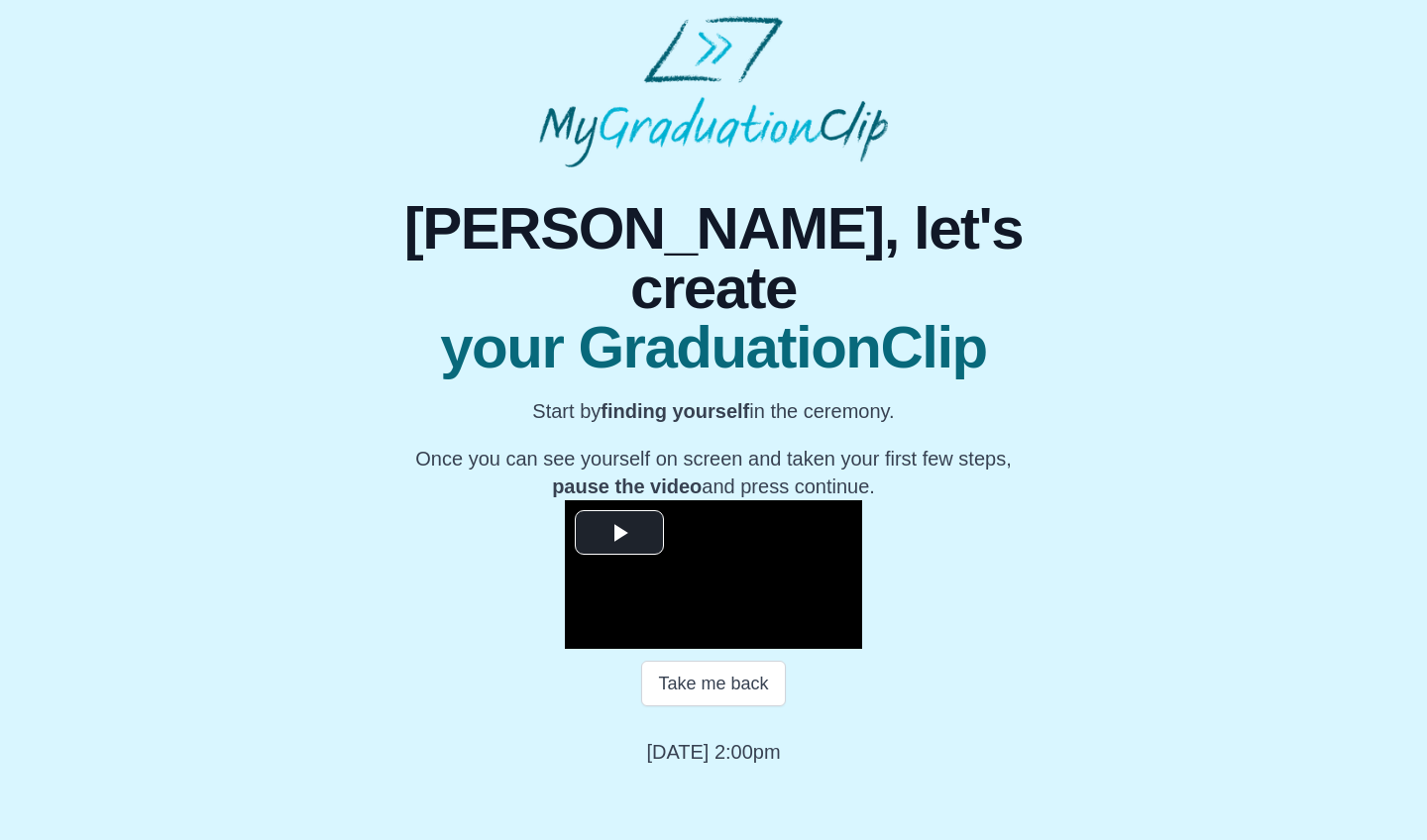 click on "Start by  finding yourself  in the ceremony." at bounding box center [714, 411] 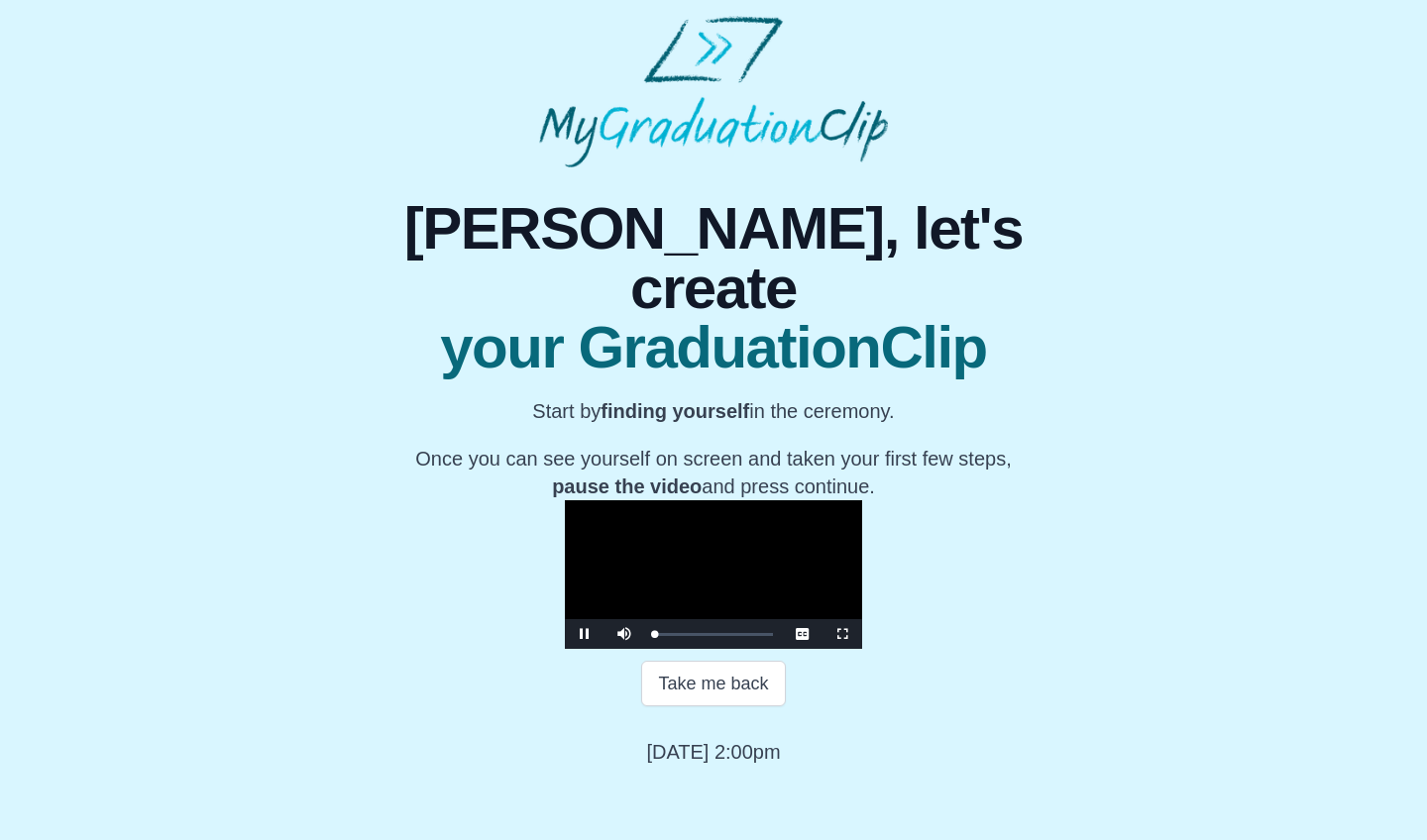 click at bounding box center [714, 575] 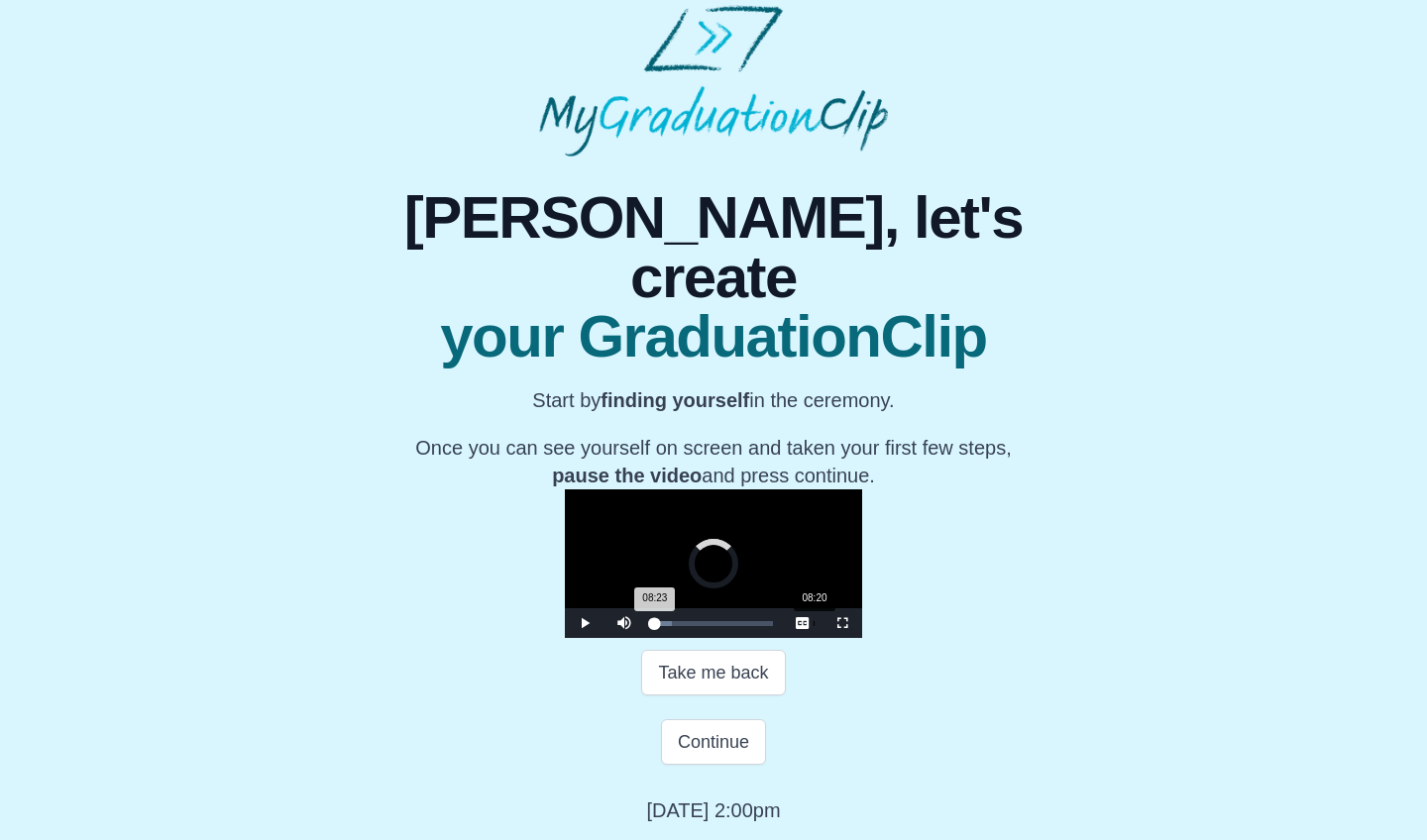 click on "Loaded : 0% 08:20 08:23 Progress : 0%" at bounding box center [714, 623] 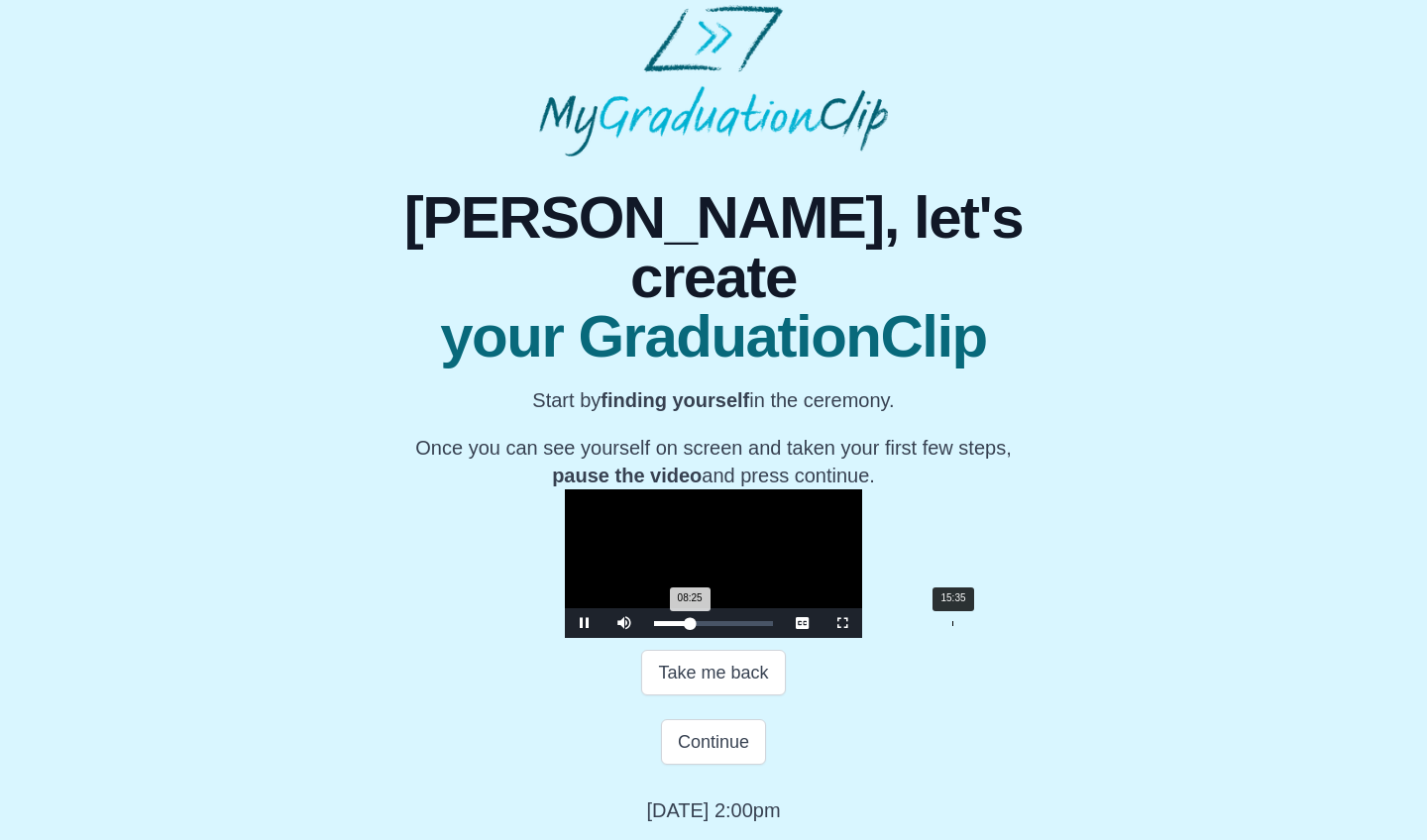 click on "15:35" at bounding box center (952, 623) 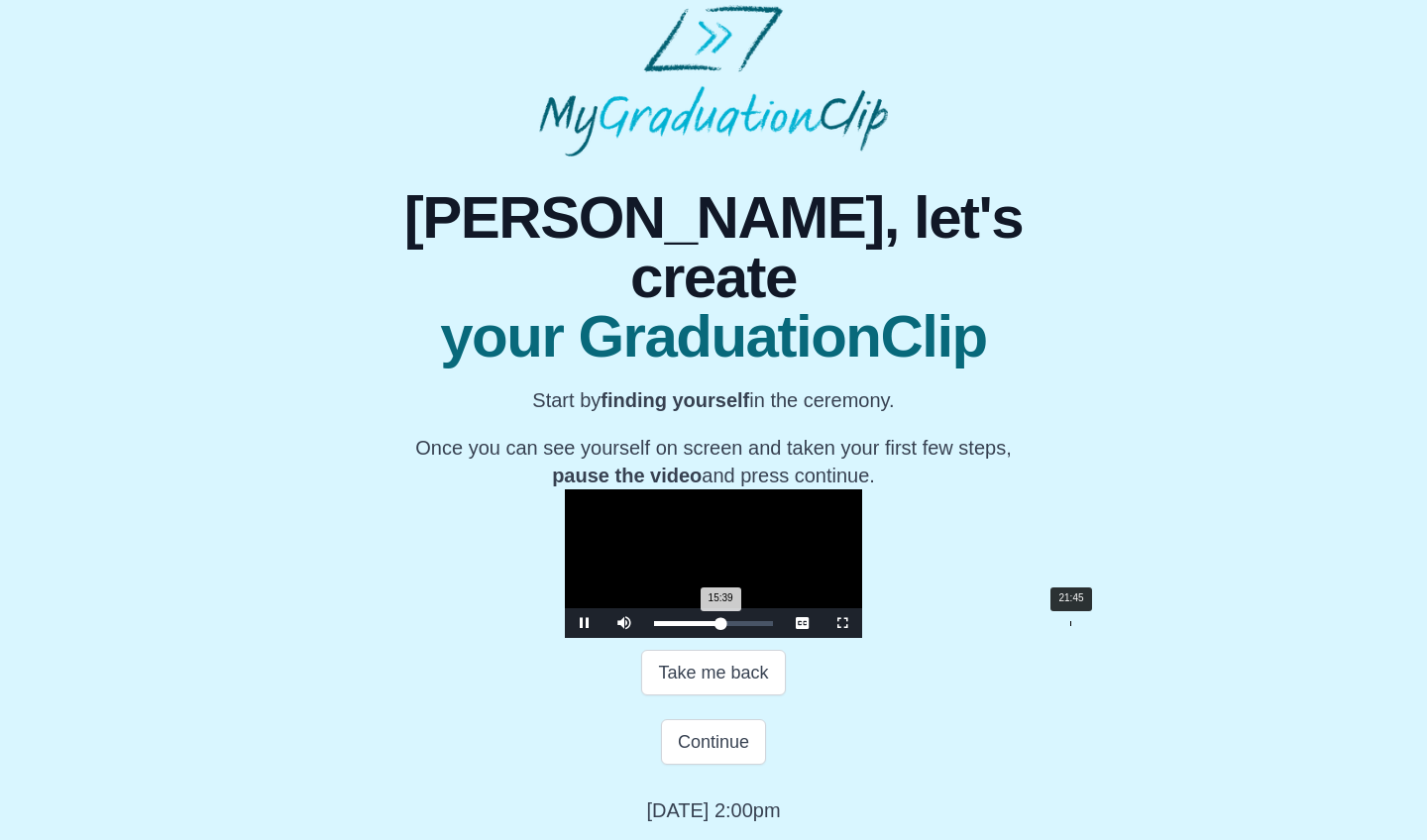click on "Loaded : 0% 21:45 15:39 Progress : 0%" at bounding box center (714, 623) 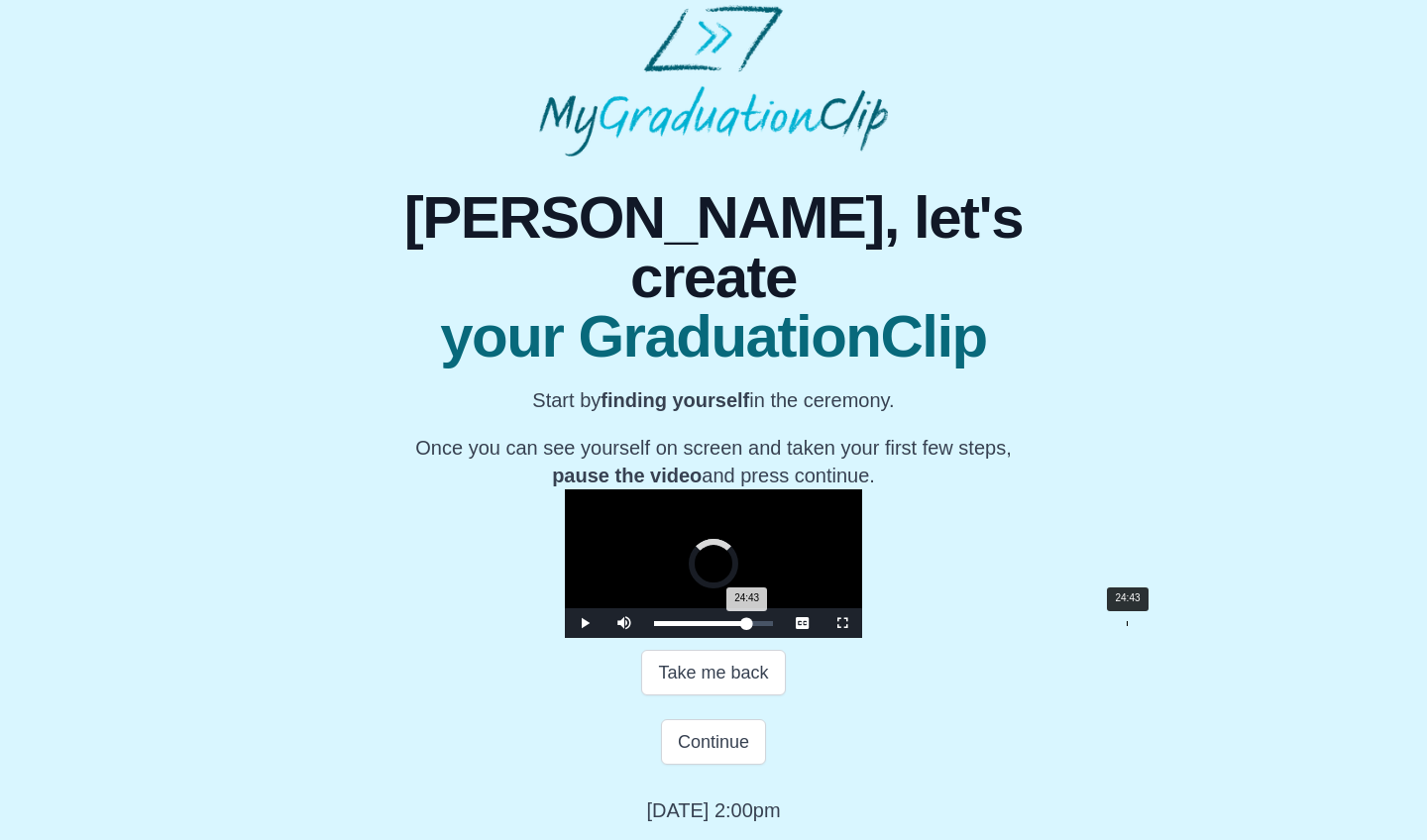 click on "Loaded : 0% 24:43 24:43 Progress : 0%" at bounding box center [714, 623] 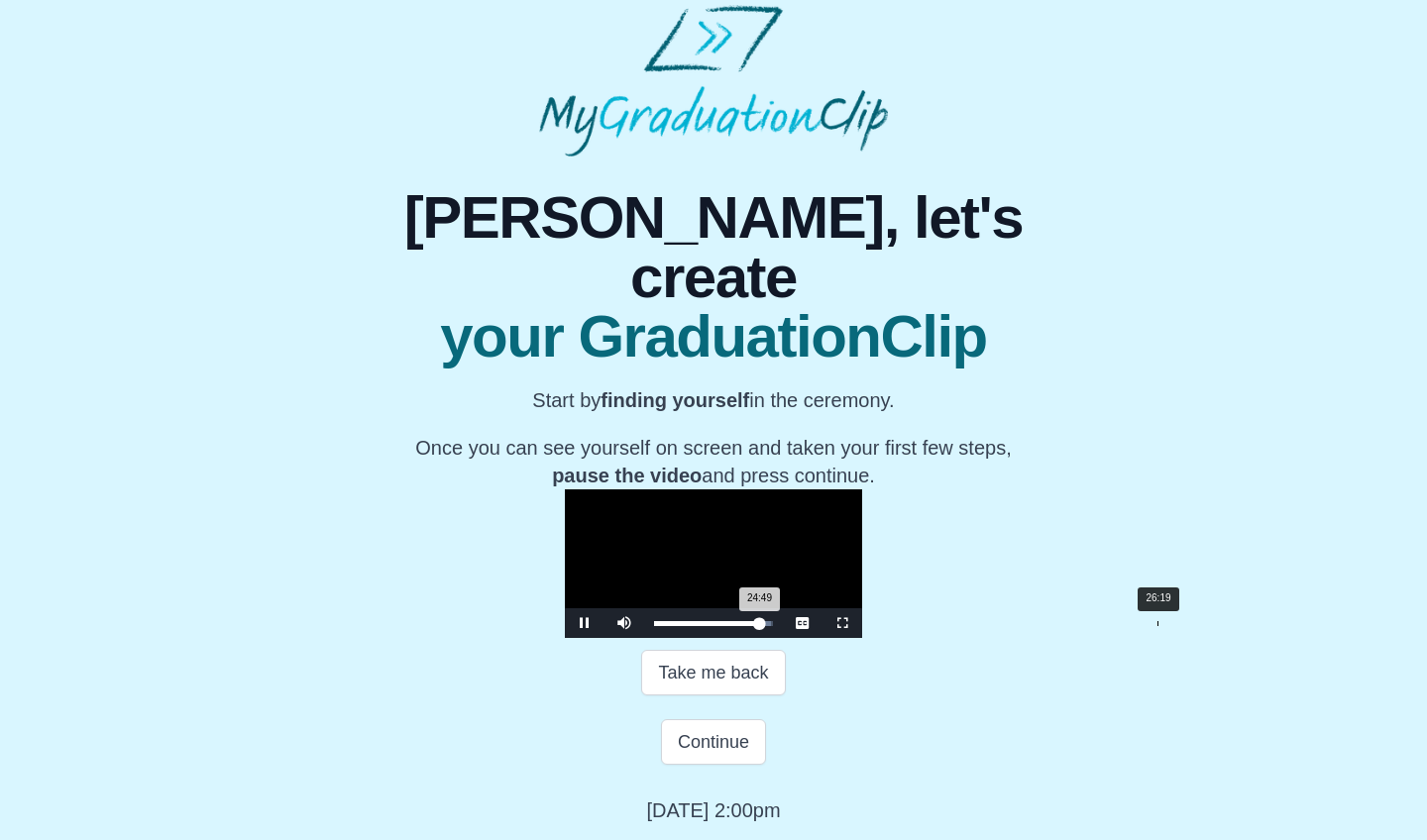 click on "Loaded : 0% 26:19 24:49 Progress : 0%" at bounding box center (714, 623) 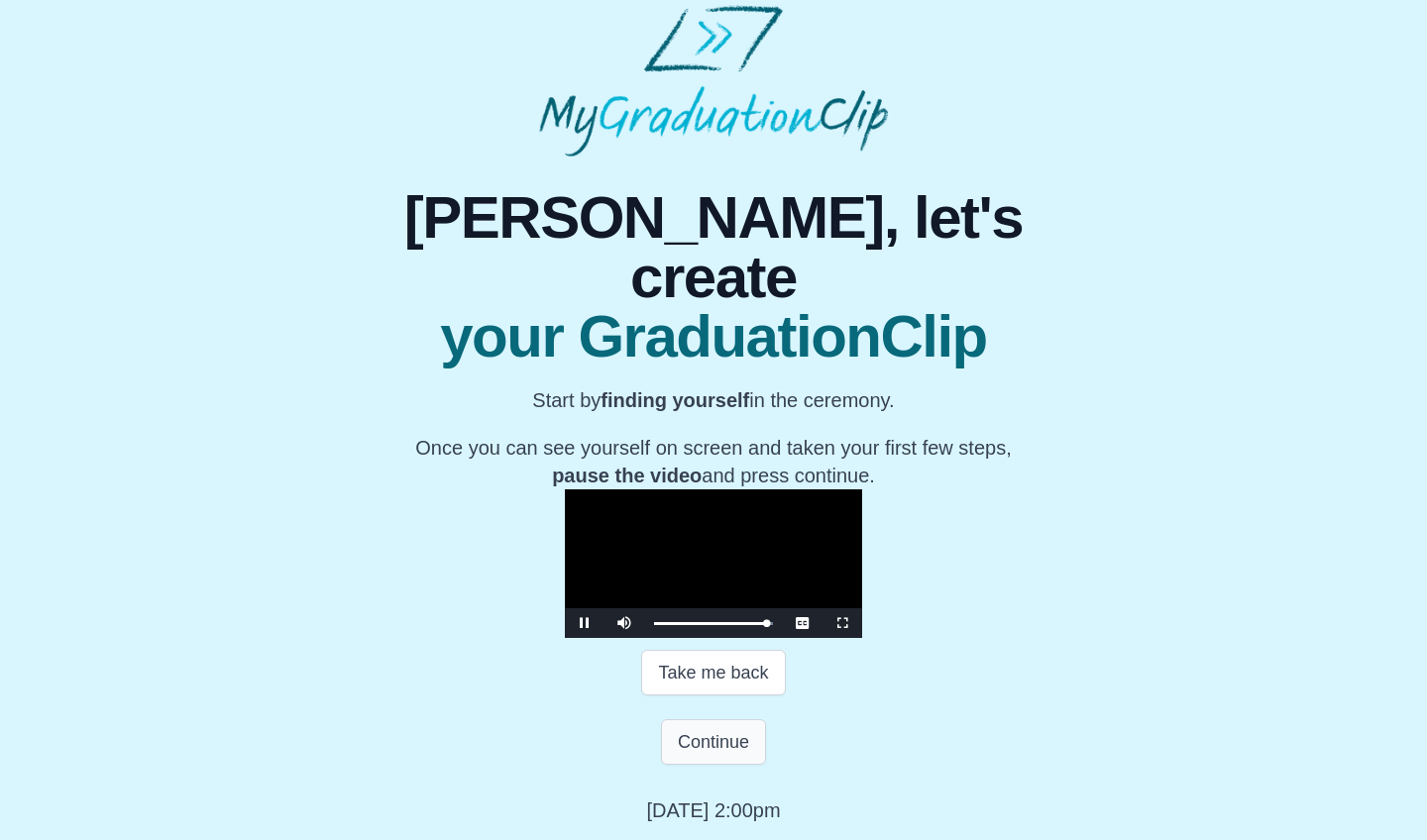 click on "Continue" at bounding box center [714, 742] 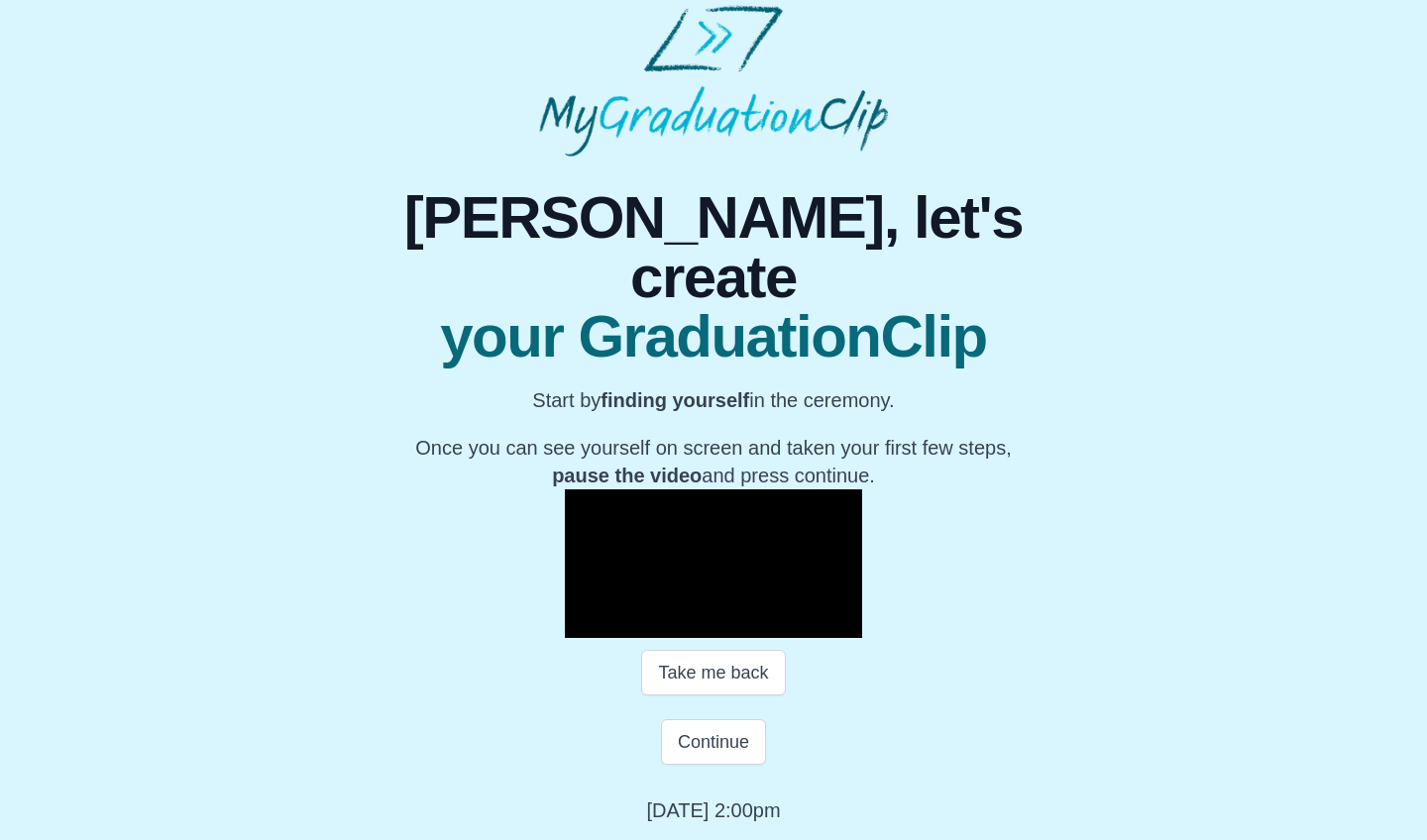 scroll, scrollTop: 0, scrollLeft: 0, axis: both 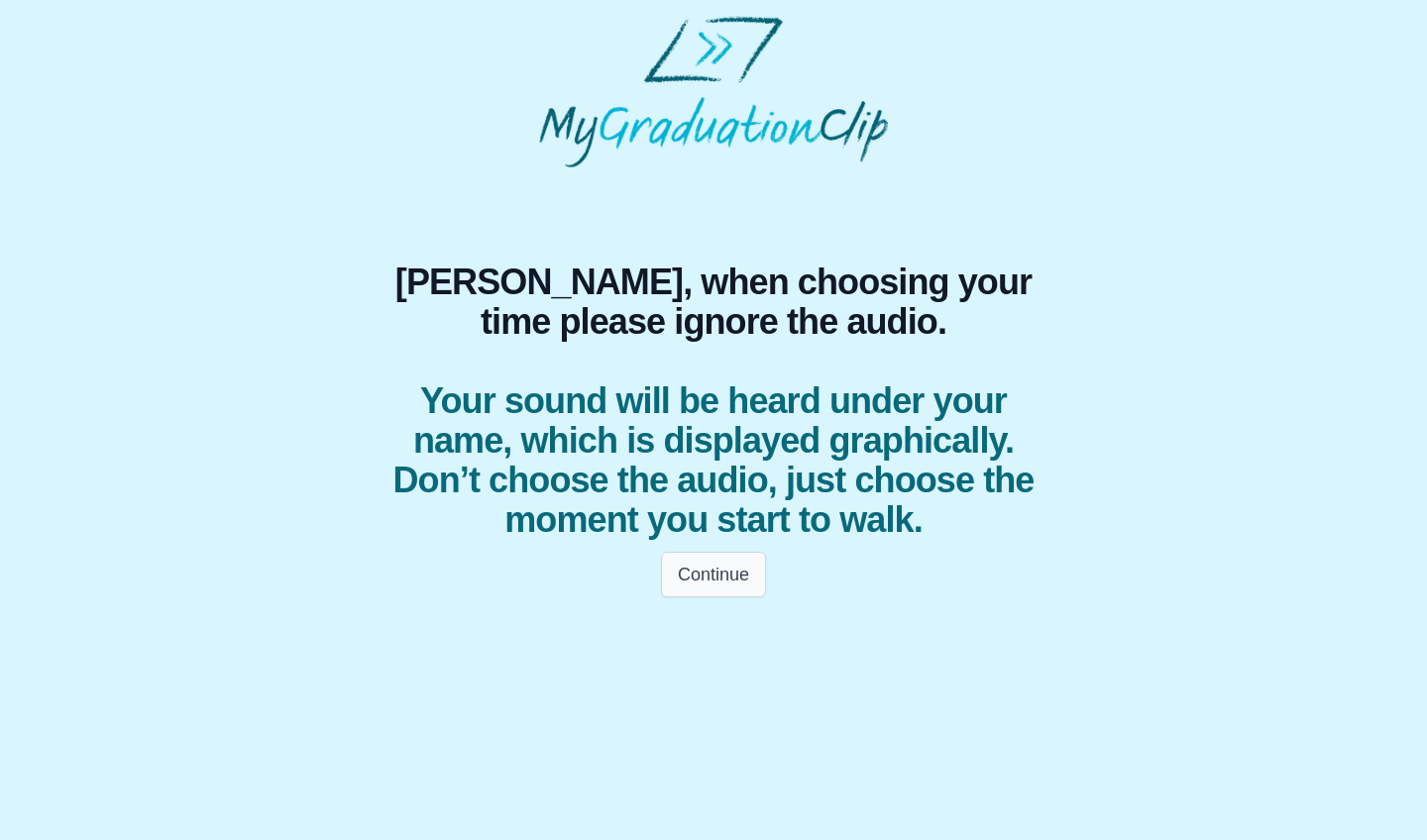 click on "Continue" at bounding box center (714, 575) 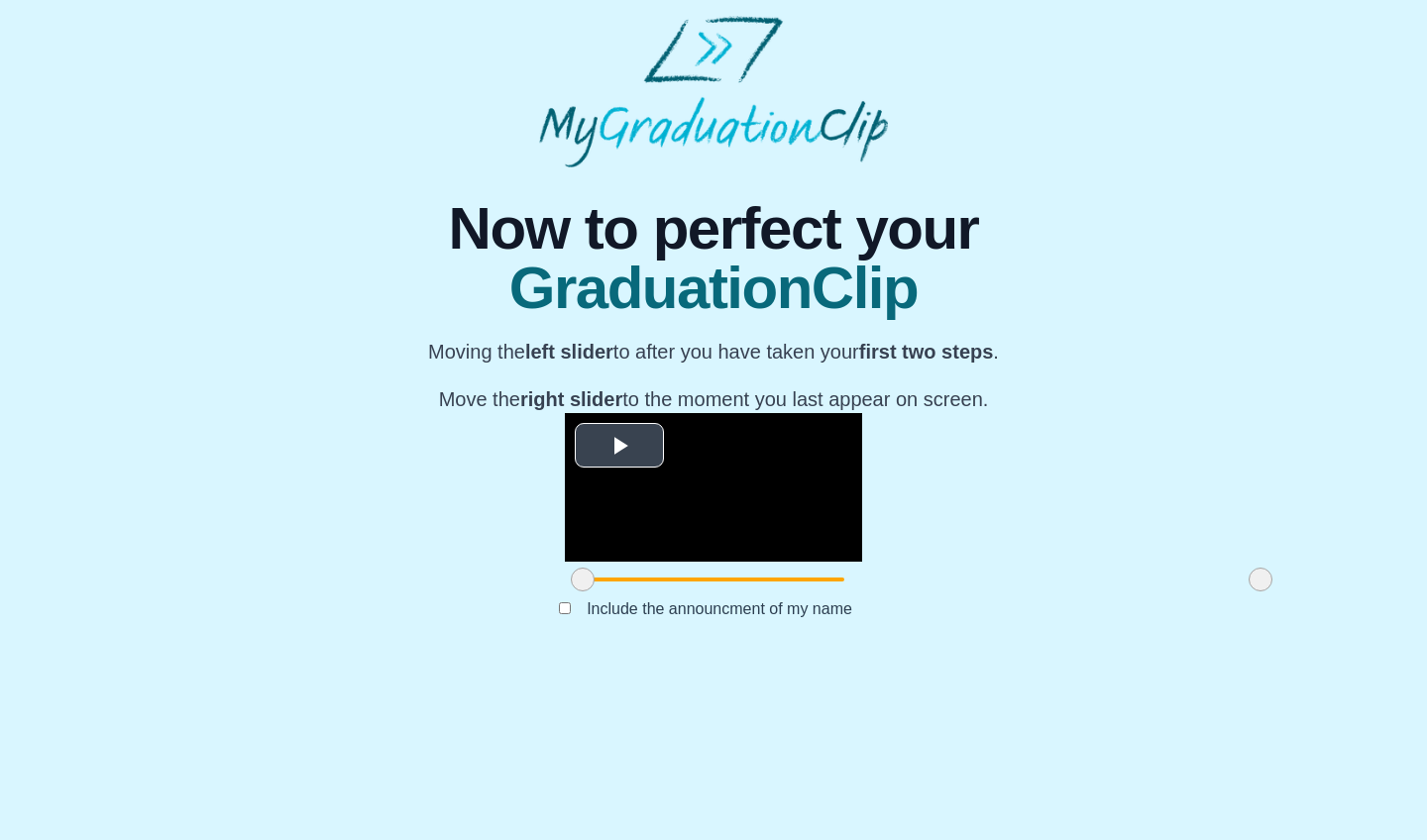 click at bounding box center (619, 446) 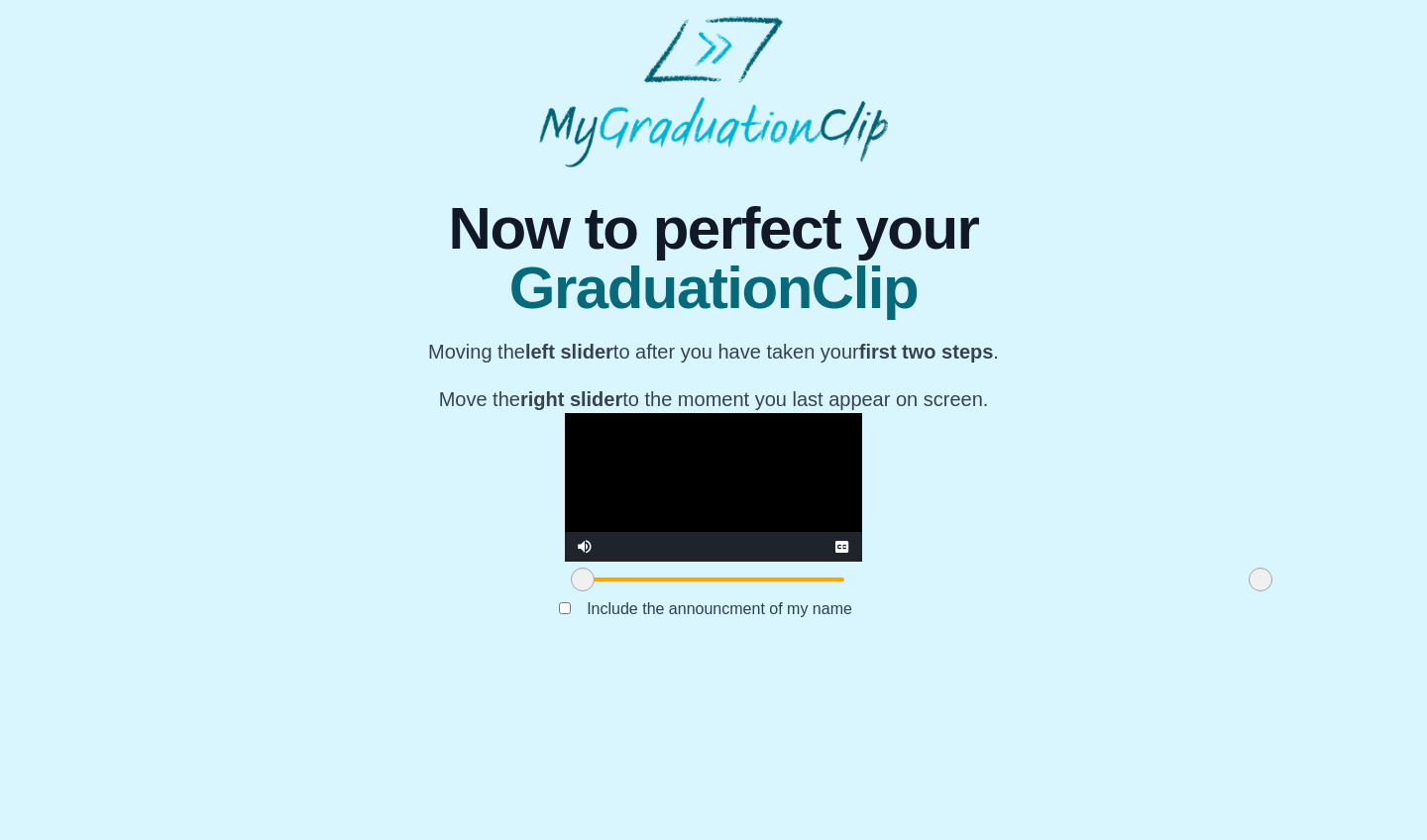 scroll, scrollTop: 88, scrollLeft: 0, axis: vertical 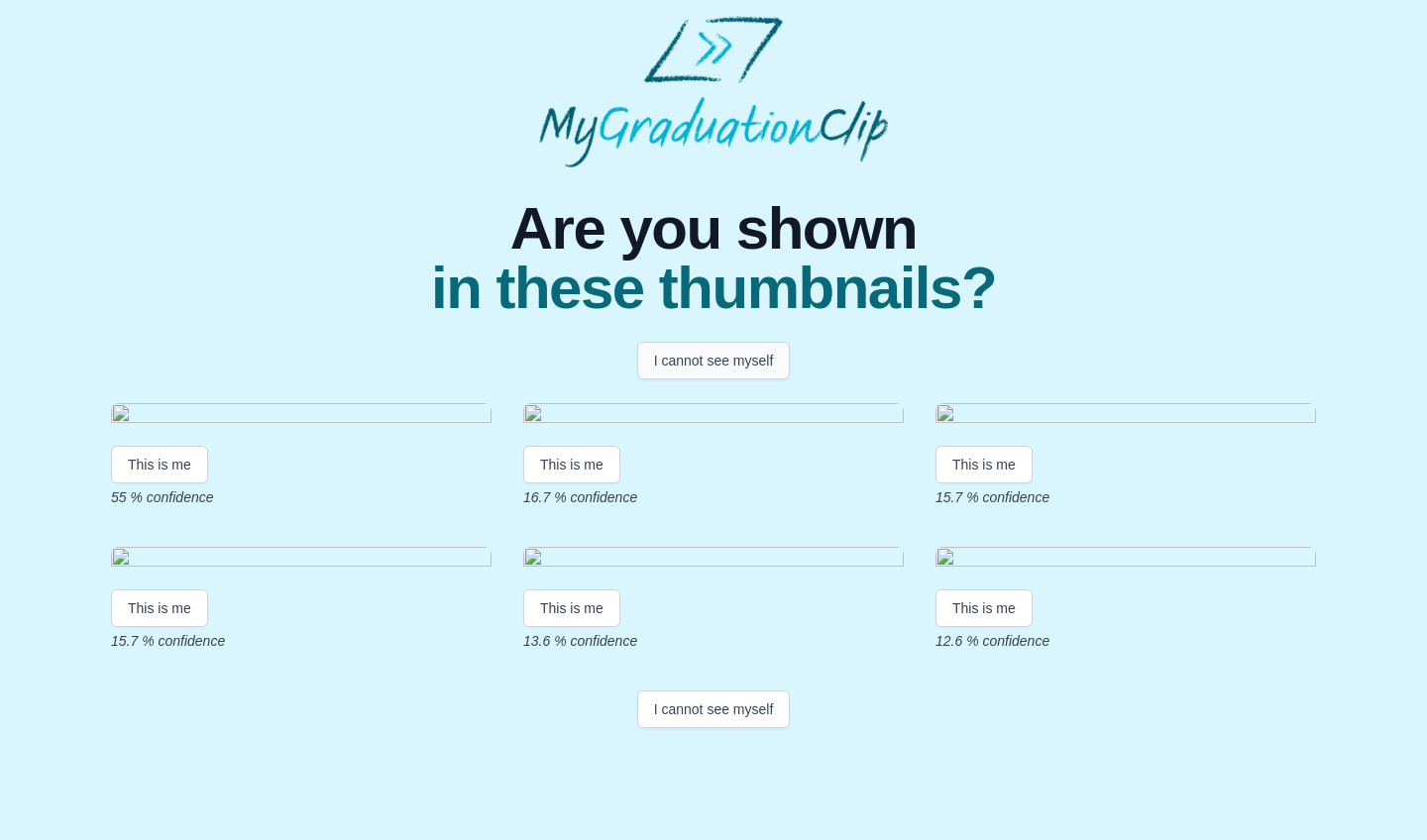 click on "I cannot see myself" at bounding box center (714, 361) 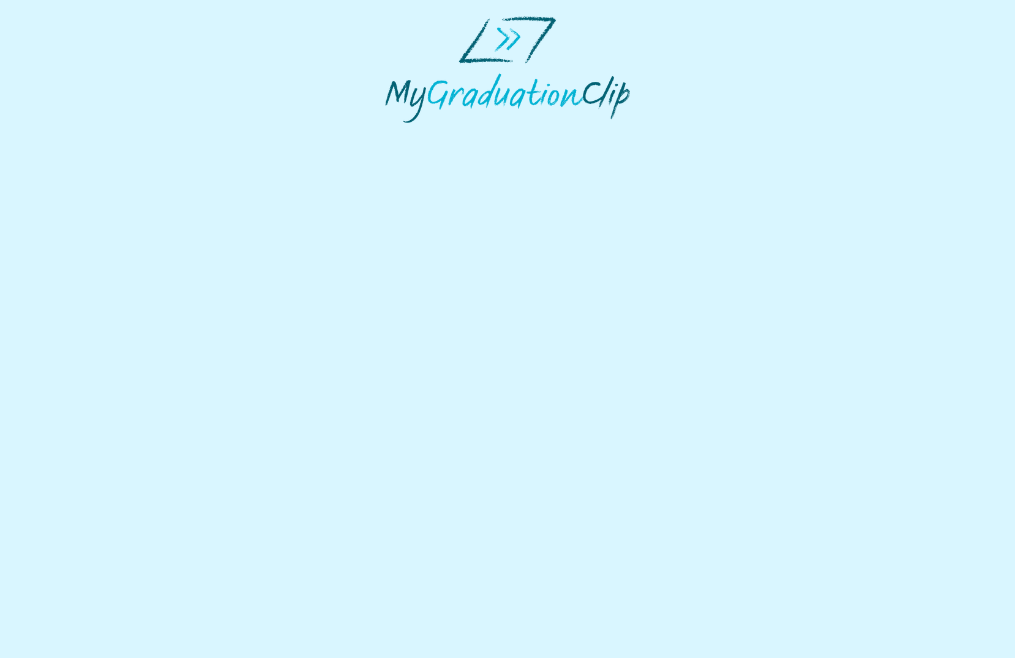 scroll, scrollTop: 0, scrollLeft: 0, axis: both 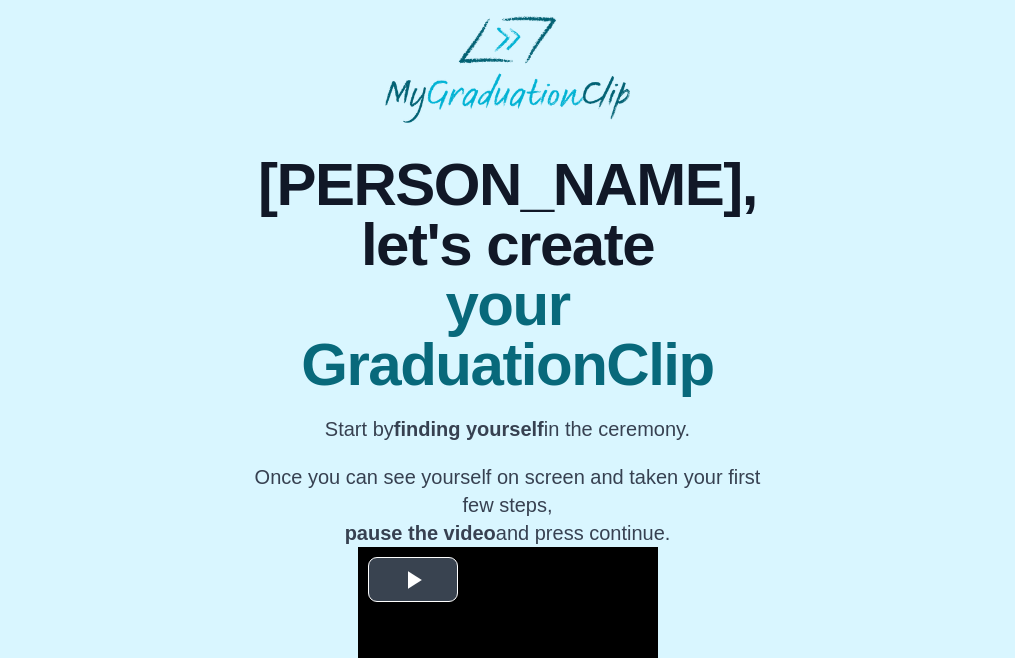 click at bounding box center (413, 579) 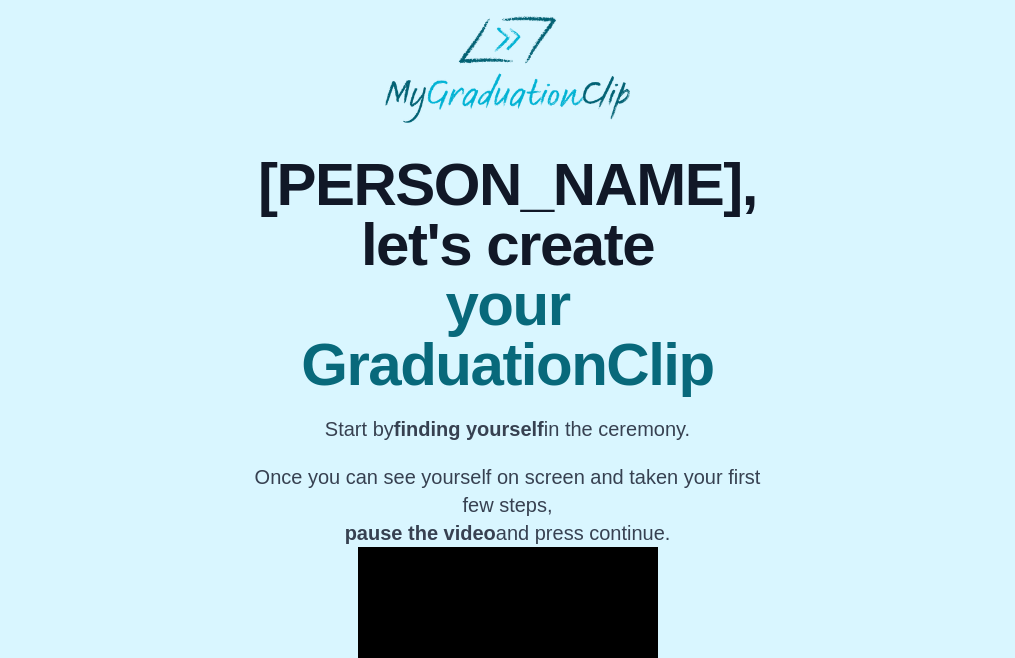 click on "**********" at bounding box center (507, 469) 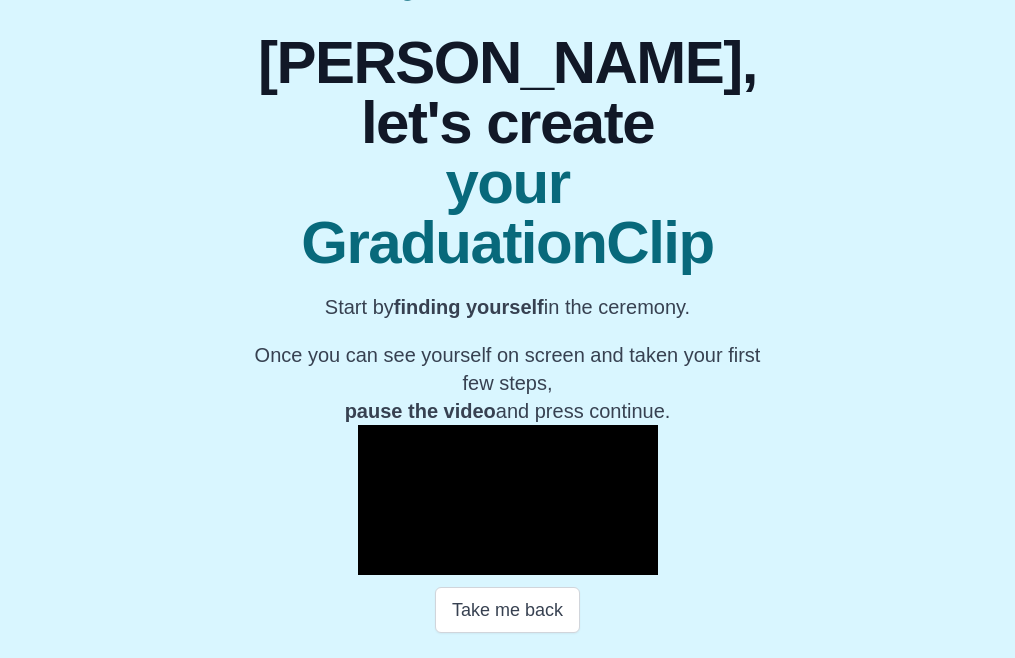 scroll, scrollTop: 258, scrollLeft: 0, axis: vertical 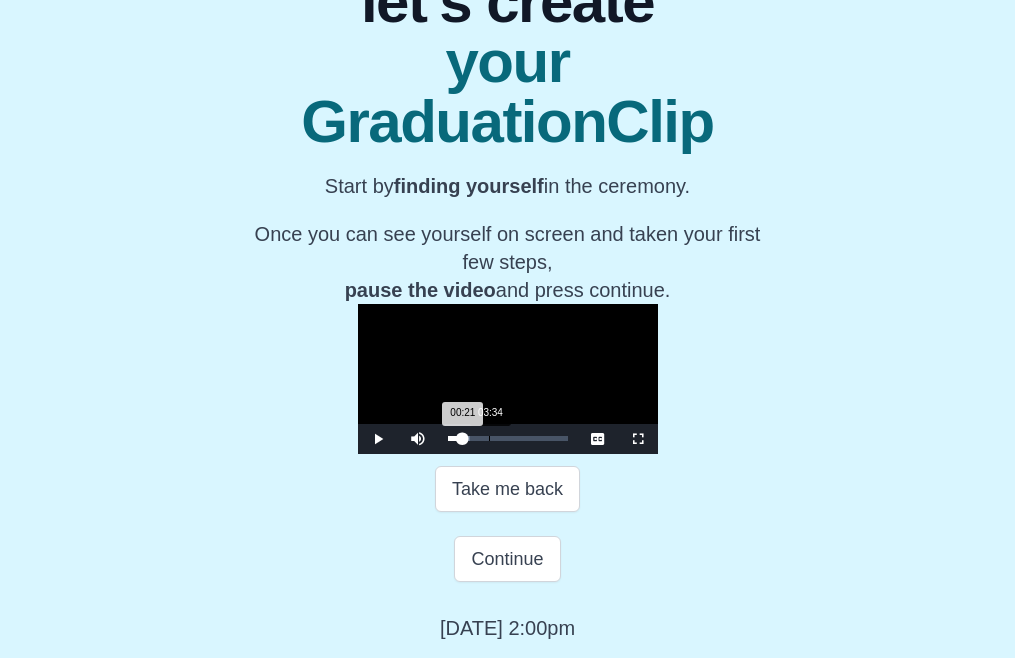 click on "Loaded : 0% 03:34 00:21 Progress : 0%" at bounding box center (508, 439) 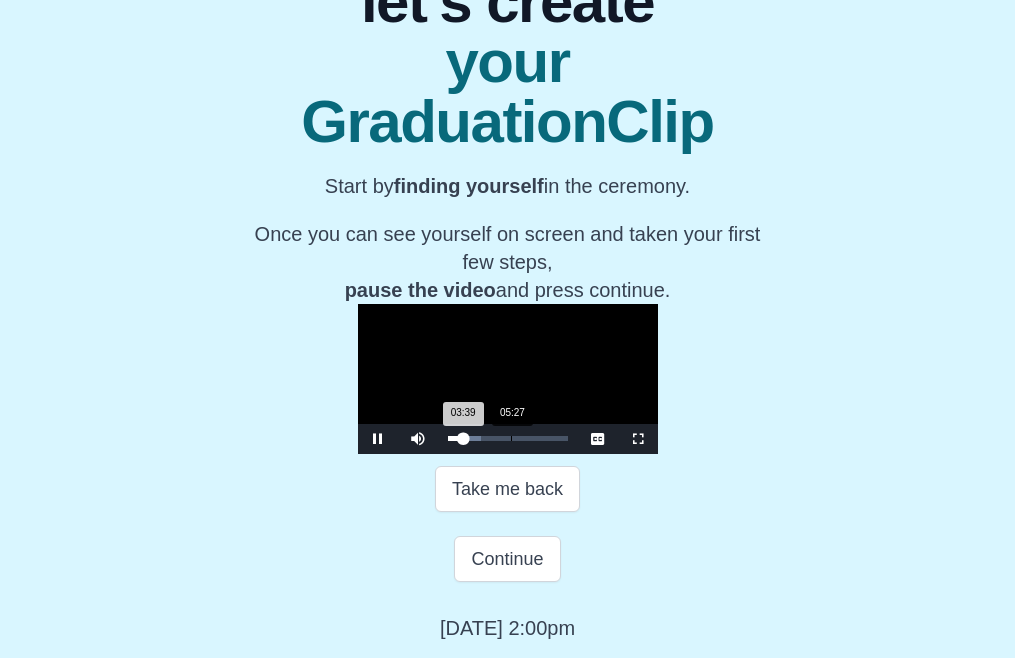 click on "Loaded : 0% 05:27 03:39 Progress : 0%" at bounding box center [508, 439] 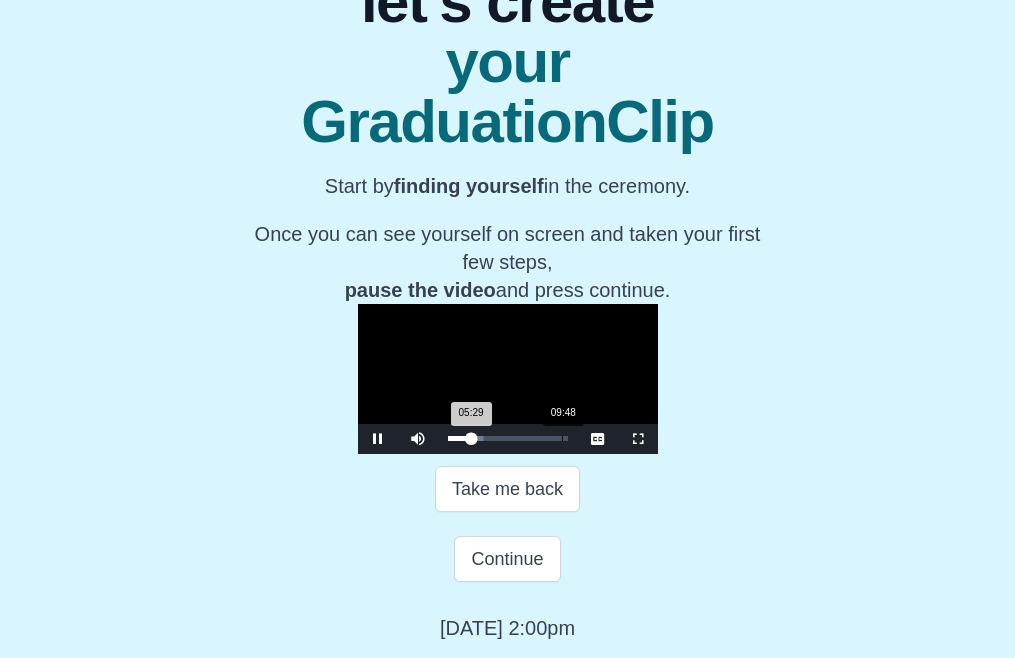 click on "Loaded : 0% 09:48 05:29 Progress : 0%" at bounding box center (508, 439) 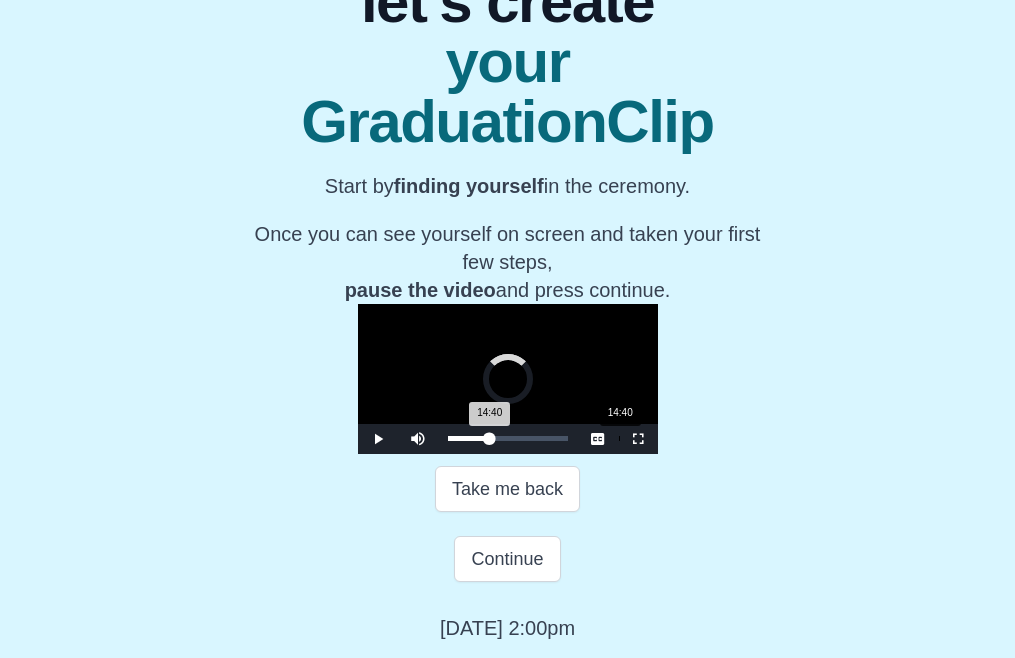 click on "14:40" at bounding box center [619, 438] 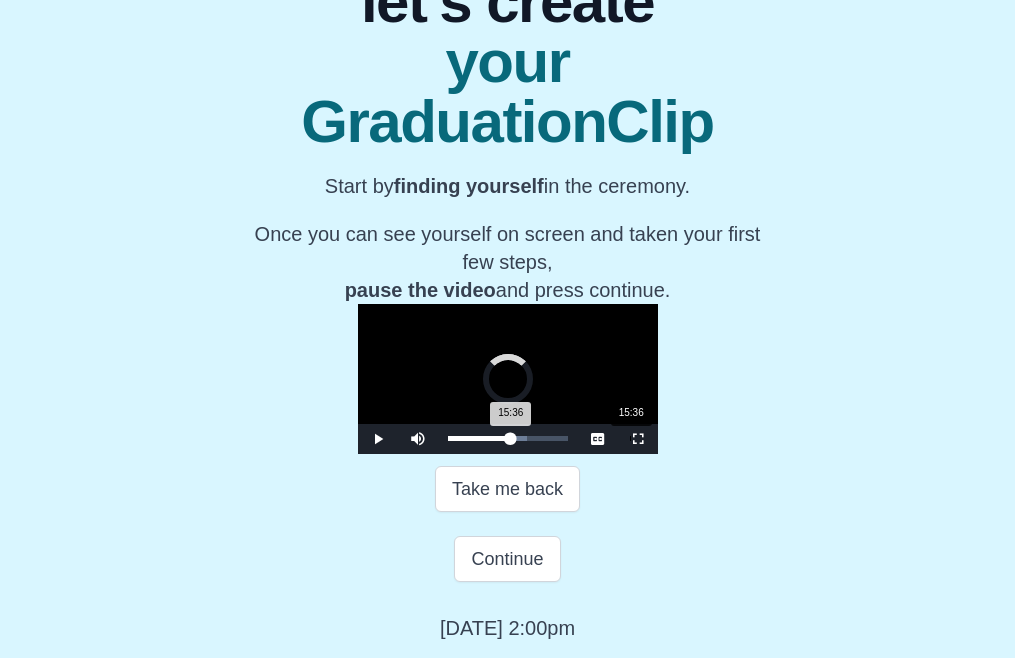 click on "Loaded : 0% 15:36 15:36 Progress : 0%" at bounding box center (508, 439) 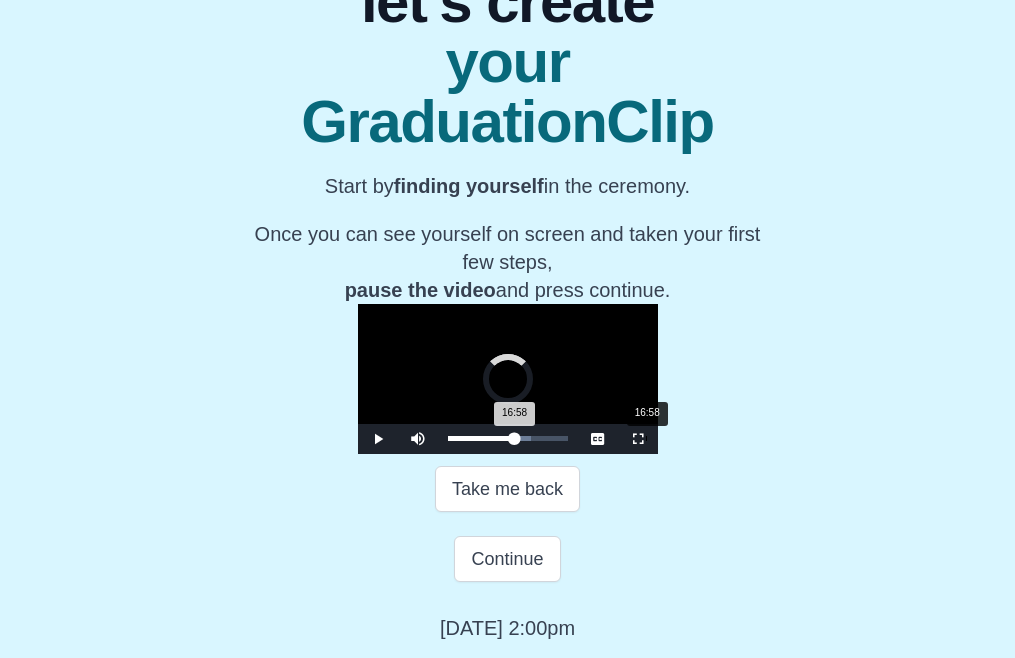 click on "16:58" at bounding box center [646, 438] 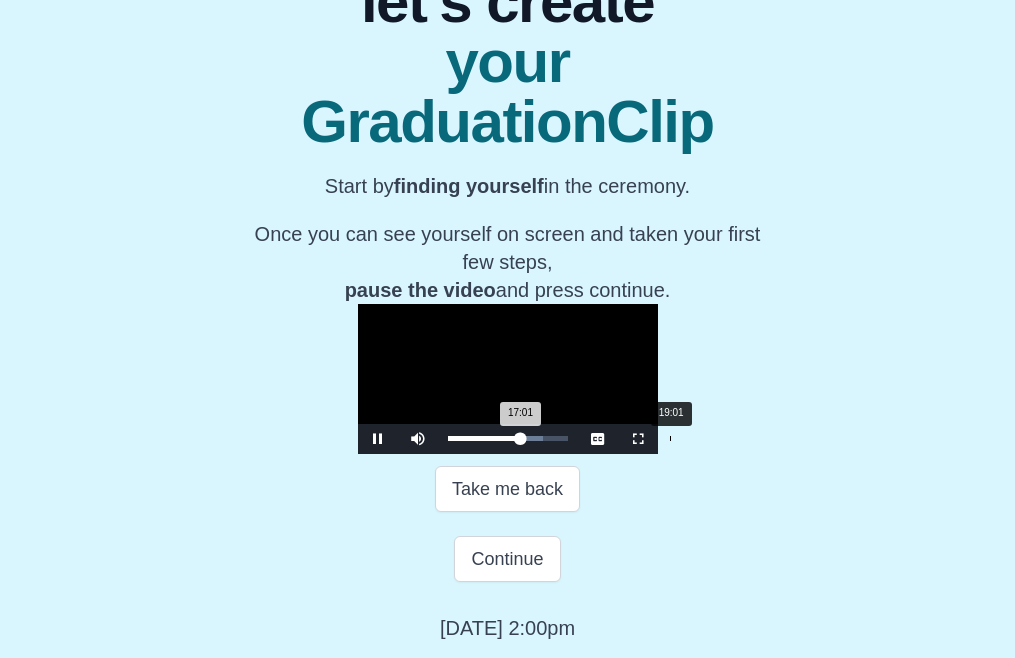 click on "Loaded : 0% 19:01 17:01 Progress : 0%" at bounding box center [508, 438] 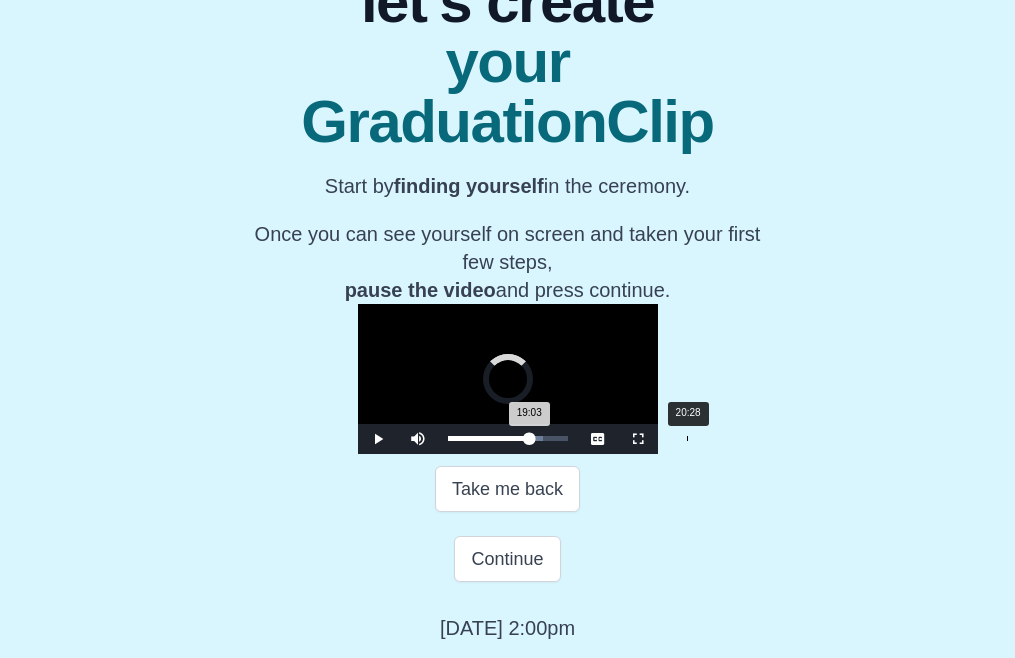 click on "Loaded : 0% 20:28 19:03 Progress : 0%" at bounding box center [508, 438] 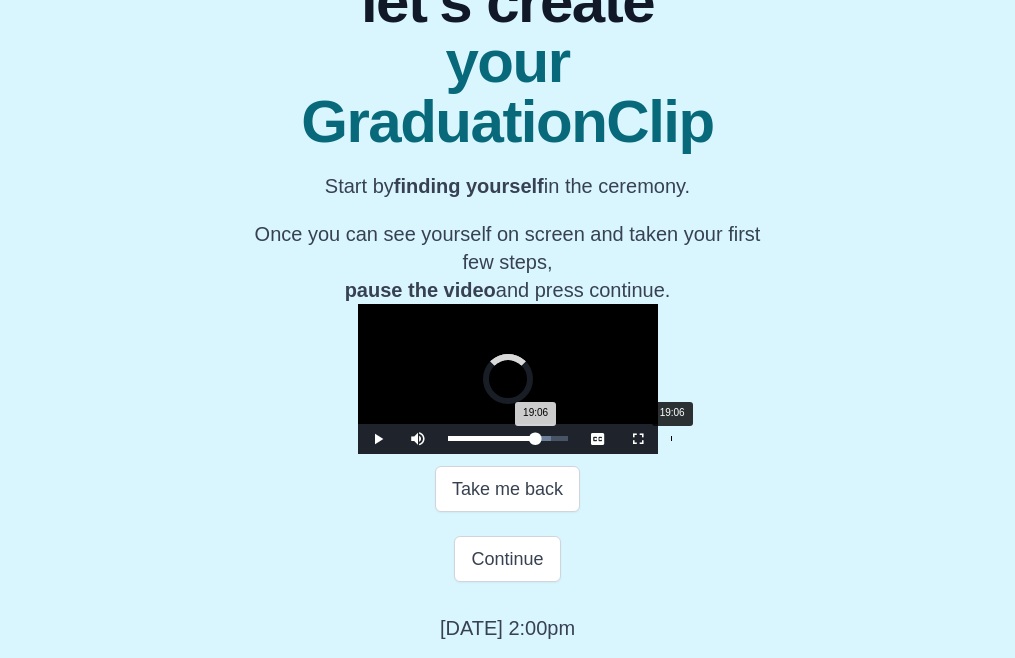 click on "Loaded : 0% 19:06 19:06 Progress : 0%" at bounding box center [508, 438] 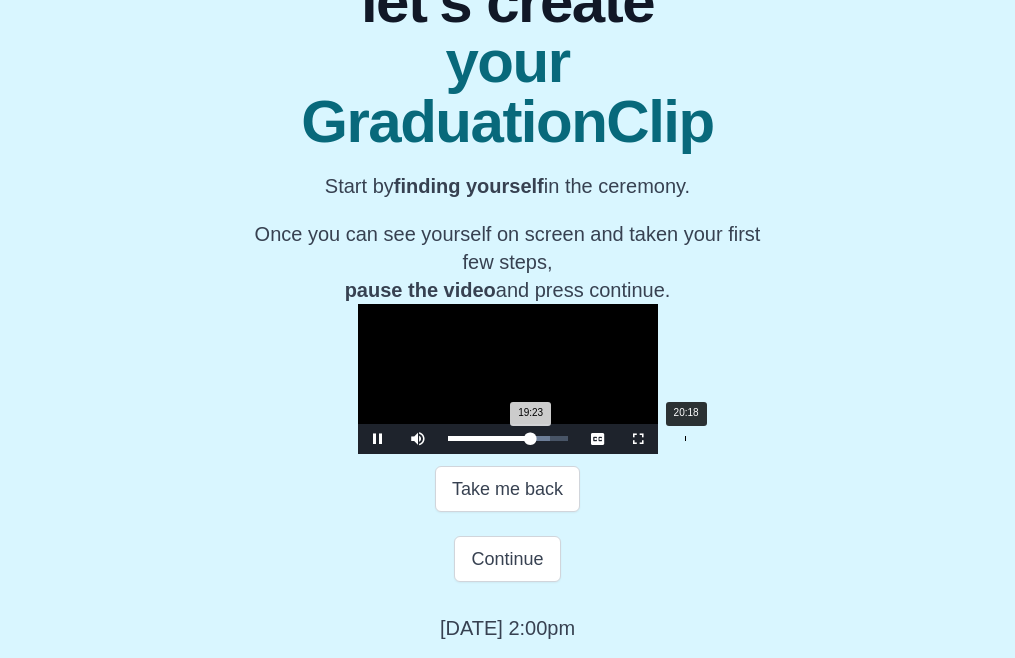 click on "Loaded : 0% 20:18 19:23 Progress : 0%" at bounding box center [508, 438] 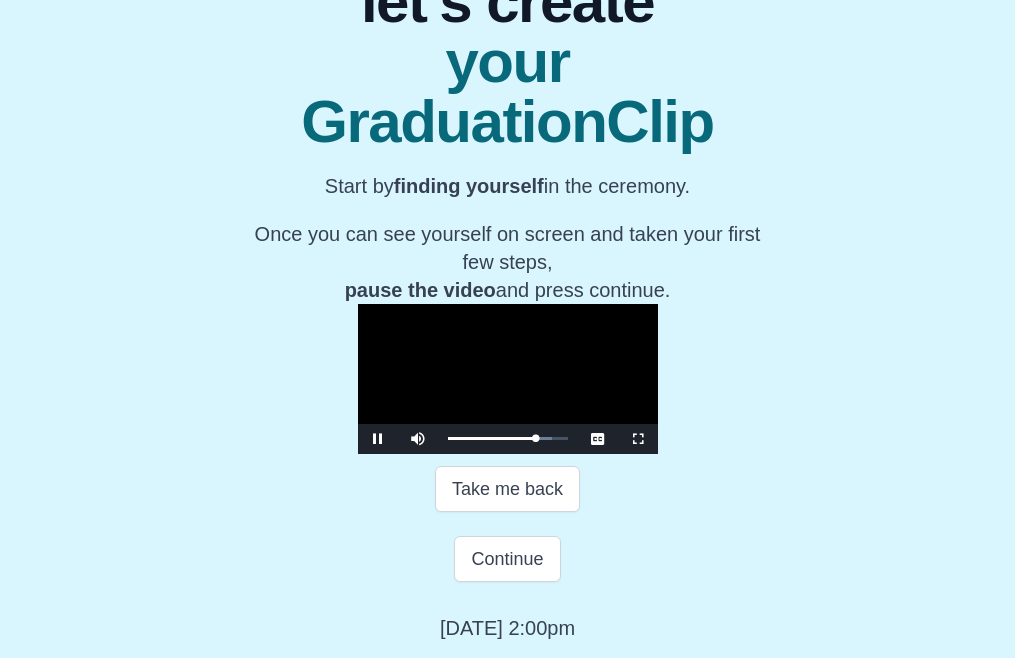 click at bounding box center (378, 439) 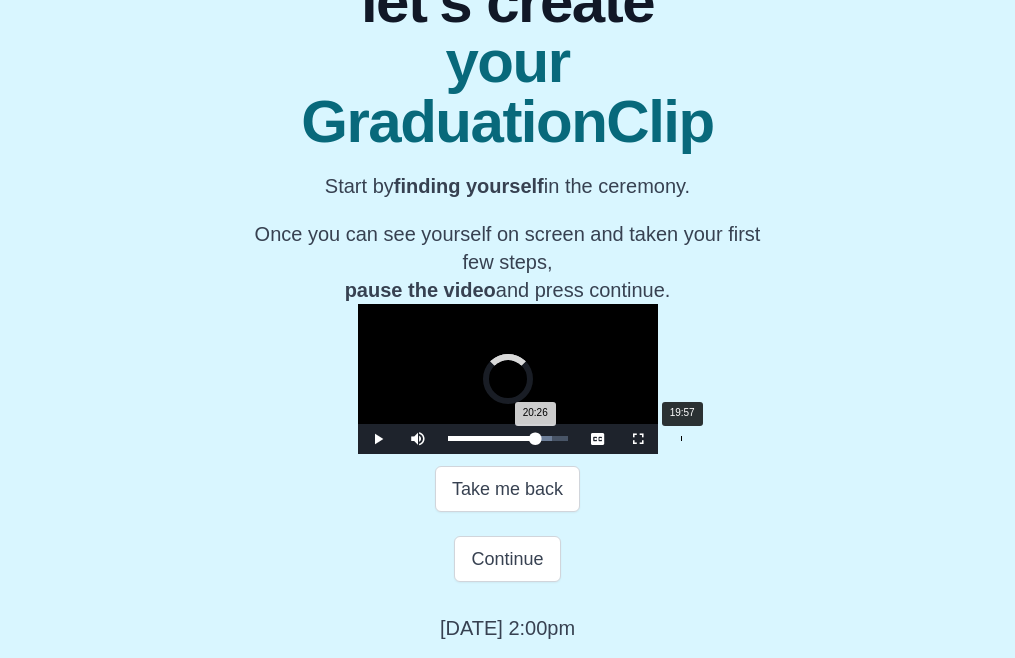 click on "20:26 Progress : 0%" at bounding box center [492, 438] 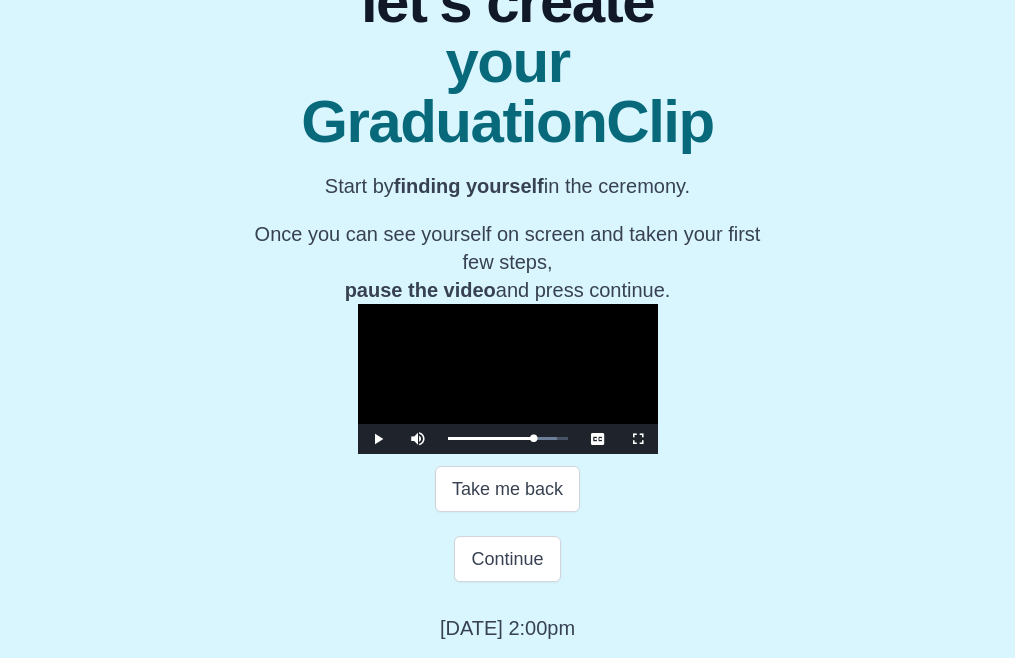 click at bounding box center [378, 439] 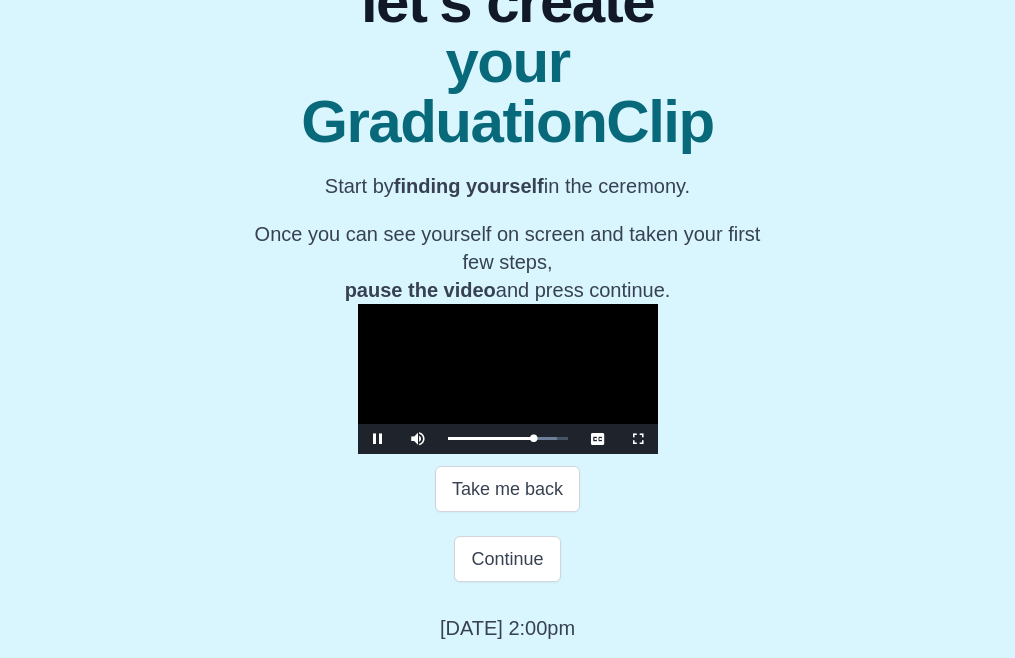 click at bounding box center [378, 439] 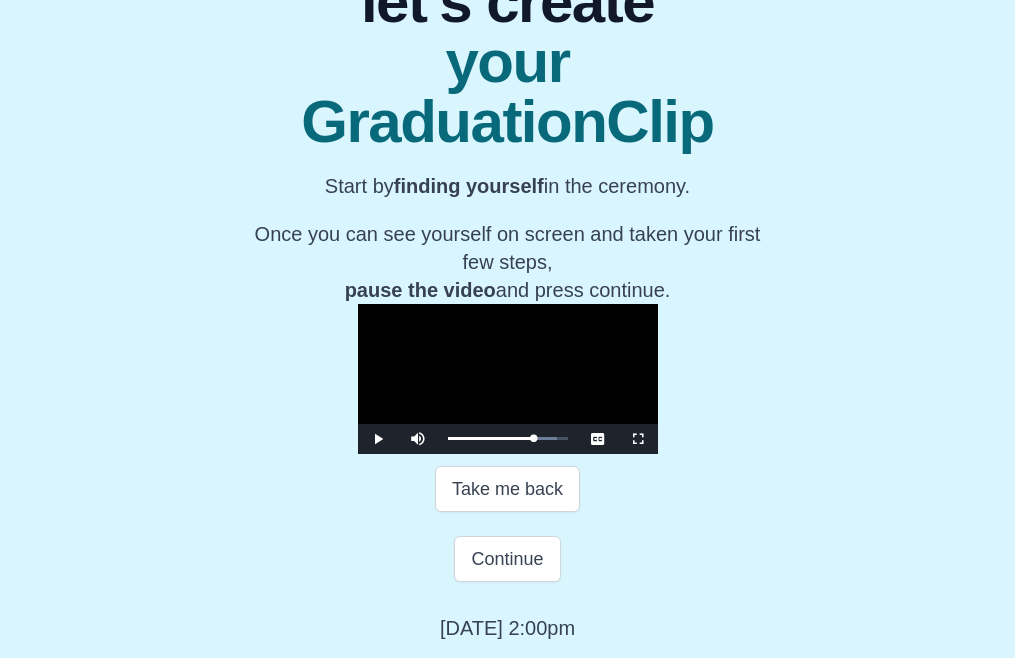 click at bounding box center [378, 439] 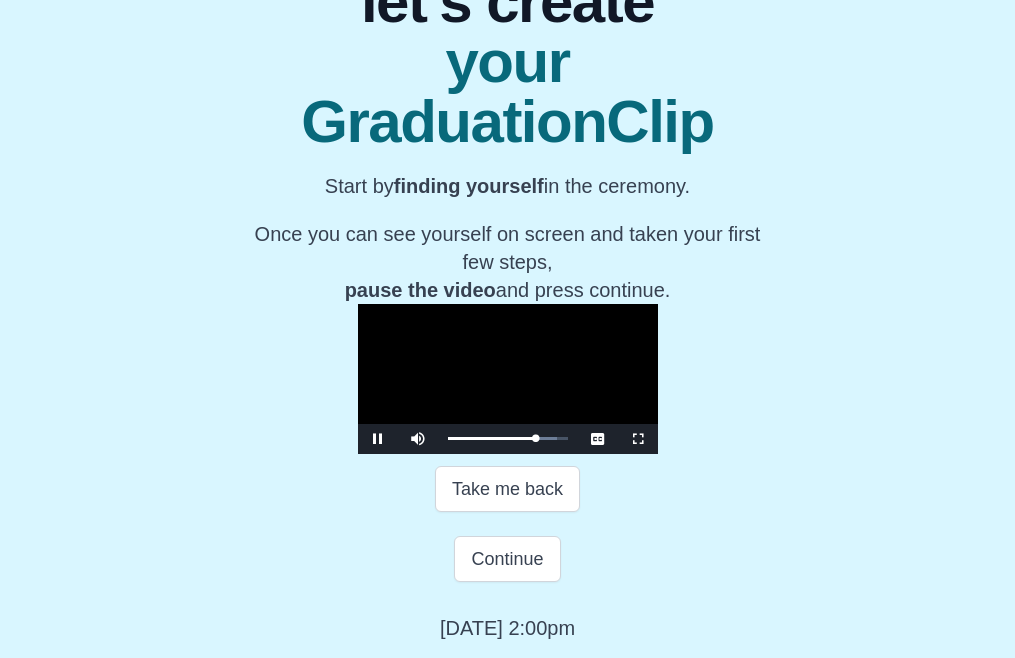 click at bounding box center [378, 439] 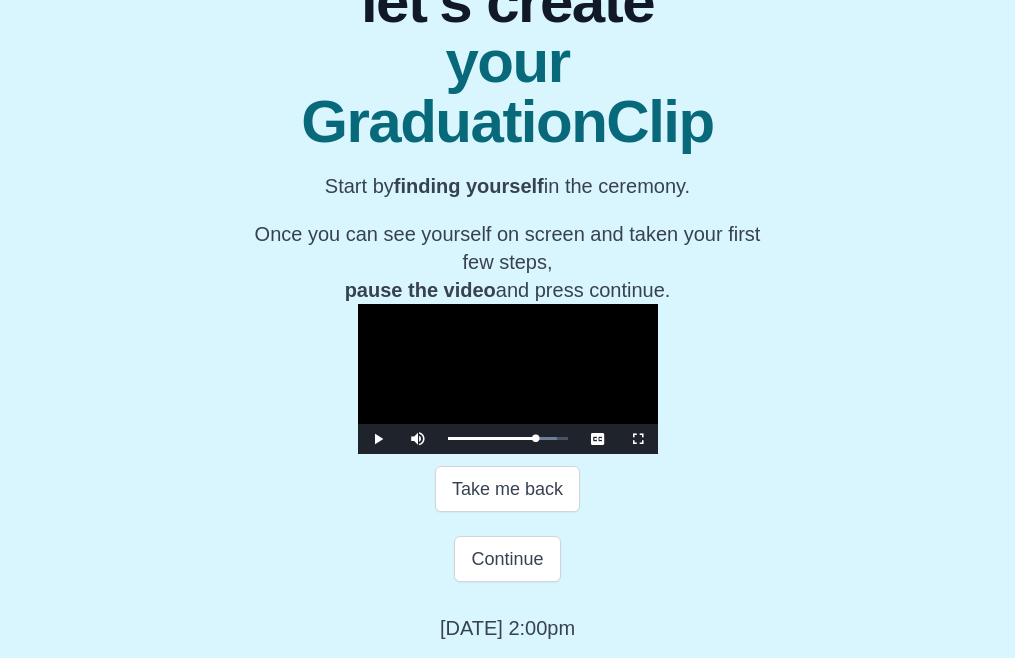 click at bounding box center [378, 439] 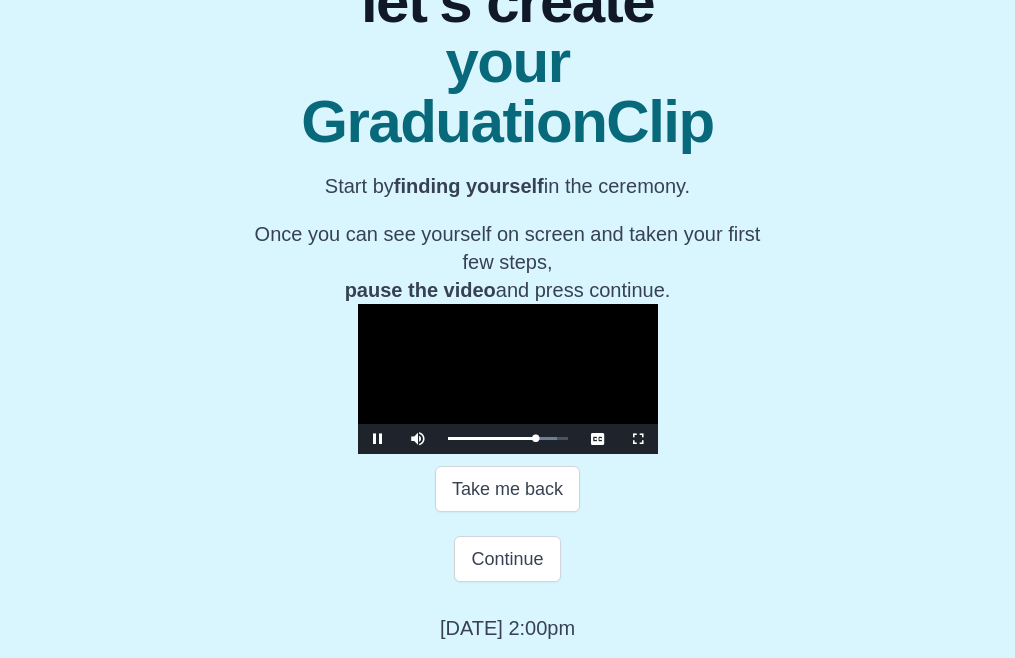 click at bounding box center [378, 439] 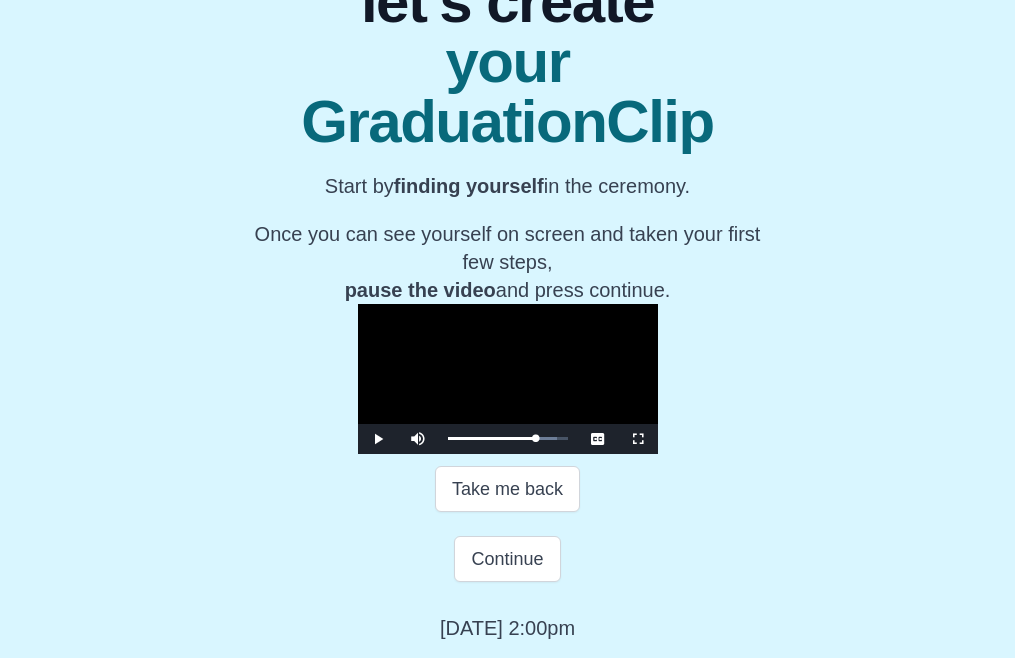 click at bounding box center (378, 439) 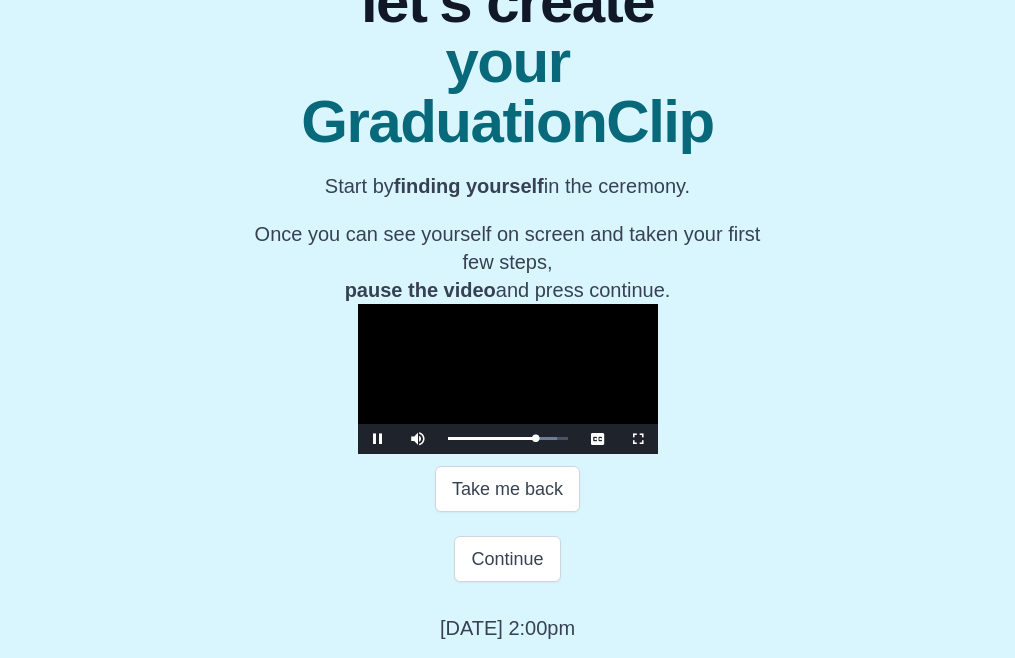 click at bounding box center (378, 439) 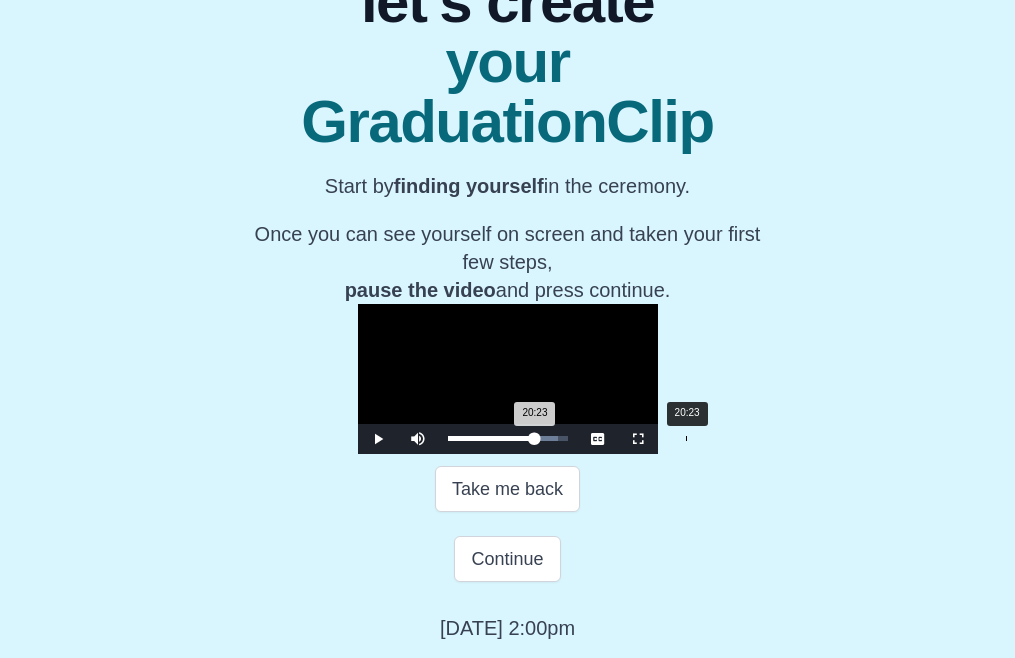 click on "20:23 Progress : 0%" at bounding box center [491, 438] 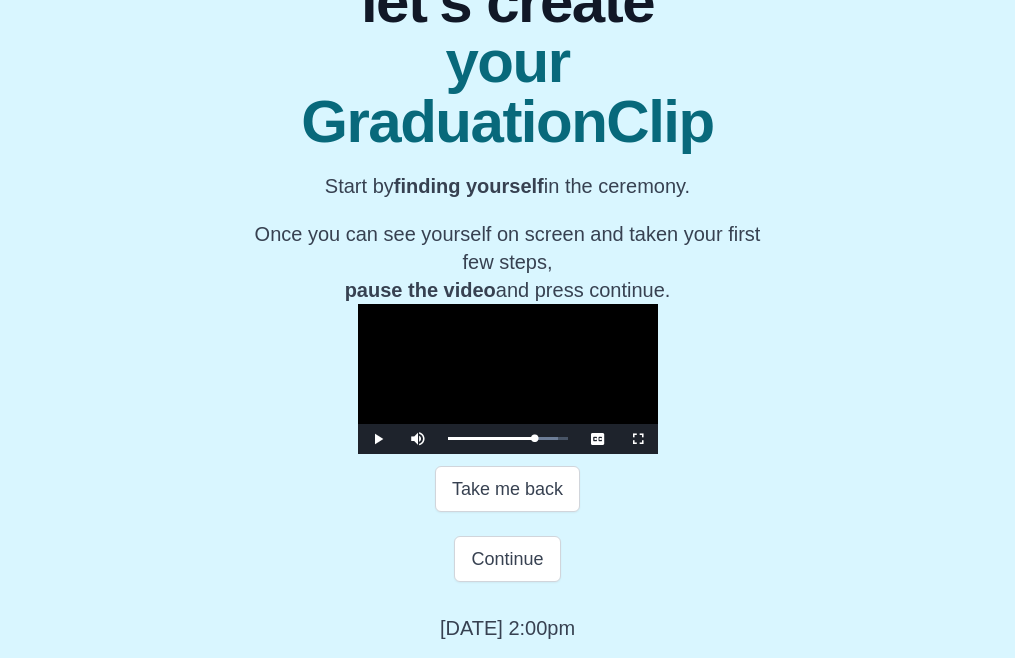 click at bounding box center (378, 439) 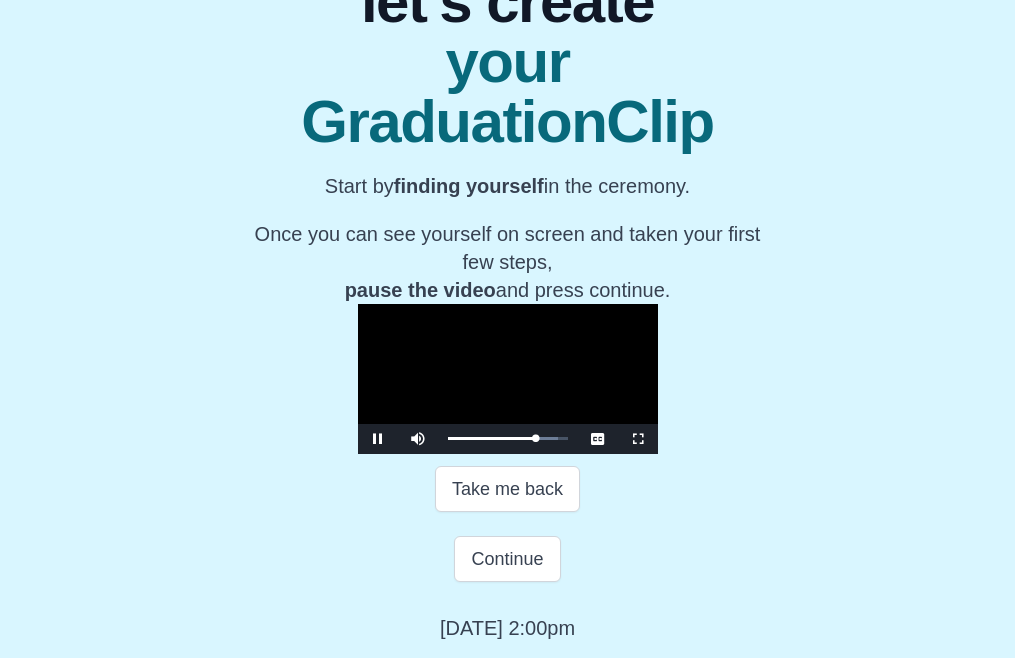 click at bounding box center [378, 439] 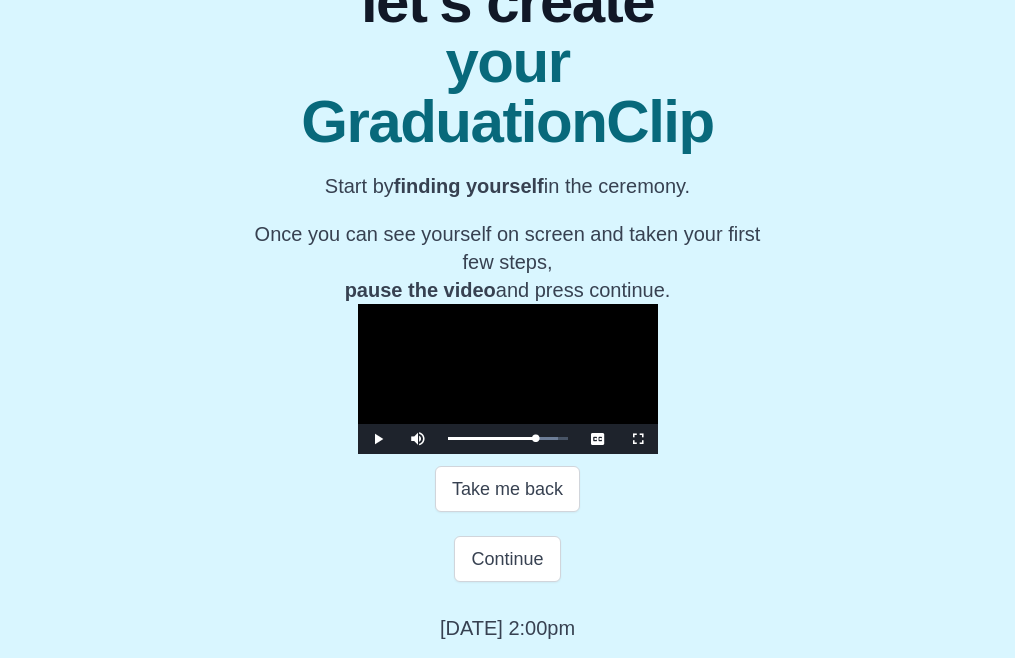click at bounding box center [378, 439] 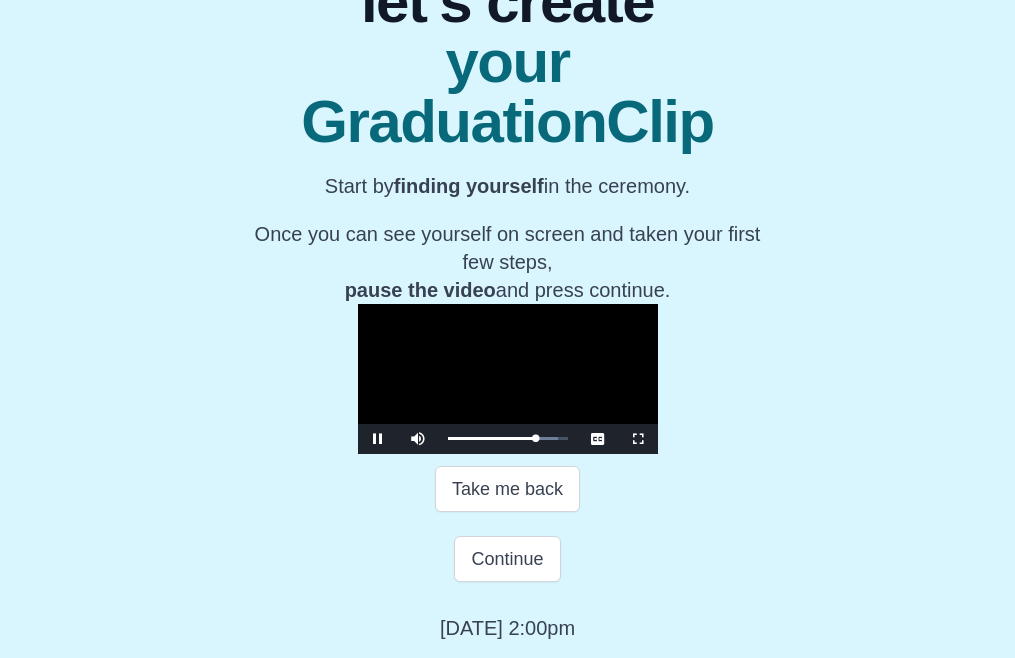click at bounding box center [378, 439] 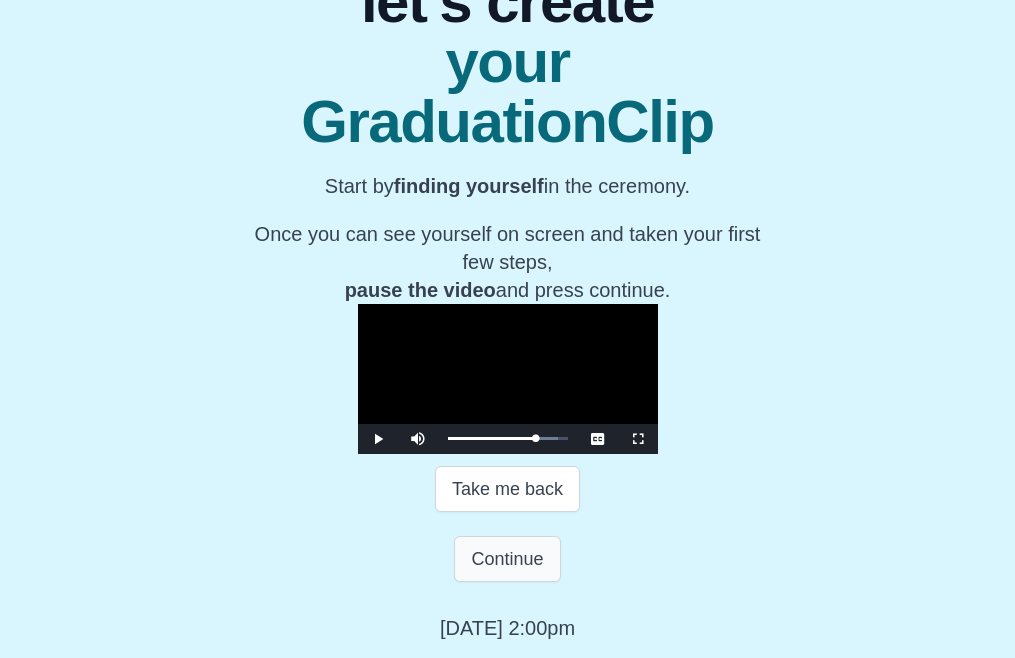 click on "Continue" at bounding box center [507, 559] 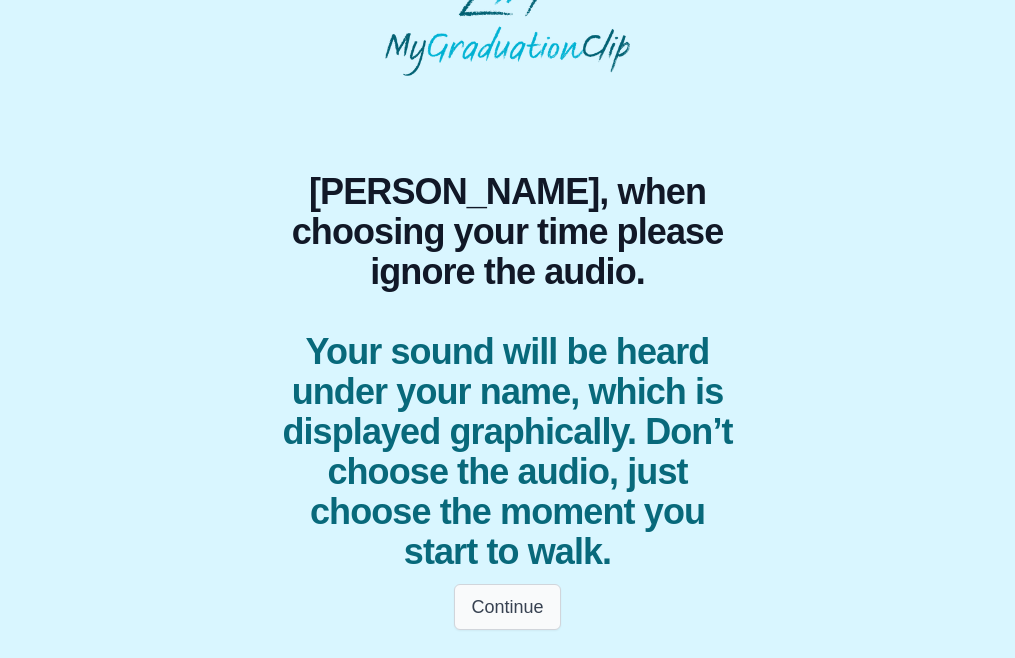 click on "Continue" at bounding box center (507, 607) 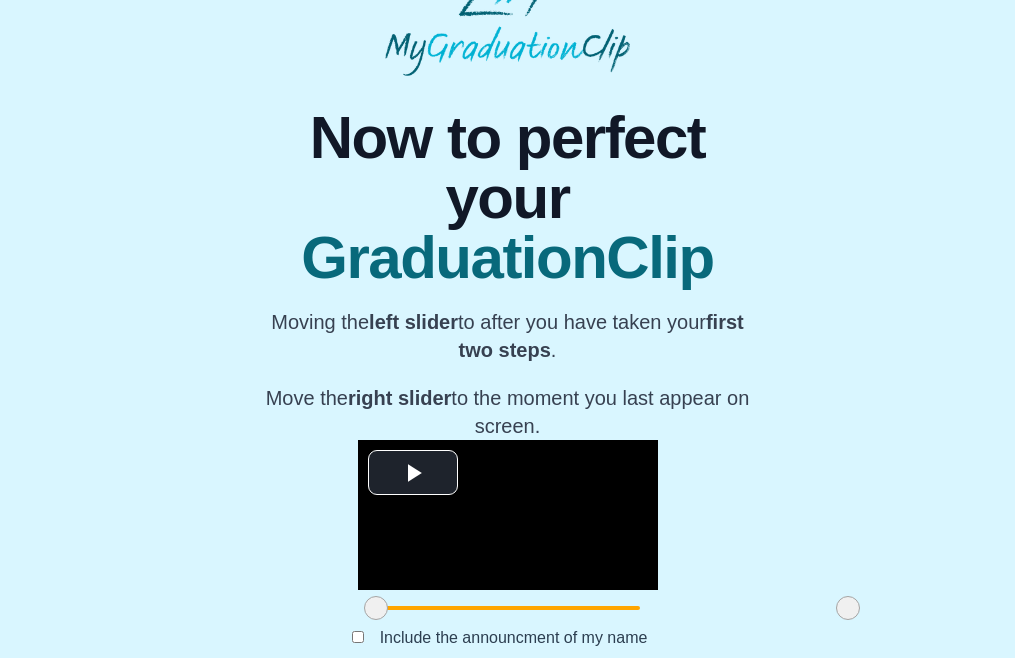 click on "**********" at bounding box center [507, 382] 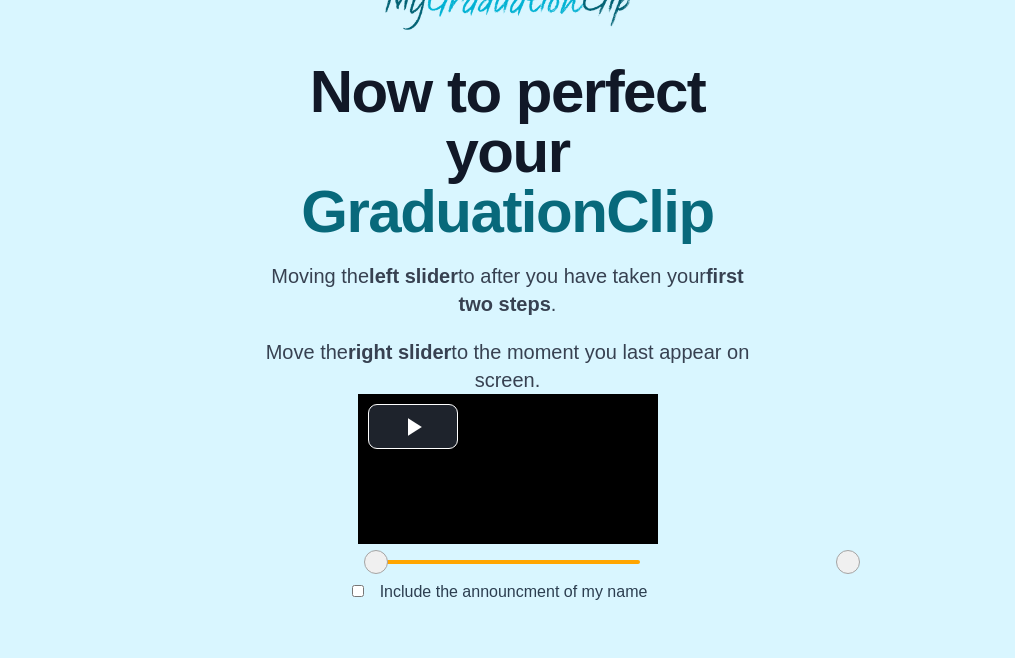 scroll, scrollTop: 229, scrollLeft: 0, axis: vertical 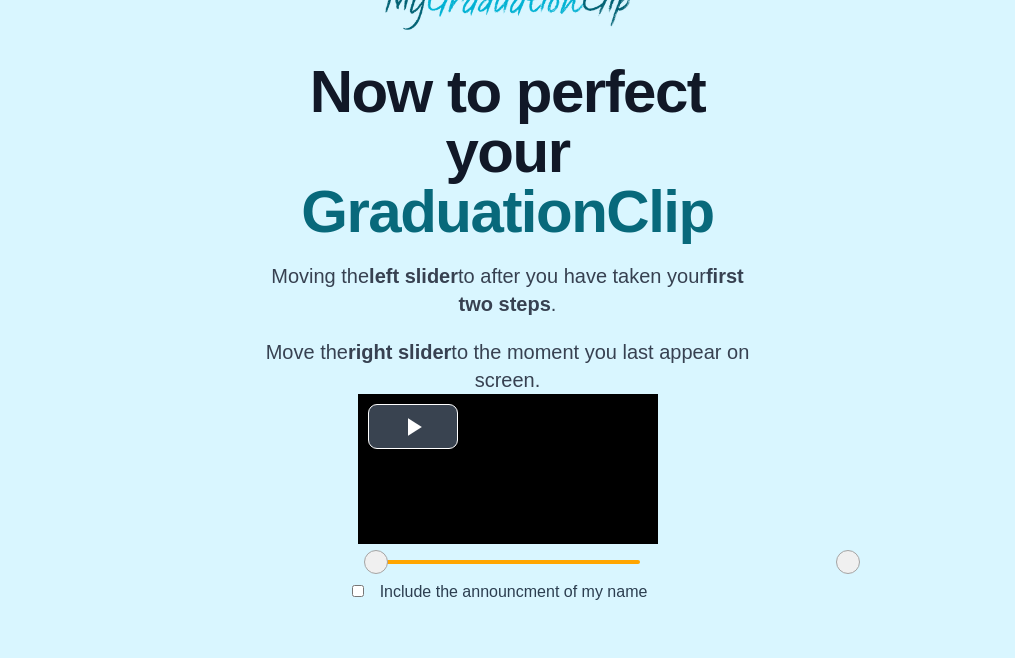 click at bounding box center [413, 426] 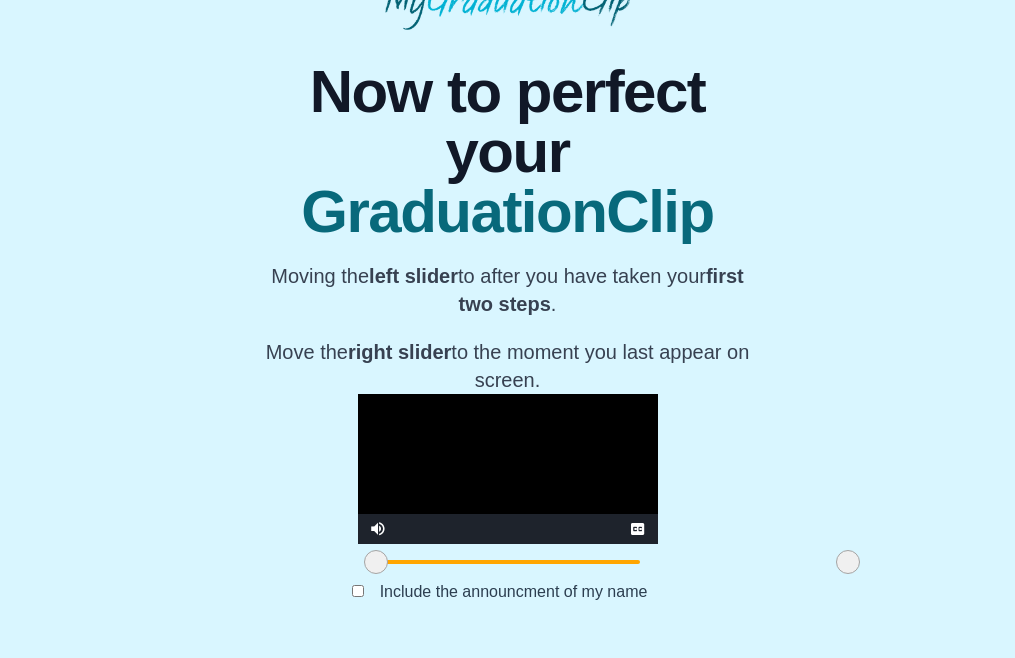 drag, startPoint x: 744, startPoint y: 555, endPoint x: 756, endPoint y: 559, distance: 12.649111 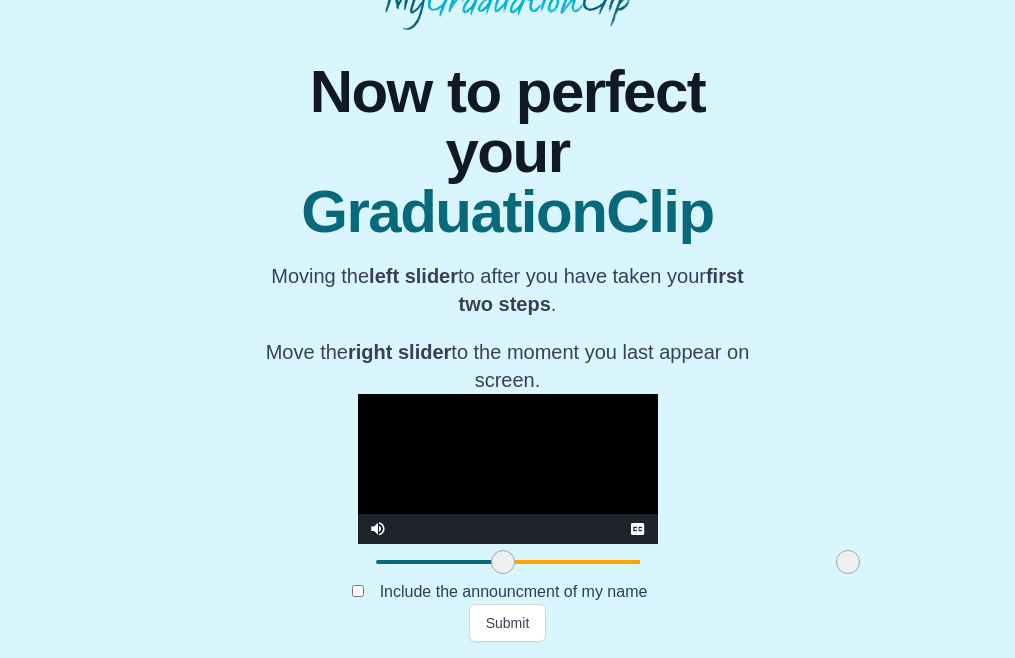 drag, startPoint x: 276, startPoint y: 560, endPoint x: 403, endPoint y: 545, distance: 127.88276 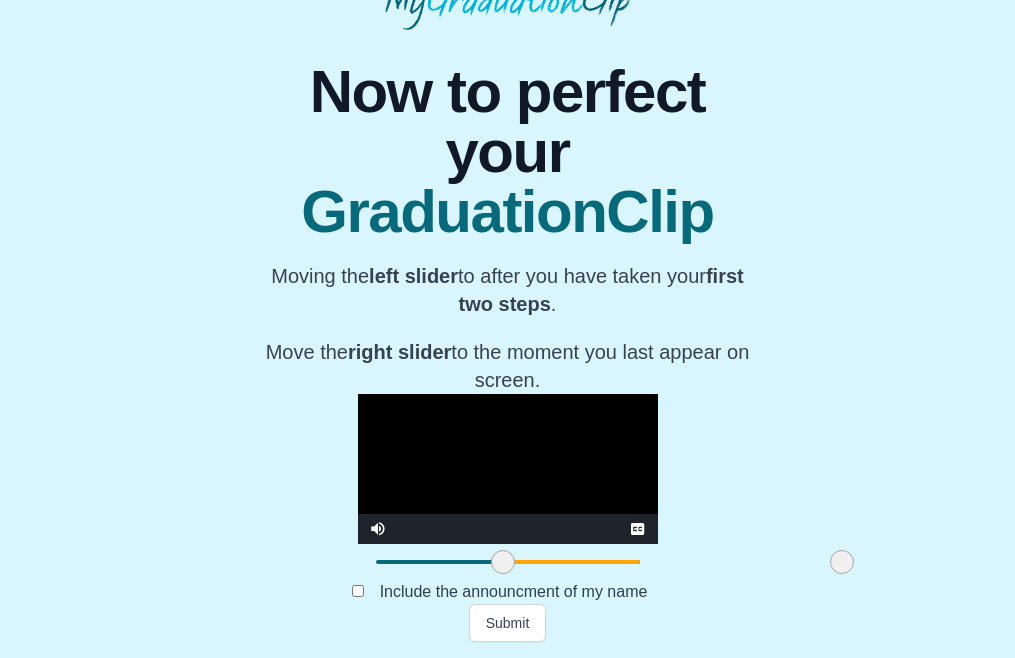 click at bounding box center (842, 562) 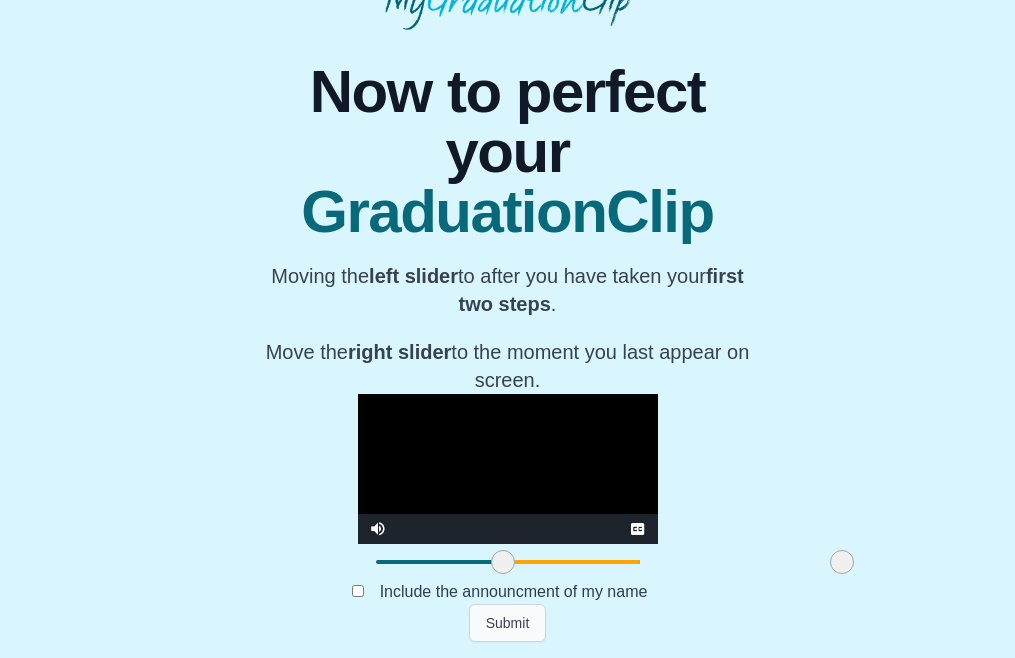 click on "Submit" at bounding box center (508, 623) 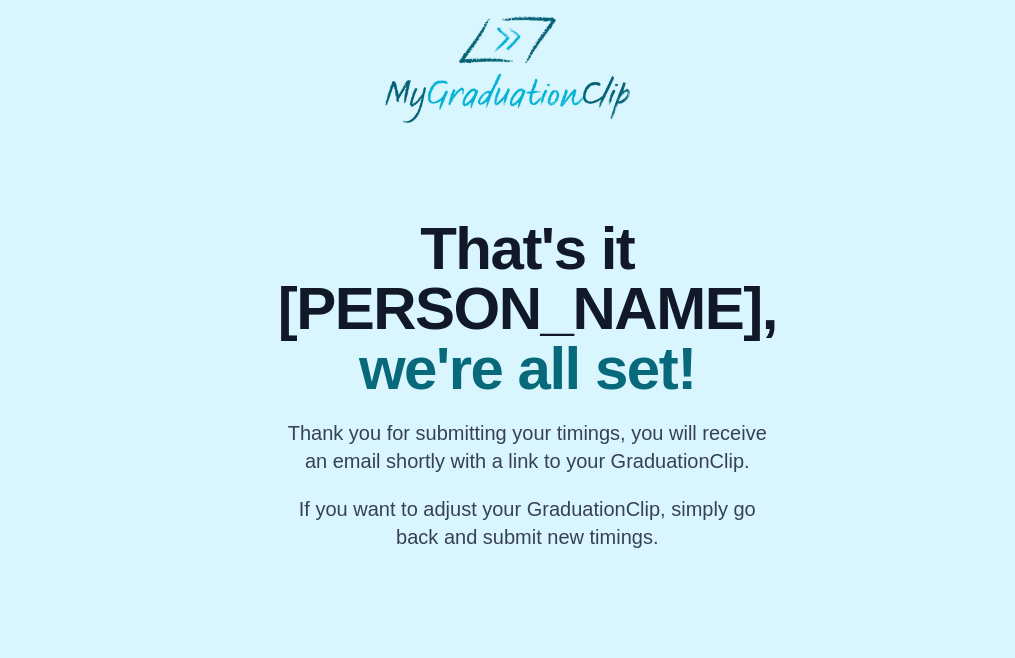 scroll, scrollTop: 0, scrollLeft: 0, axis: both 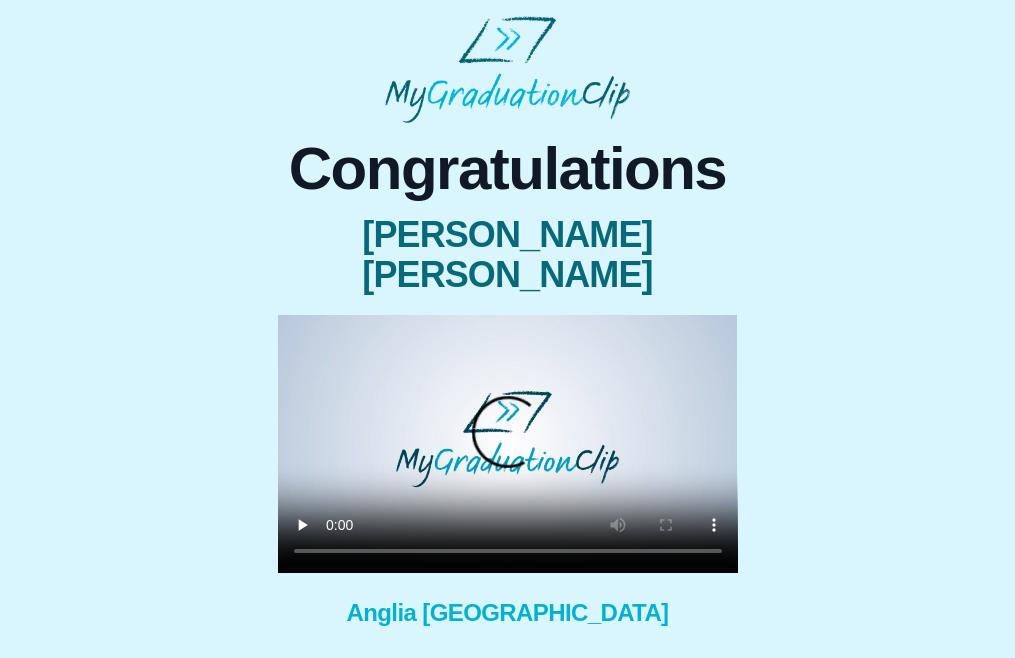 click at bounding box center [508, 444] 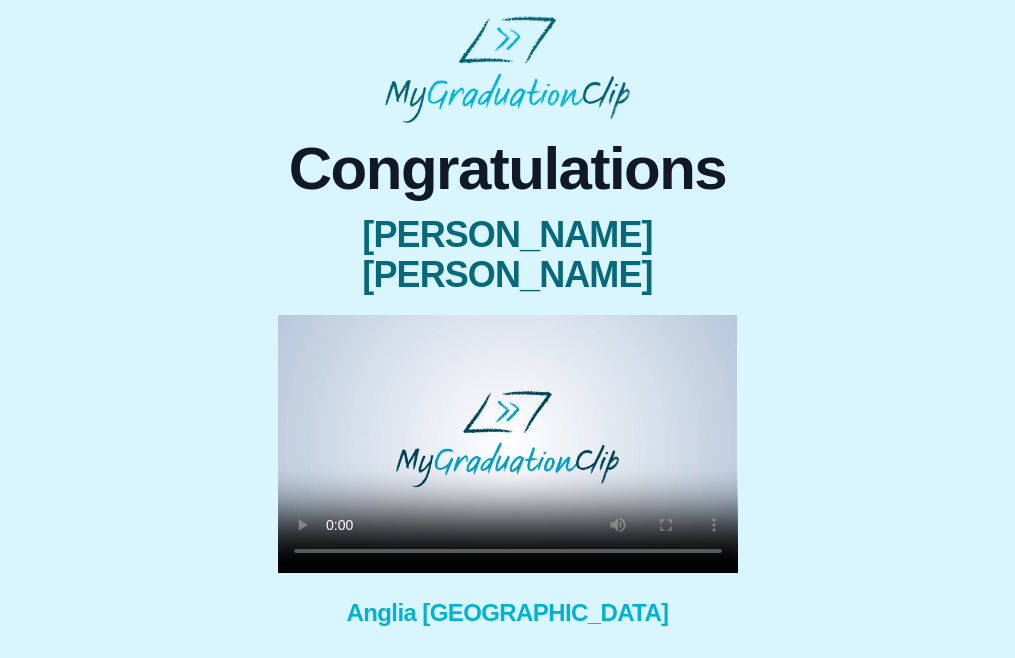 click on "Congratulations [PERSON_NAME] [PERSON_NAME] × Share your GraduationClip now! WhatsApp LinkedIn Facebook Twitter WeChat Share × Why not also get the Full Length Graduation film? Get the full ceremony film! [GEOGRAPHIC_DATA] WhatsApp LinkedIn Facebook Twitter WeChat Share  Download my GraduationClip   Refer a friend   Help me - FAQs!" at bounding box center (507, 407) 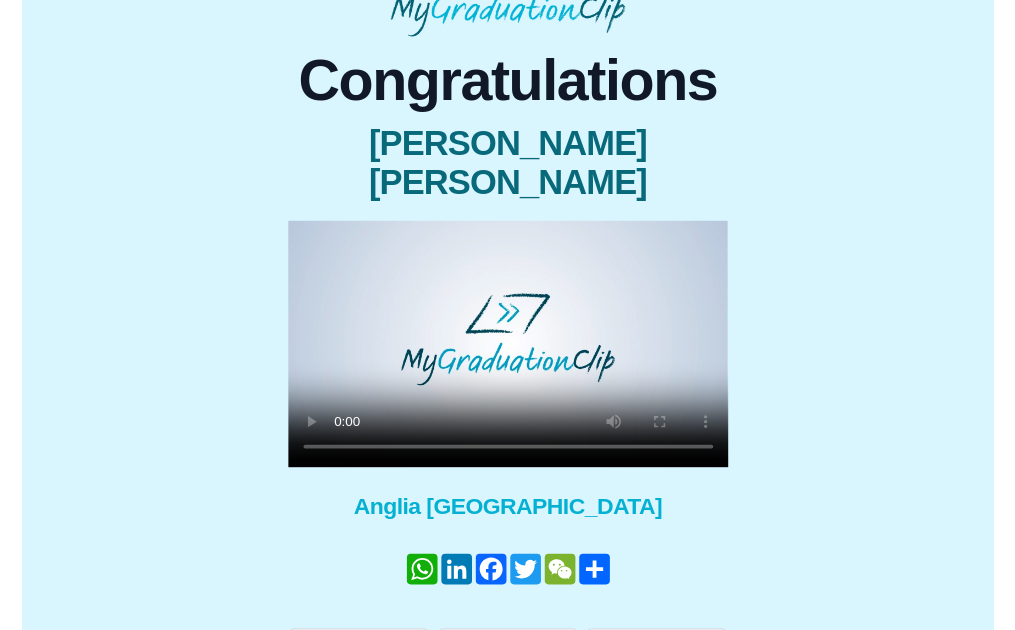scroll, scrollTop: 119, scrollLeft: 0, axis: vertical 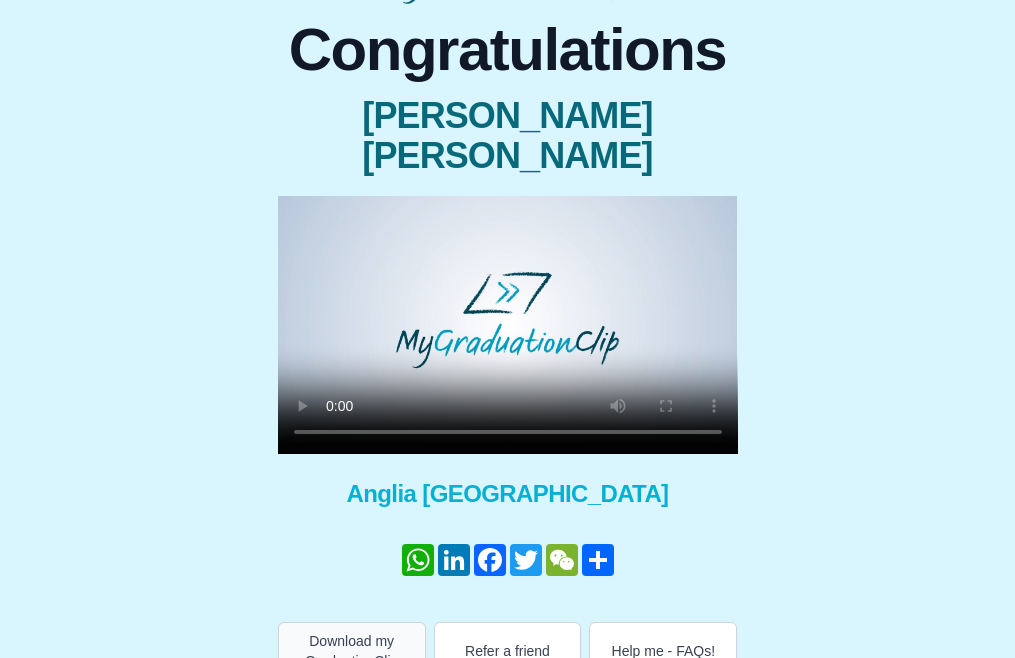 click on "Download my GraduationClip" at bounding box center (352, 651) 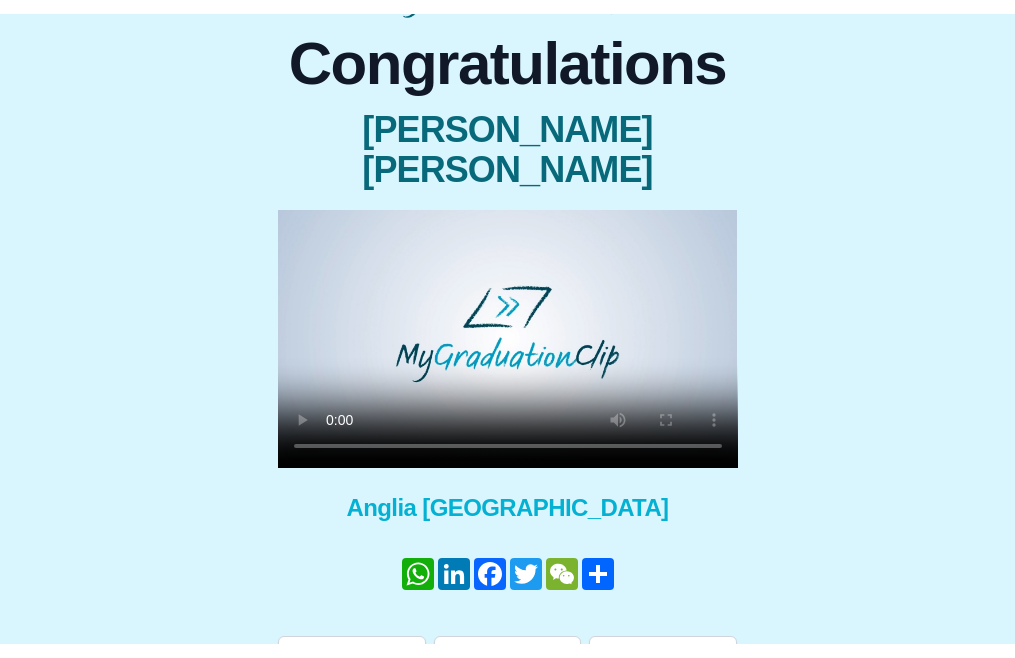 scroll, scrollTop: 117, scrollLeft: 0, axis: vertical 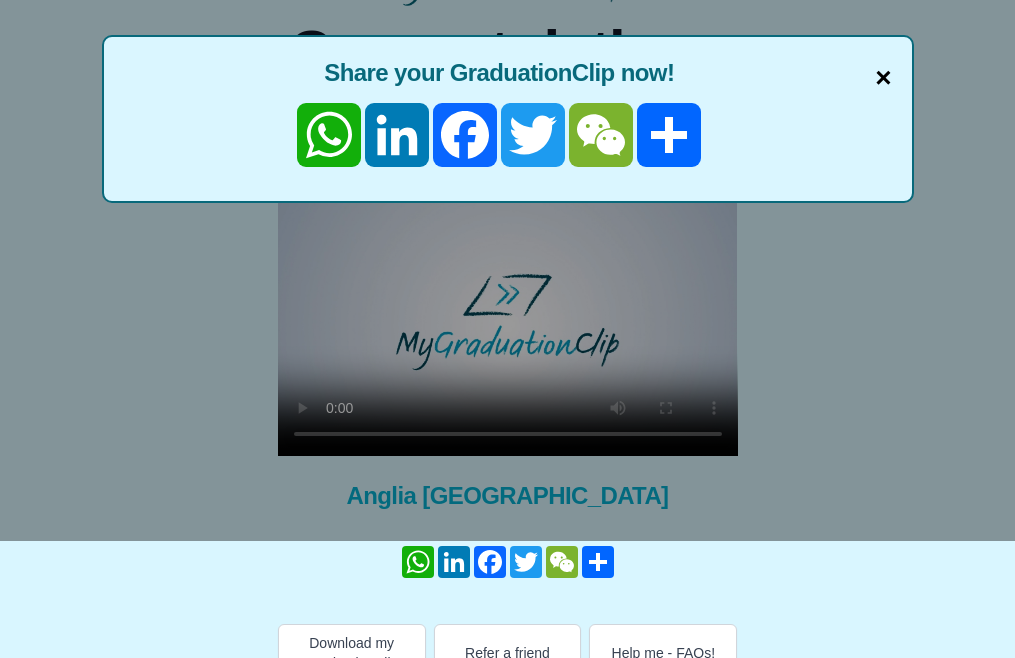 click on "×" at bounding box center [883, 78] 